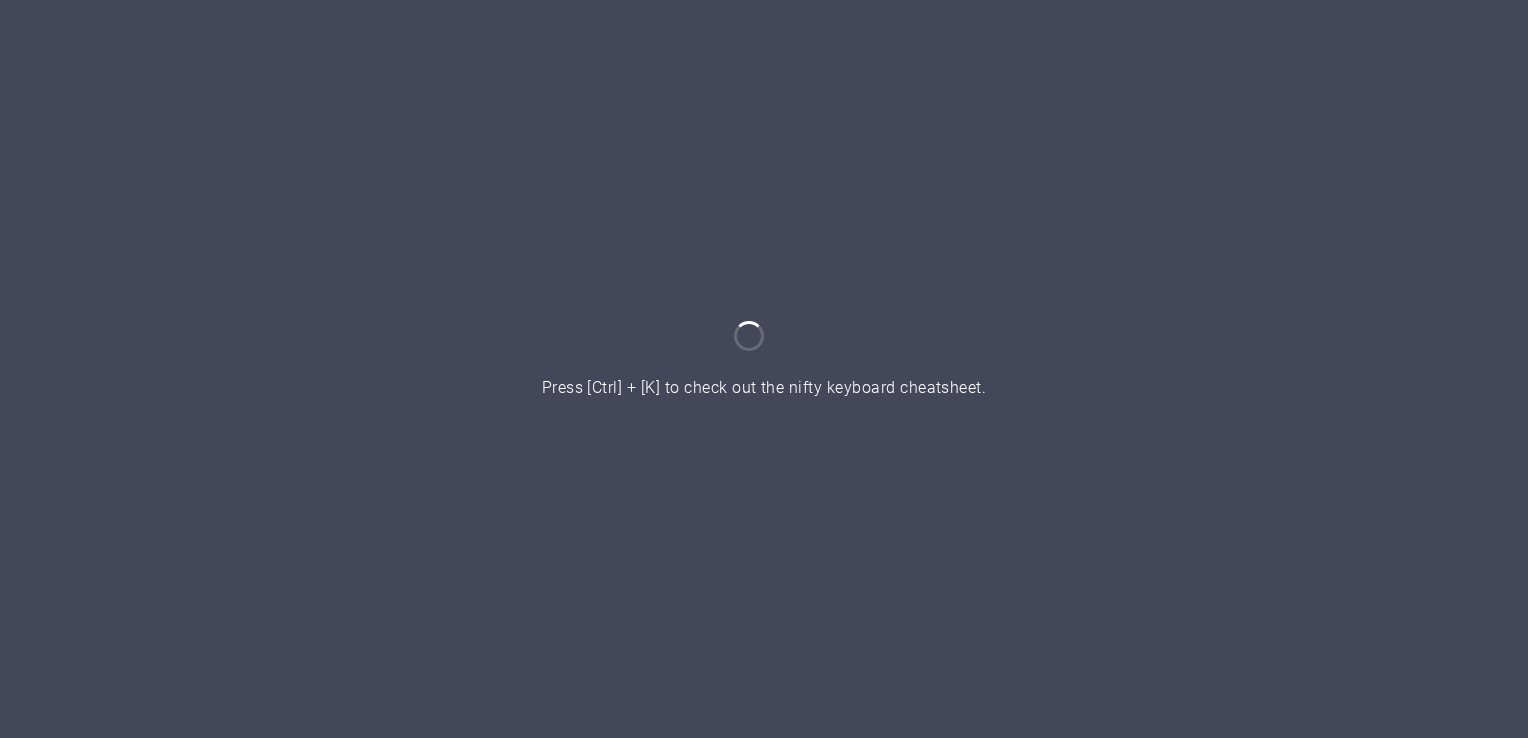 scroll, scrollTop: 0, scrollLeft: 0, axis: both 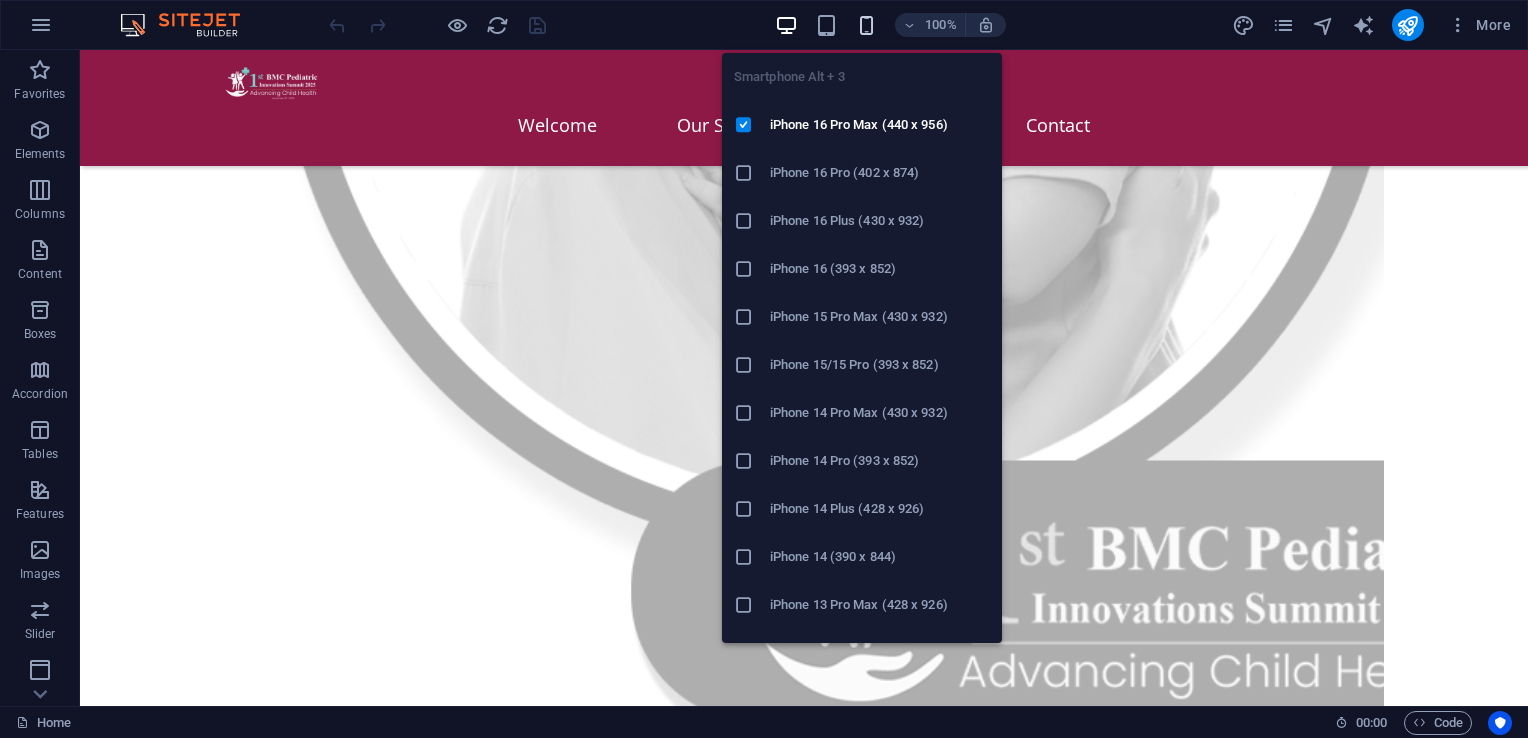 click at bounding box center (866, 25) 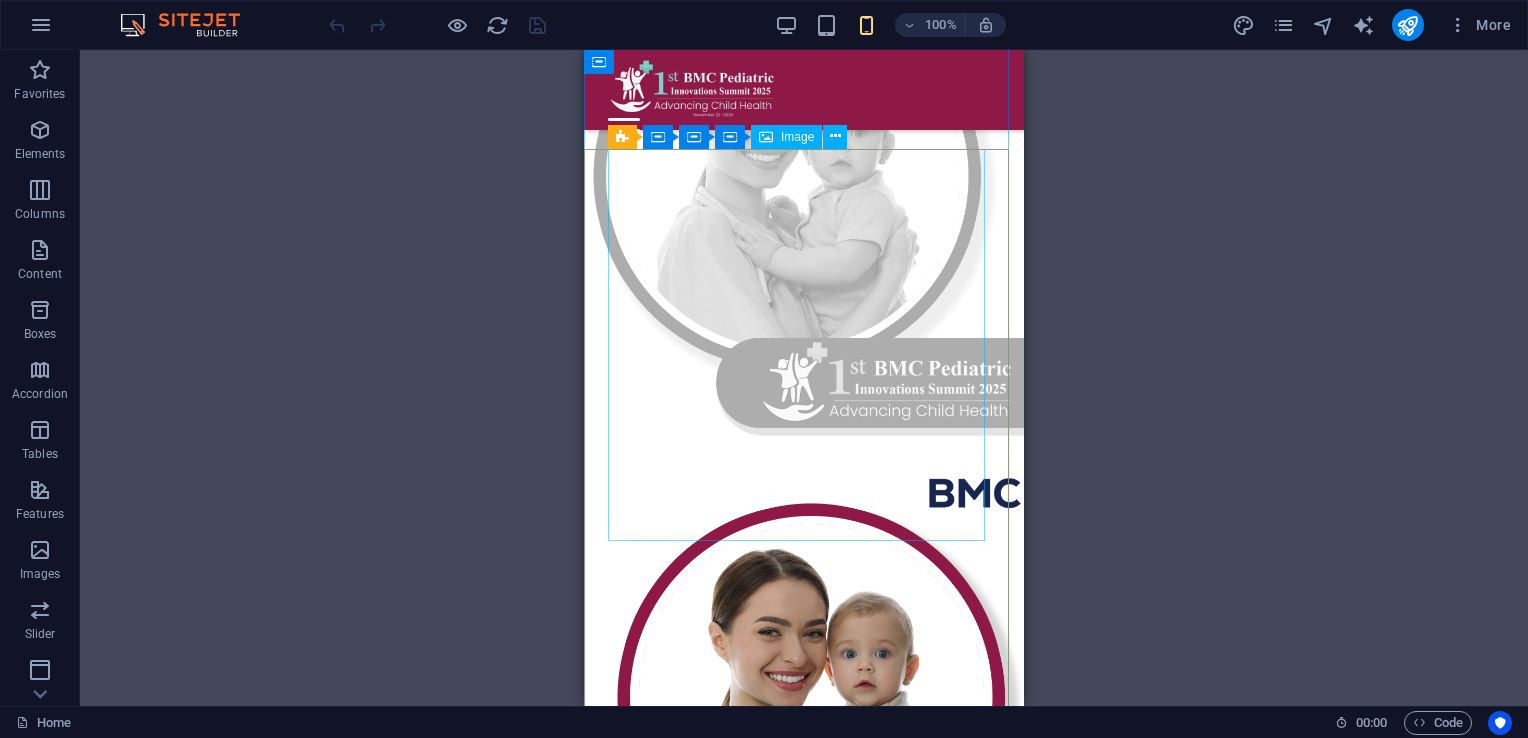 scroll, scrollTop: 1097, scrollLeft: 0, axis: vertical 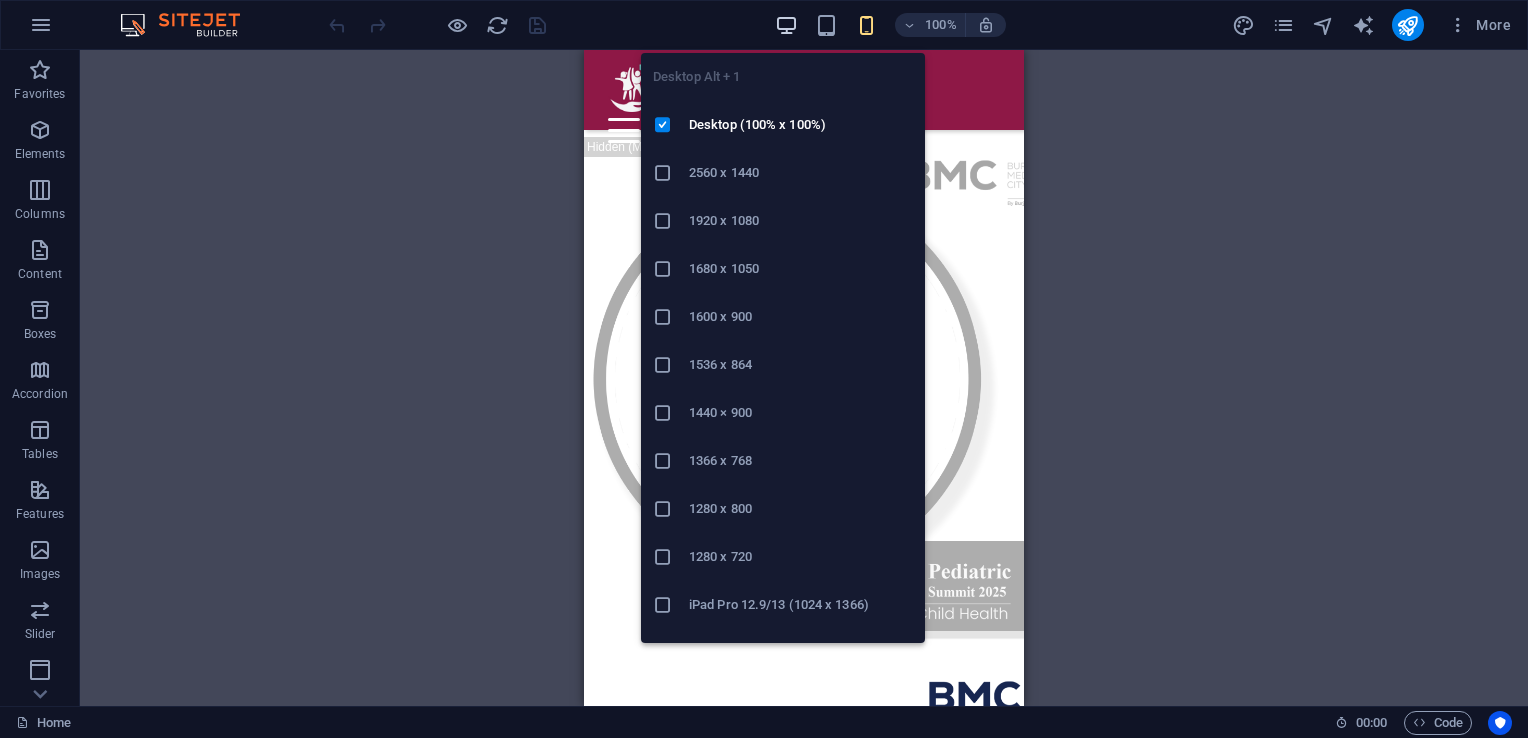 click at bounding box center (786, 25) 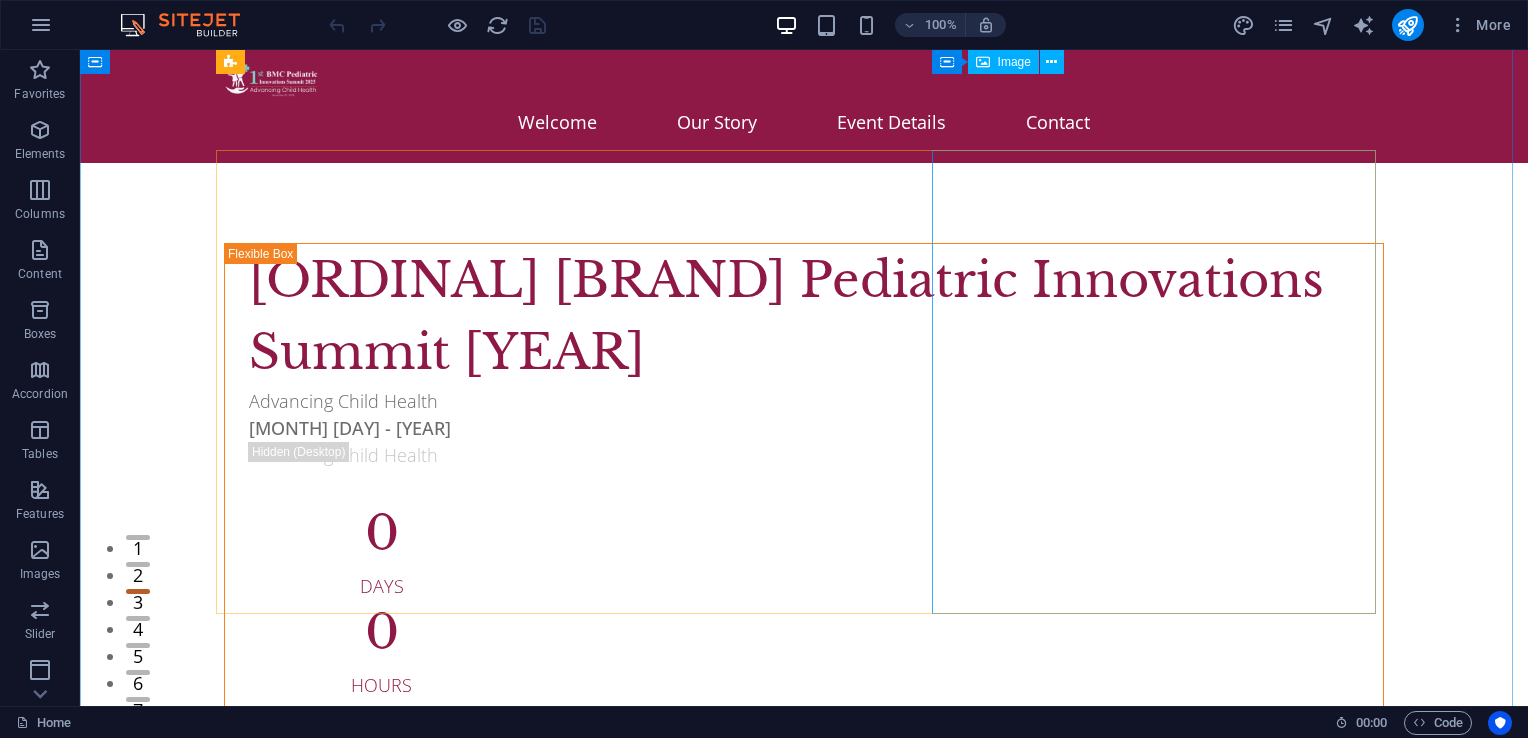 scroll, scrollTop: 0, scrollLeft: 0, axis: both 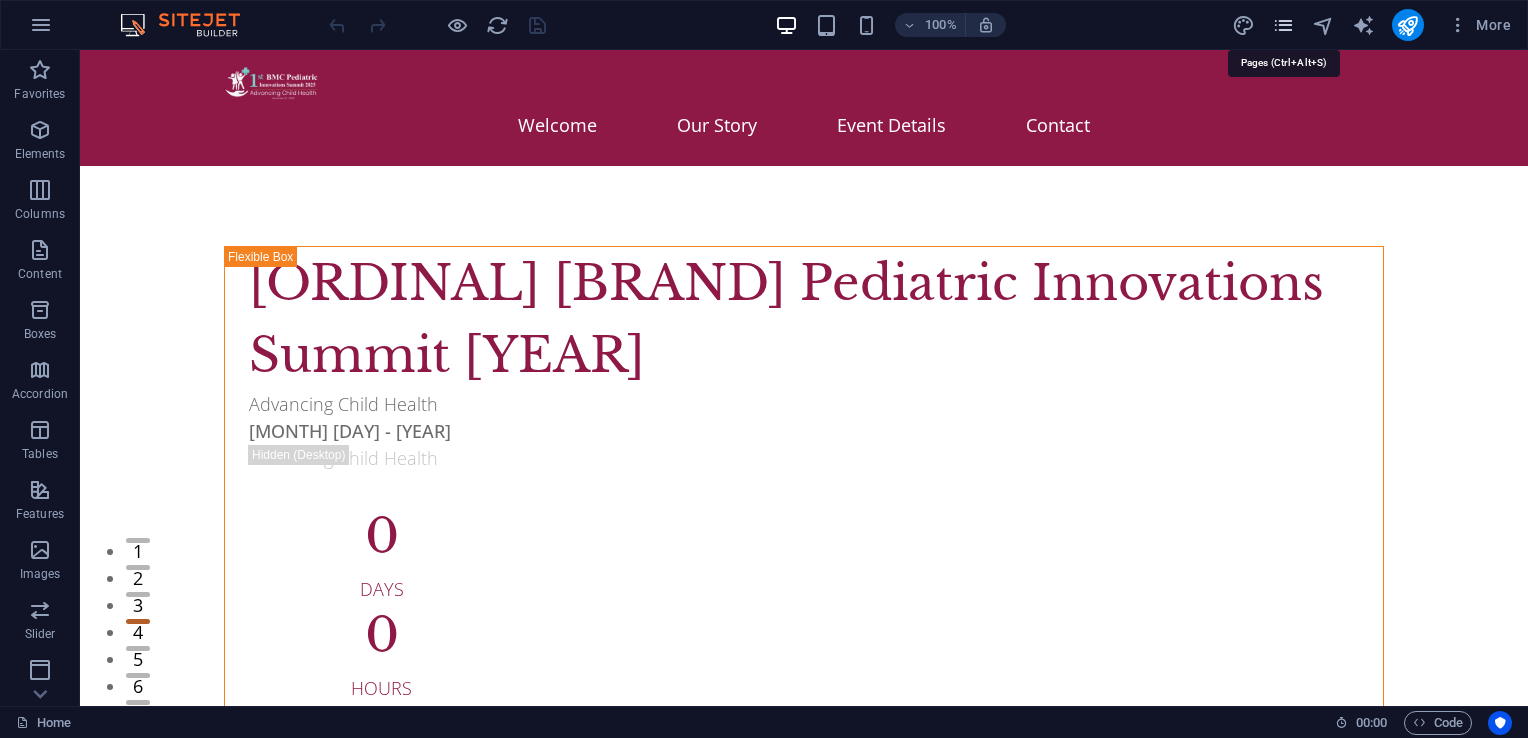 click at bounding box center (1283, 25) 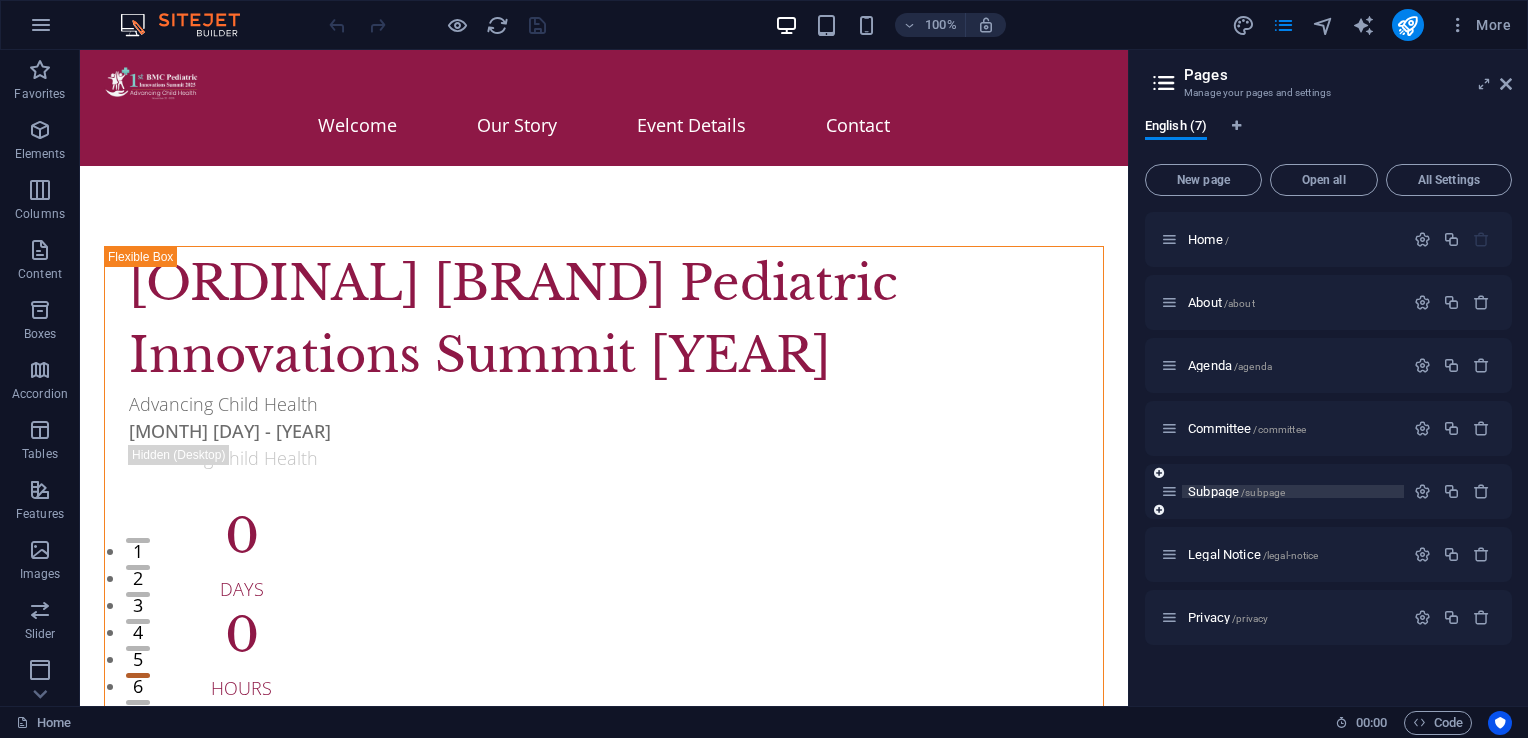 click on "Subpage /subpage" at bounding box center (1236, 491) 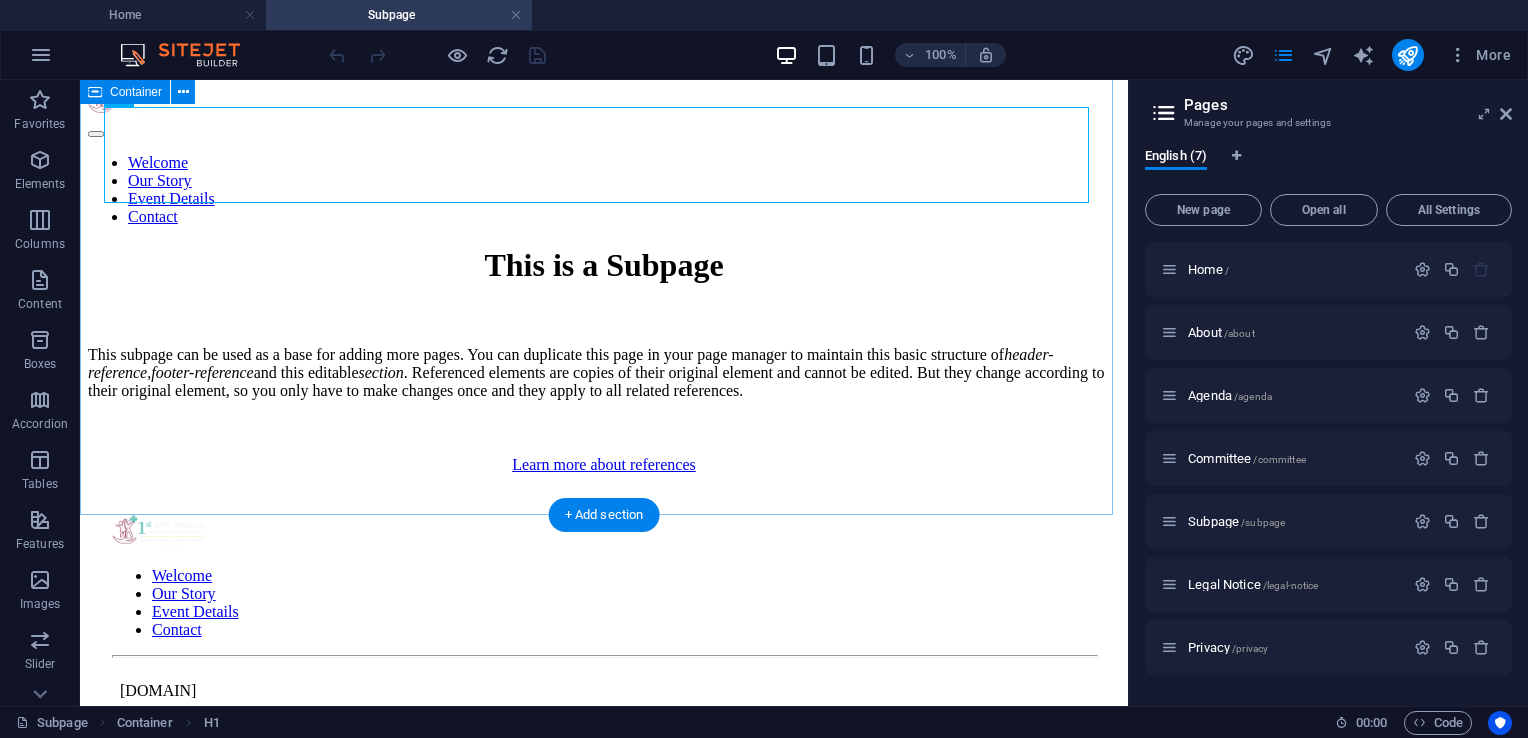 scroll, scrollTop: 0, scrollLeft: 0, axis: both 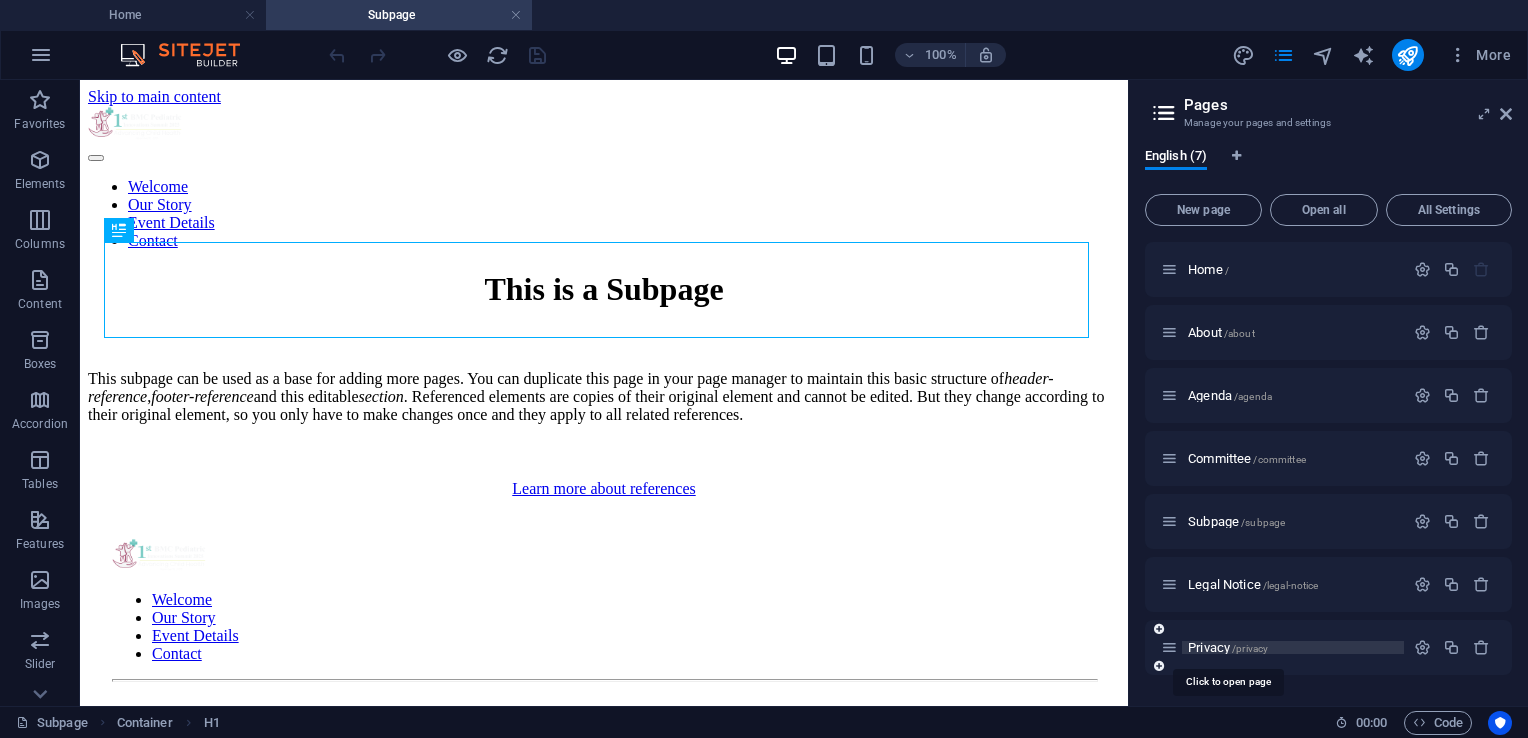 click on "Privacy /privacy" at bounding box center [1228, 647] 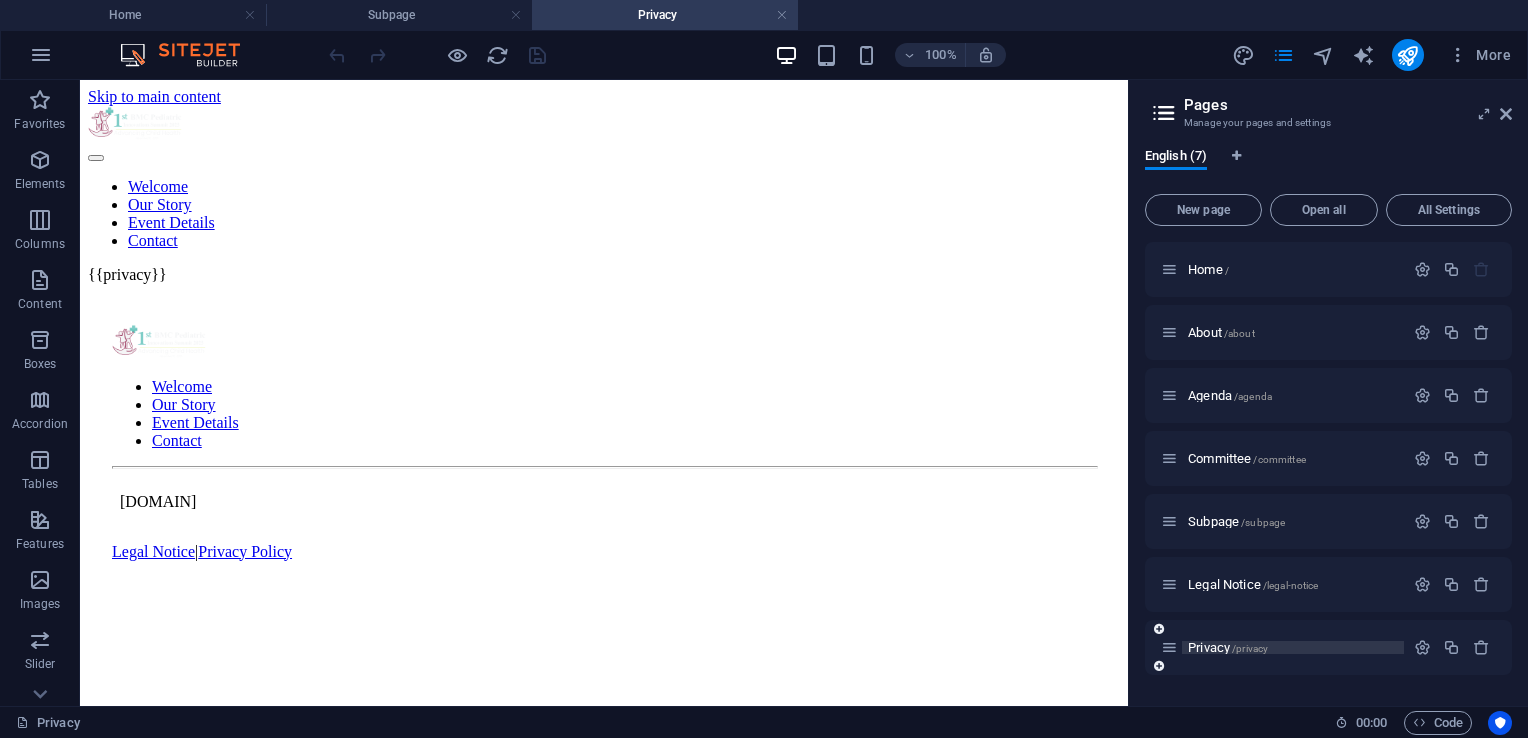 scroll, scrollTop: 0, scrollLeft: 0, axis: both 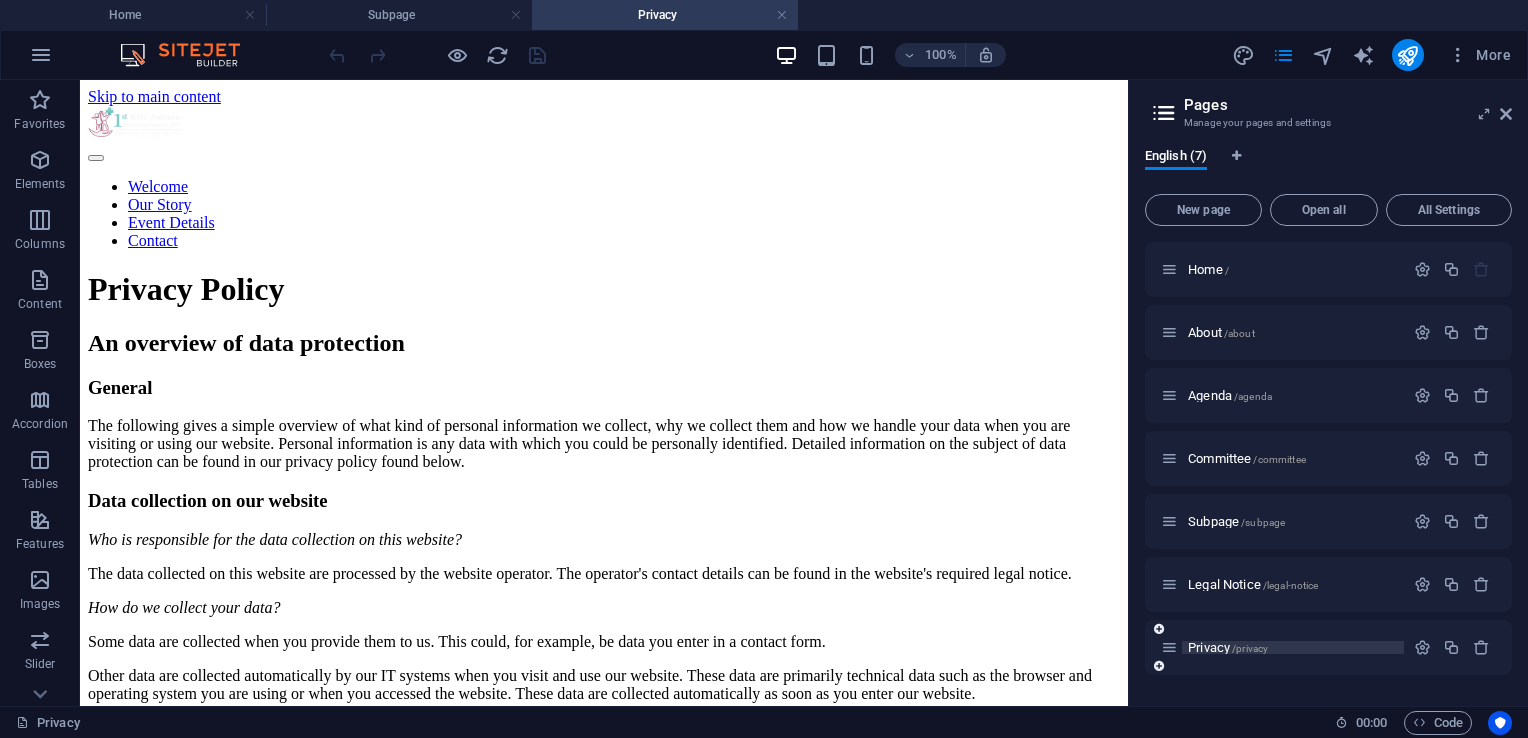 click on "Privacy /privacy" at bounding box center [1228, 647] 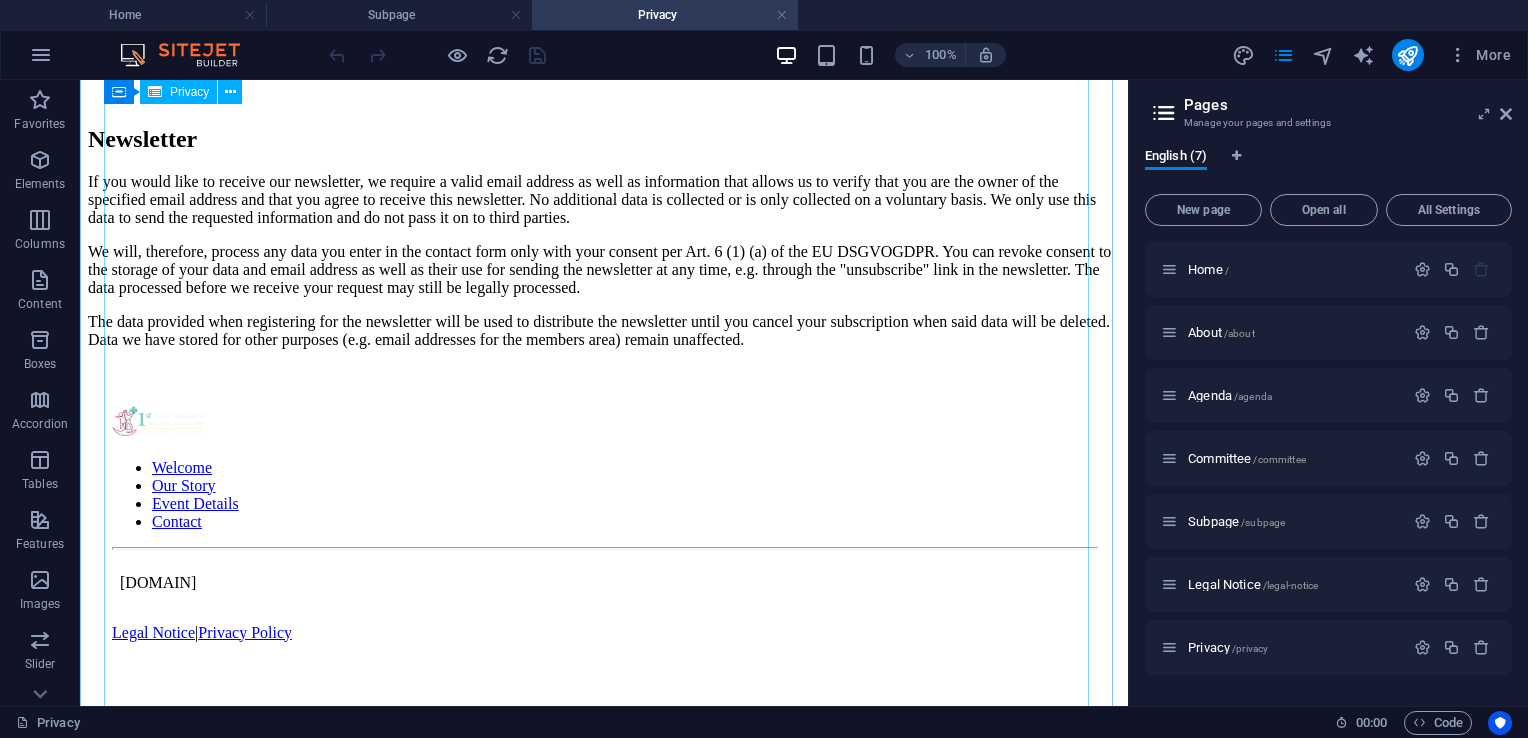 scroll, scrollTop: 6288, scrollLeft: 0, axis: vertical 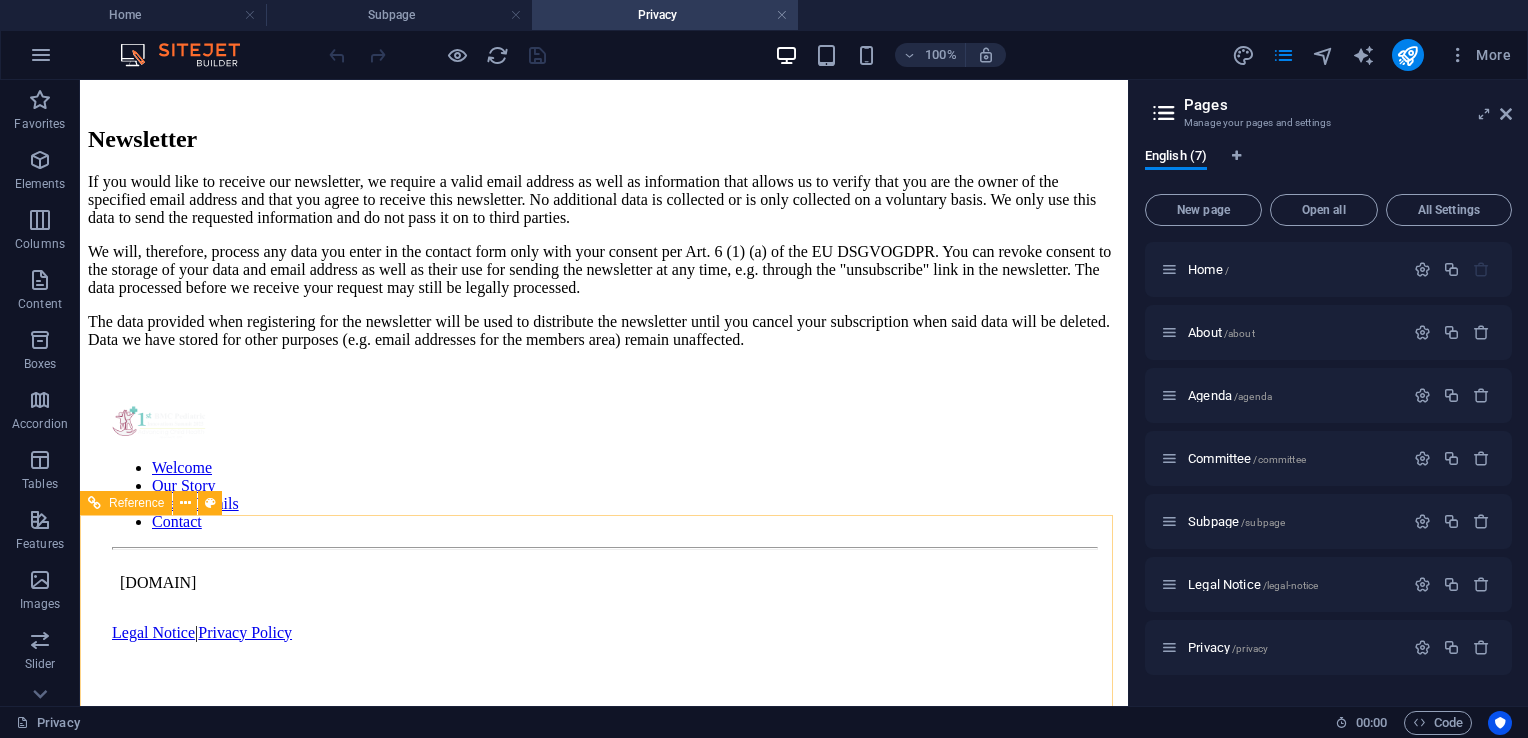 drag, startPoint x: 142, startPoint y: 510, endPoint x: 330, endPoint y: 769, distance: 320.03906 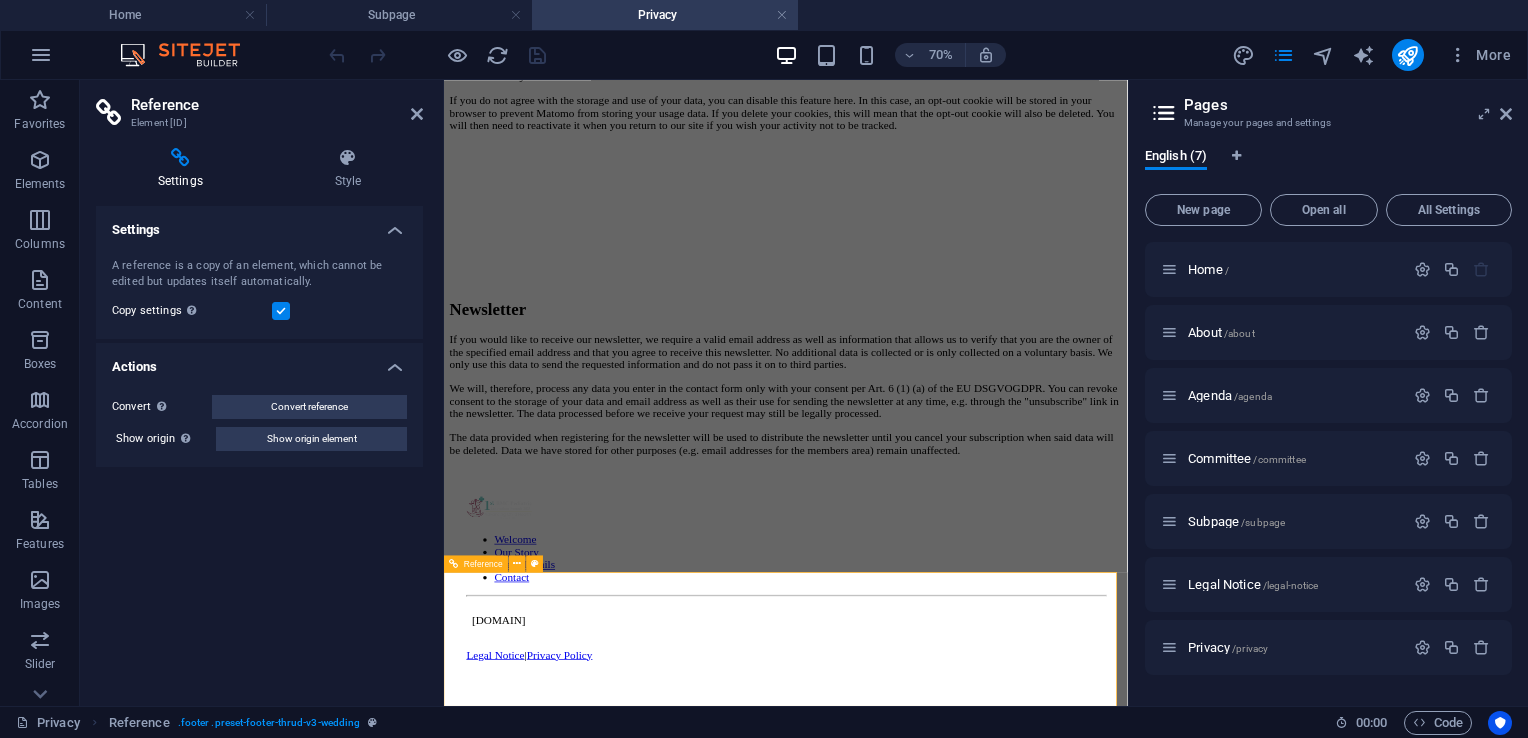 scroll, scrollTop: 6182, scrollLeft: 0, axis: vertical 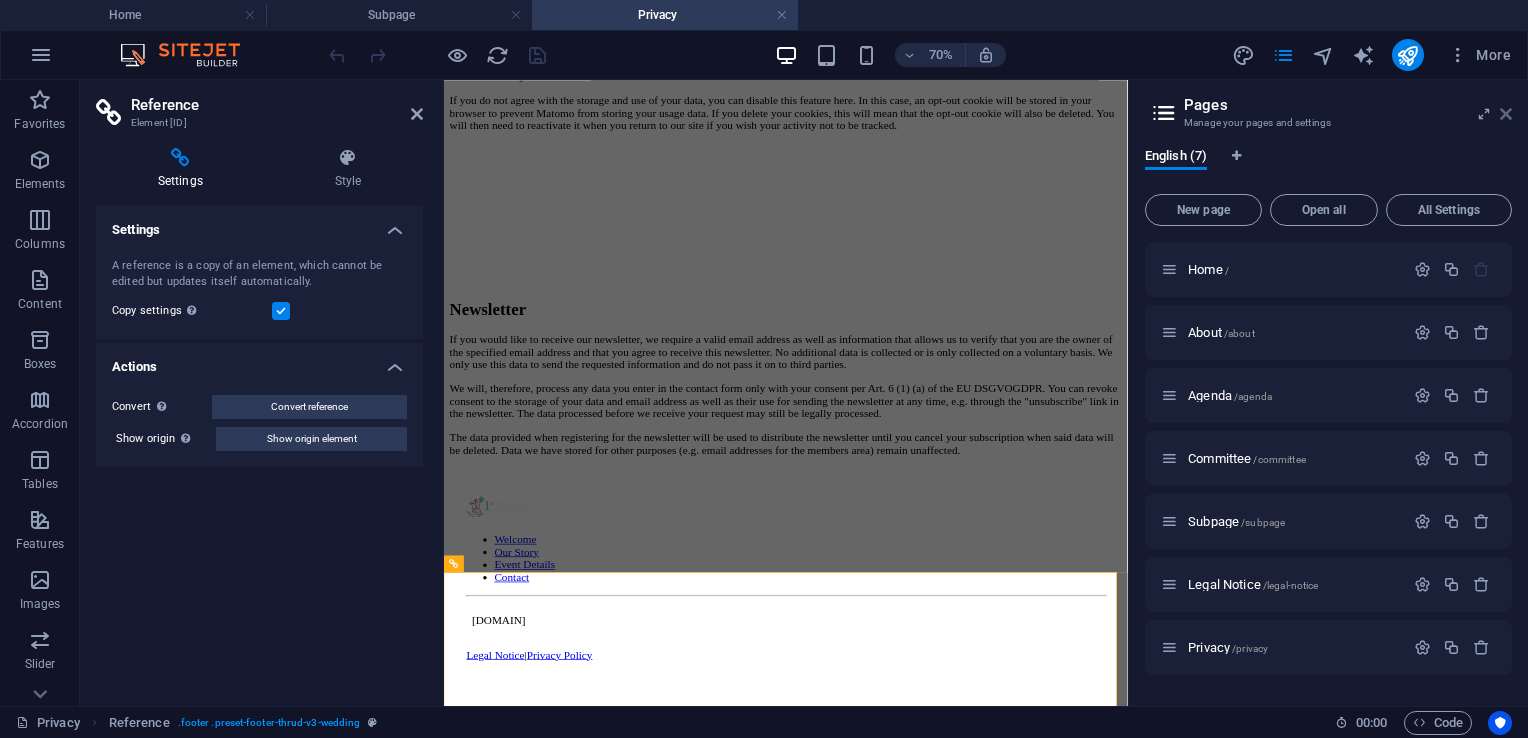 click at bounding box center (1506, 114) 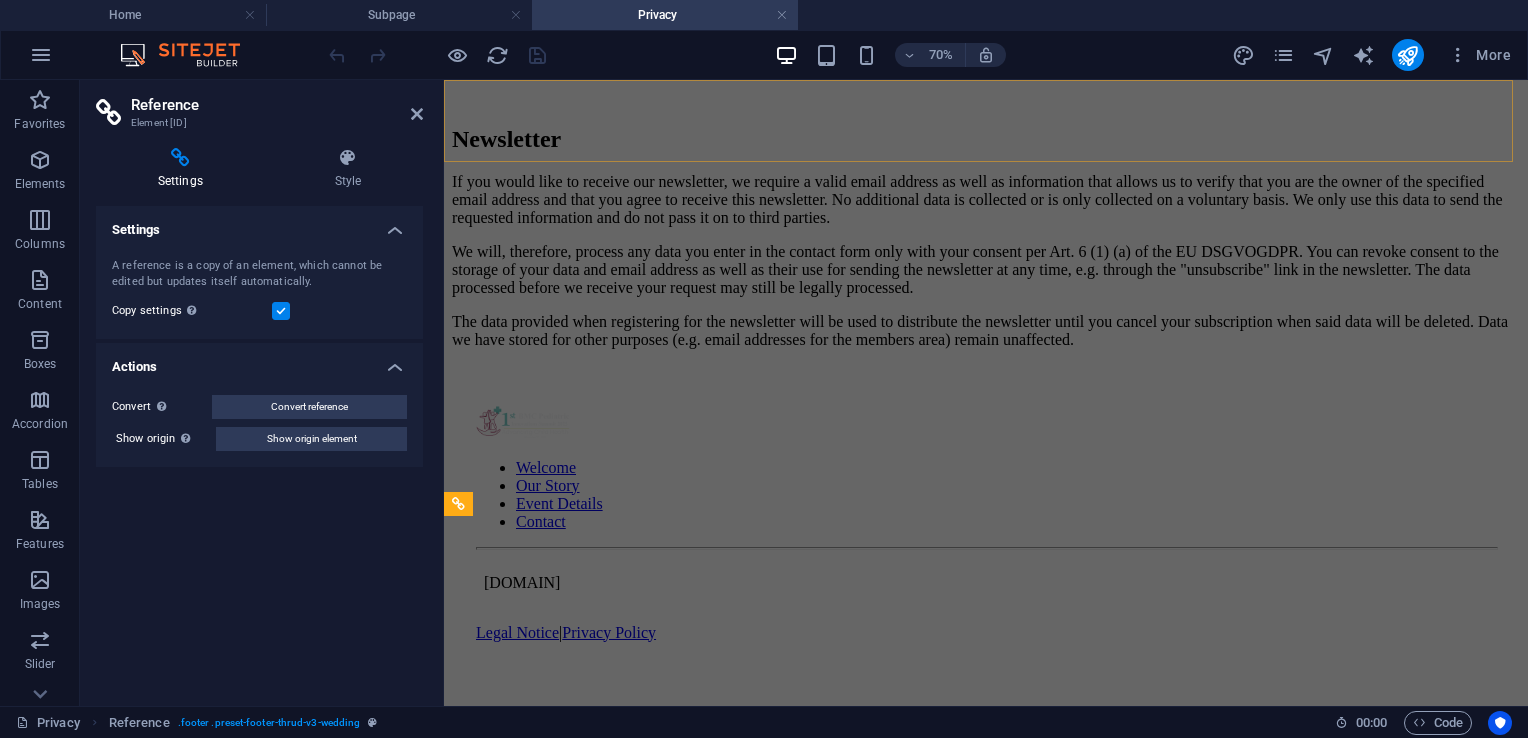 scroll, scrollTop: 6207, scrollLeft: 0, axis: vertical 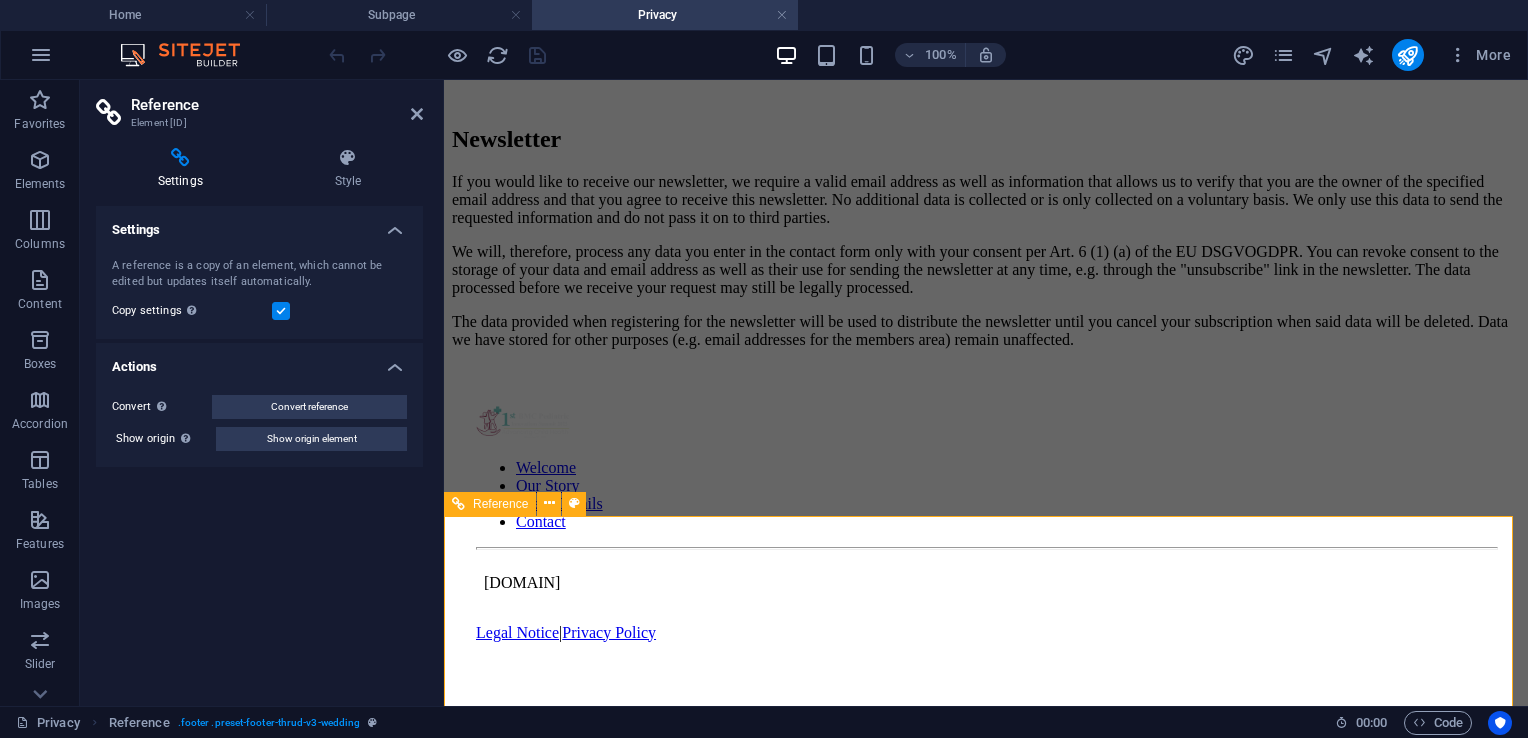 click at bounding box center [986, 548] 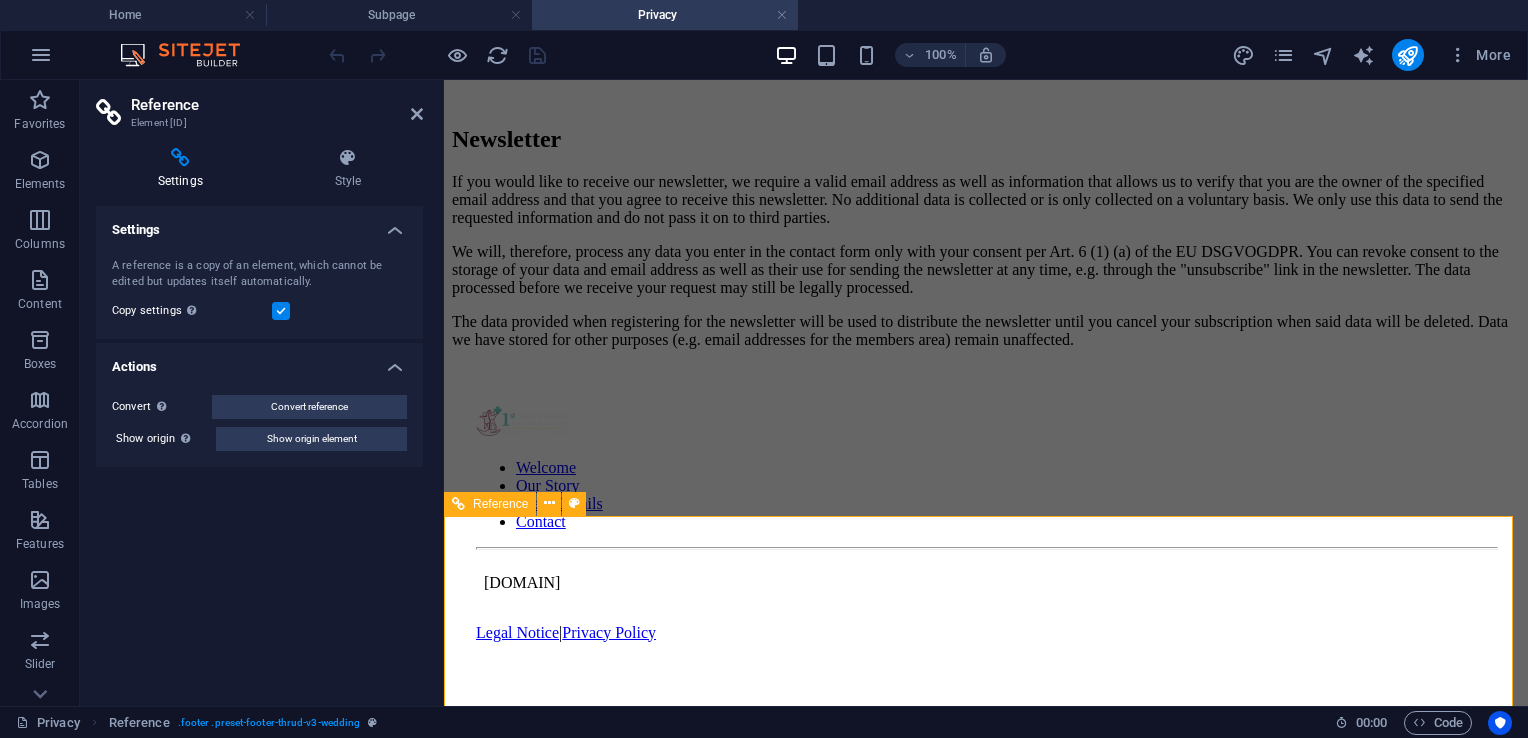 click on "Legal Notice  |  Privacy Policy" at bounding box center [986, 633] 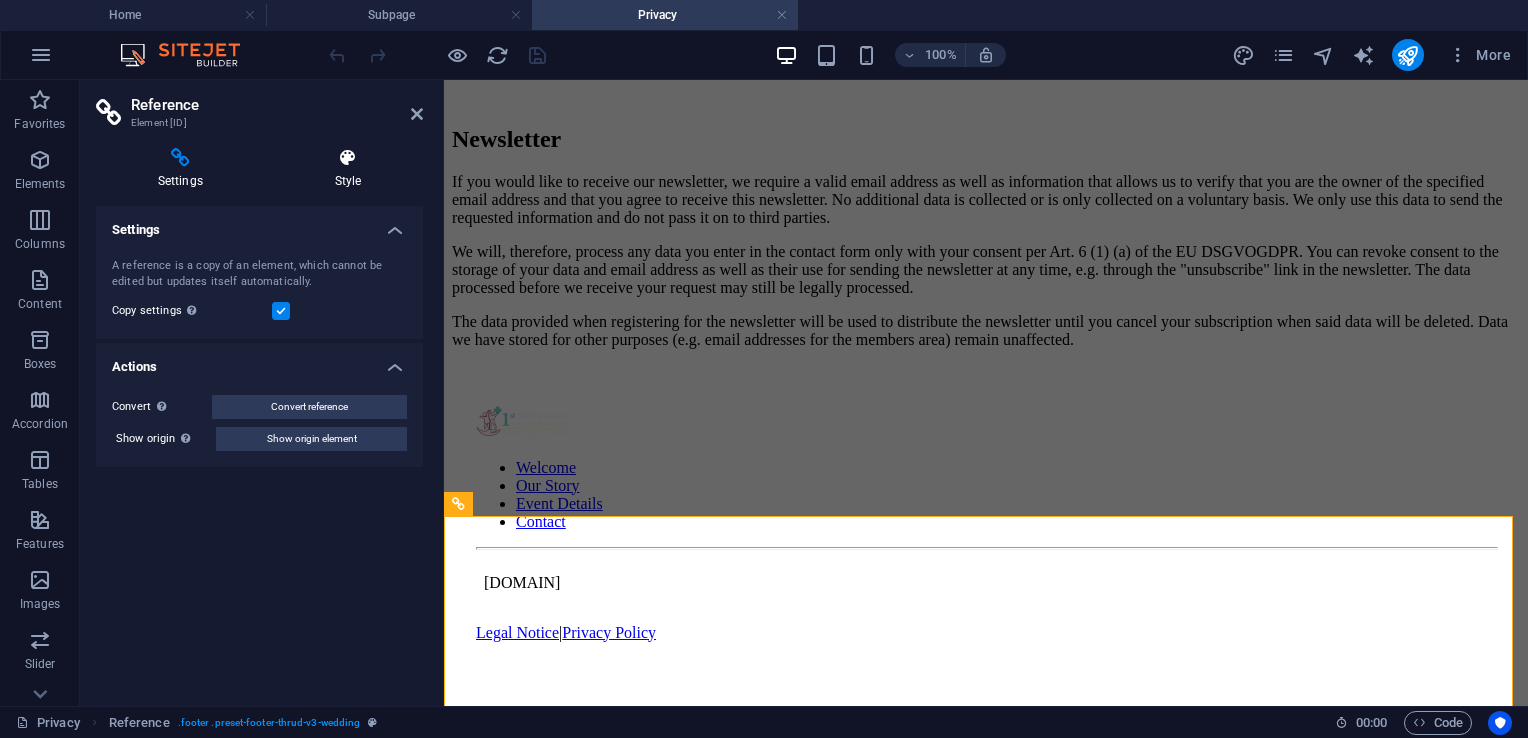 click at bounding box center [348, 158] 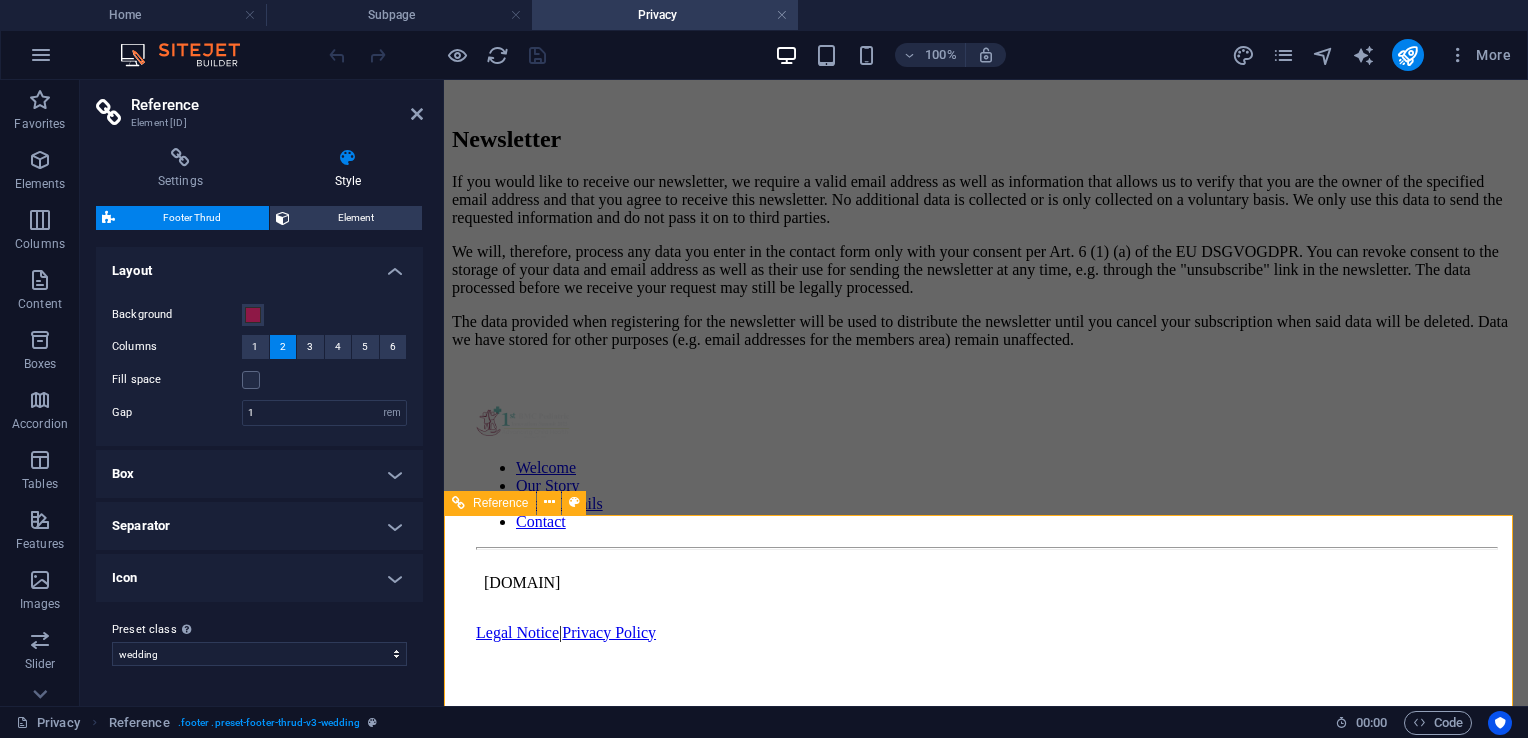 scroll, scrollTop: 6208, scrollLeft: 0, axis: vertical 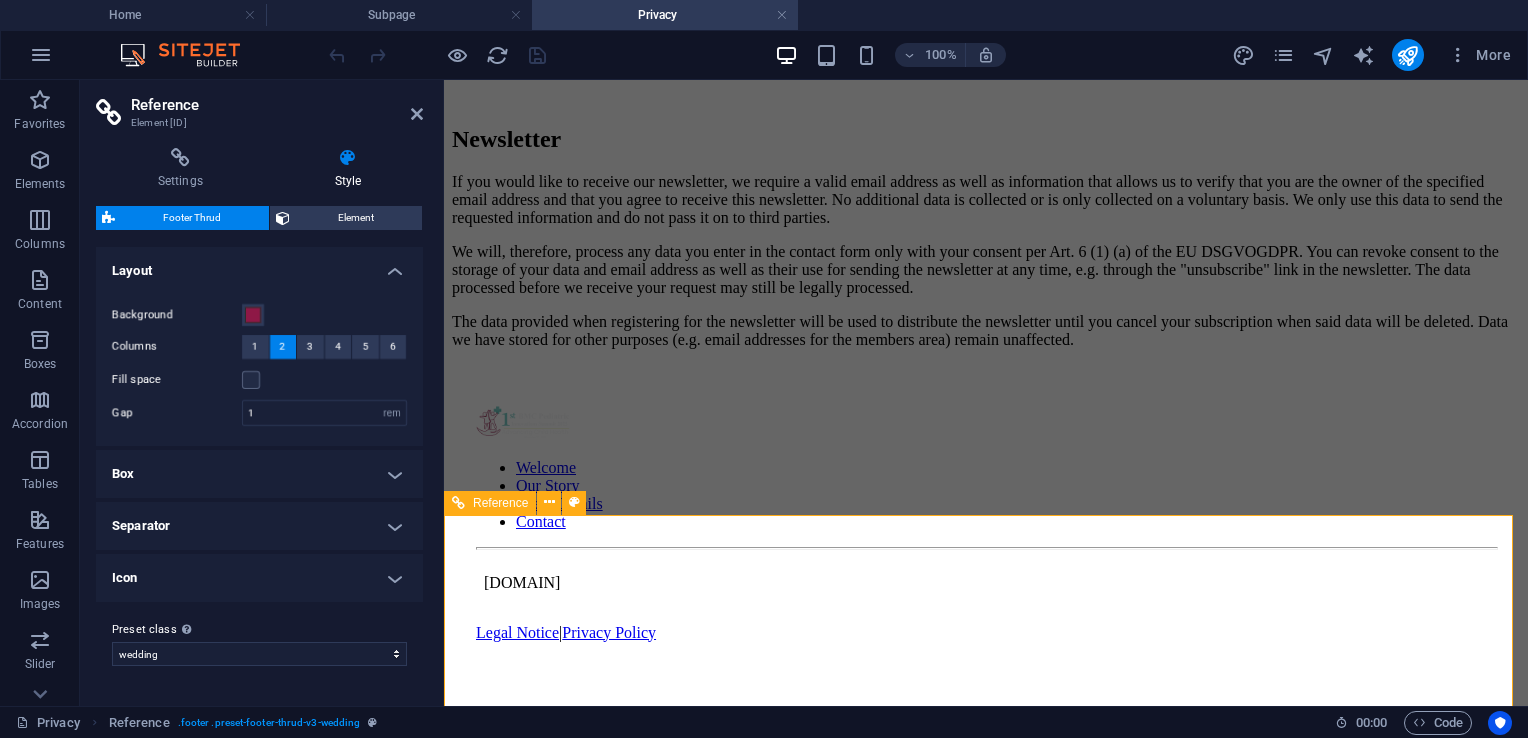 click on "[DOMAIN]" at bounding box center [986, 583] 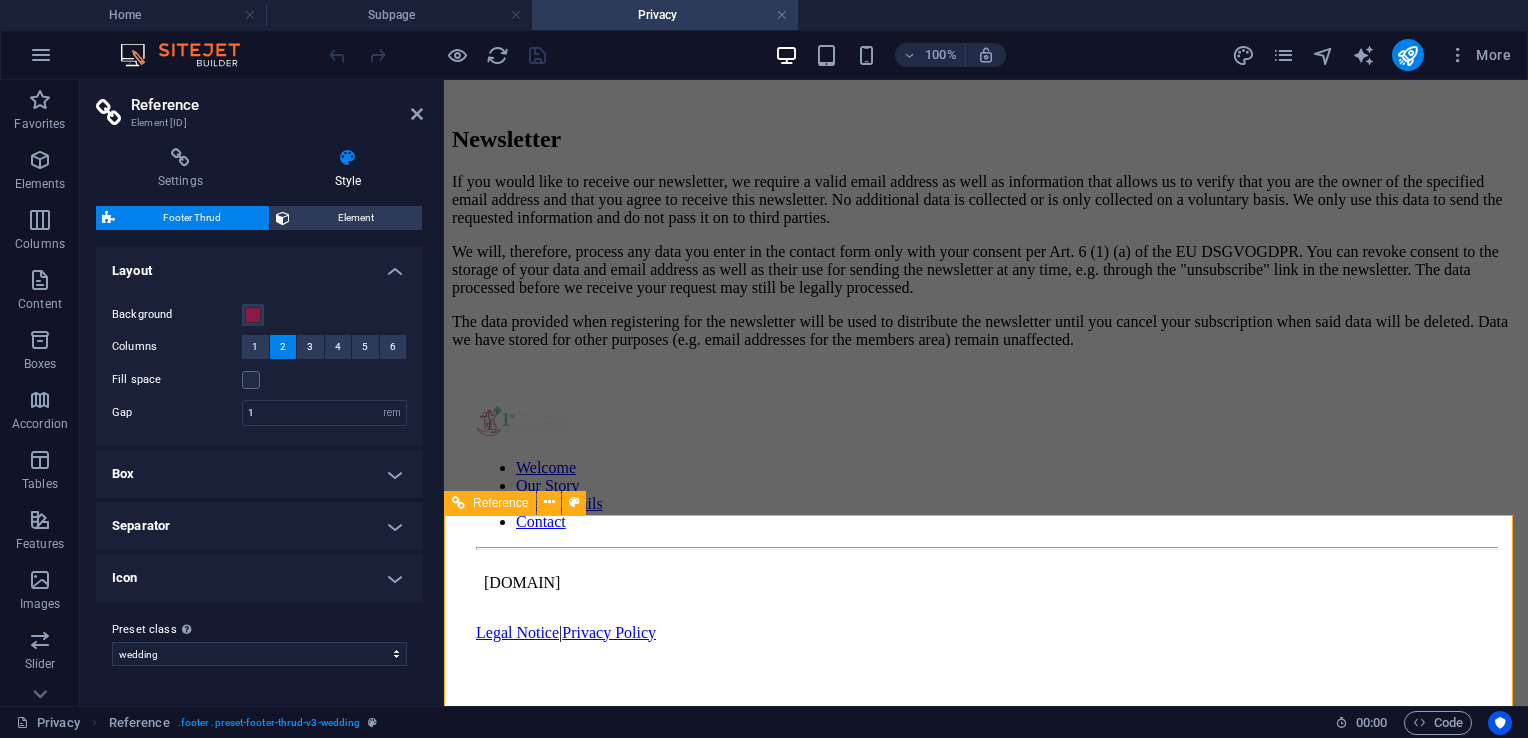 click at bounding box center (552, 424) 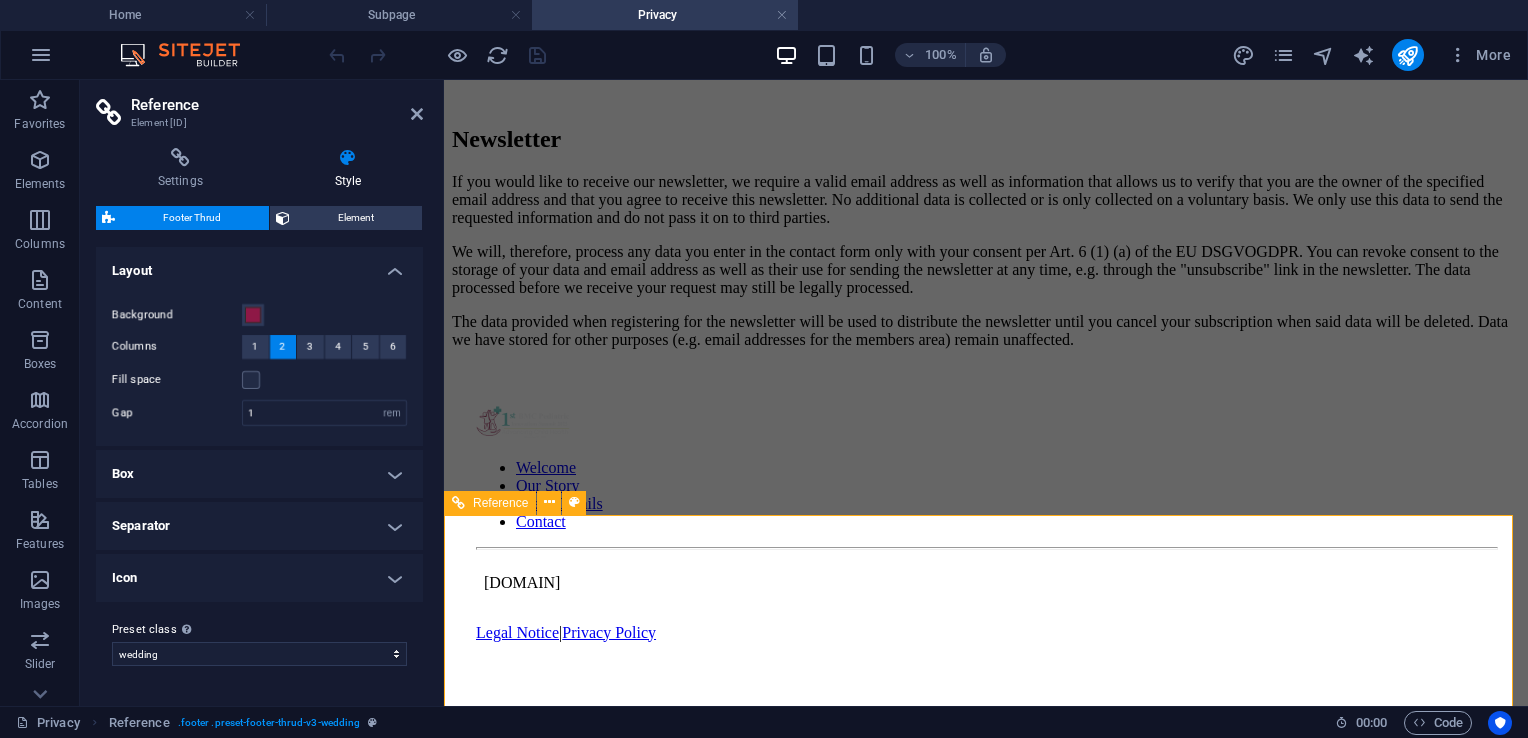 click on "Welcome Our Story Event Details Contact" at bounding box center [884, 495] 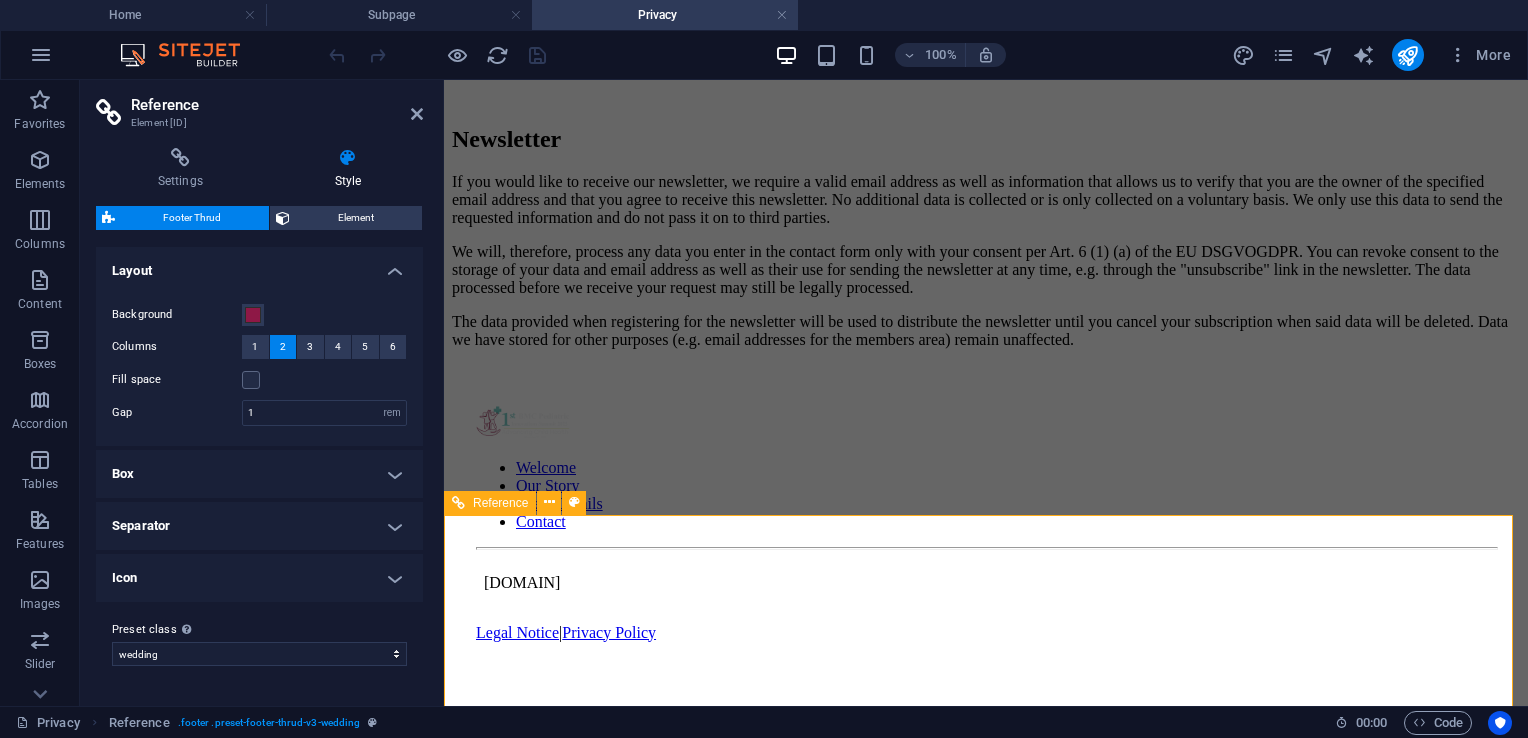 click on "Welcome Our Story Event Details Contact" at bounding box center (884, 495) 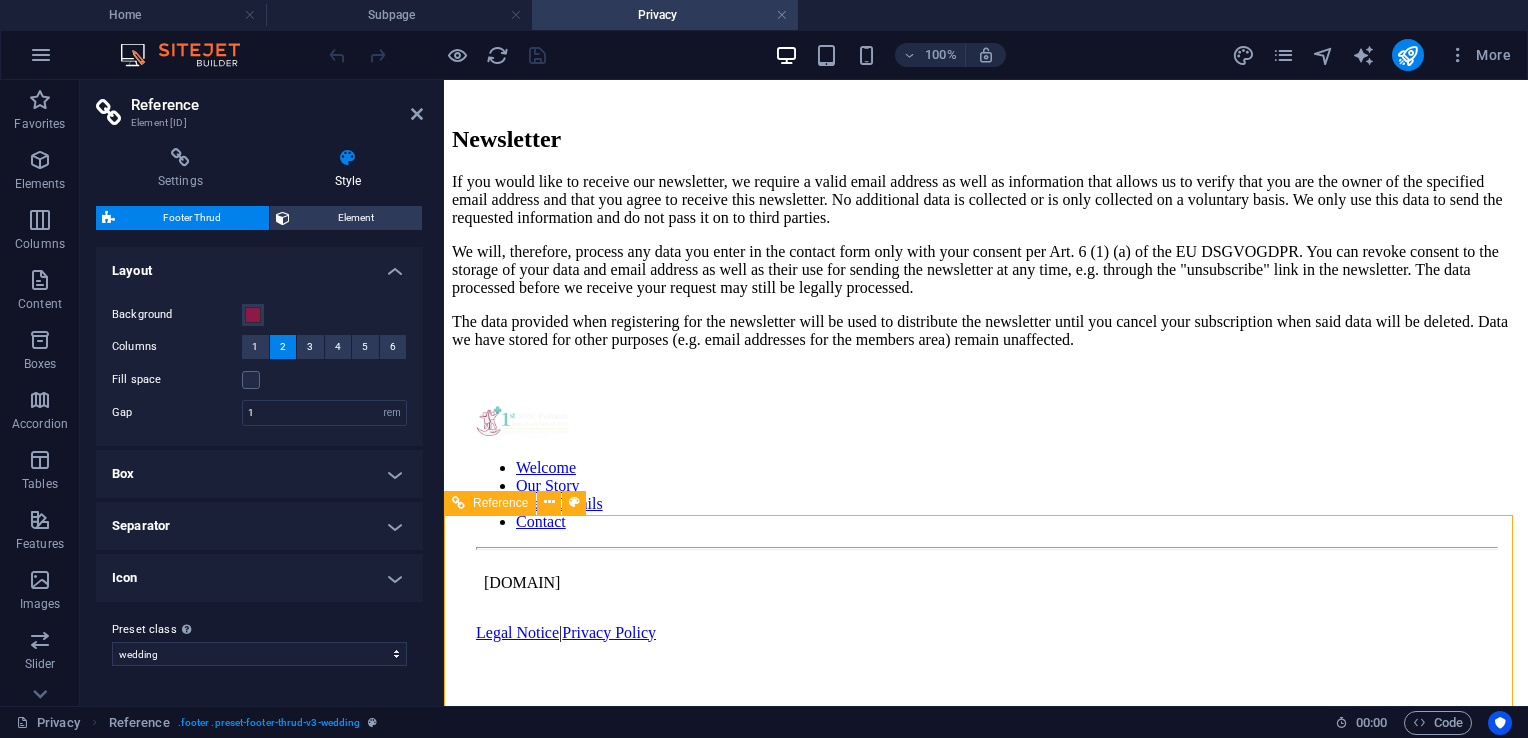 click on "Legal Notice  |  Privacy Policy" at bounding box center [986, 633] 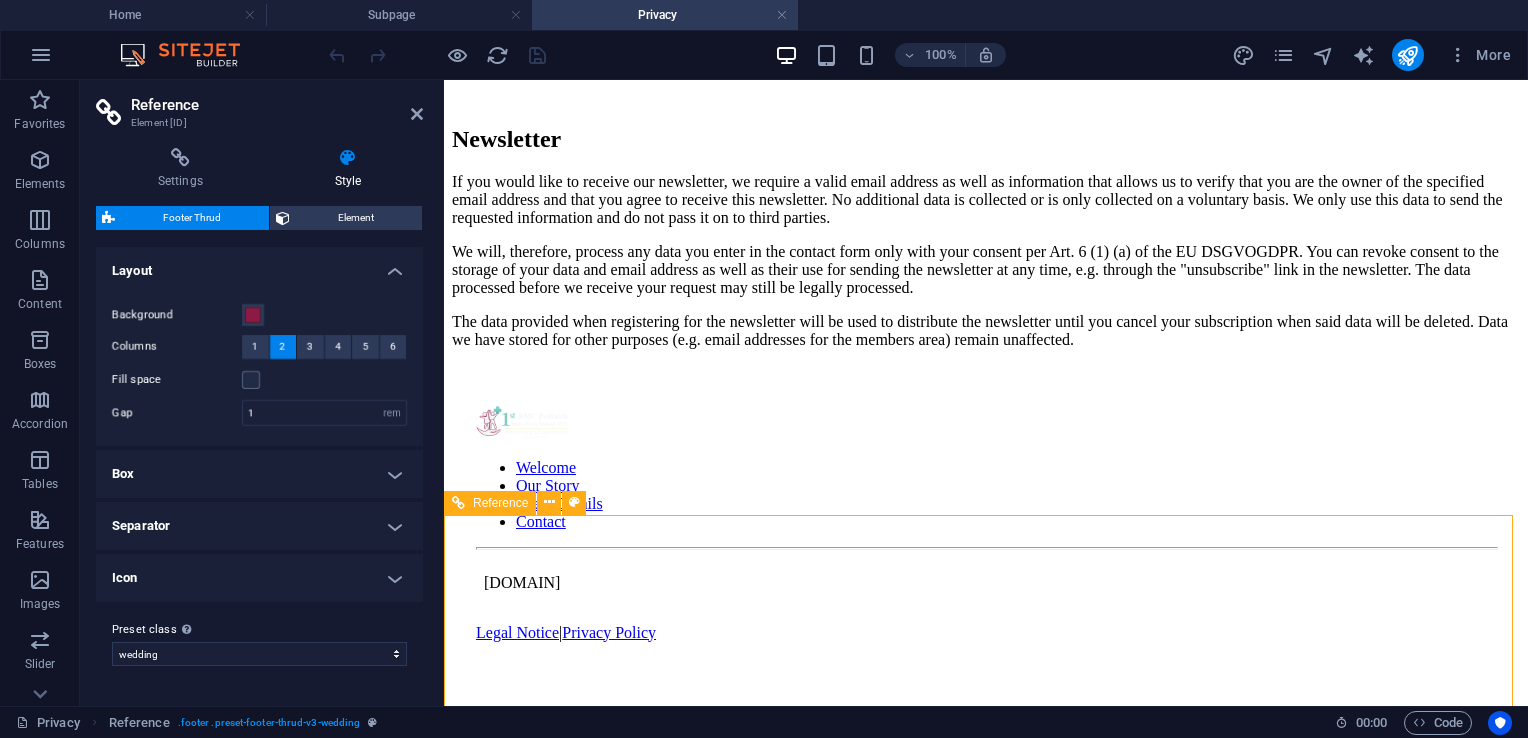 click on "Legal Notice  |  Privacy Policy" at bounding box center [986, 633] 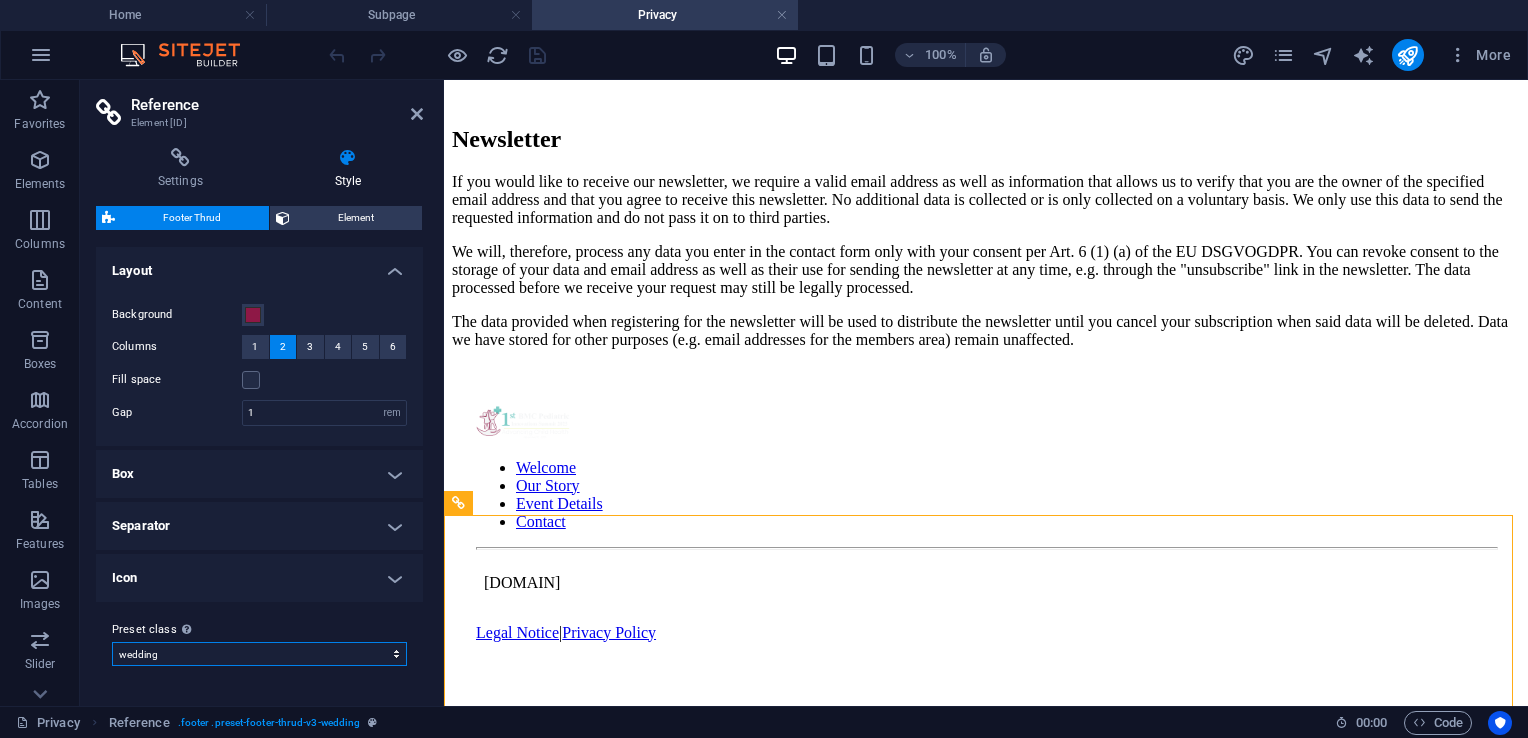 click on "wedding Add preset class" at bounding box center (259, 654) 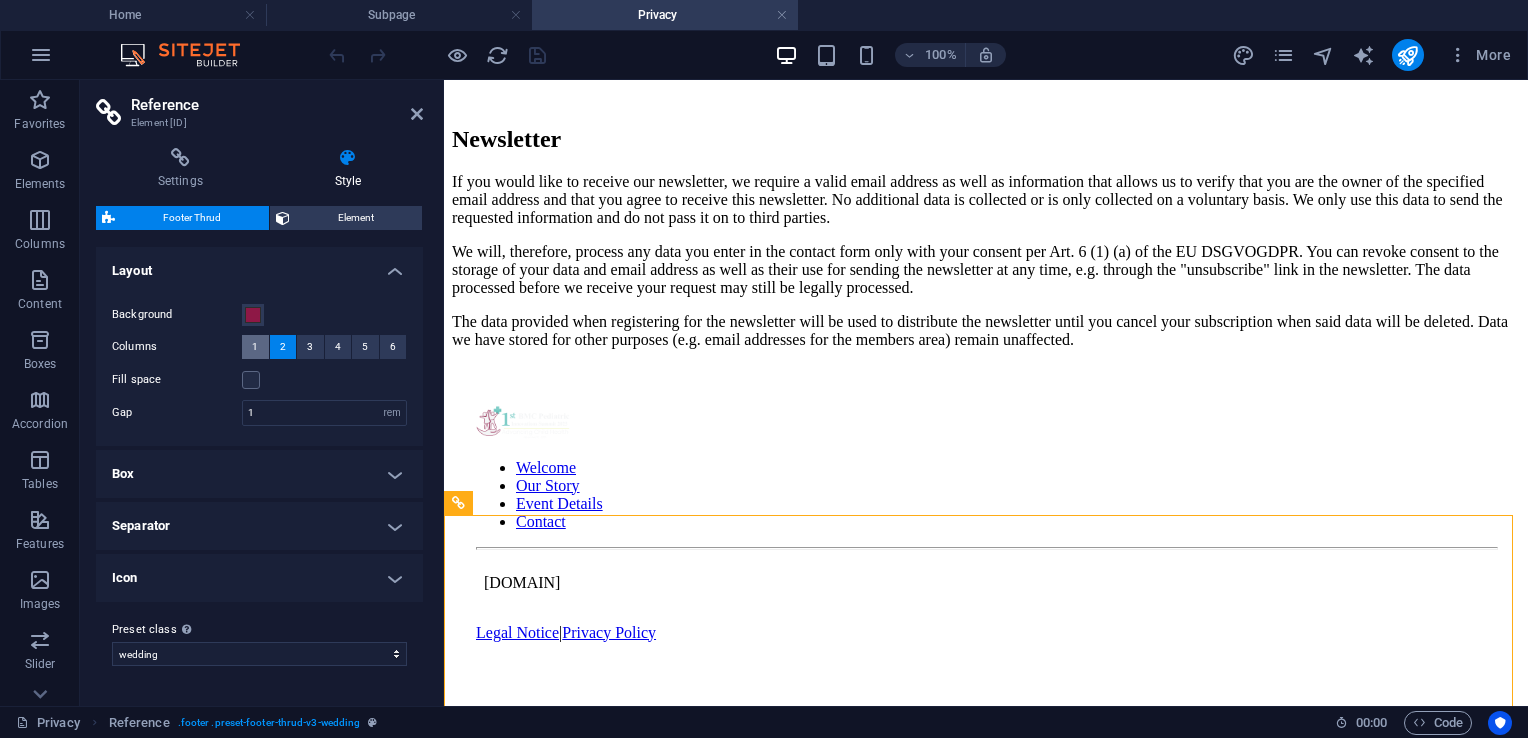click on "1" at bounding box center (255, 347) 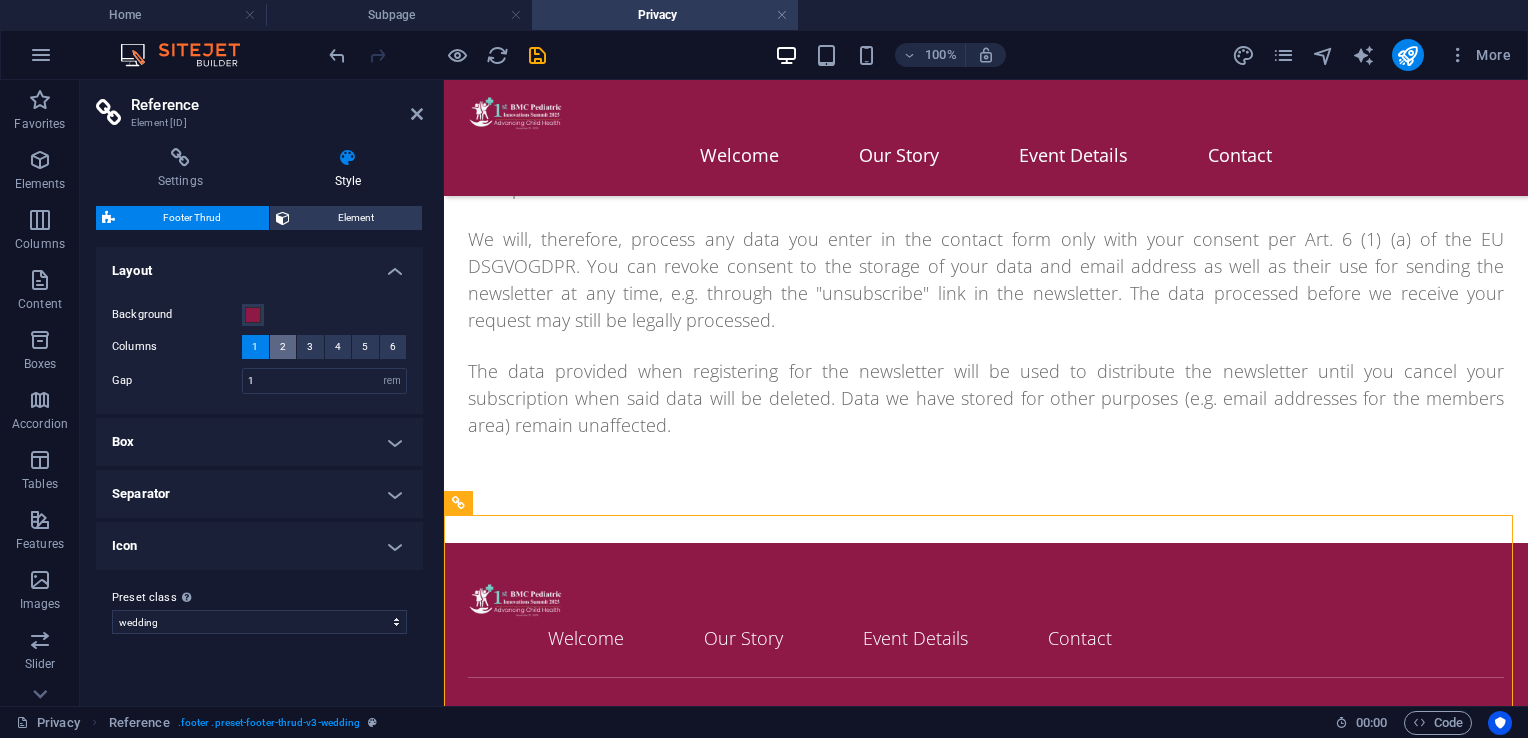 click on "2" at bounding box center [283, 347] 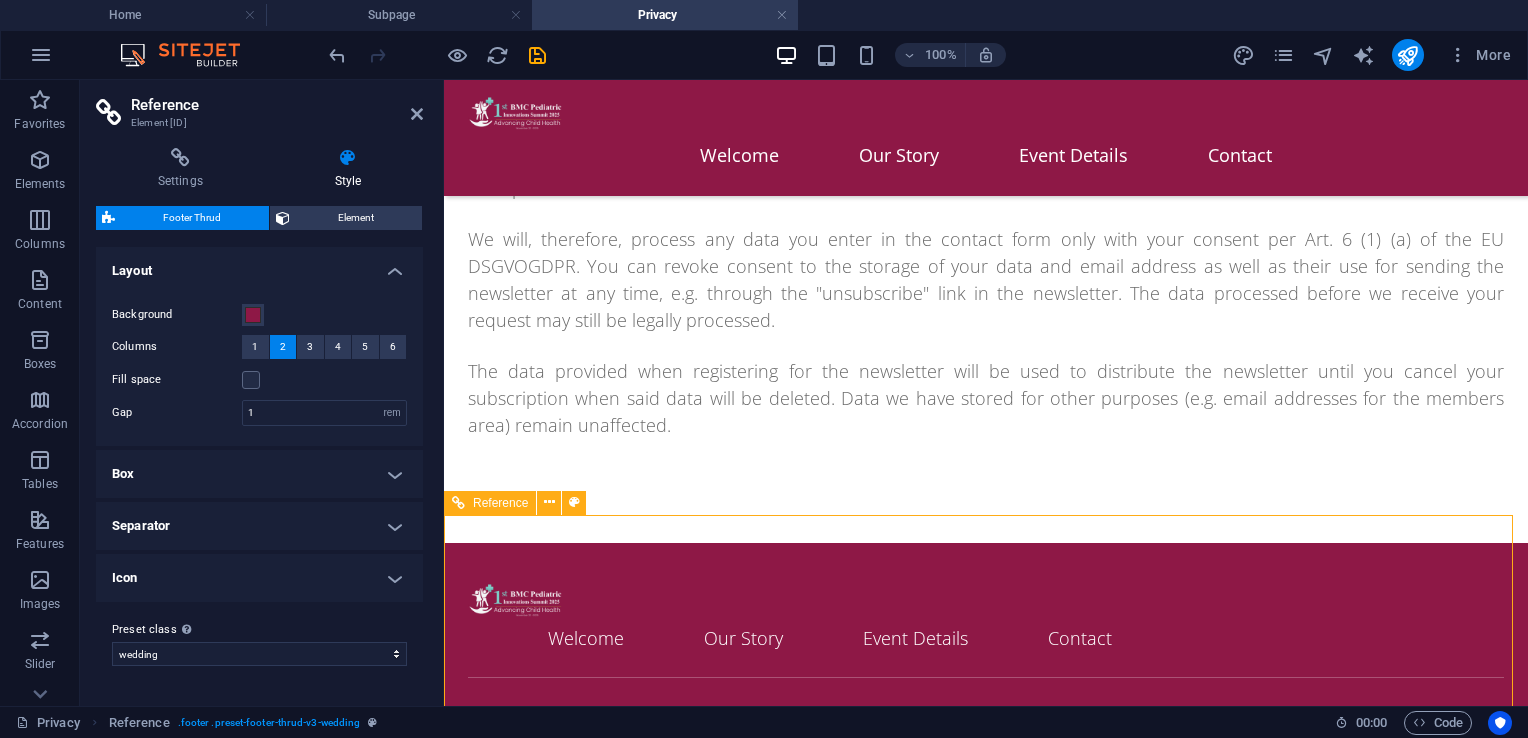 click on "Legal Notice  |  Privacy Policy" at bounding box center [986, 743] 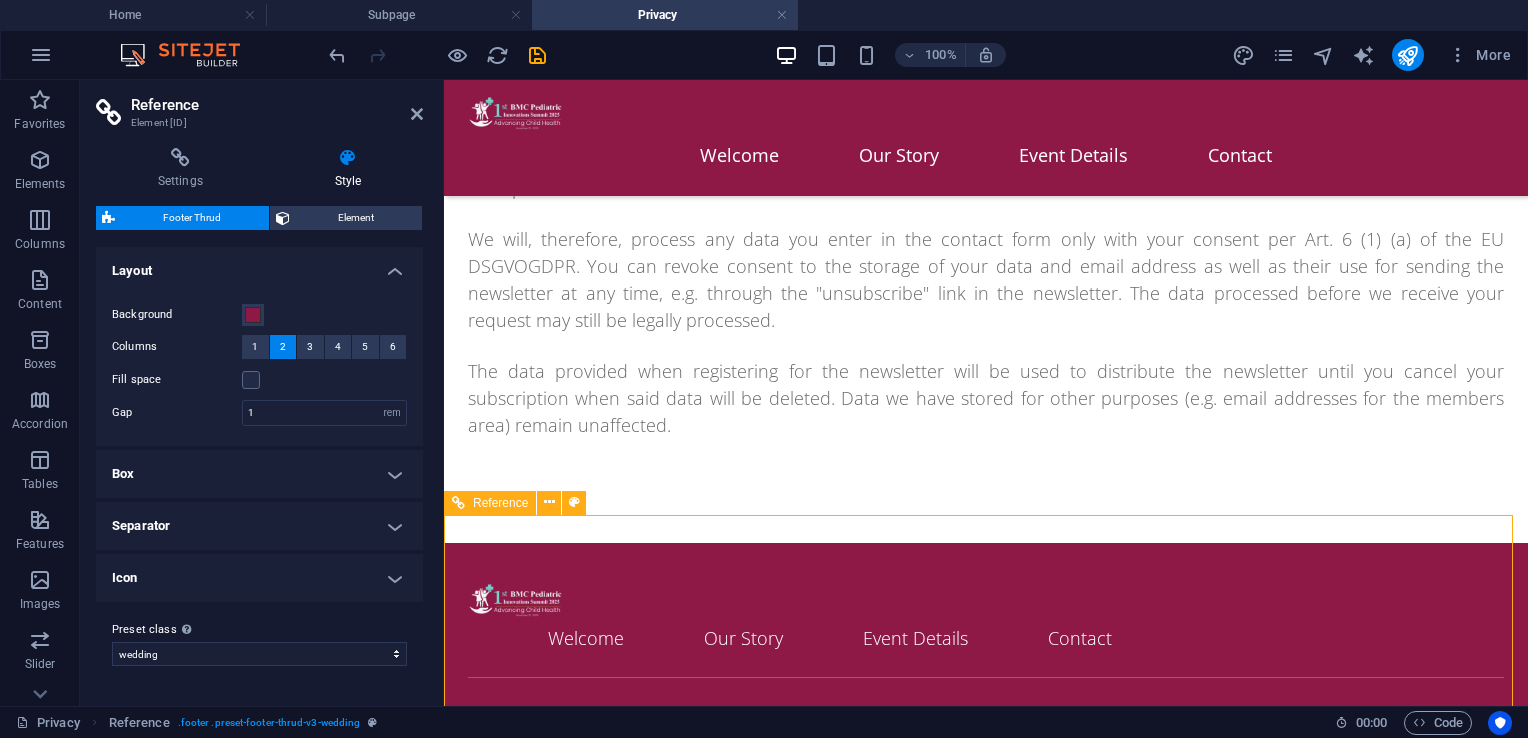 click on "Reference" at bounding box center [490, 503] 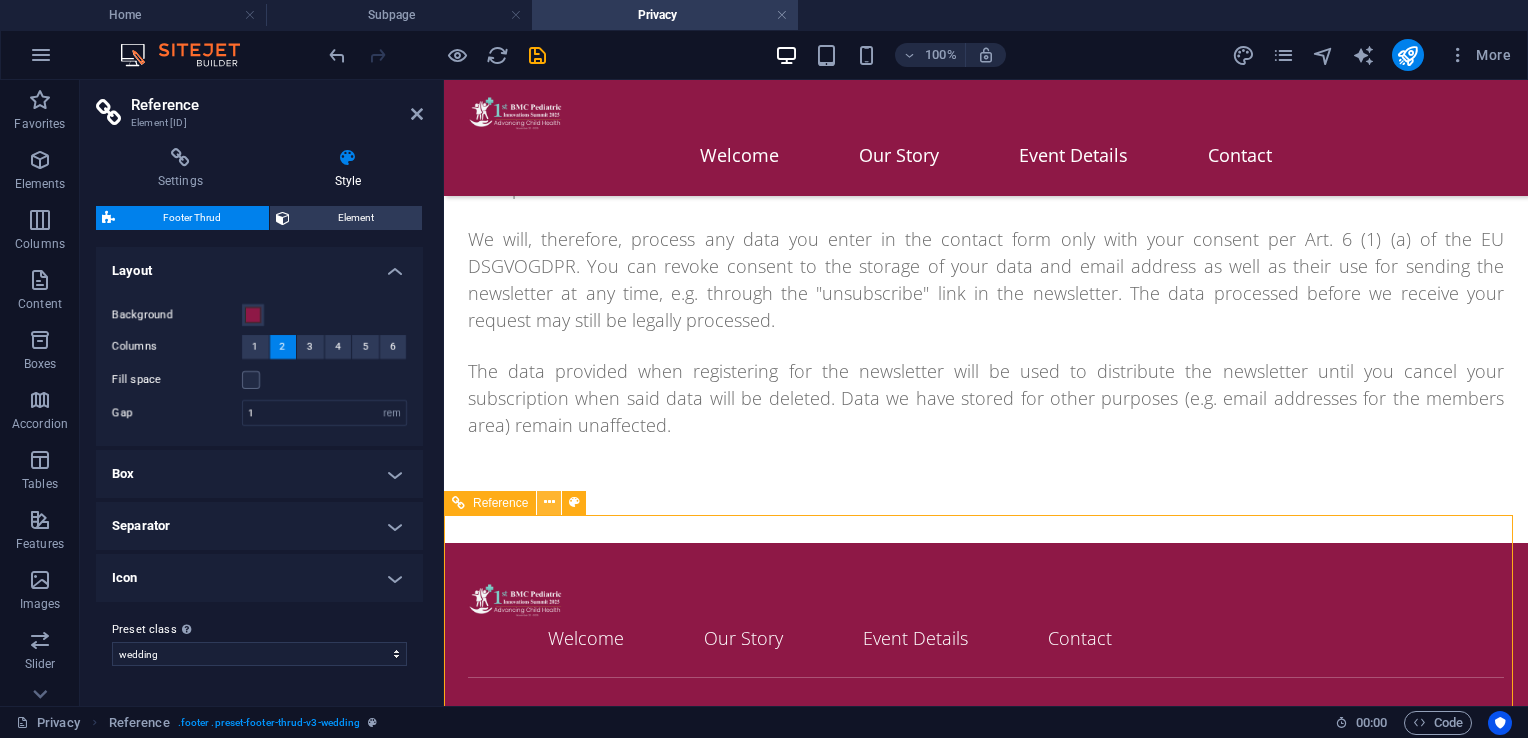 click at bounding box center (549, 502) 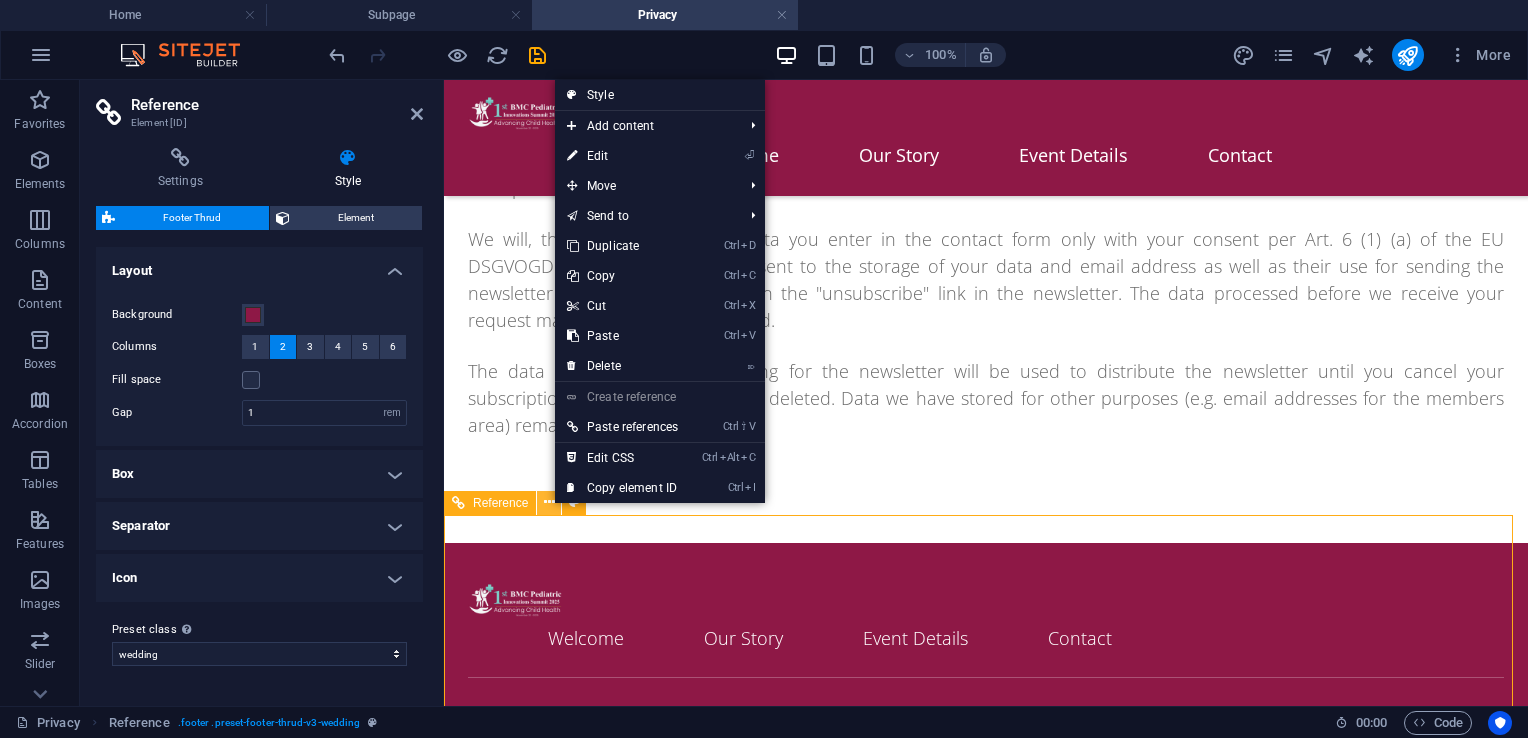 click at bounding box center [549, 502] 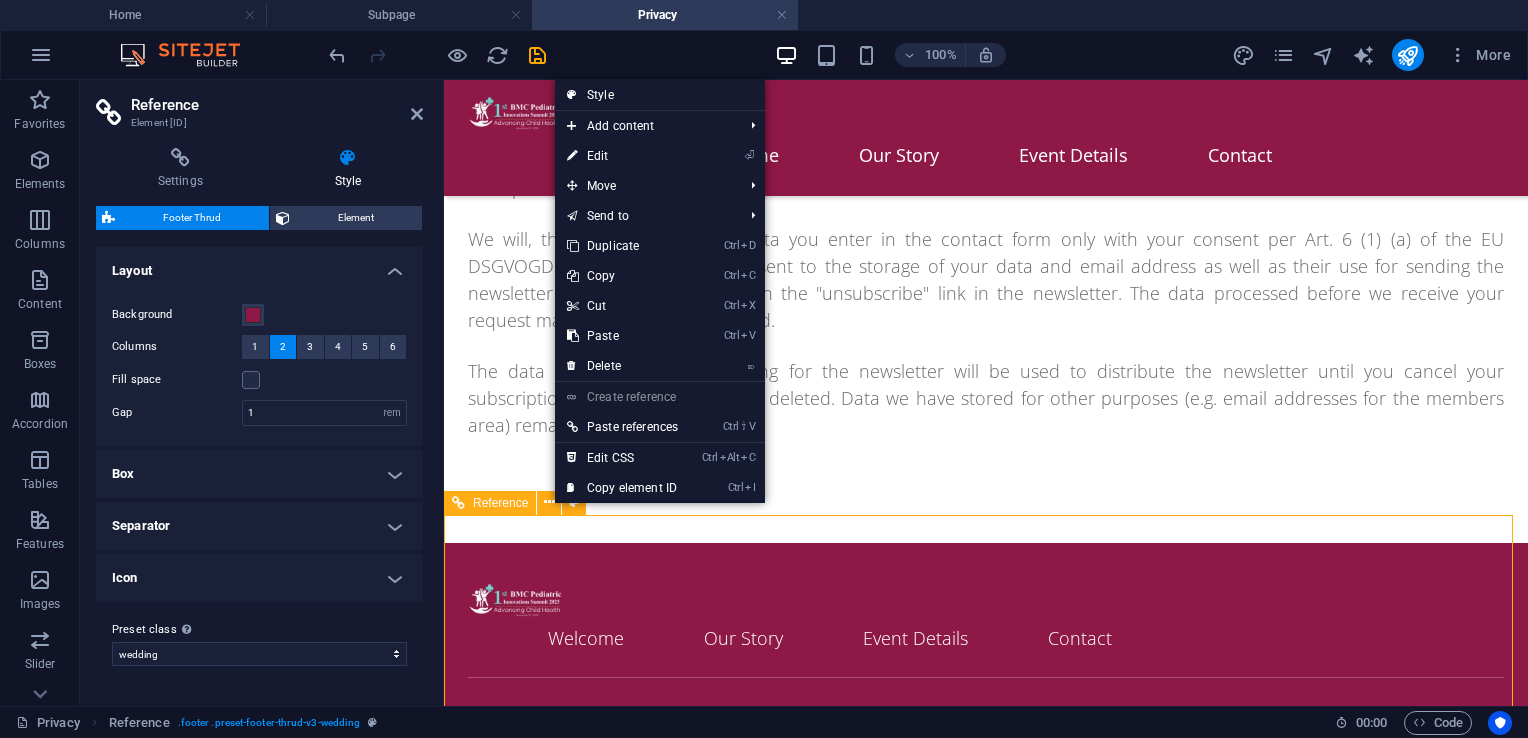click at bounding box center [547, 600] 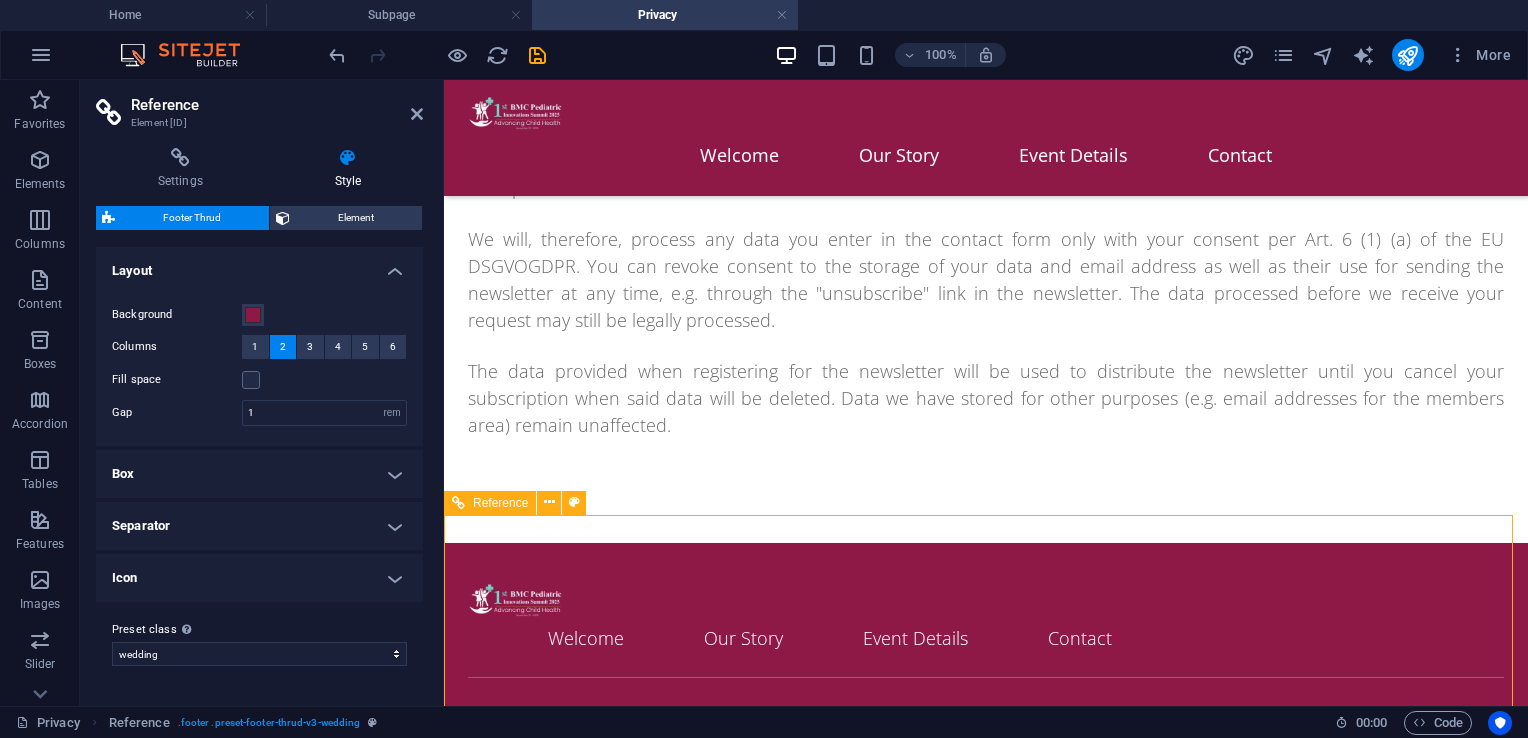 click at bounding box center (547, 600) 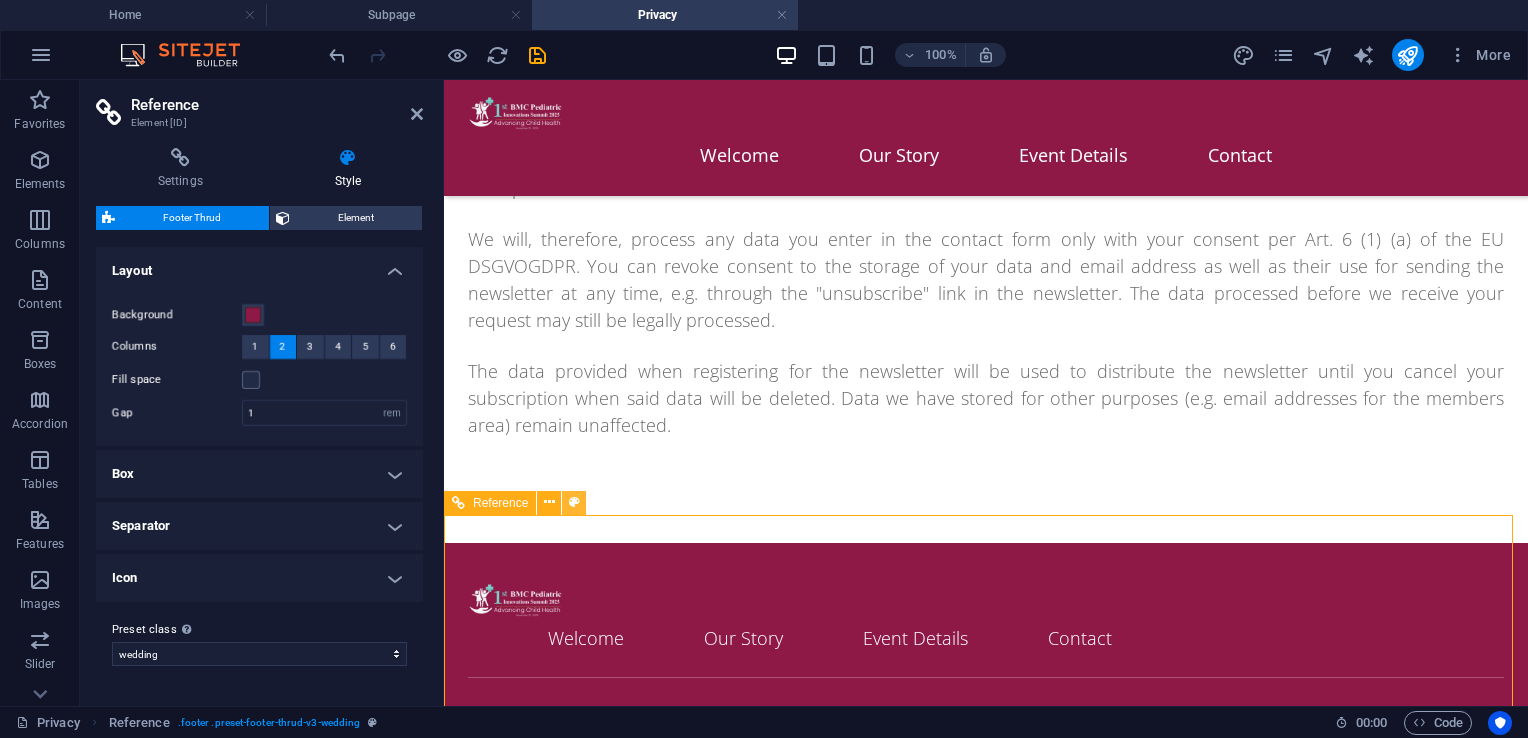 click at bounding box center [574, 502] 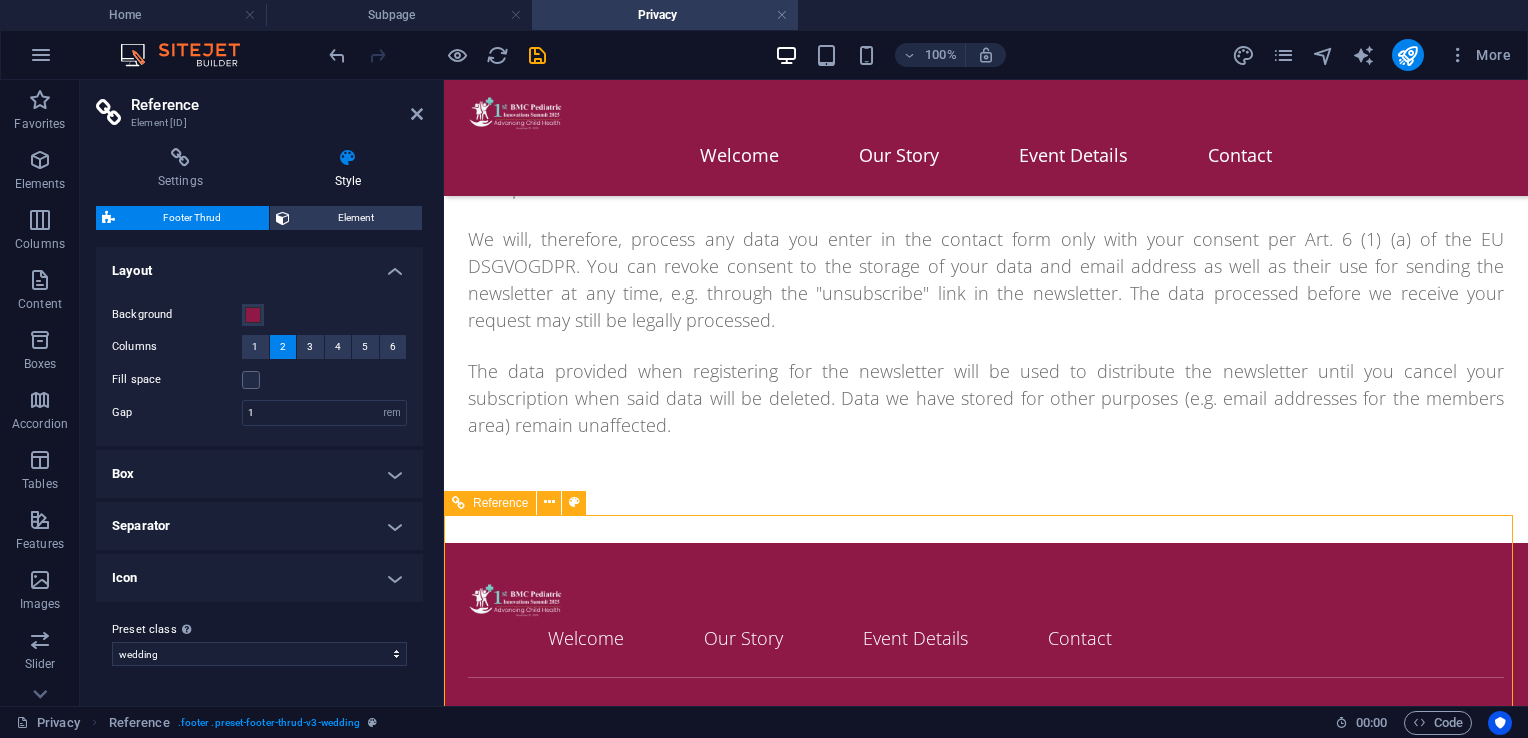 click on "Welcome Our Story Event Details Contact
bmc-pediatric.com   Legal Notice  |  Privacy Policy" at bounding box center (986, 670) 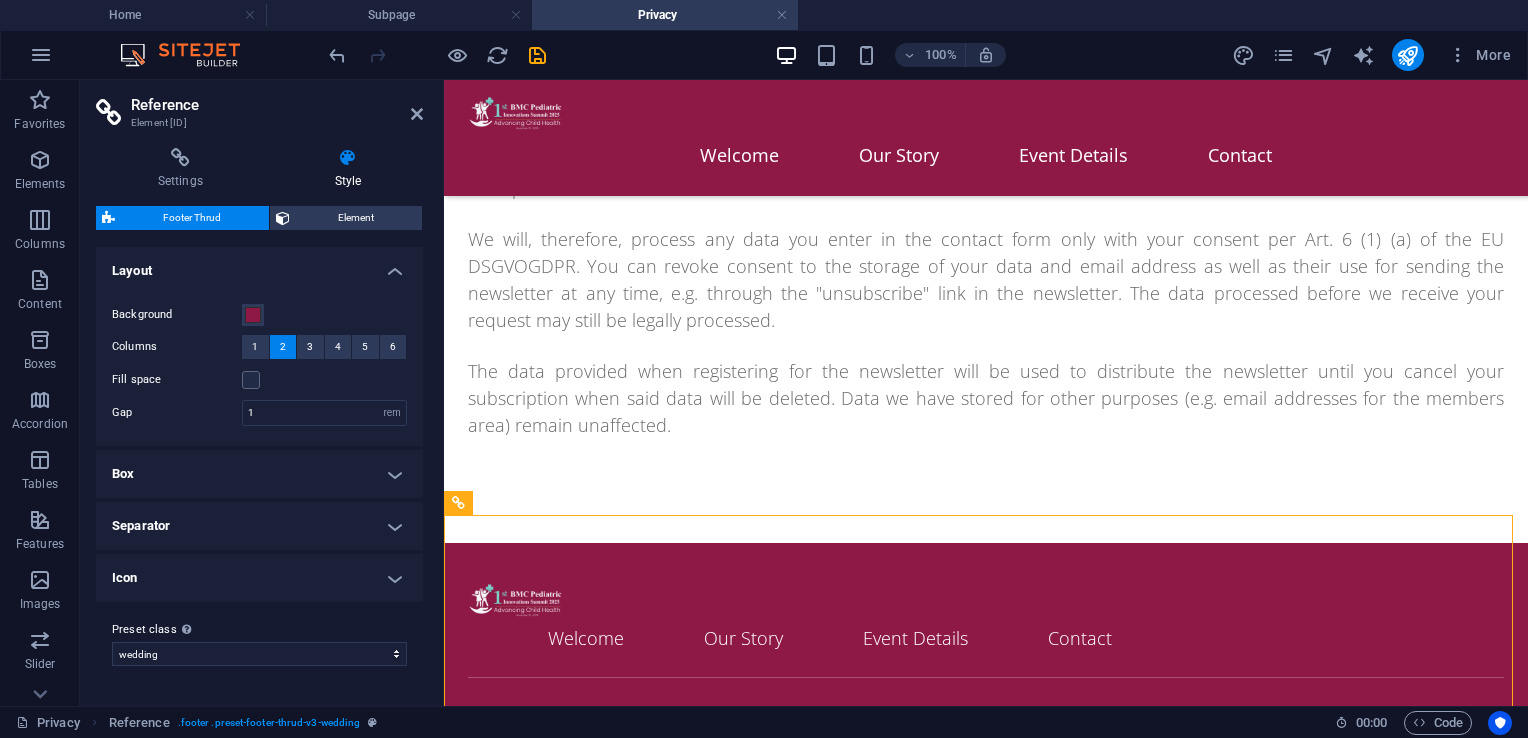 click on "Reference Element [ID]" at bounding box center (259, 106) 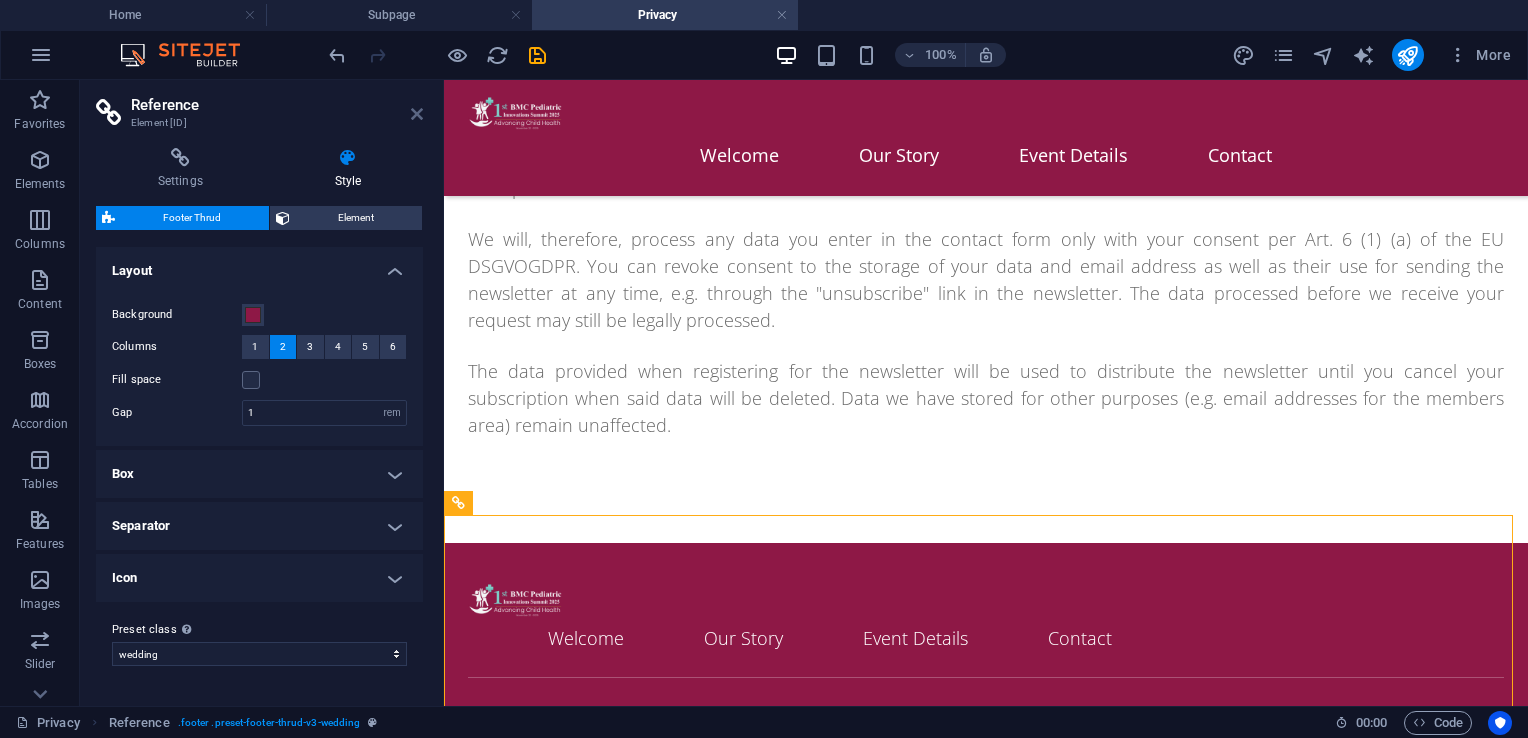 click at bounding box center (417, 114) 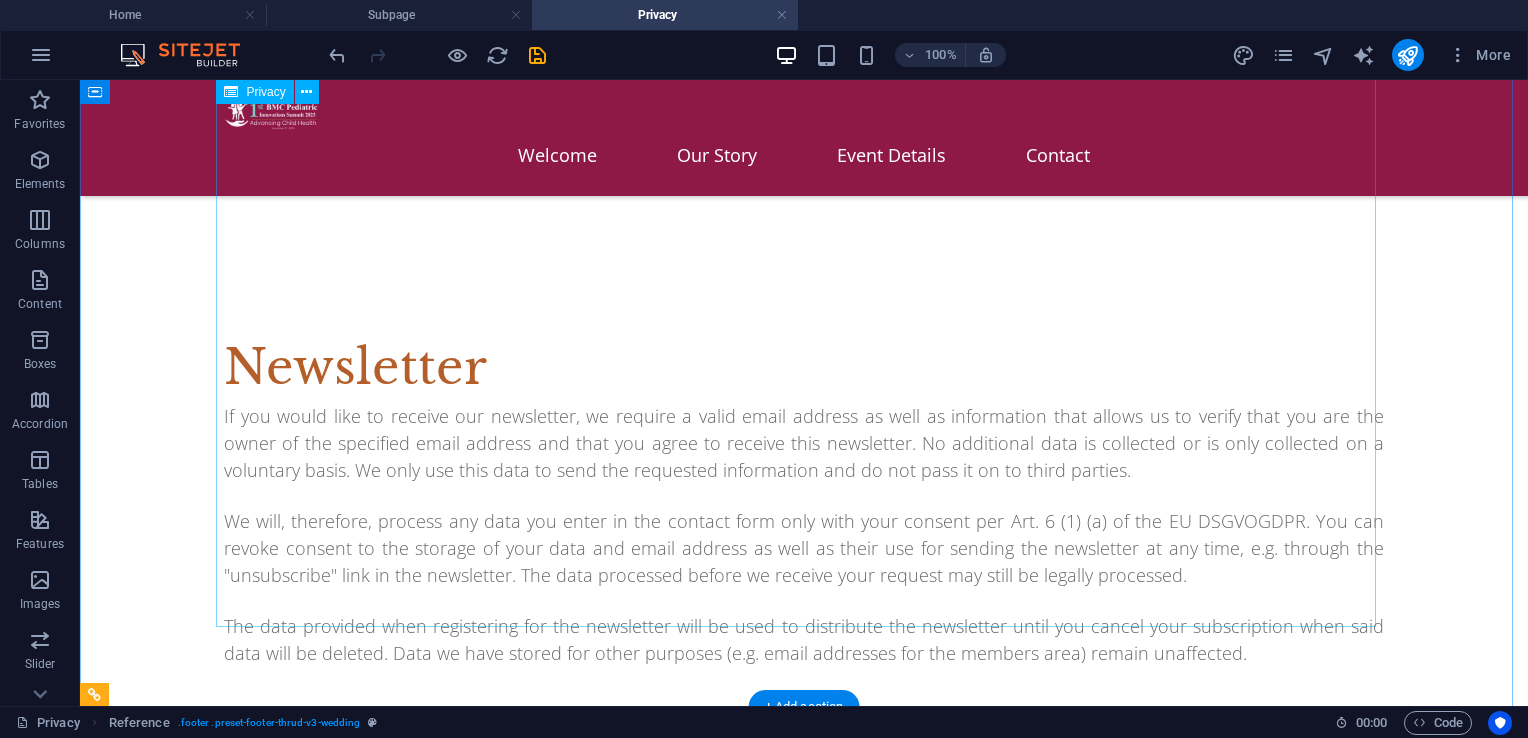 scroll, scrollTop: 5875, scrollLeft: 0, axis: vertical 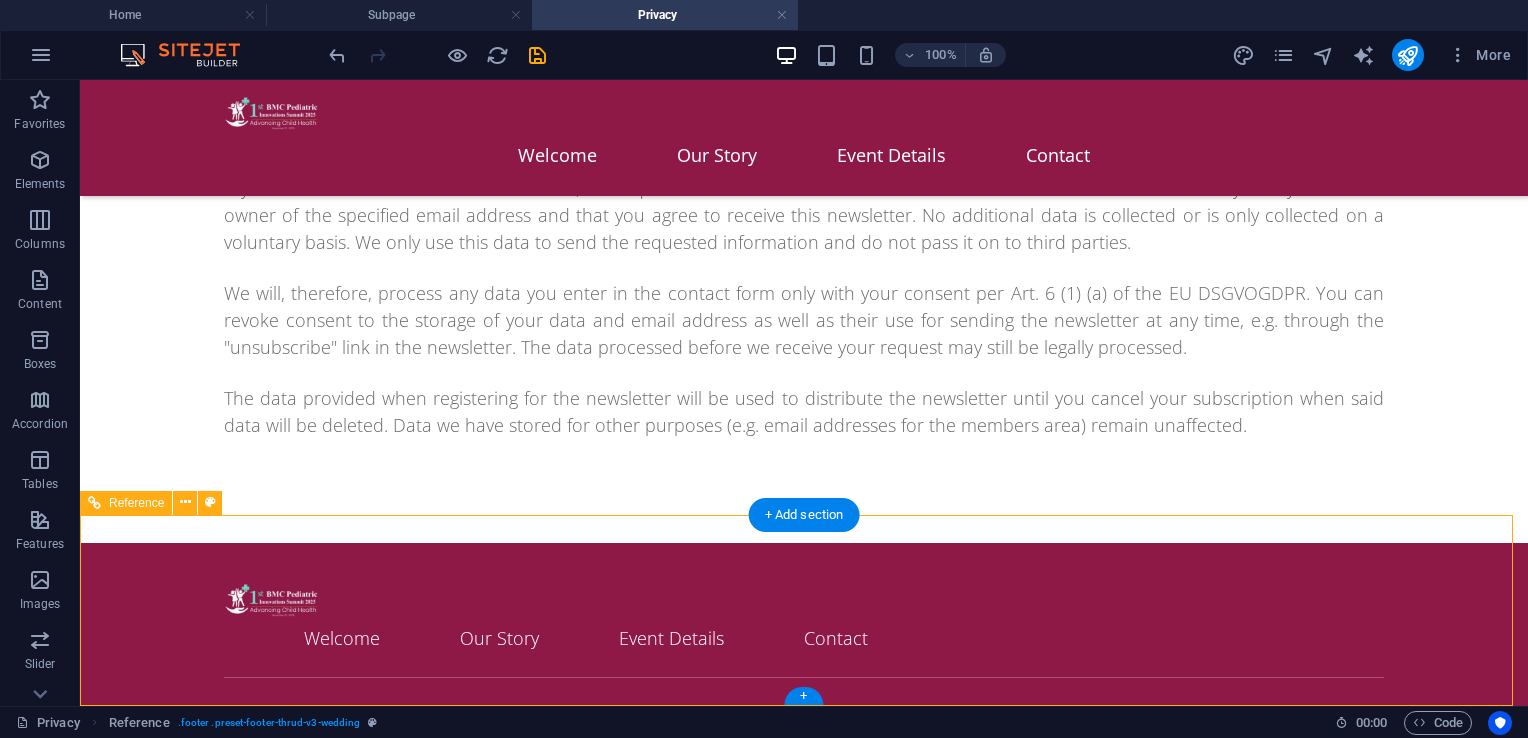 click on "Legal Notice  |  Privacy Policy" at bounding box center [804, 743] 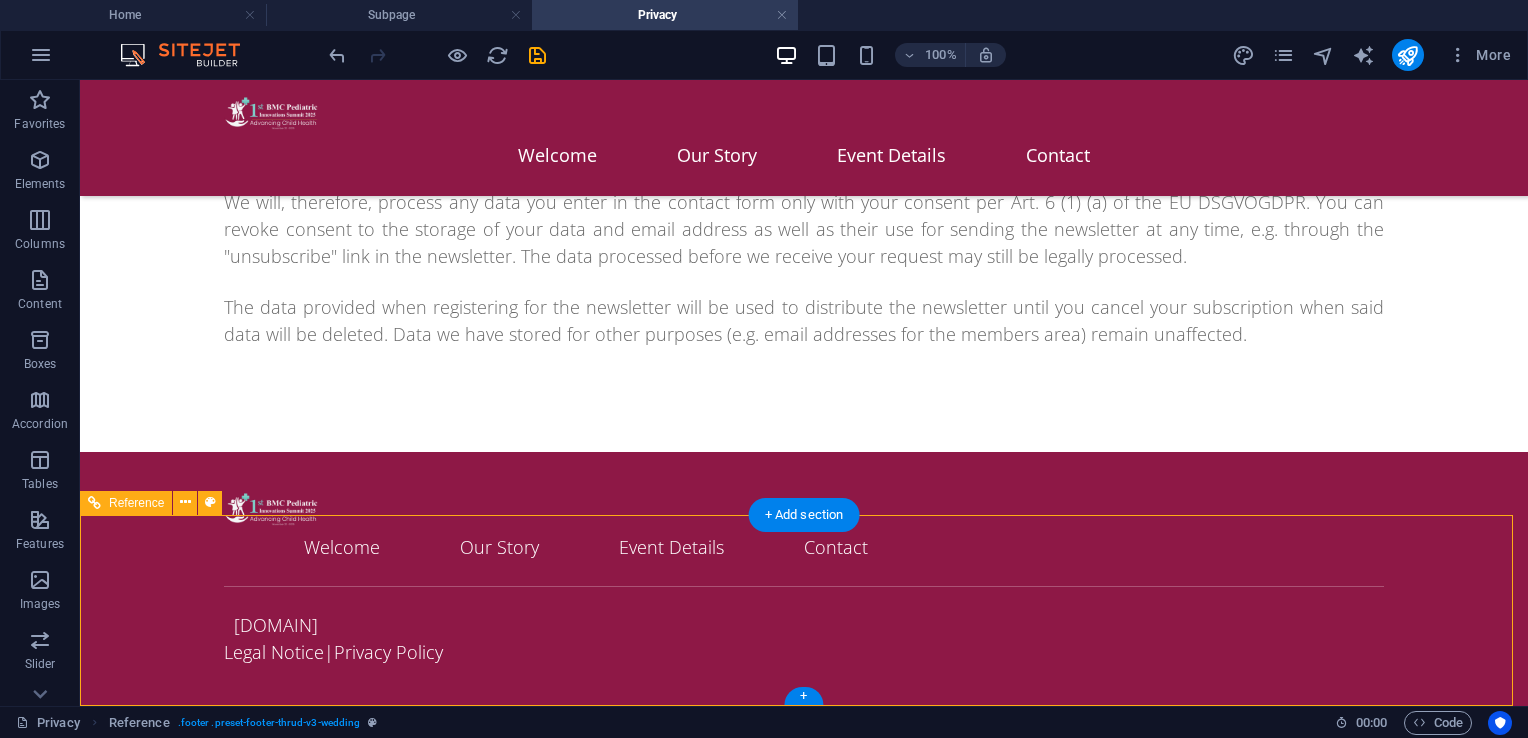 click on "Welcome Our Story Event Details Contact" at bounding box center [694, 547] 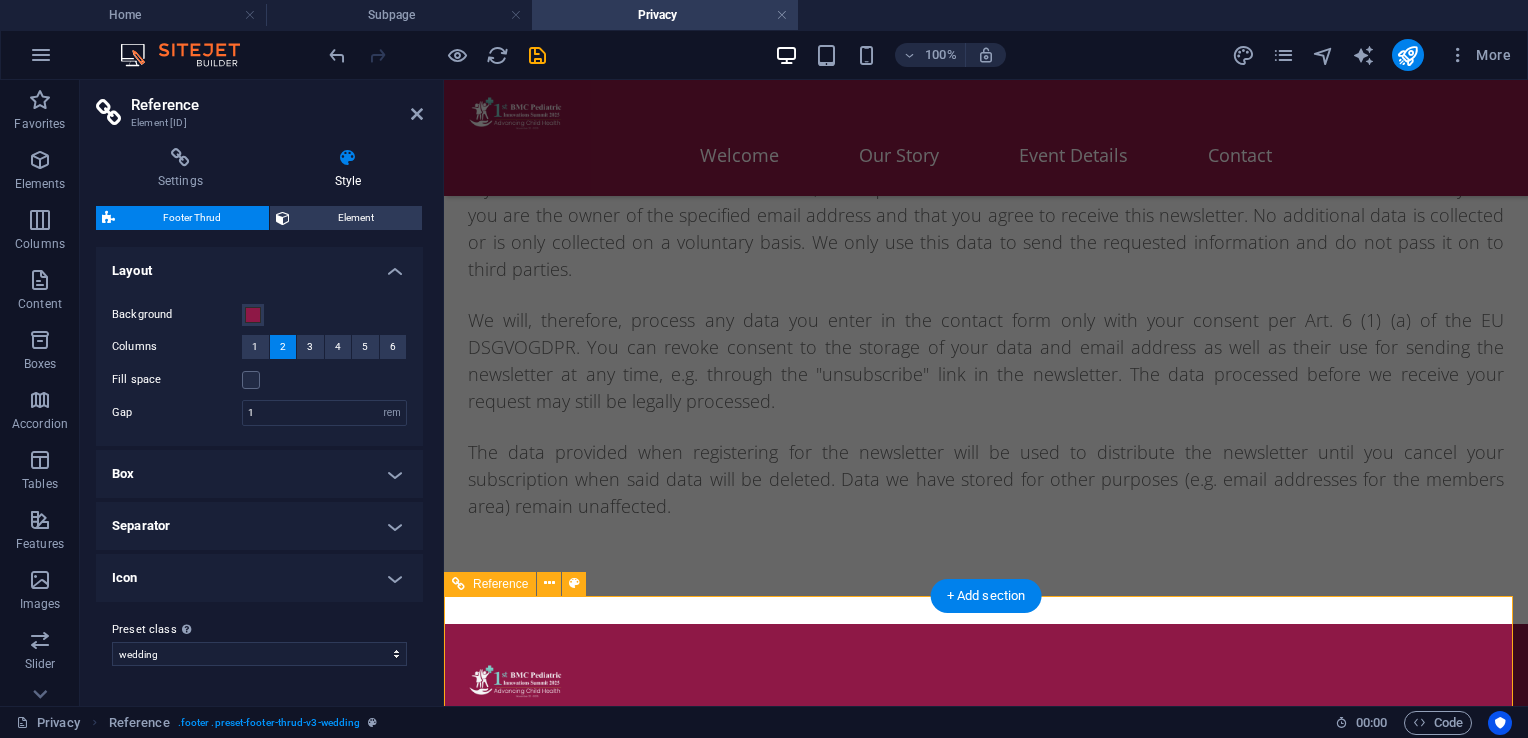 click on "Welcome Our Story Event Details Contact" at bounding box center (889, 719) 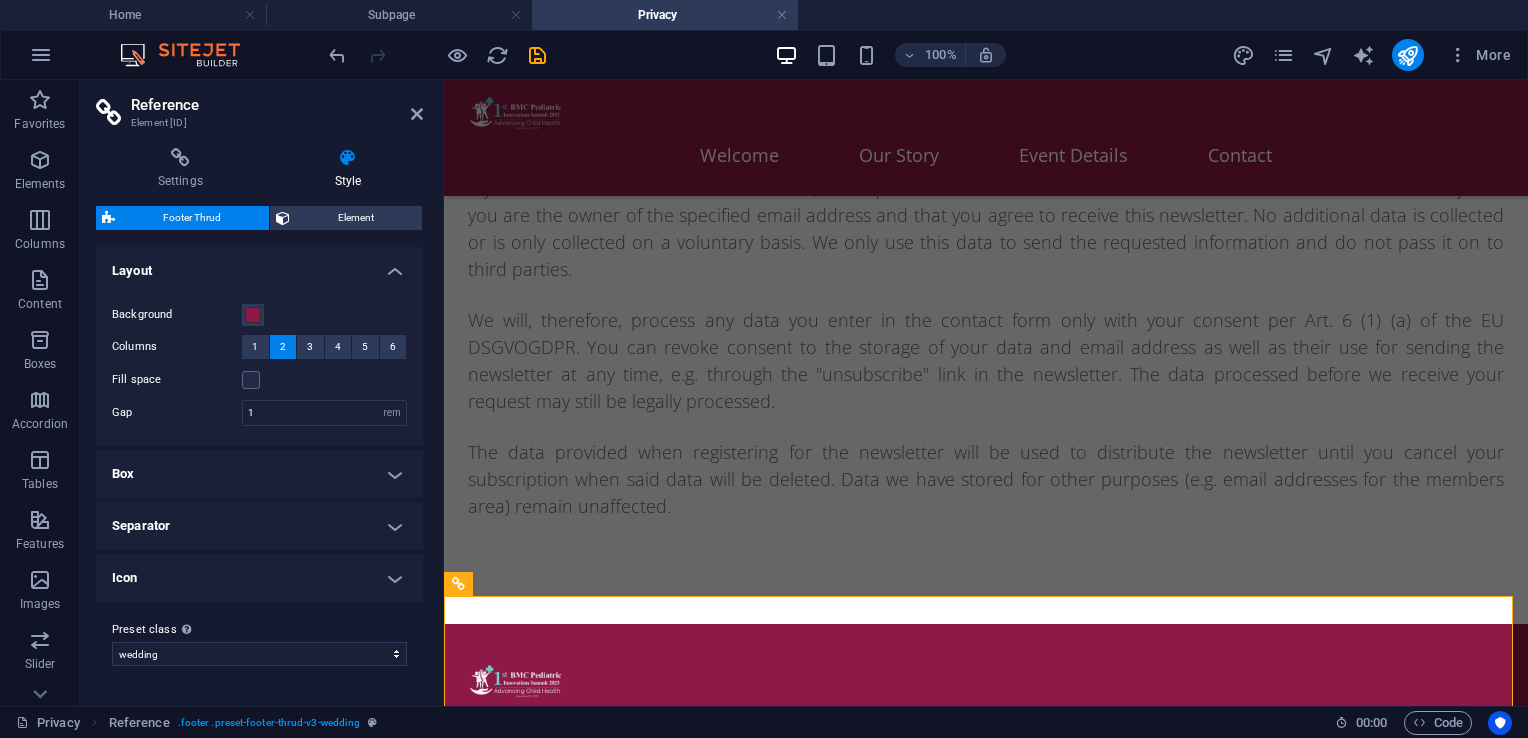 click on "Settings Style Settings A reference is a copy of an element, which cannot be edited but updates itself automatically.  Copy settings Use the same settings (flex, animation, position, style) as for the reference target element Actions Convert Convert the reference into a separate element. All subsequent changes made won't affect the initially referenced element. Convert reference Show origin Jump to the referenced element. If the referenced element is on another page, it will be opened in a new tab. Show origin element Footer Thrud Element Layout How this element expands within the layout (Flexbox). Size Default auto px % 1/1 1/2 1/3 1/4 1/5 1/6 1/7 1/8 1/9 1/10 Grow Shrink Order Container layout Visible Visible Opacity 100 % Overflow Spacing Margin Default auto px % rem vw vh Custom Custom auto px % rem vw vh auto px % rem vw vh auto px % rem vw vh auto px % rem vw vh Padding Default px rem % vh vw Custom Custom px rem % vh vw px rem % vh vw px rem % vh vw px rem % vh vw Border Style             1 px" at bounding box center [259, 419] 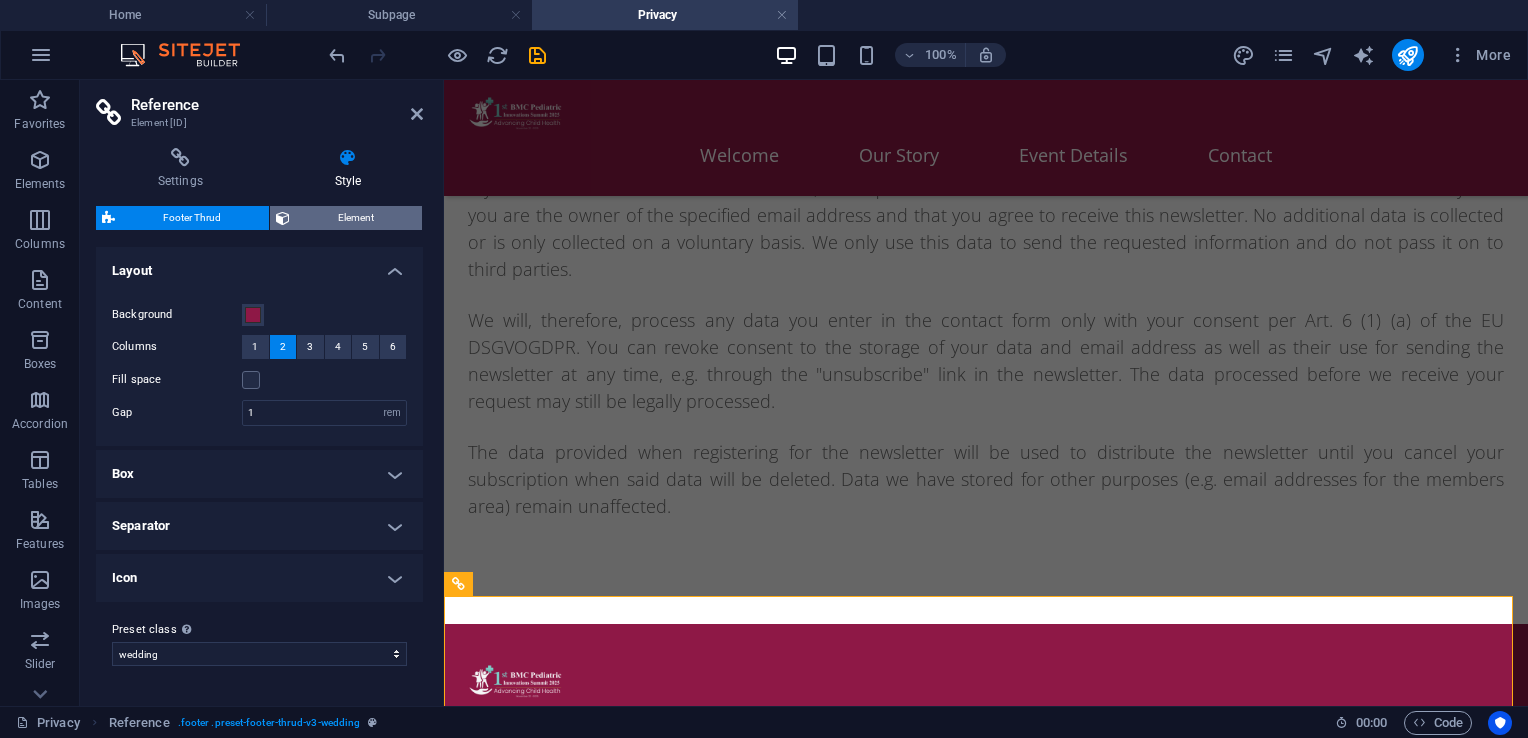 click on "Element" at bounding box center (356, 218) 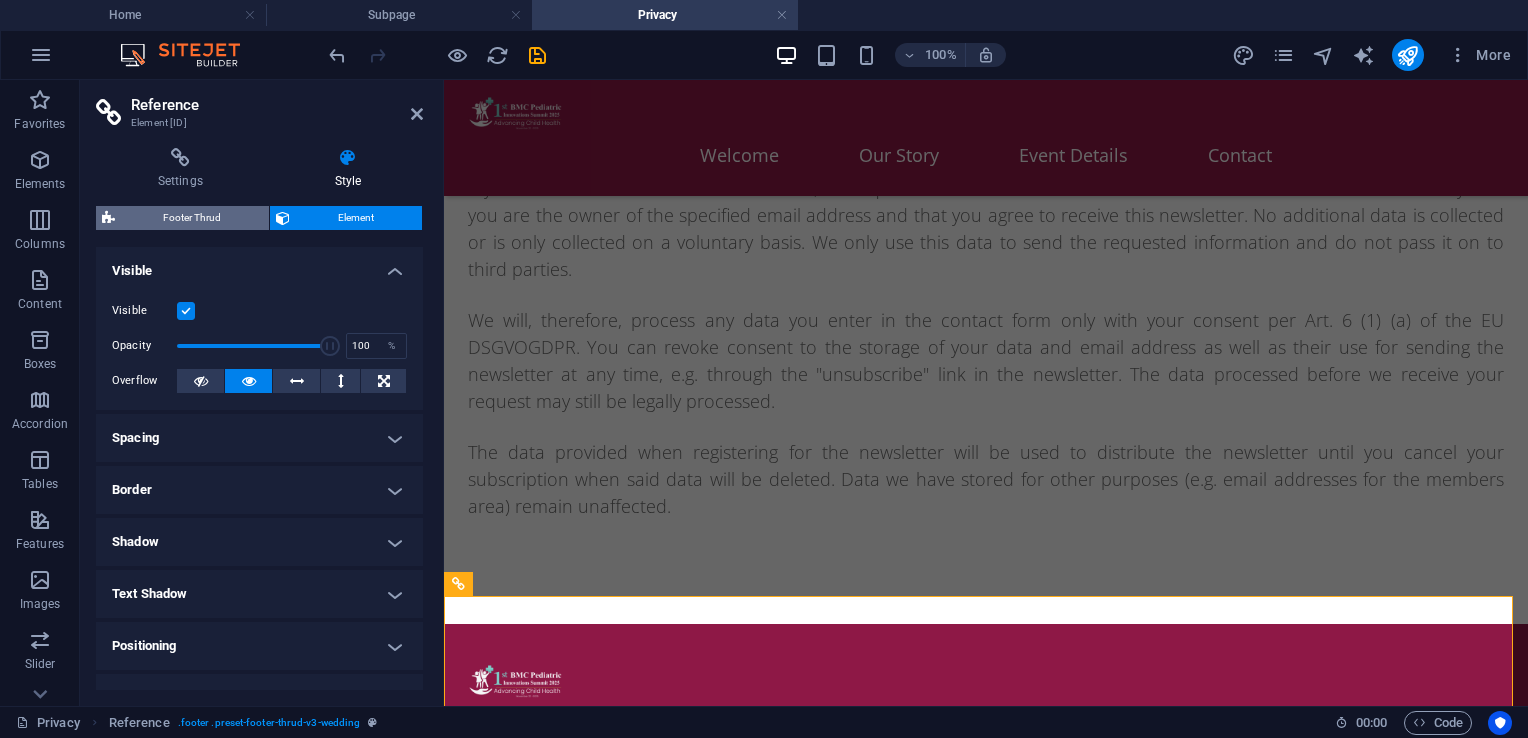click on "Footer Thrud" at bounding box center (192, 218) 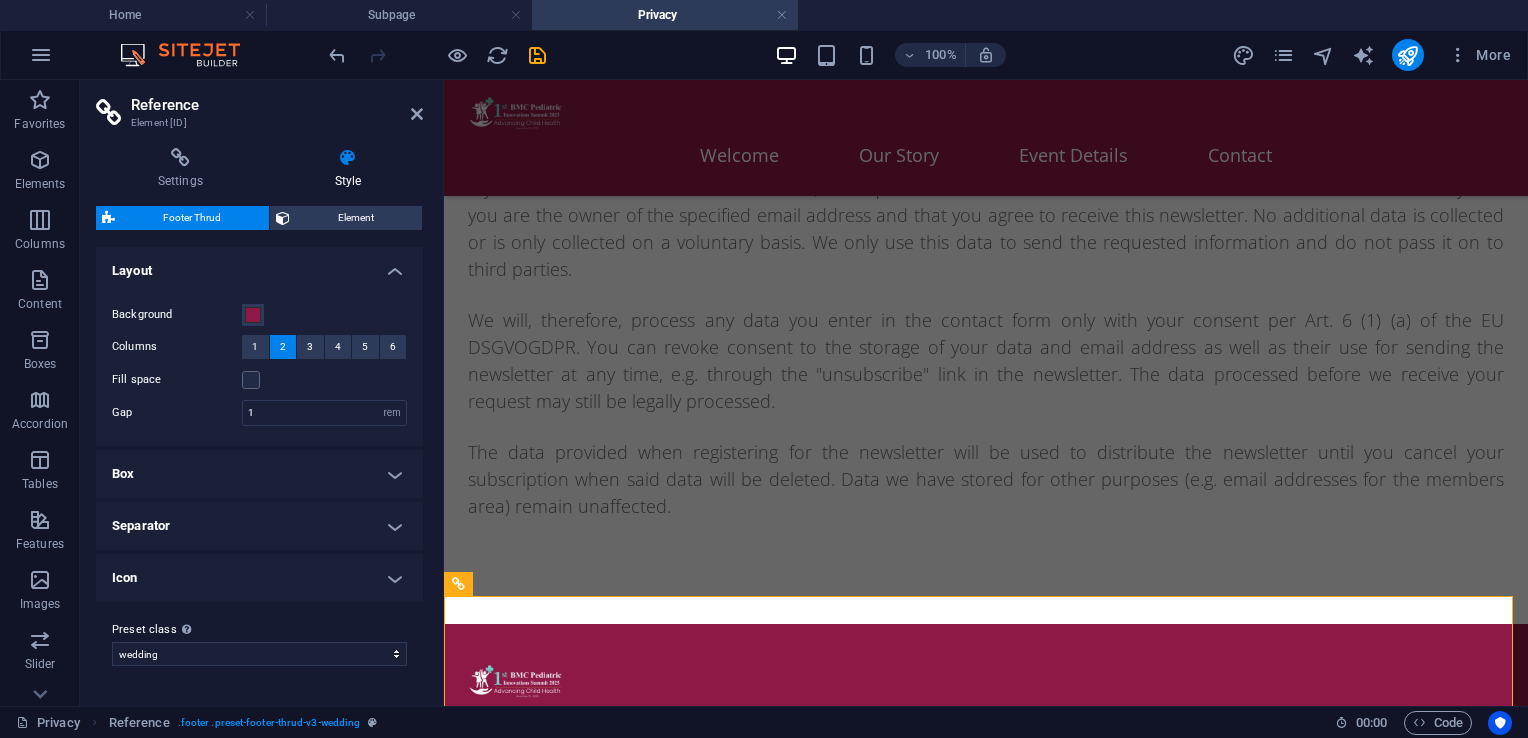 click on "Separator" at bounding box center (259, 526) 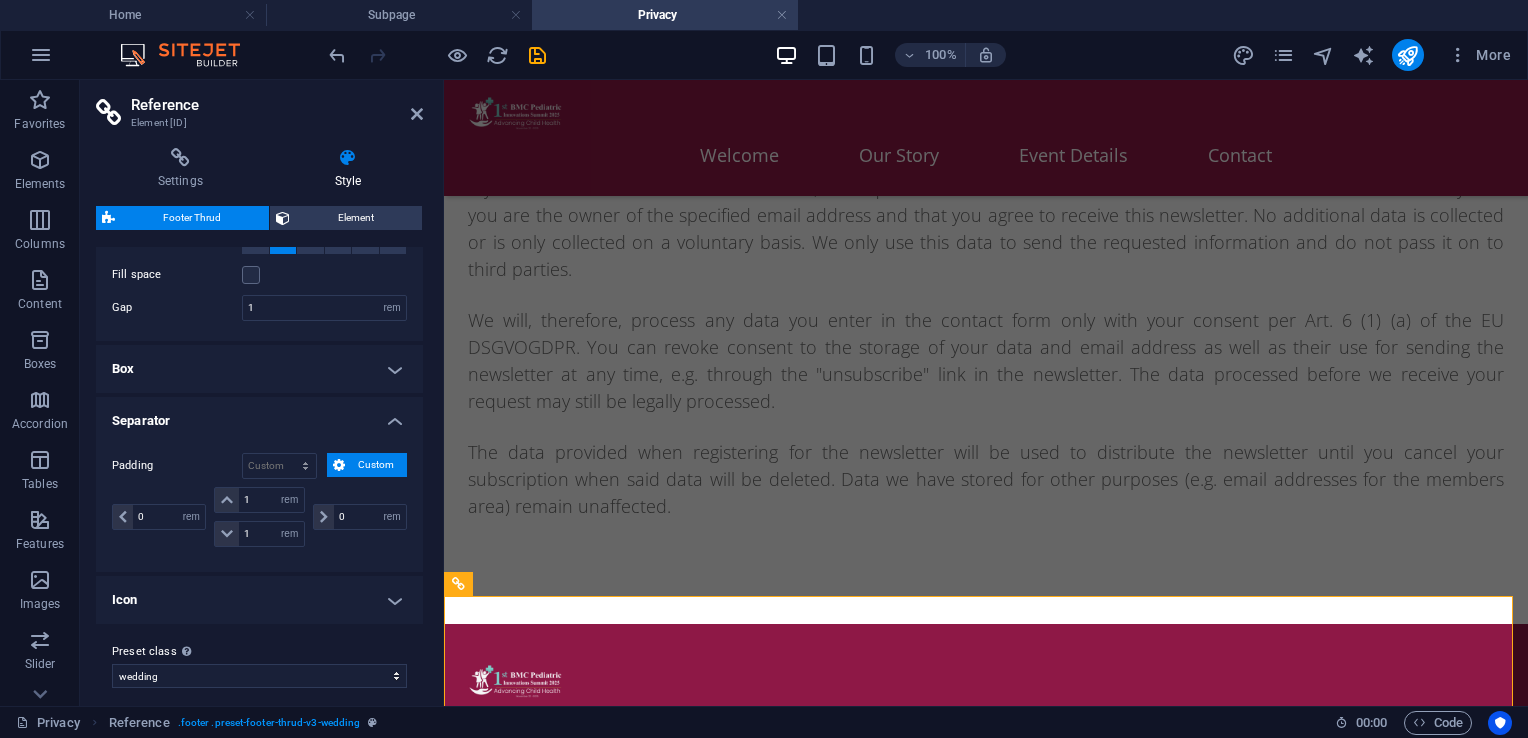 scroll, scrollTop: 116, scrollLeft: 0, axis: vertical 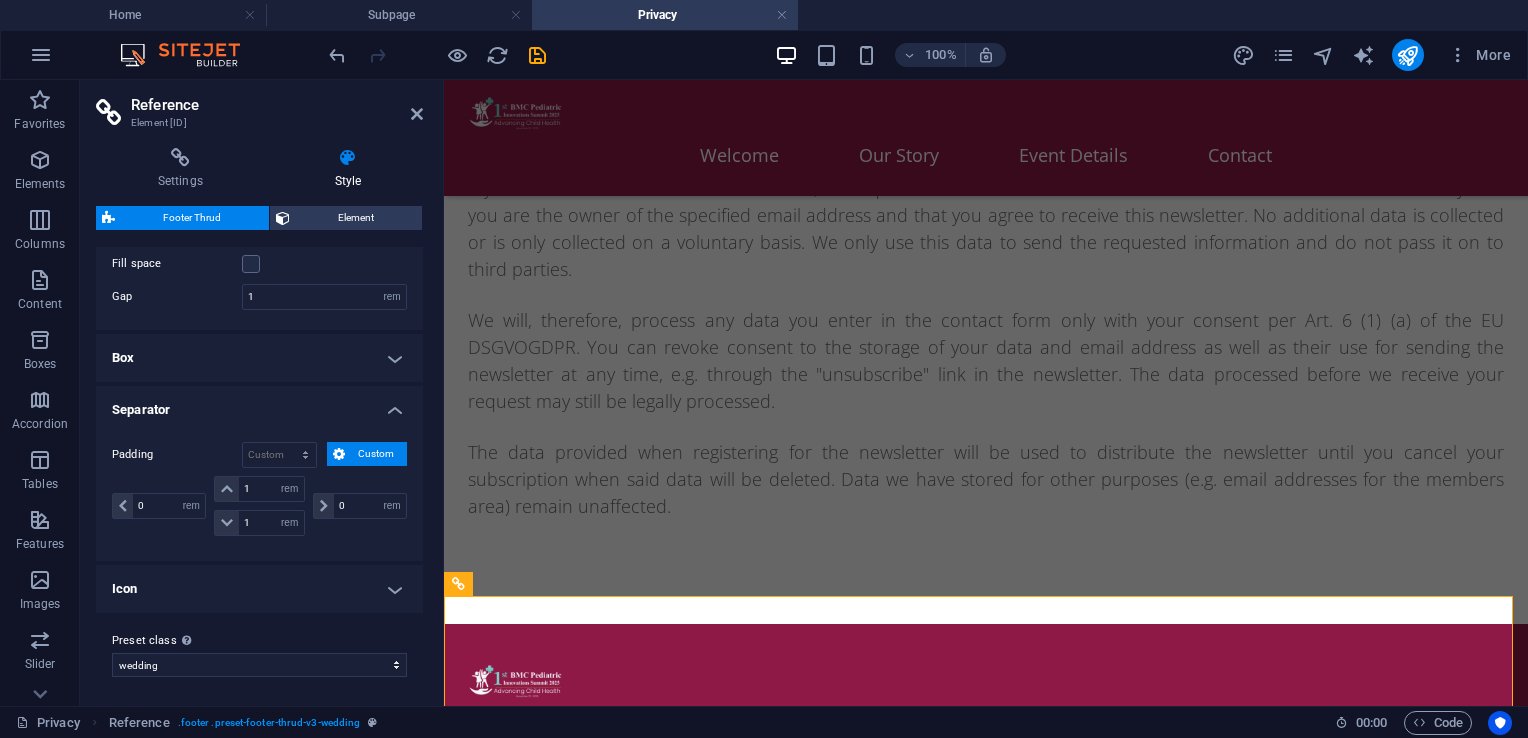 click on "Icon" at bounding box center (259, 589) 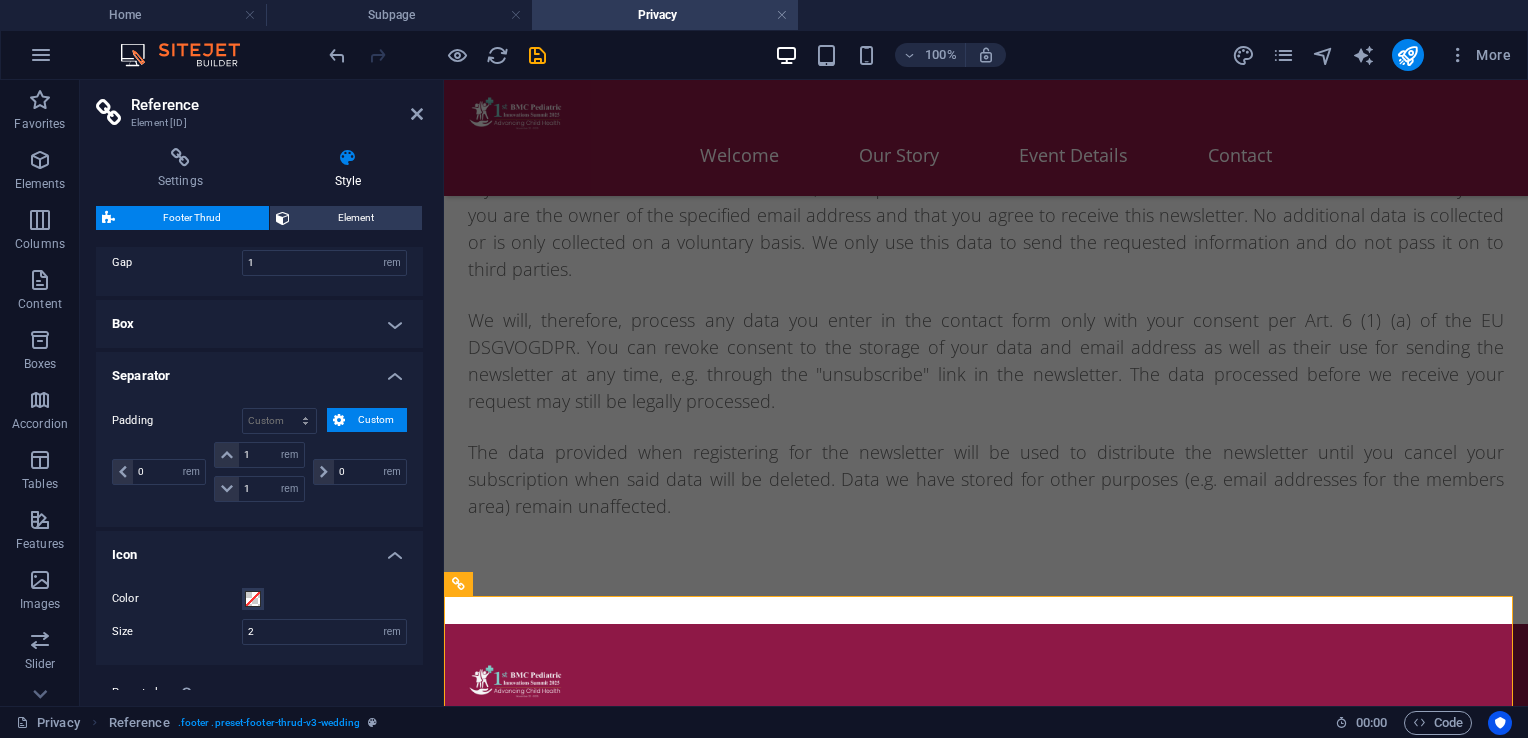 scroll, scrollTop: 0, scrollLeft: 0, axis: both 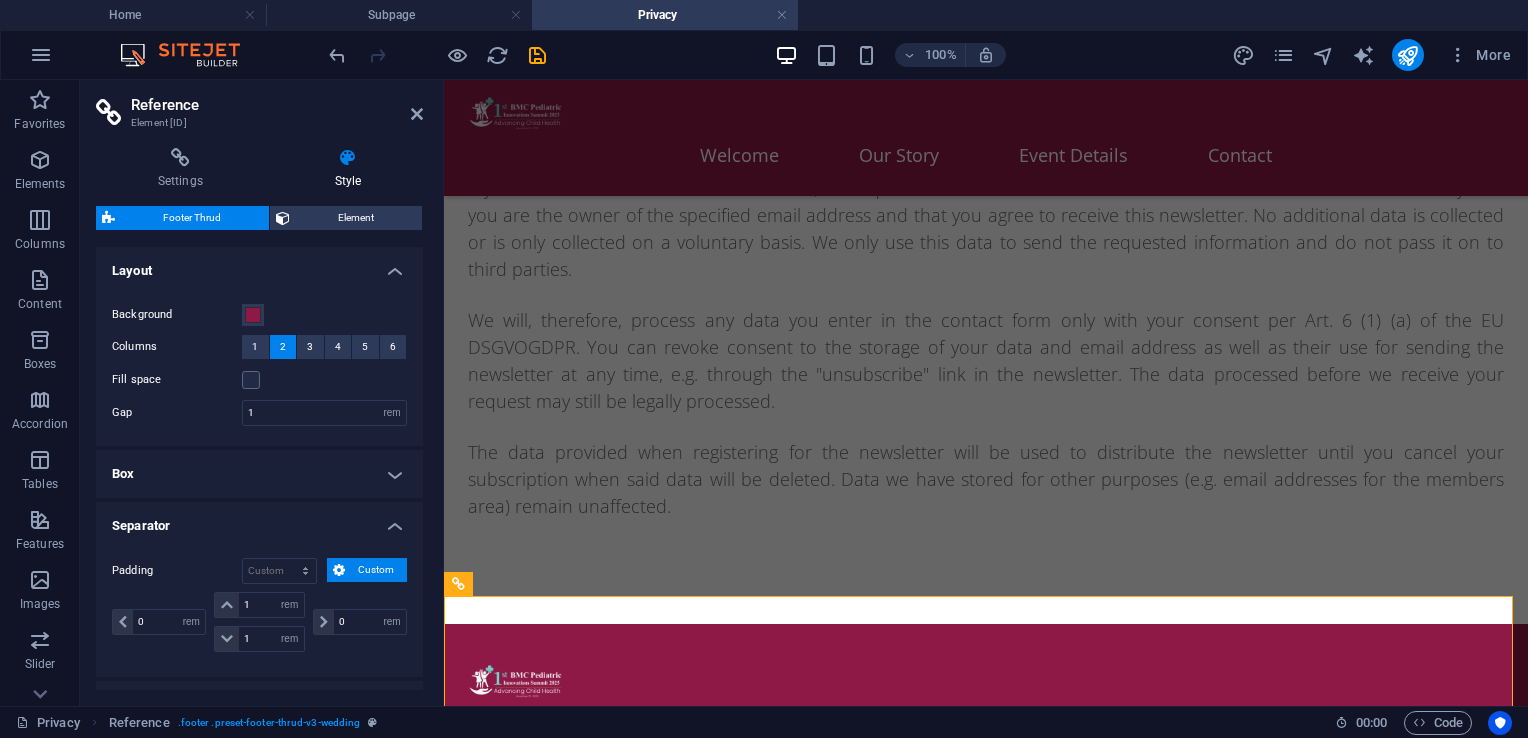 click on "Box" at bounding box center (259, 474) 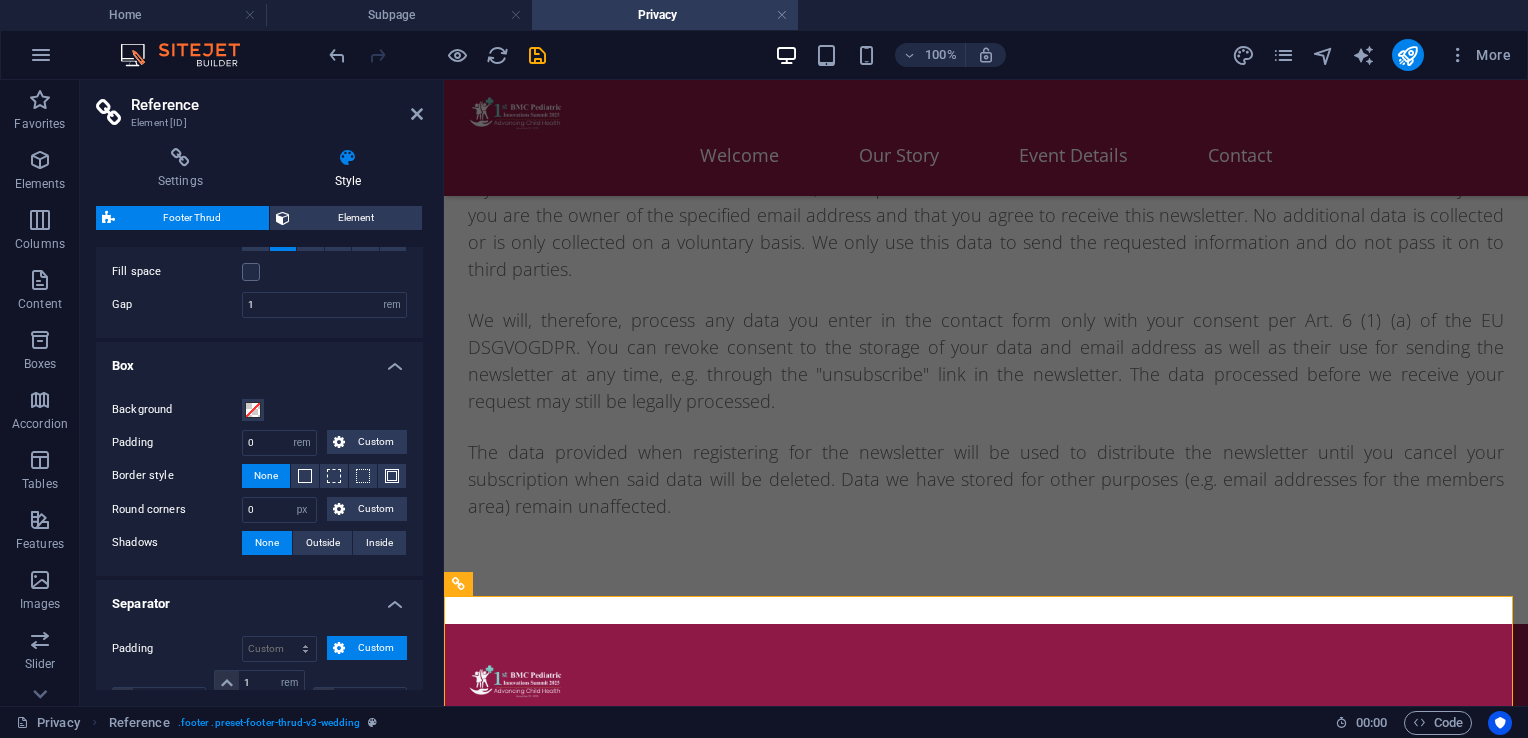 scroll, scrollTop: 0, scrollLeft: 0, axis: both 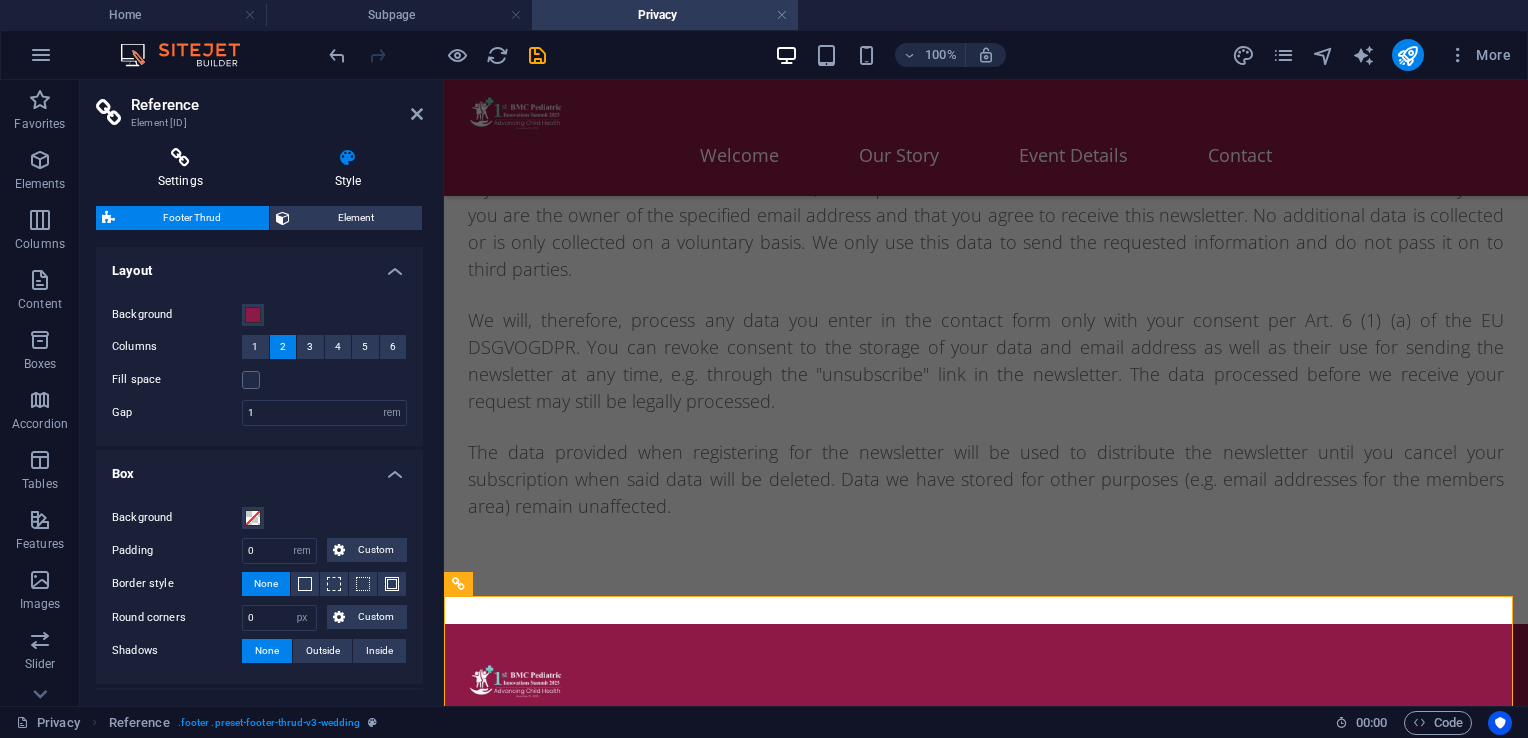 click at bounding box center [180, 158] 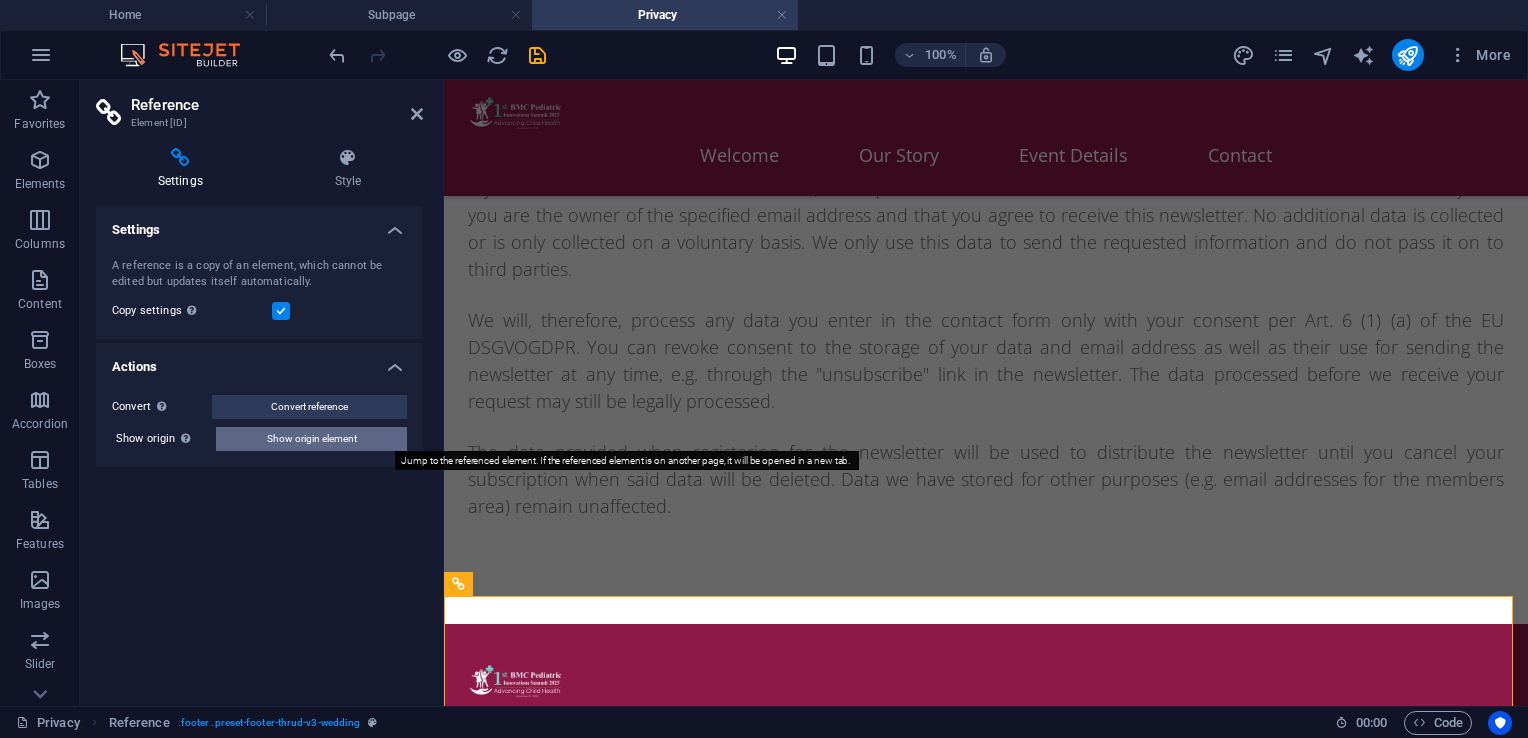 click on "Show origin element" at bounding box center [312, 439] 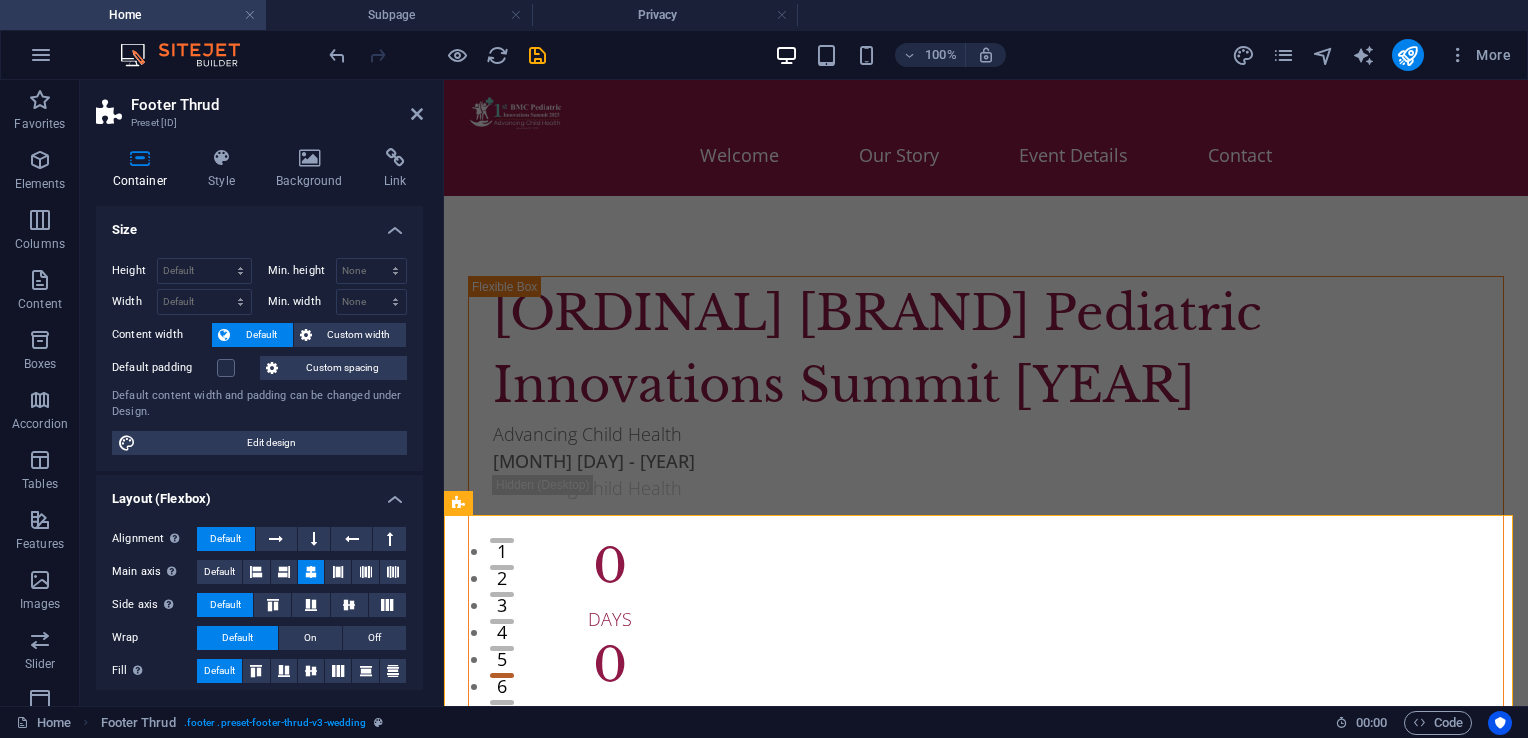 scroll, scrollTop: 7331, scrollLeft: 0, axis: vertical 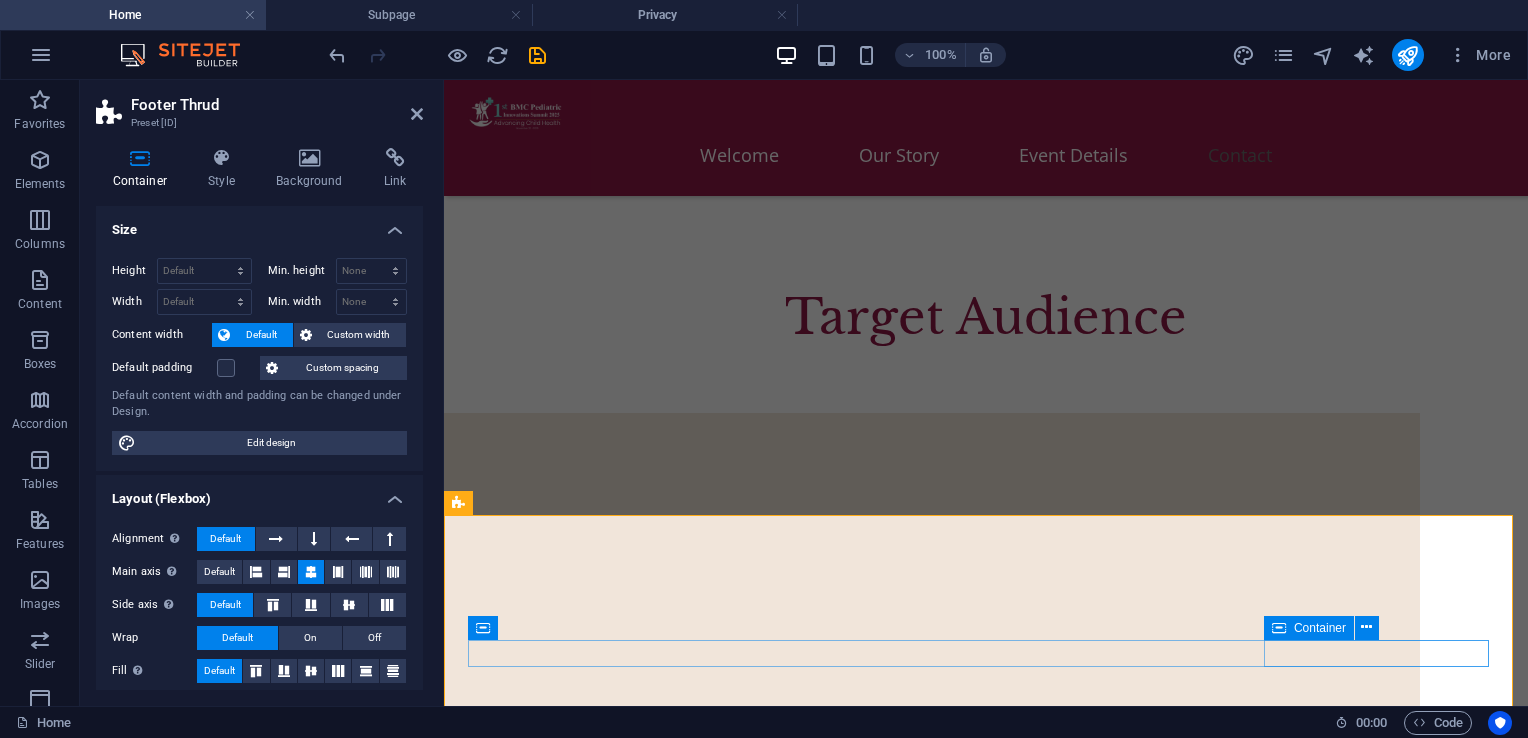 click on "Container" at bounding box center (1320, 628) 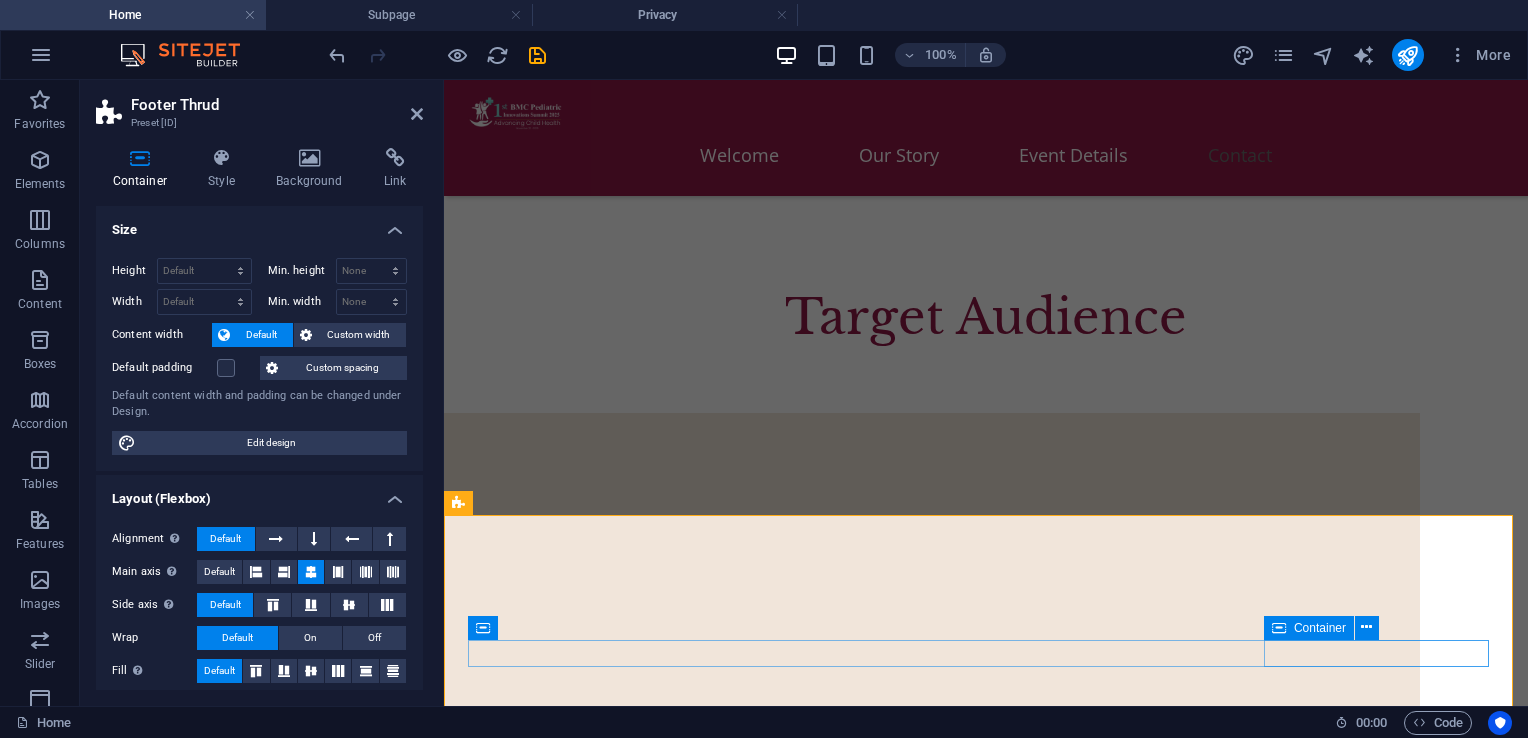 click on "Container" at bounding box center [1320, 628] 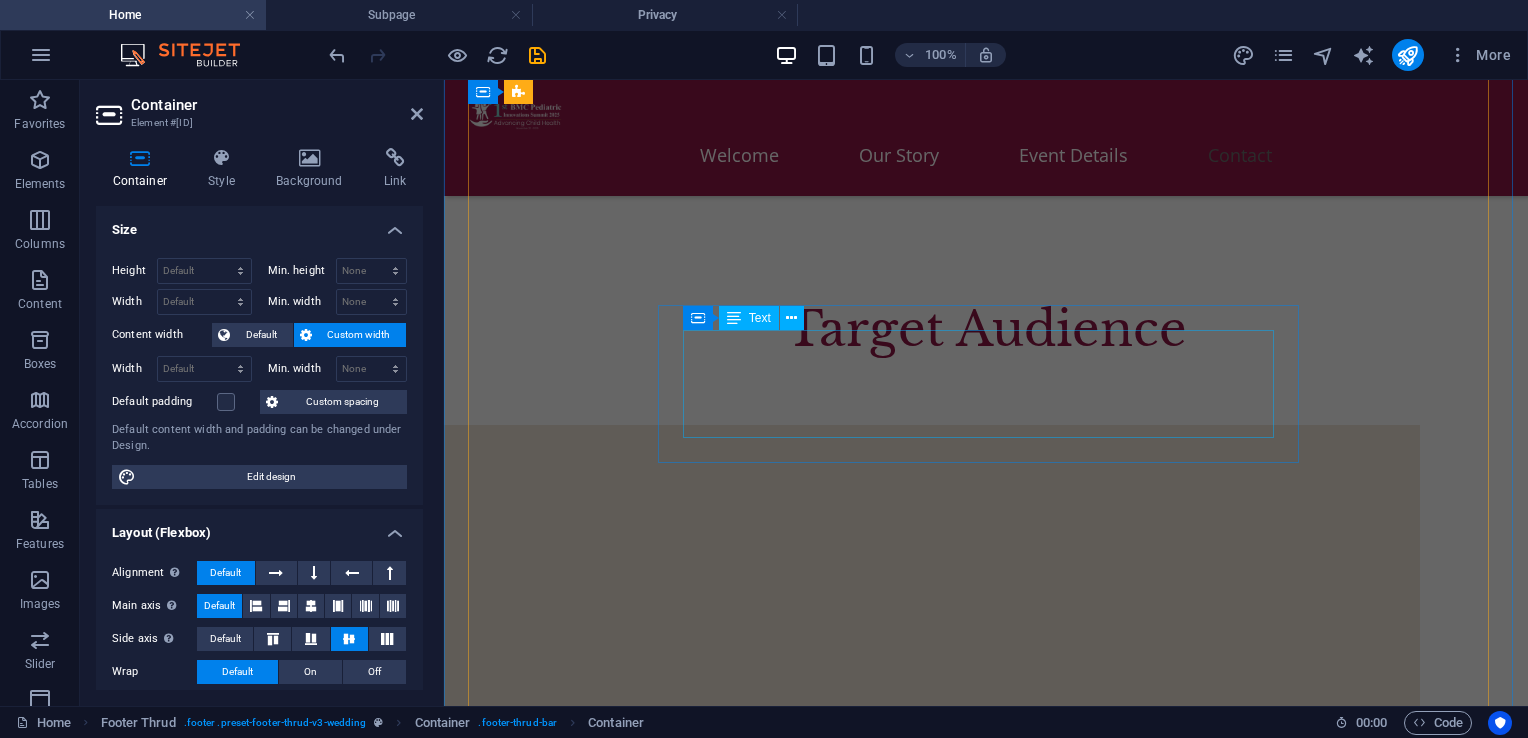 scroll, scrollTop: 7331, scrollLeft: 0, axis: vertical 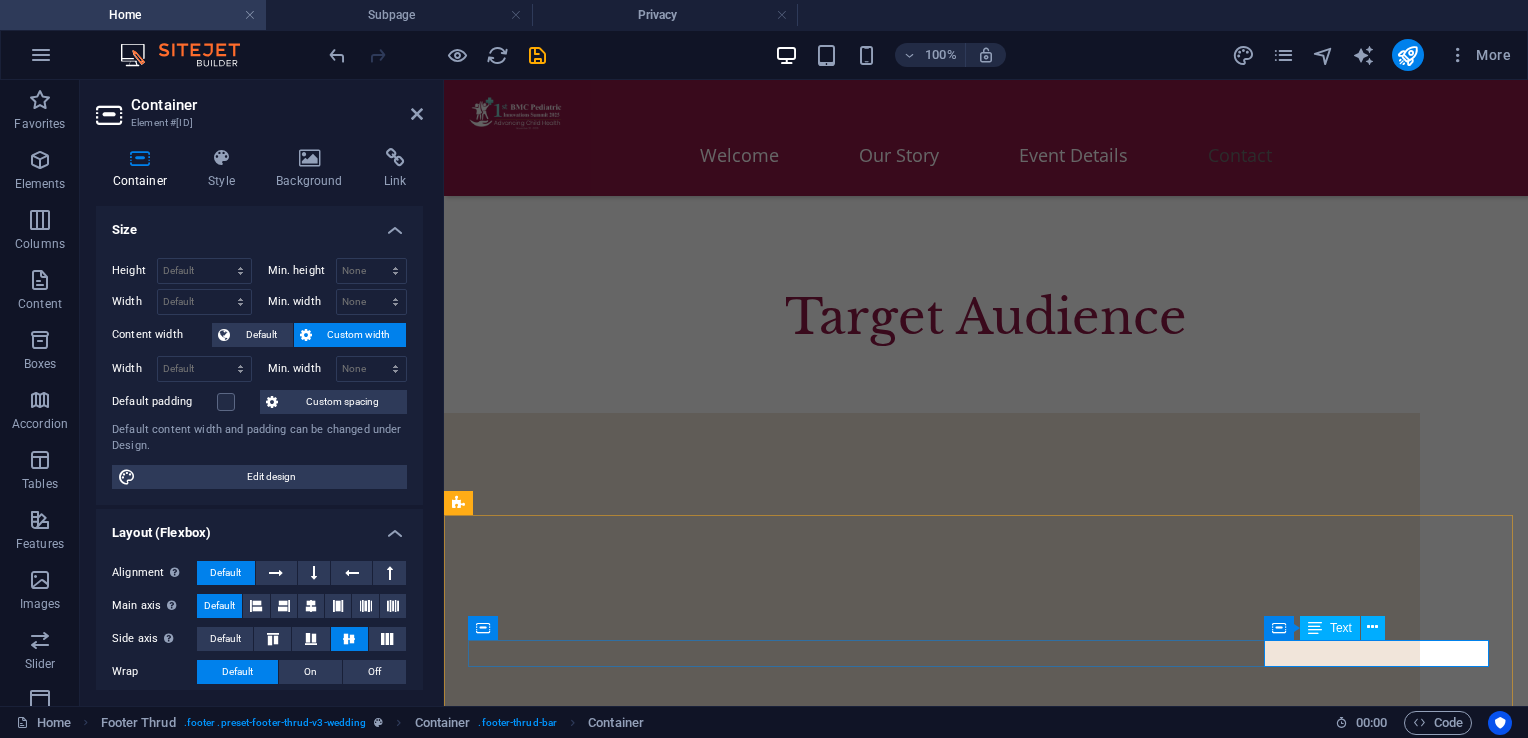 click on "Legal Notice  |  Privacy Policy" at bounding box center [986, 5051] 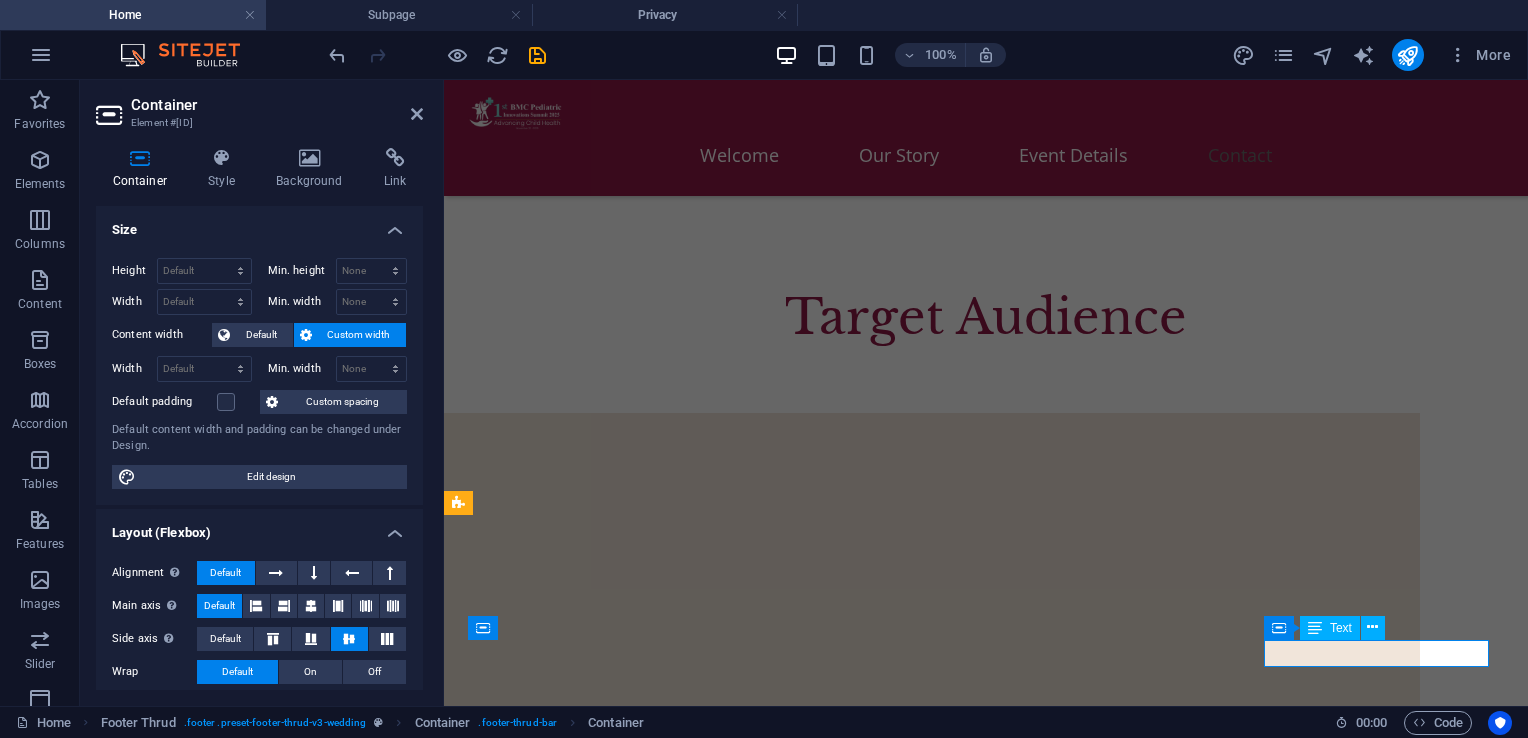 click on "Legal Notice  |  Privacy Policy" at bounding box center (986, 5051) 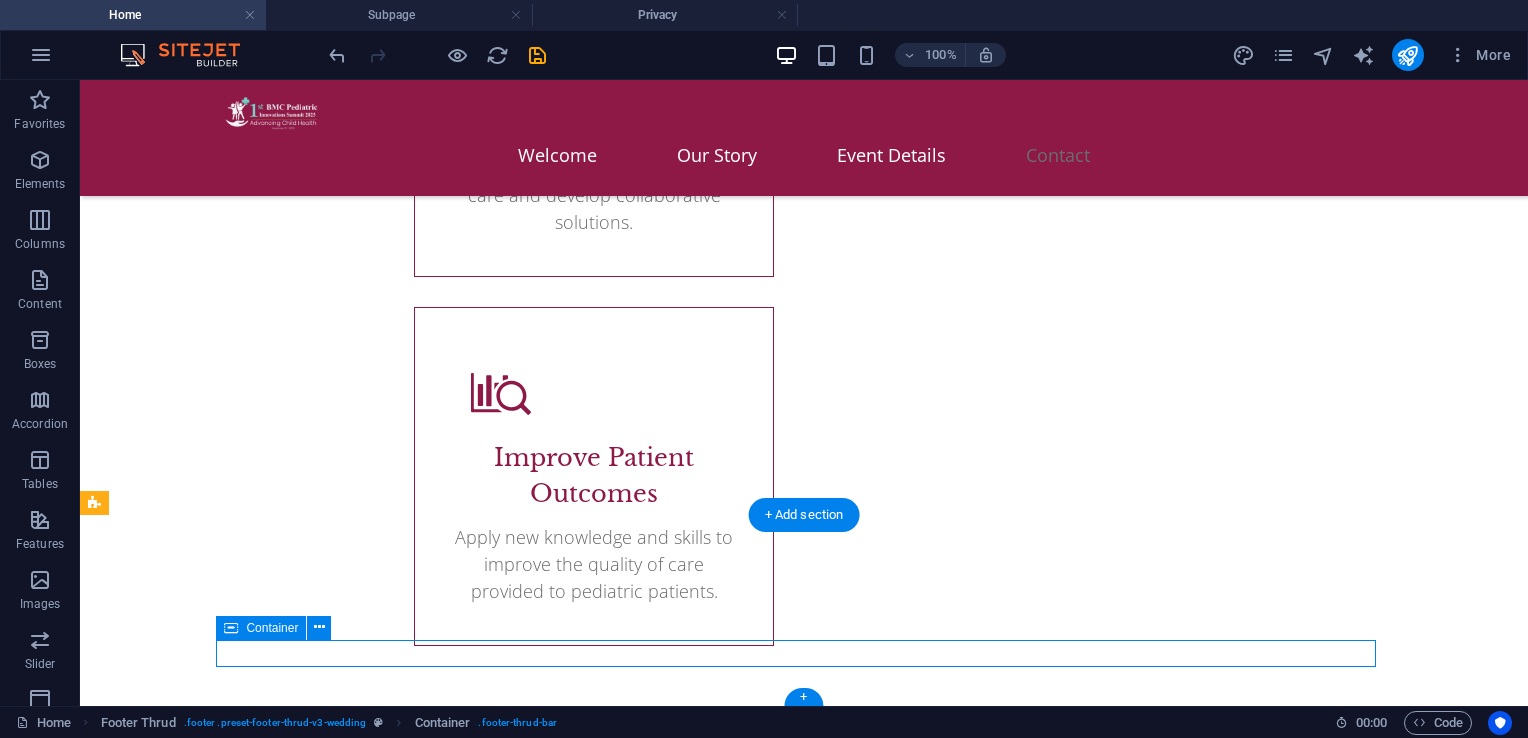 scroll, scrollTop: 7096, scrollLeft: 0, axis: vertical 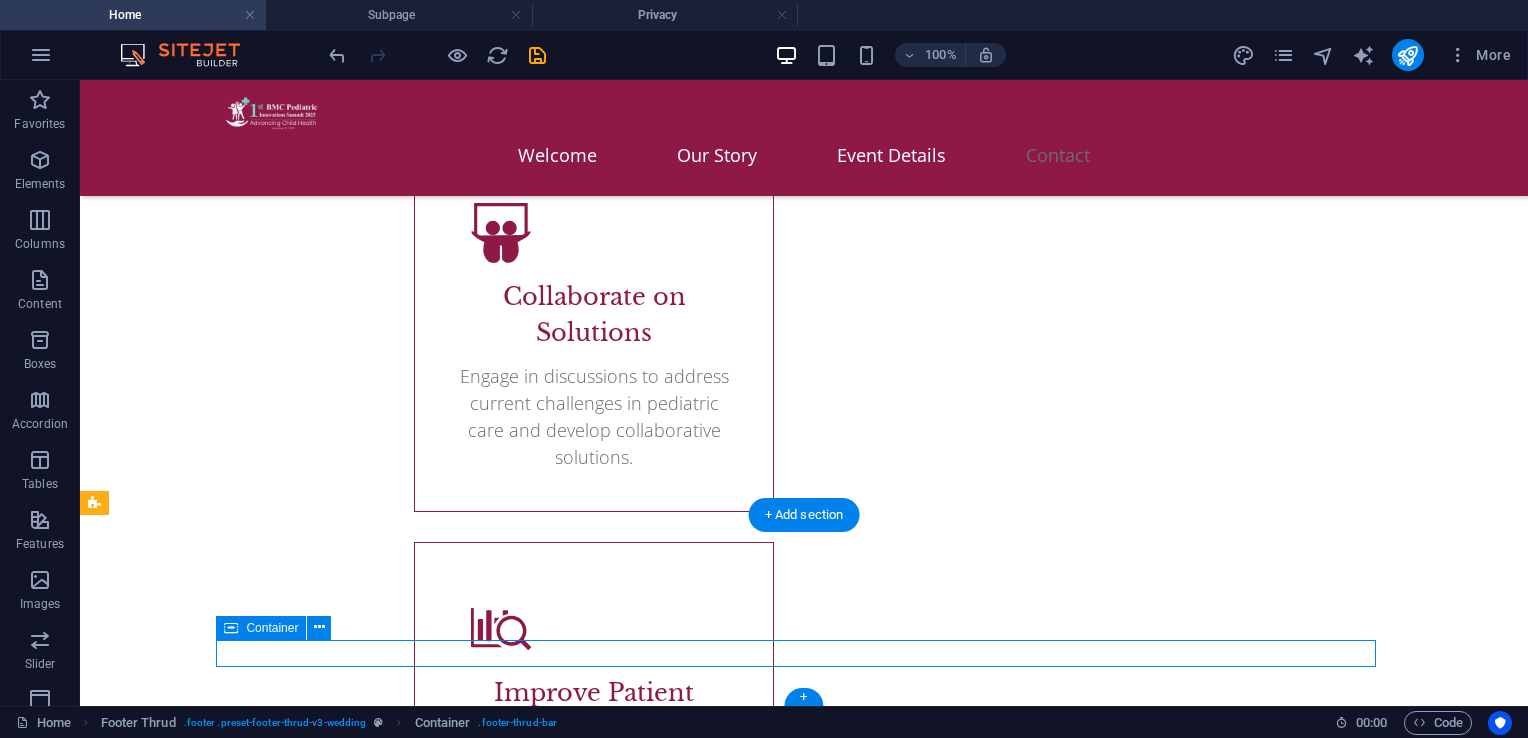drag, startPoint x: 880, startPoint y: 655, endPoint x: 1283, endPoint y: 655, distance: 403 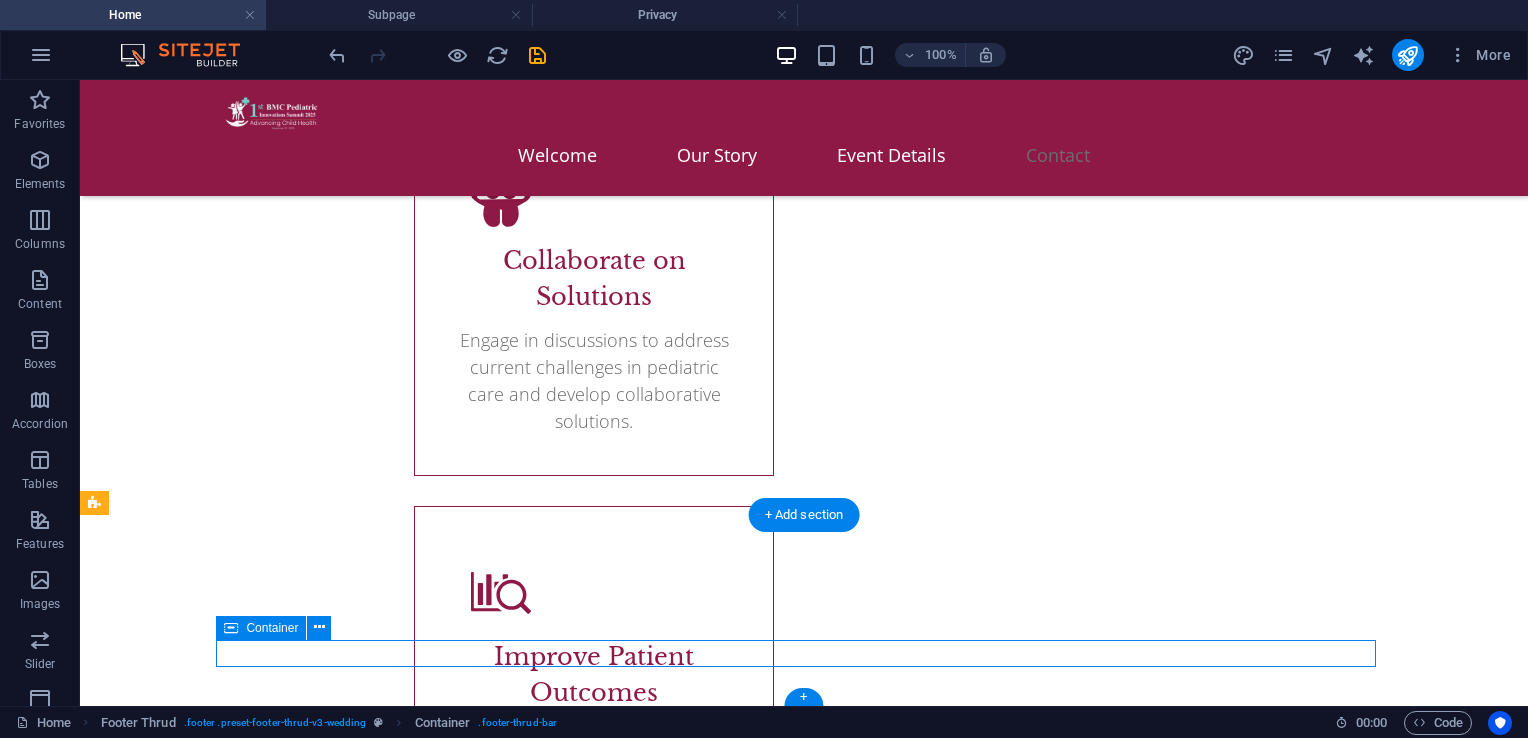 click on "Legal Notice  |  Privacy Policy" at bounding box center [804, 5621] 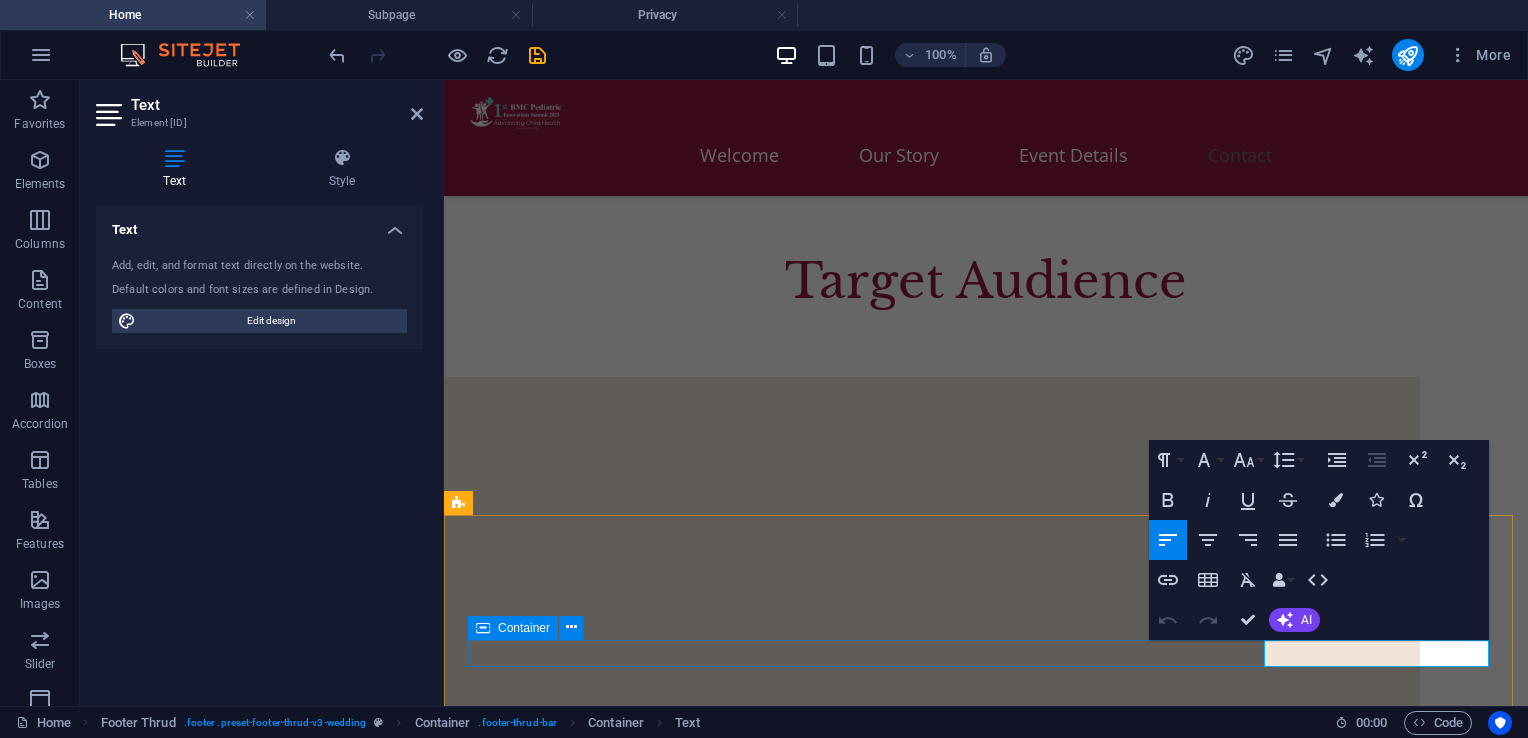 click on "bmc-pediatric.com   Legal Notice  |  Privacy Policy" at bounding box center (986, 4849) 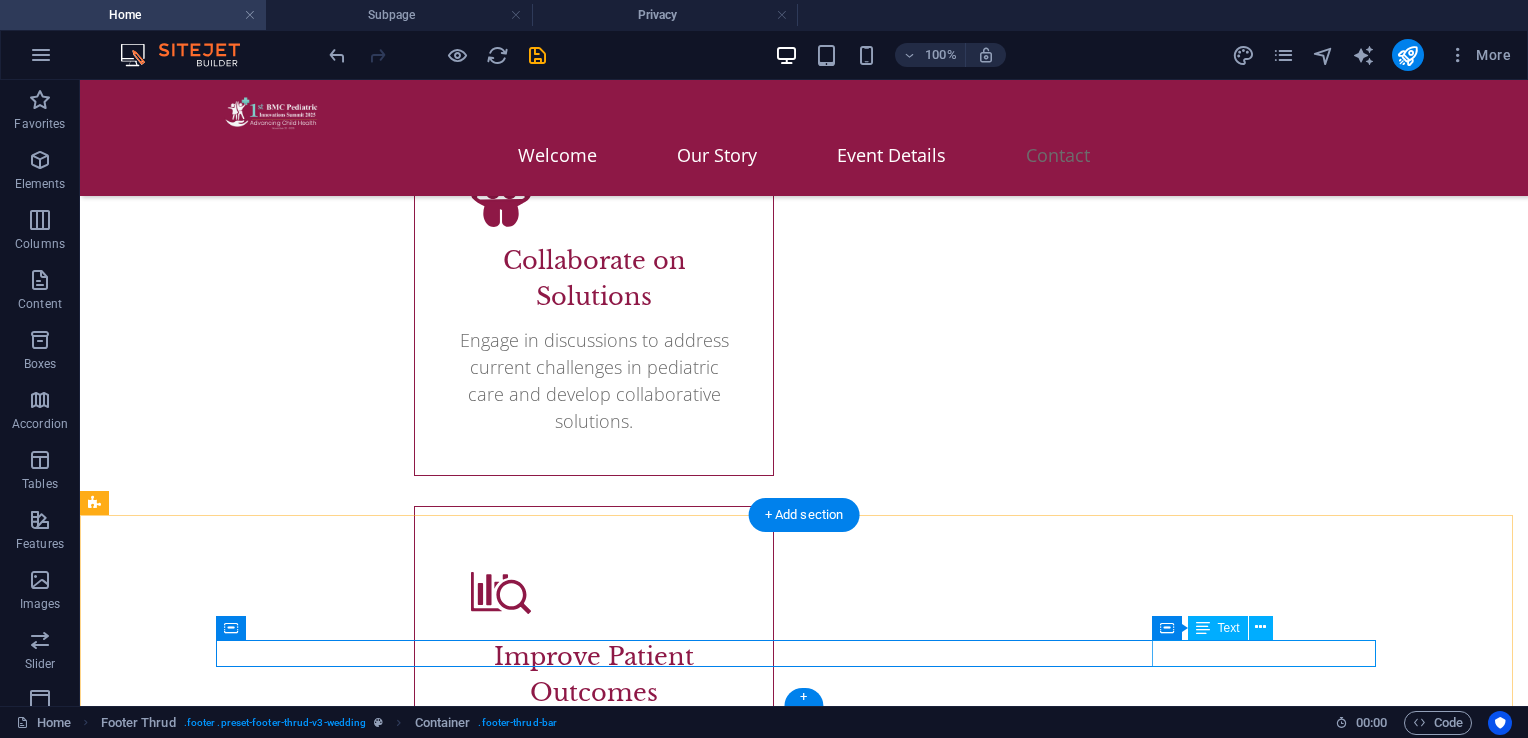 click on "Legal Notice  |  Privacy Policy" at bounding box center (804, 5621) 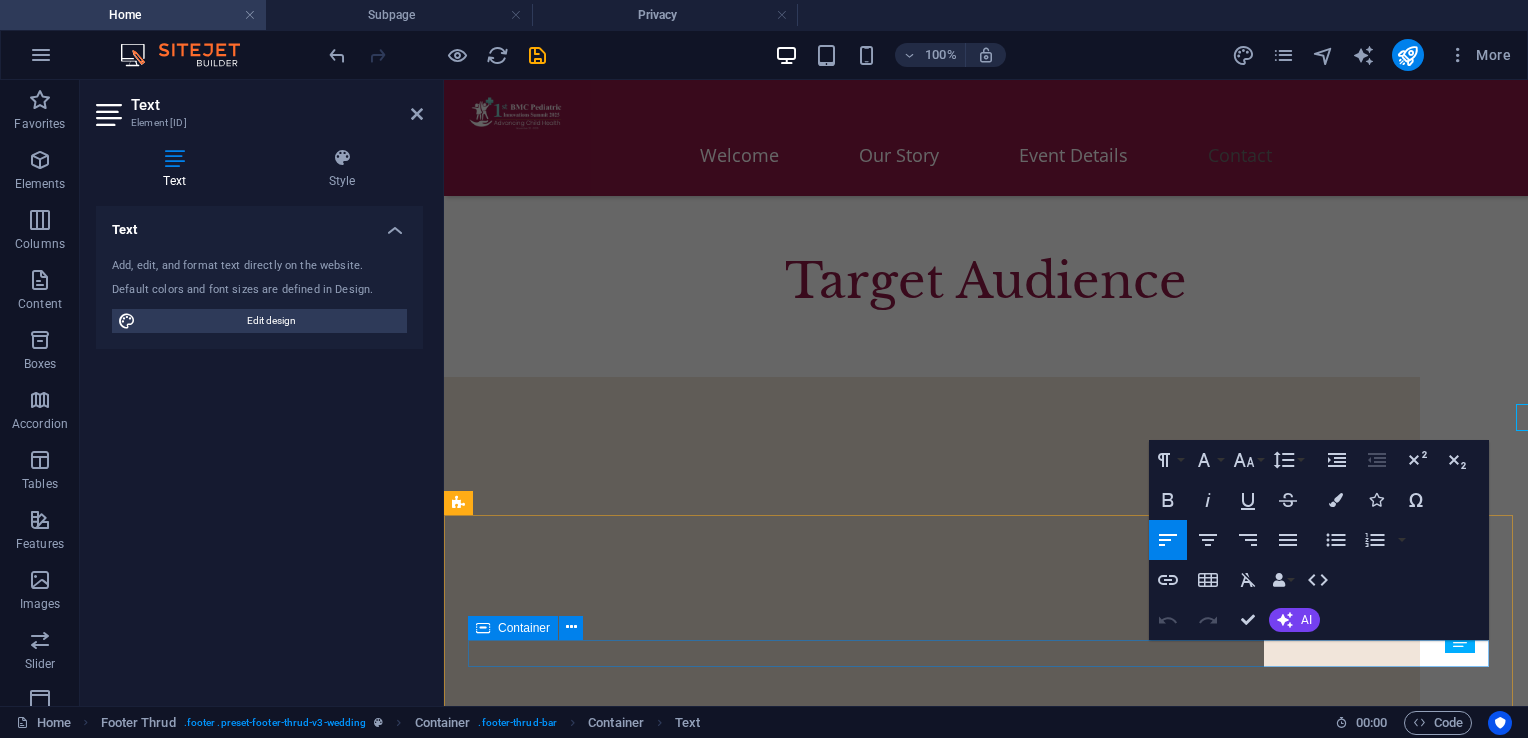 click on "bmc-pediatric.com   Legal Notice  |  Privacy Policy" at bounding box center [986, 4849] 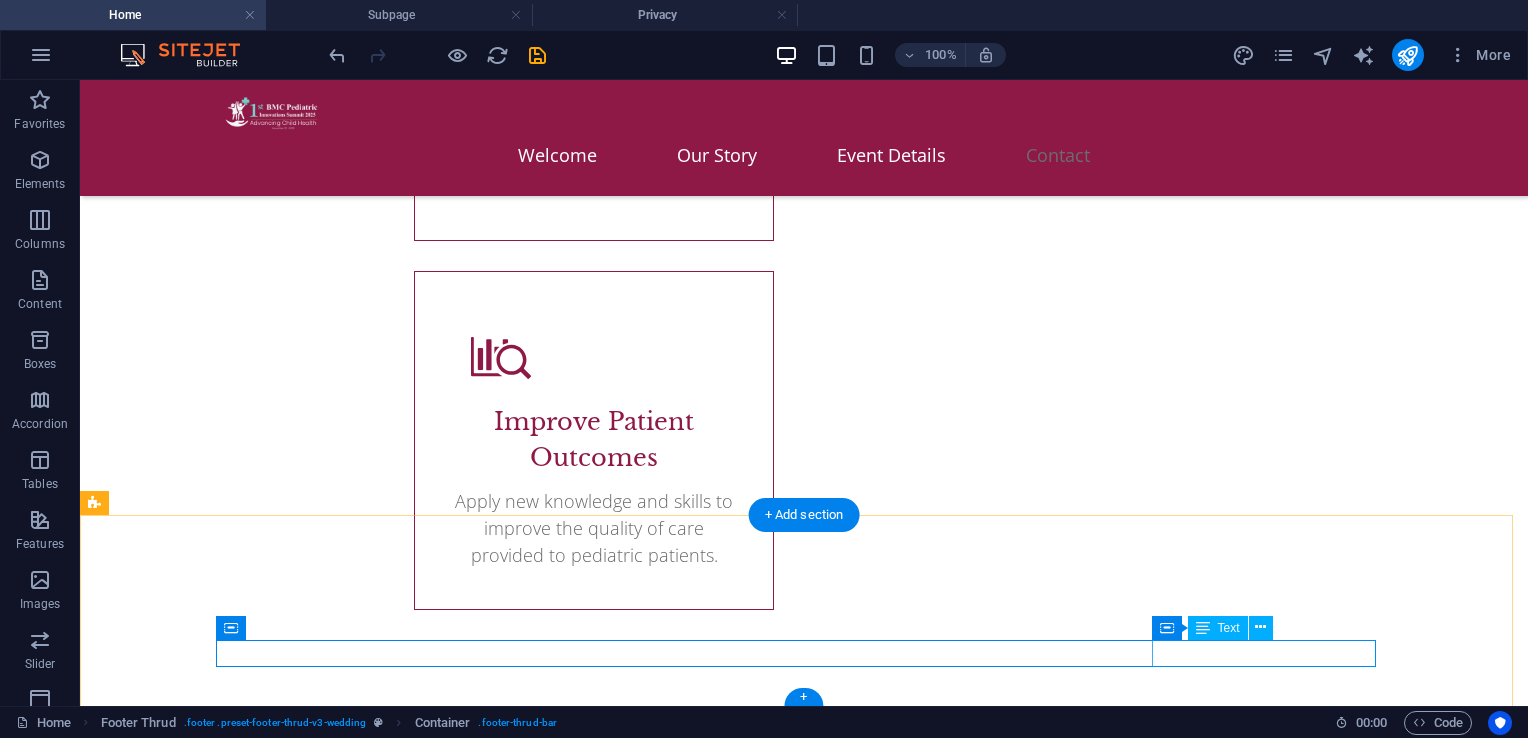 scroll, scrollTop: 7096, scrollLeft: 0, axis: vertical 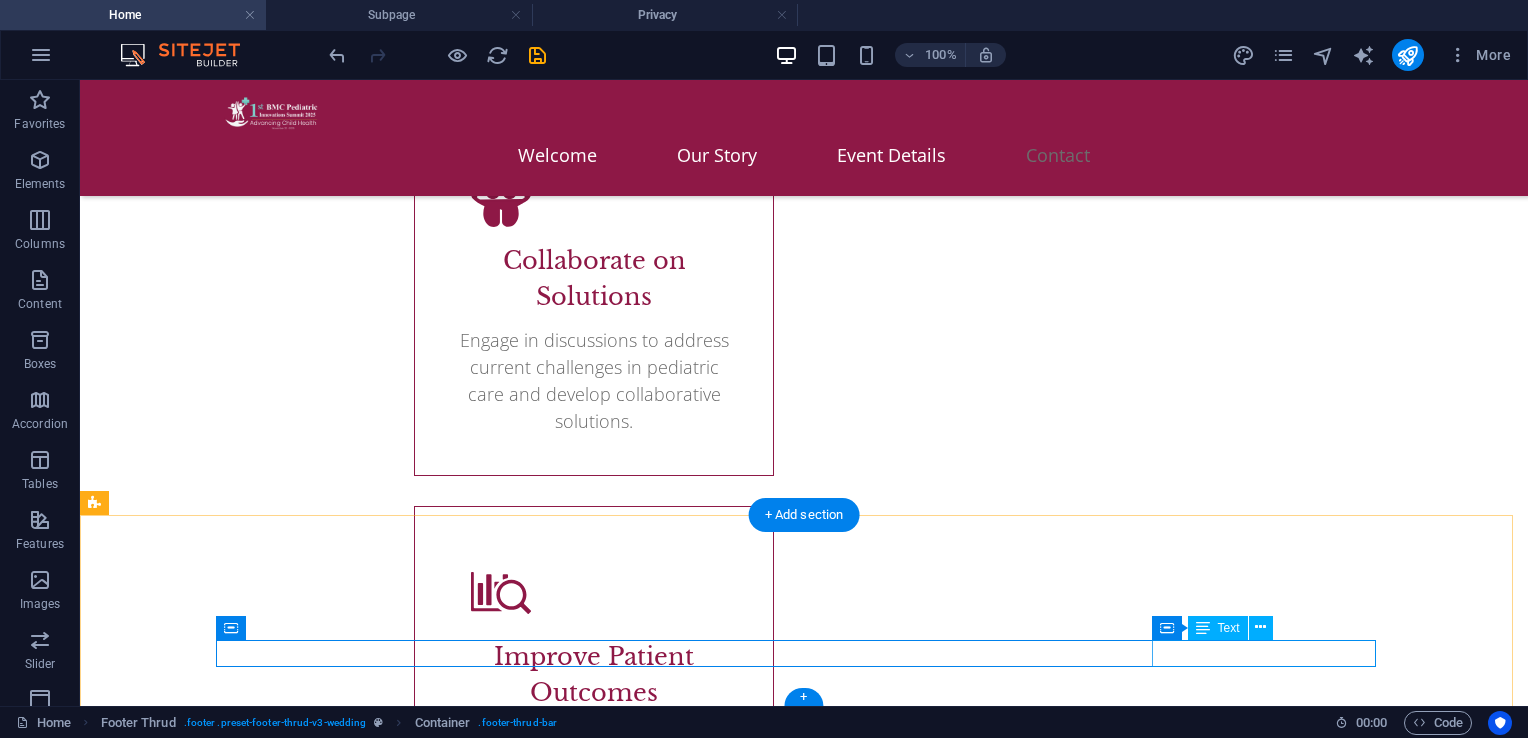click on "Legal Notice  |  Privacy Policy" at bounding box center [804, 5621] 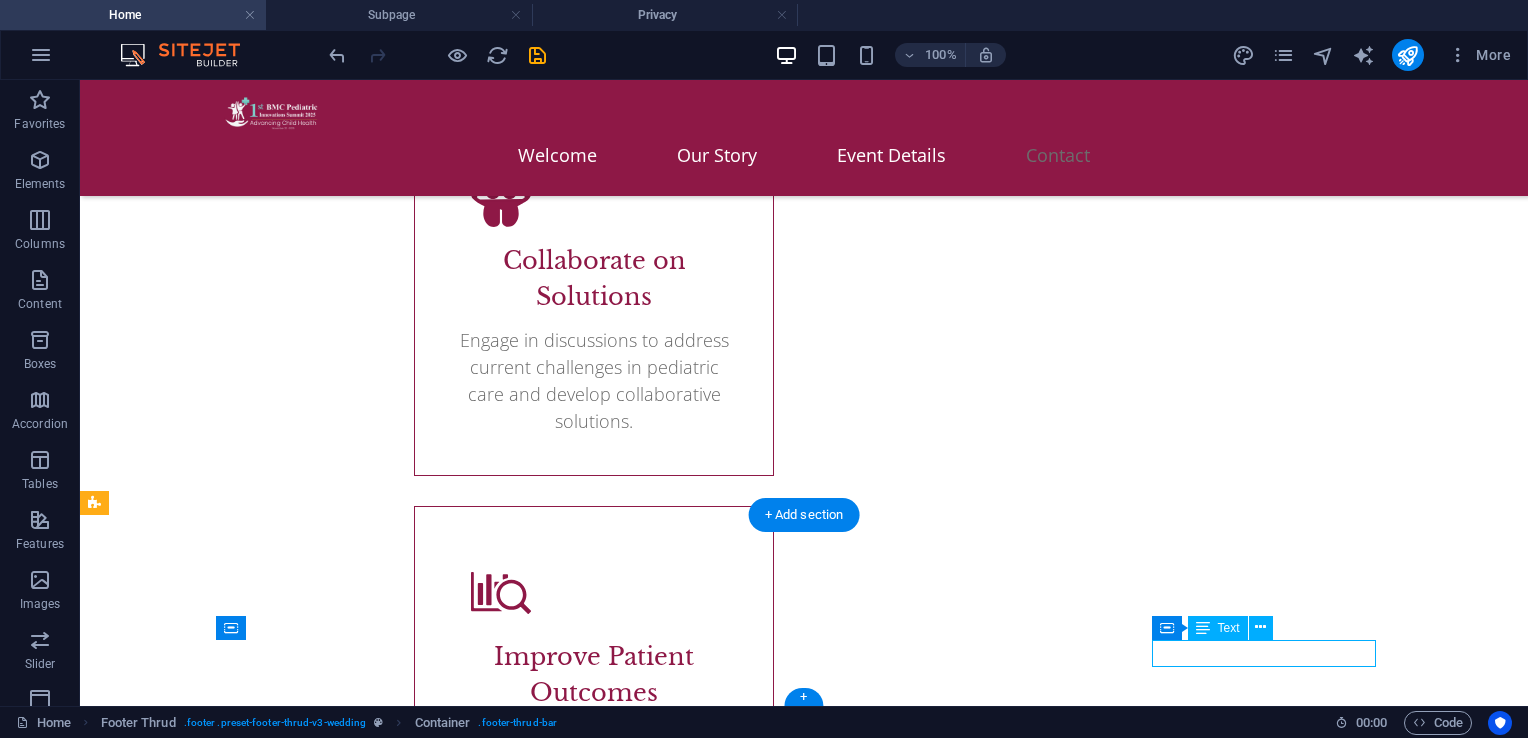 click on "Legal Notice  |  Privacy Policy" at bounding box center (804, 5621) 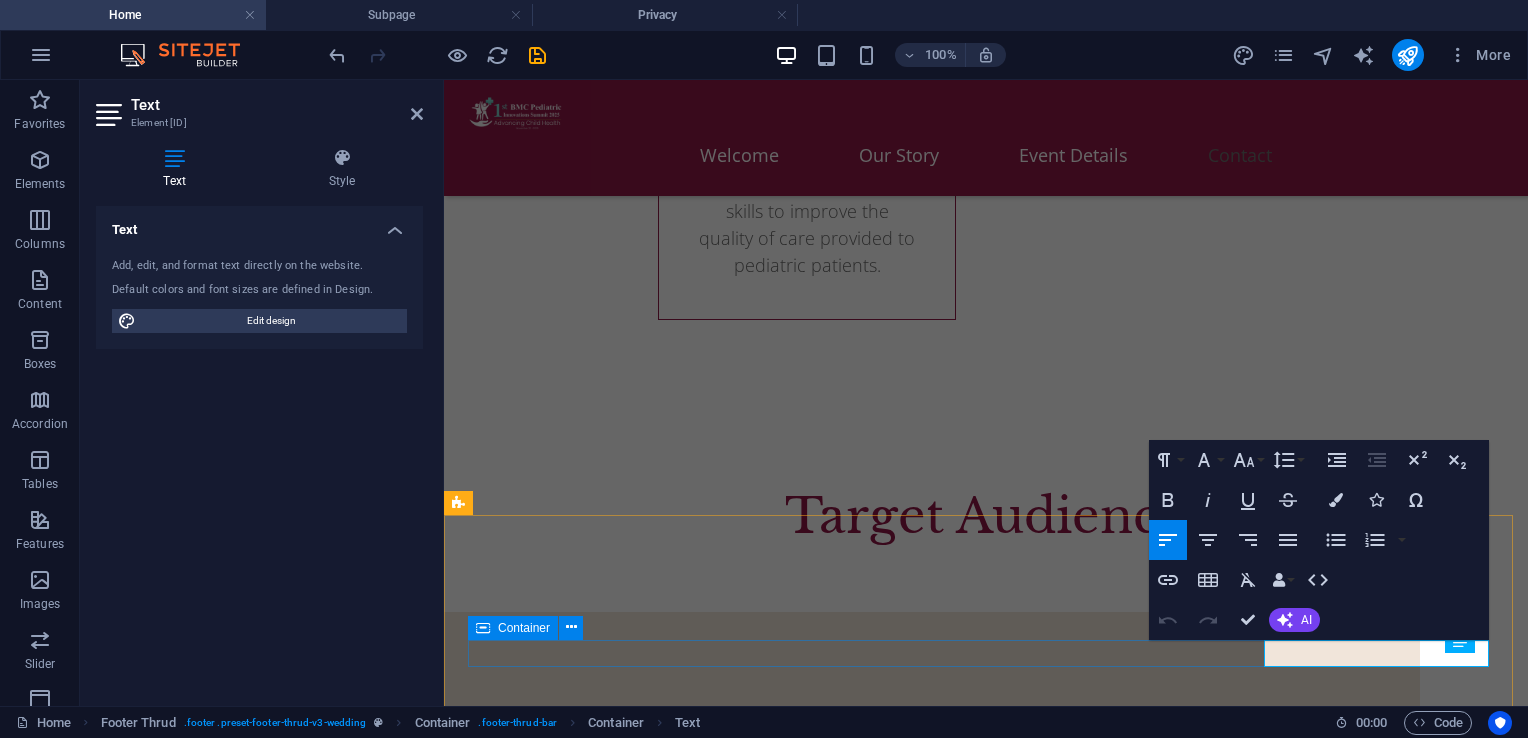 scroll, scrollTop: 7331, scrollLeft: 0, axis: vertical 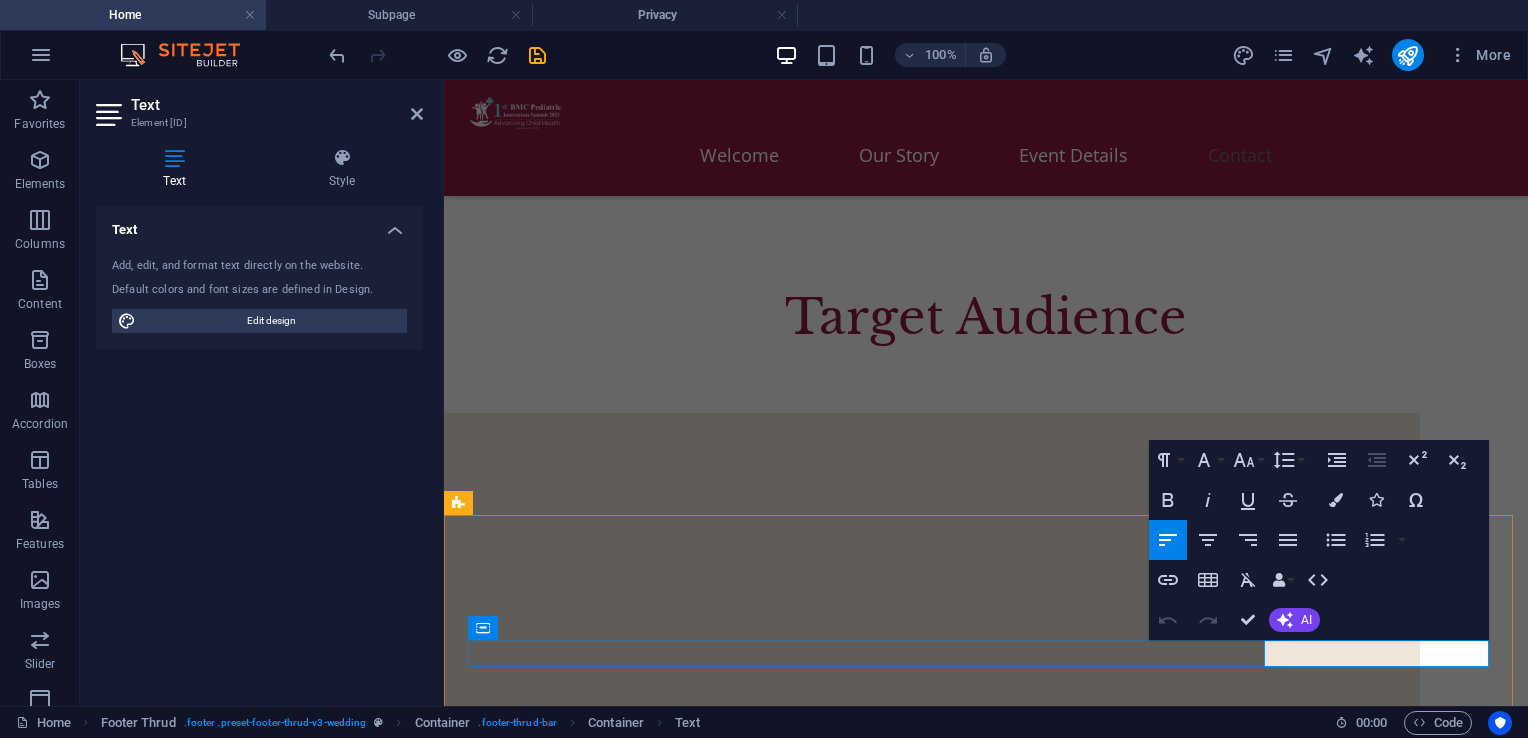 click on "Legal Notice" at bounding box center (518, 5051) 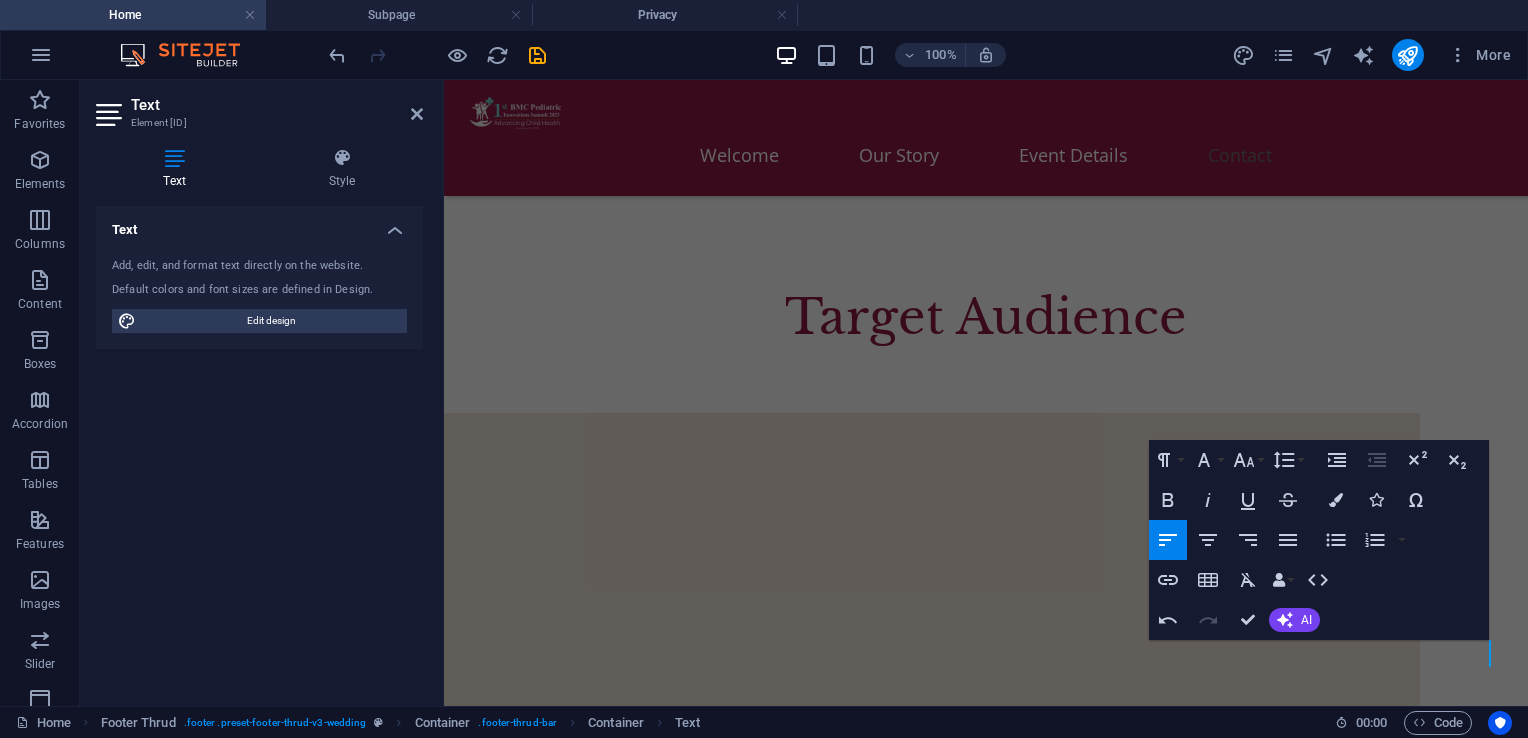 click on "Home Footer Thrud . footer .preset-footer-thrud-v3-wedding Container . footer-thrud-bar Container Text" at bounding box center (667, 723) 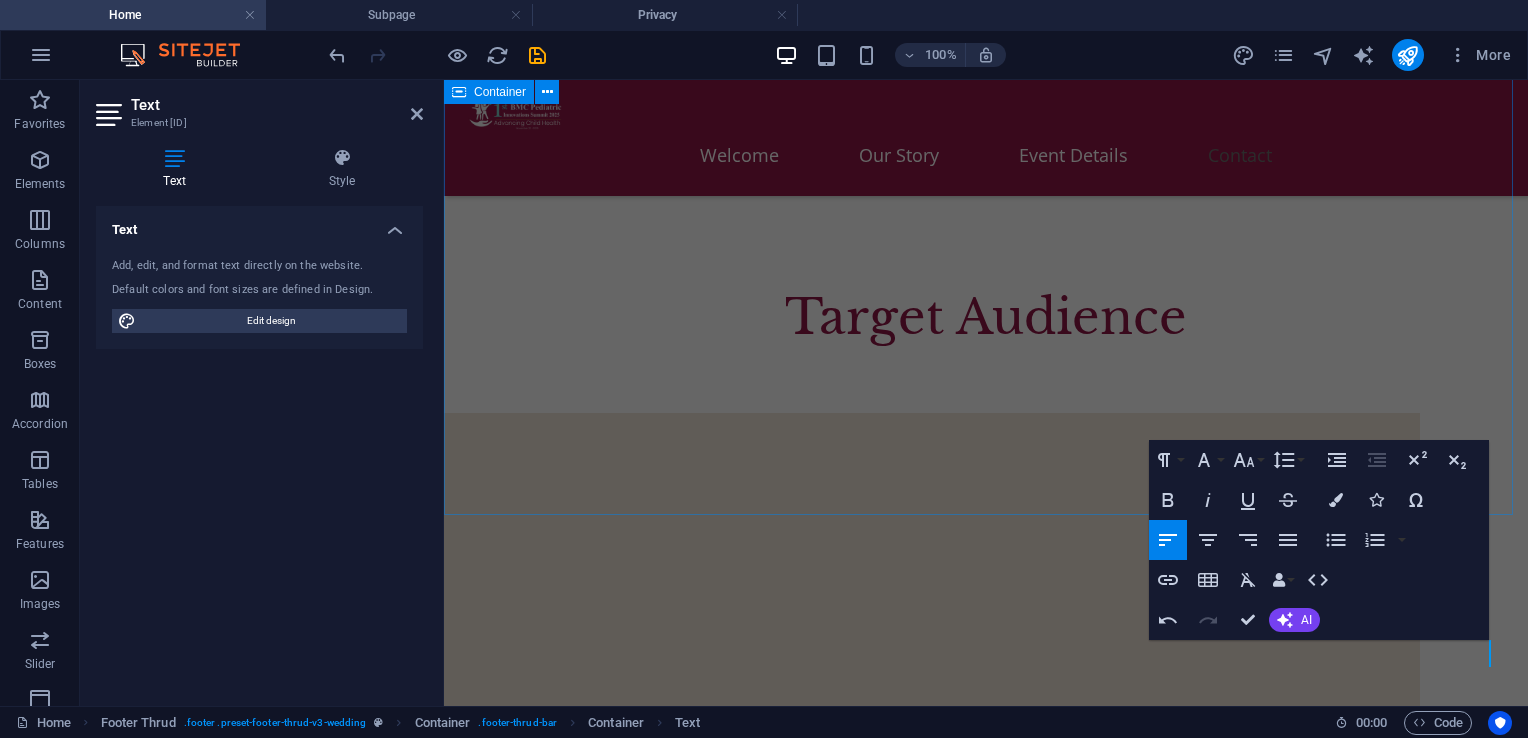 click on "FAQ How do I find the venue? Lorem ipsum dolor sit amet, consectetur adipiscing elit, sed do eiusmod tempor incididunt ut labore et dolore magna aliqua. Ut enim ad minim veniam, quis nostrud exercitation ullamco laboris nisi ut aliquip ex ea commodo consequat. Duis aute irure dolor in reprehenderit in voluptate. Where can I park? Lorem ipsum dolor sit amet, consectetur adipiscing elit, sed do eiusmod tempor incididunt ut labore et dolore magna aliqua. Ut enim ad minim veniam, quis nostrud exercitation ullamco laboris nisi ut aliquip ex ea commodo consequat. Duis aute irure dolor in reprehenderit in voluptate. Is there a dress code for the event? Lorem ipsum dolor sit amet, consectetur adipiscing elit, sed do eiusmod tempor incididunt ut labore et dolore magna aliqua. Ut enim ad minim veniam, quis nostrud exercitation ullamco laboris nisi ut aliquip ex ea commodo consequat. Duis aute irure dolor in reprehenderit in voluptate. Are children welcome at the wedding? Where can out-of-town guests stay?" at bounding box center [986, 4050] 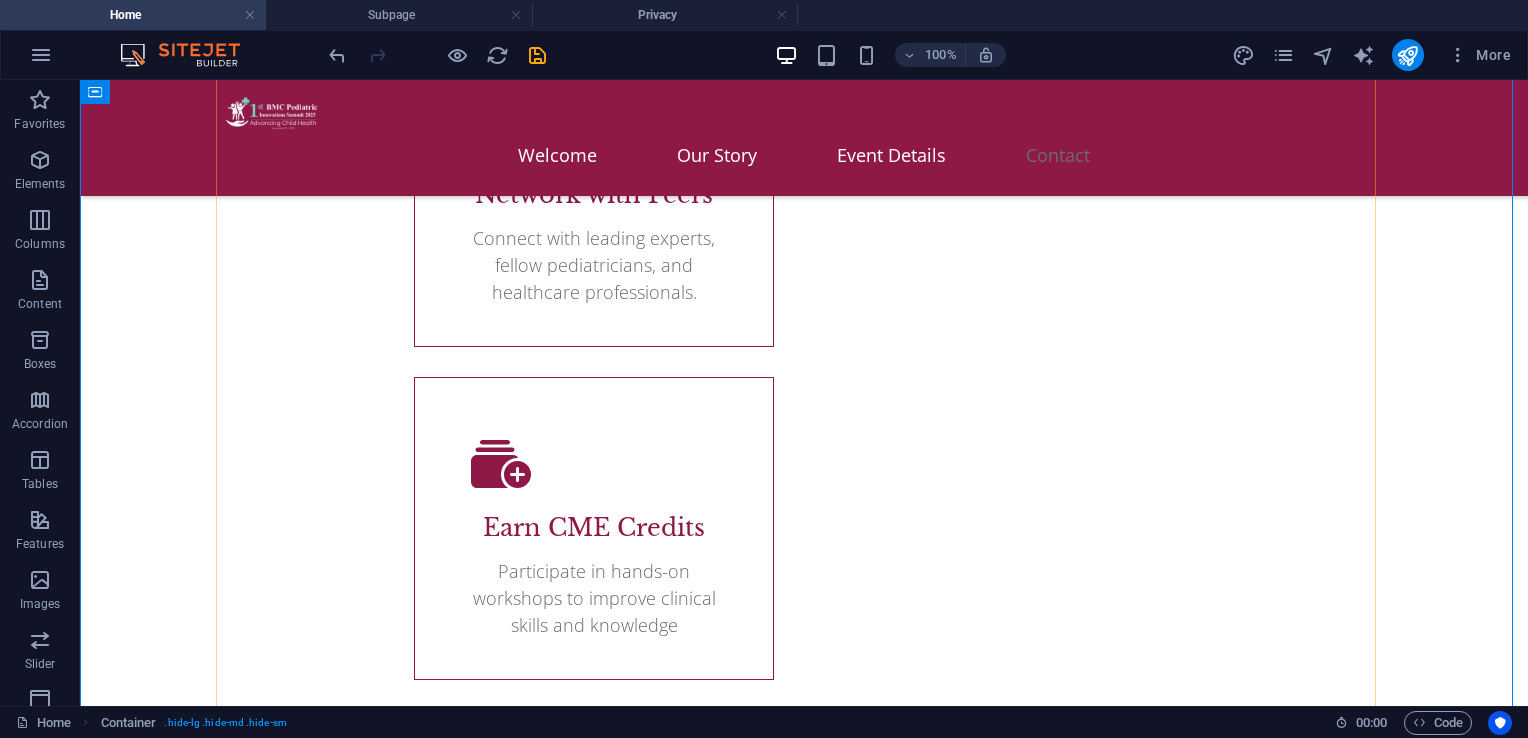 scroll, scrollTop: 6546, scrollLeft: 0, axis: vertical 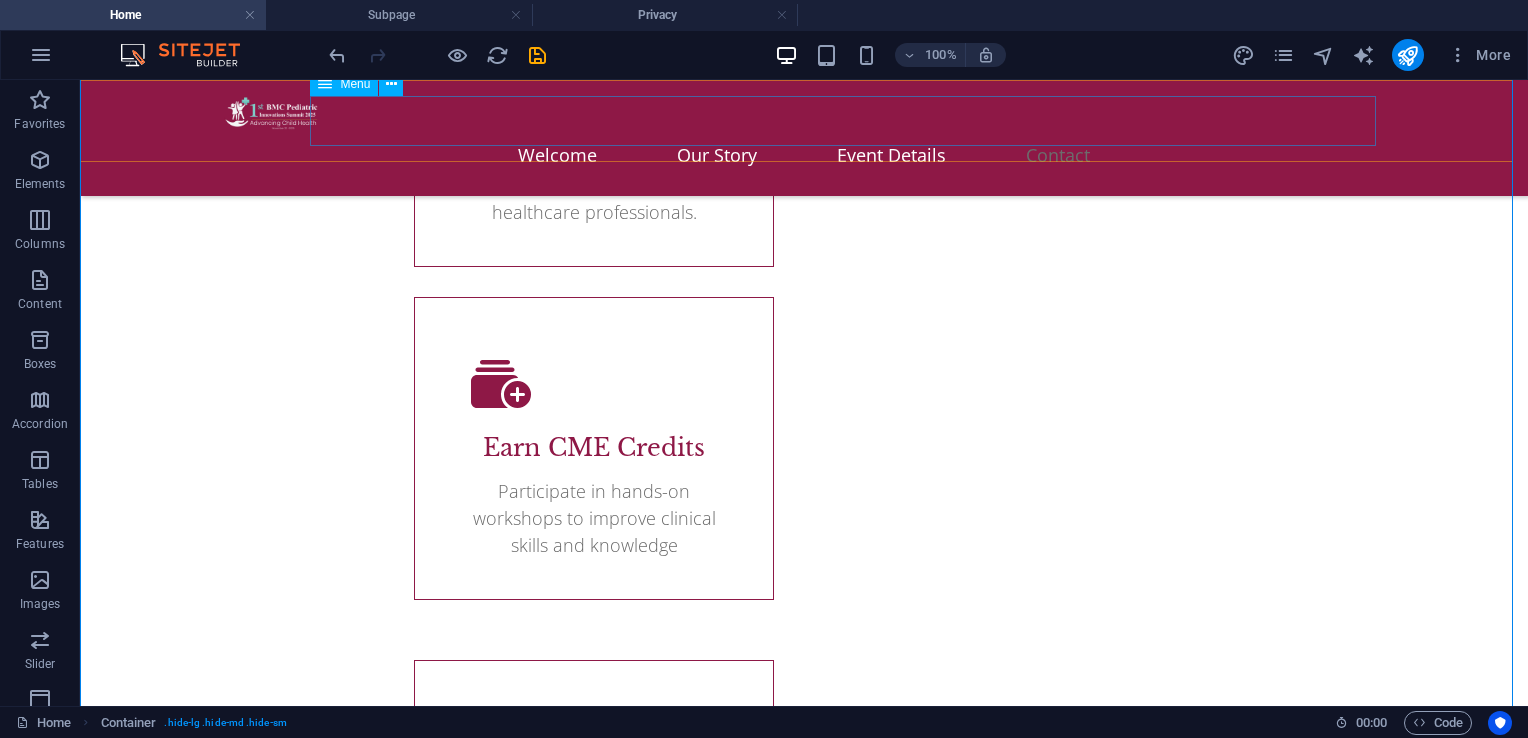 click on "Welcome Our Story Event Details Contact" at bounding box center (804, 155) 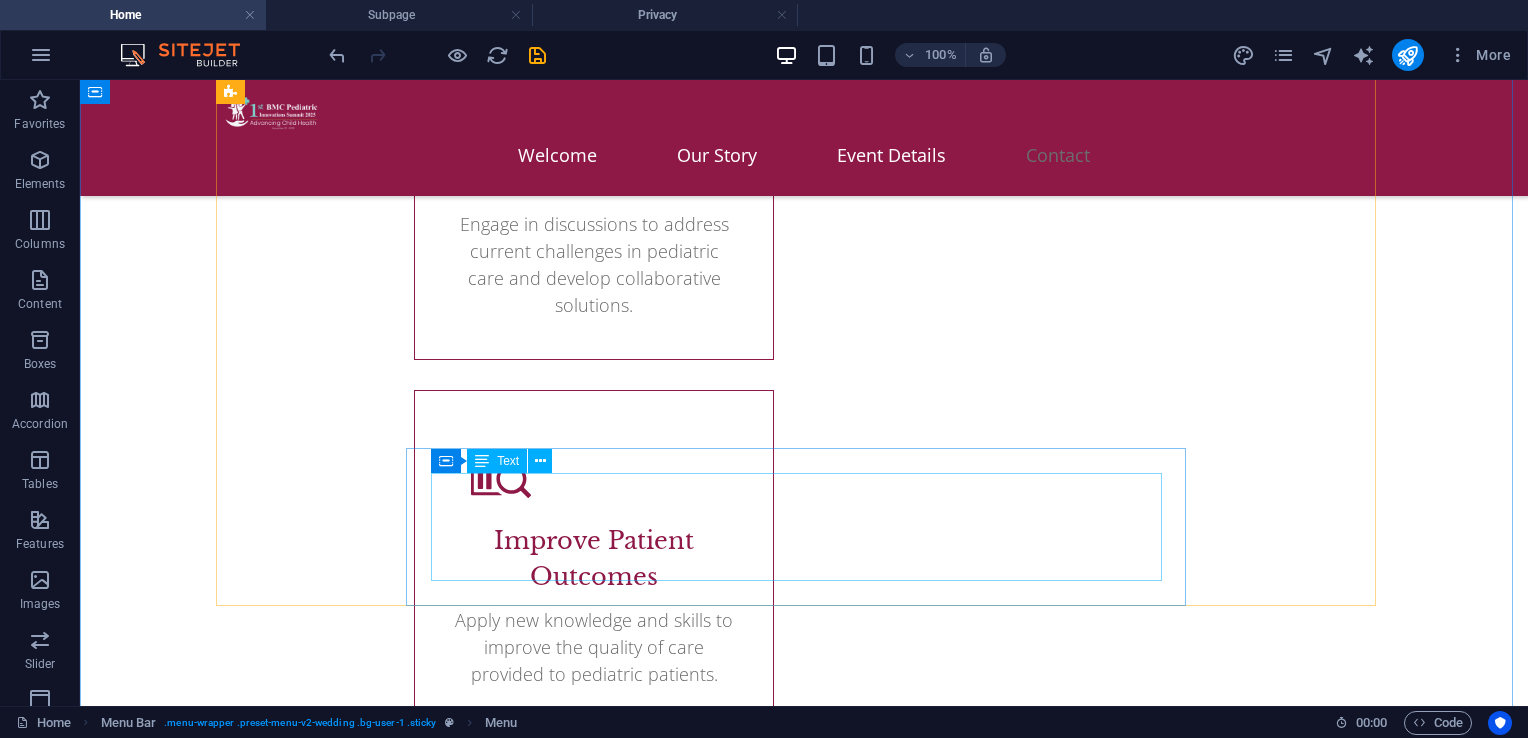 scroll, scrollTop: 7246, scrollLeft: 0, axis: vertical 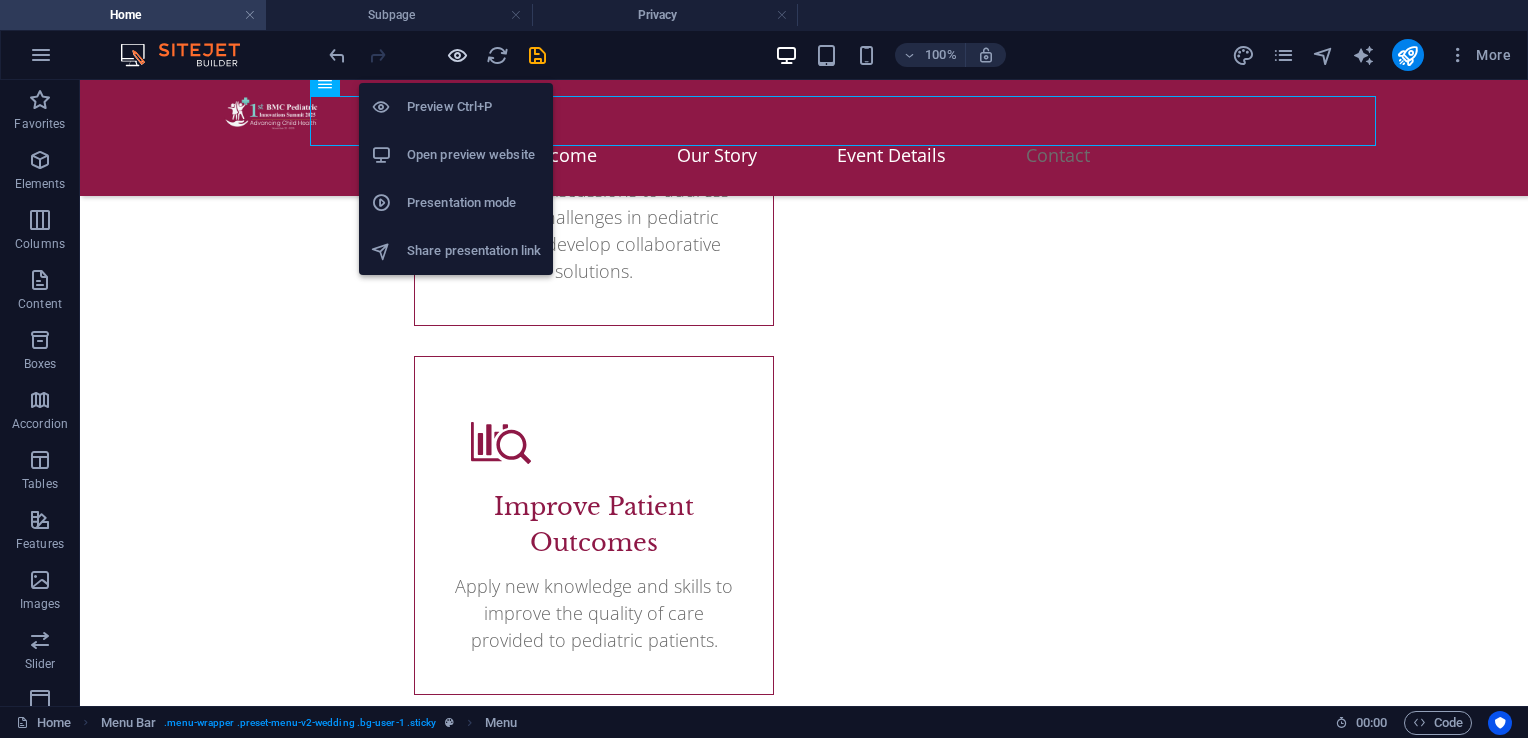 click at bounding box center (457, 55) 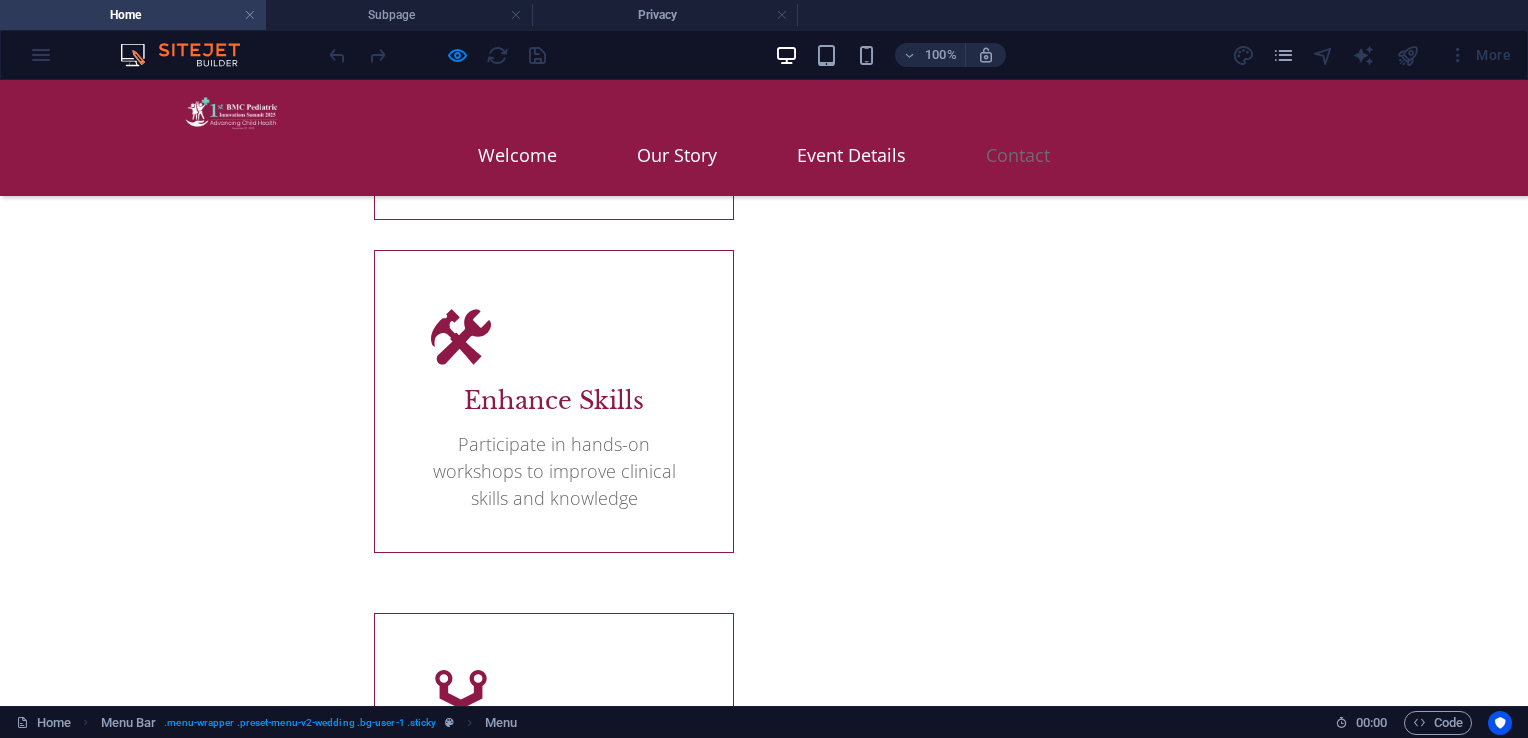 scroll, scrollTop: 3757, scrollLeft: 0, axis: vertical 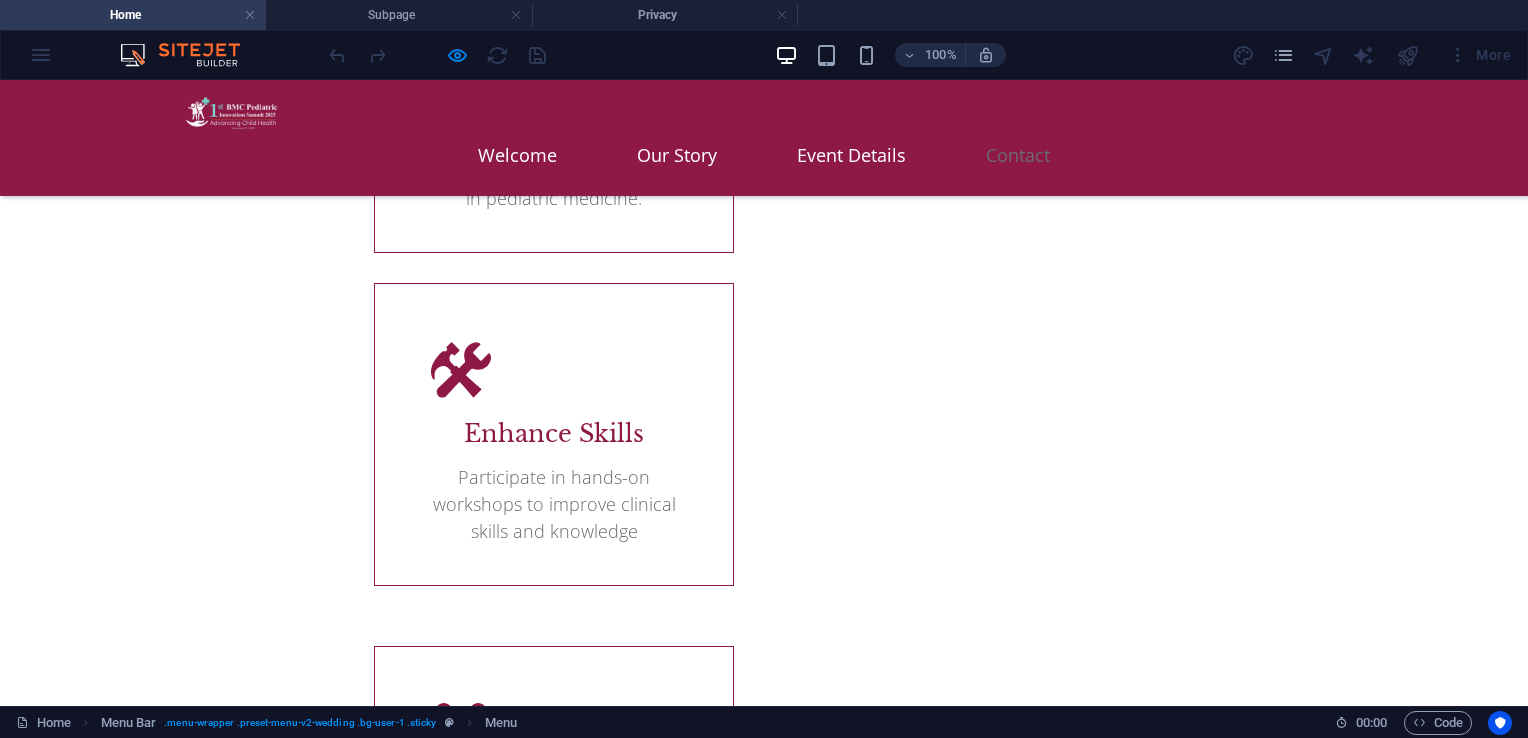 click at bounding box center [437, 55] 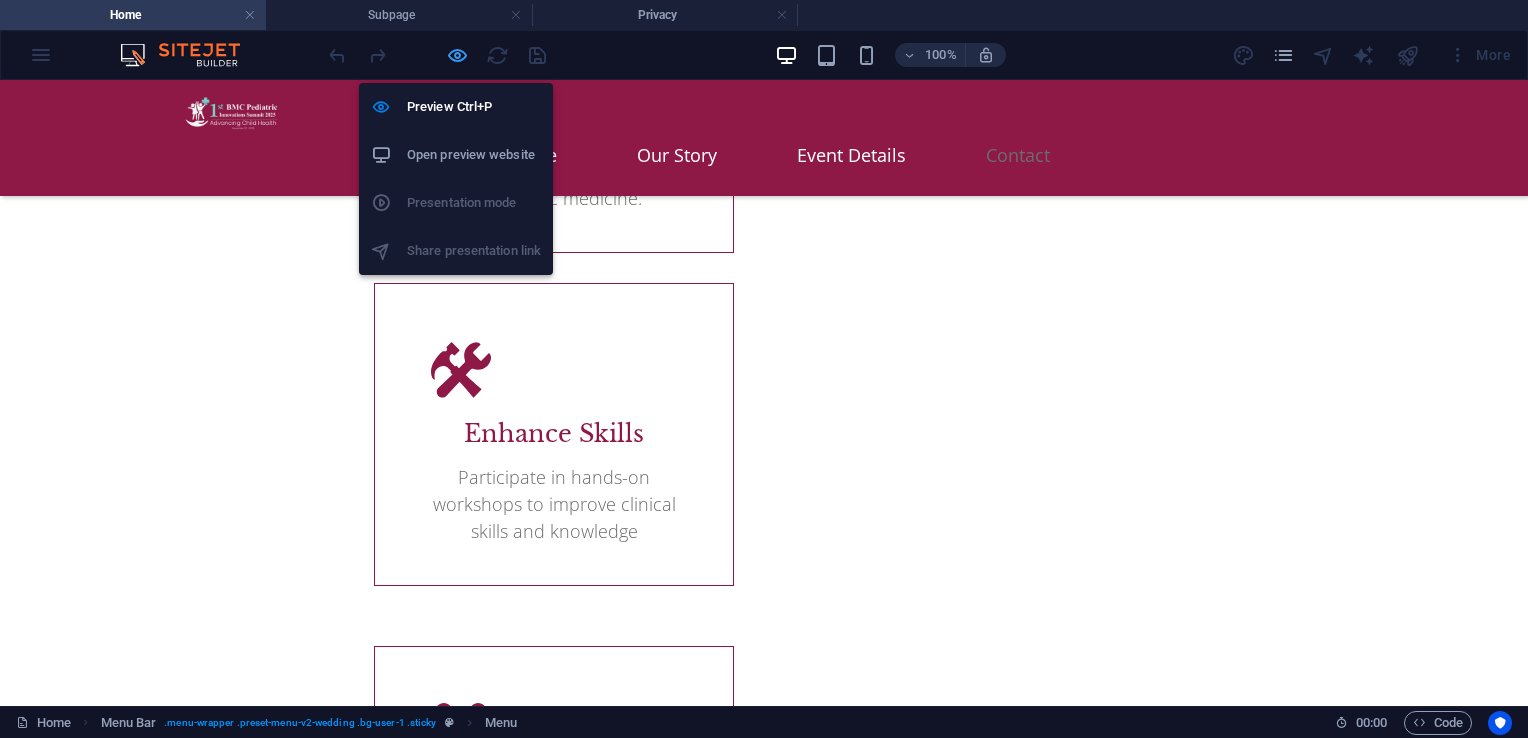 click at bounding box center [457, 55] 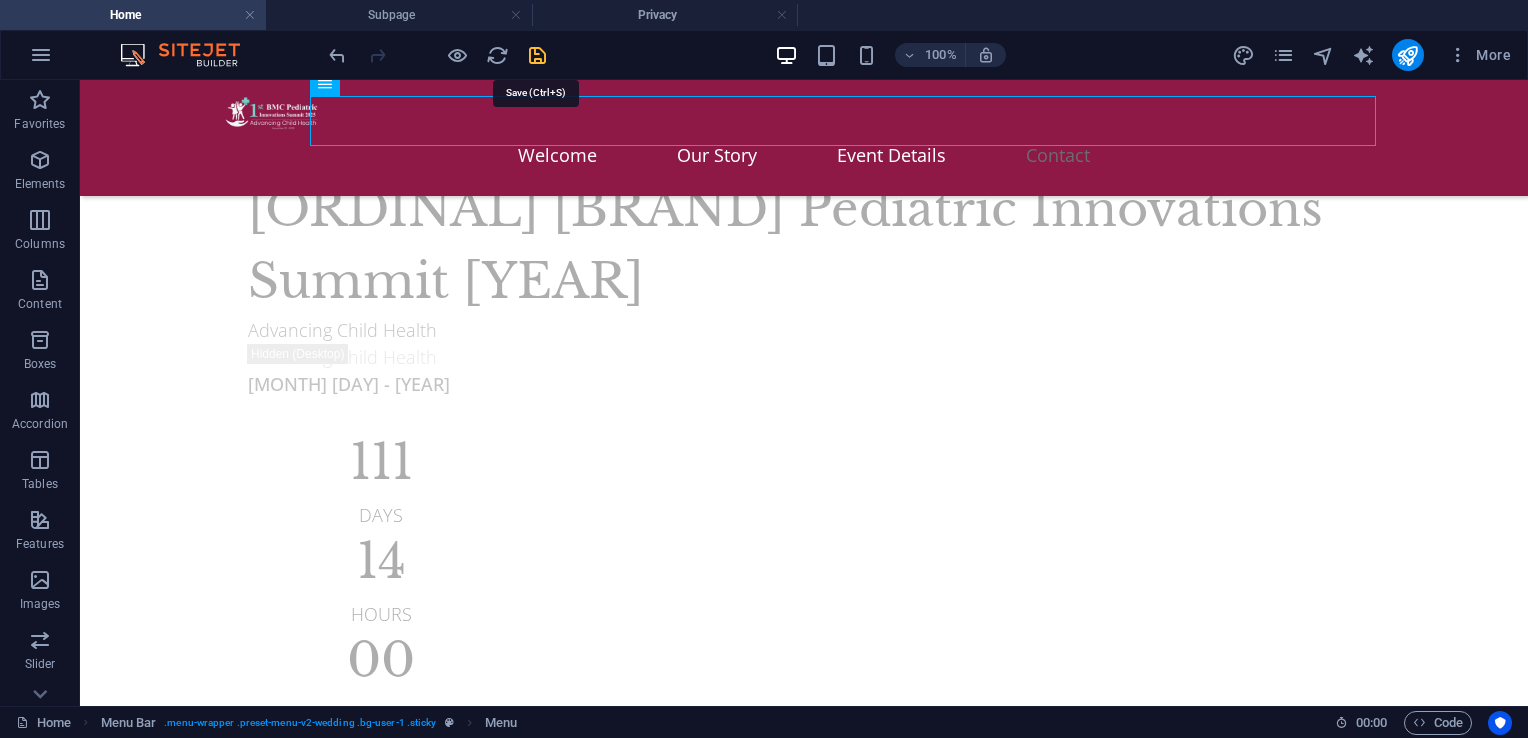 click at bounding box center (537, 55) 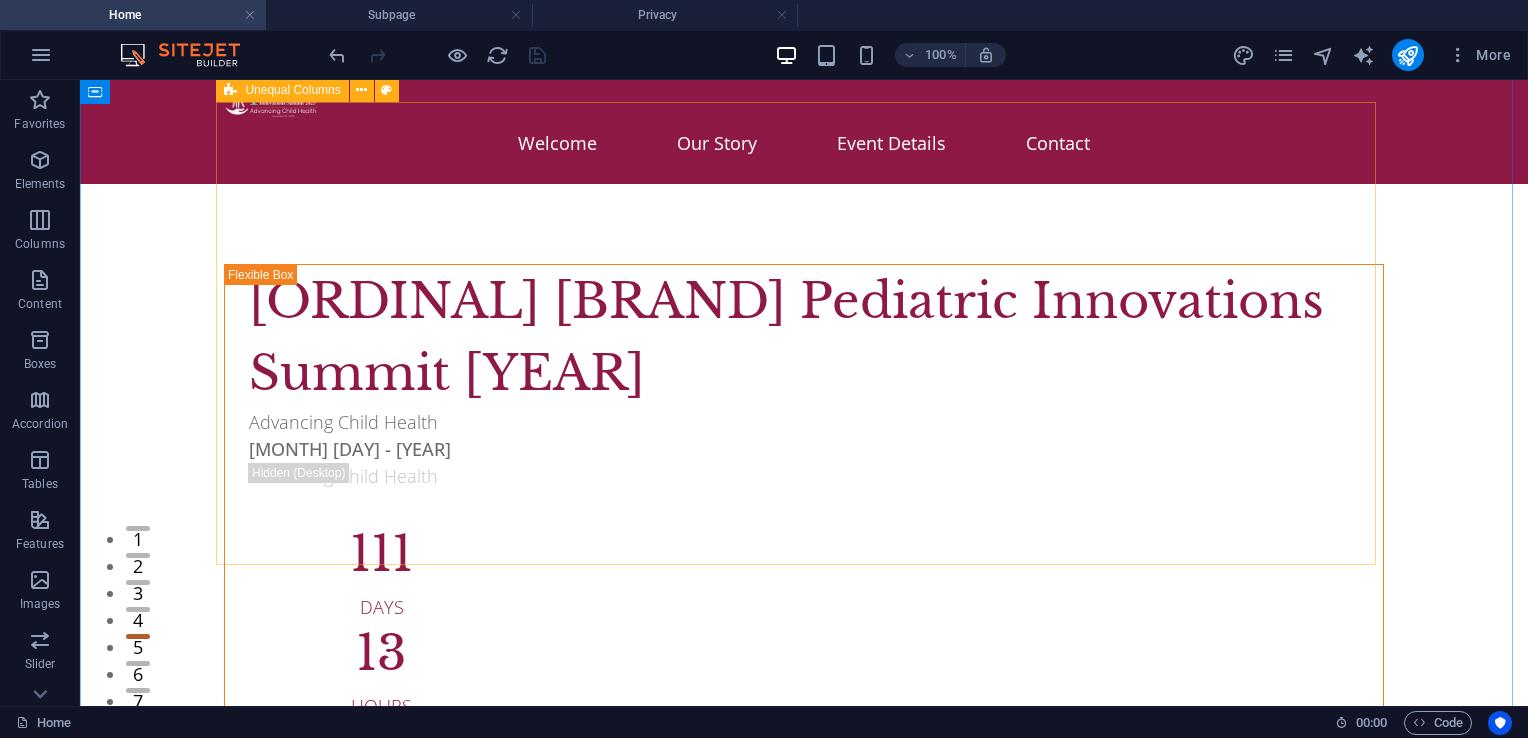 scroll, scrollTop: 0, scrollLeft: 0, axis: both 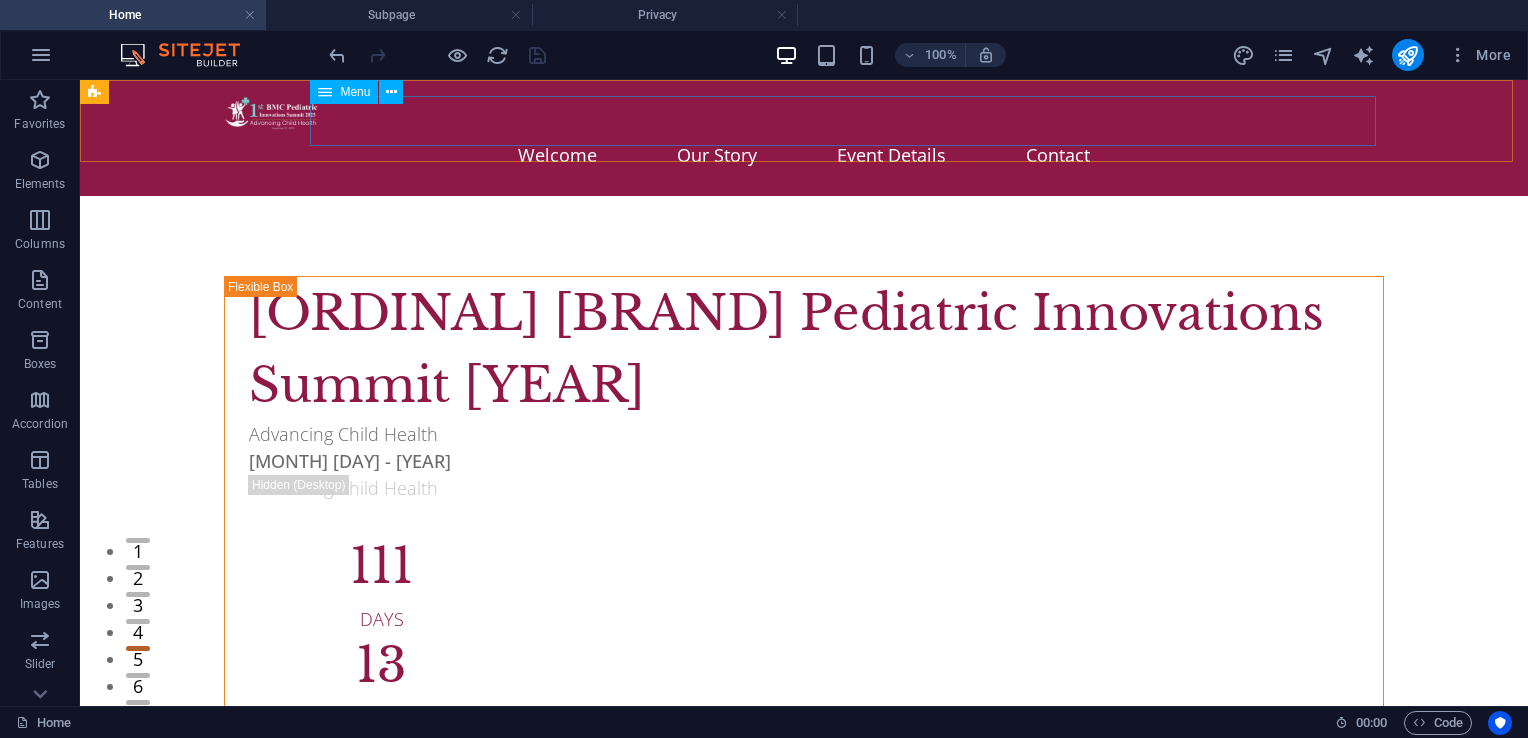 click on "Menu" at bounding box center [355, 92] 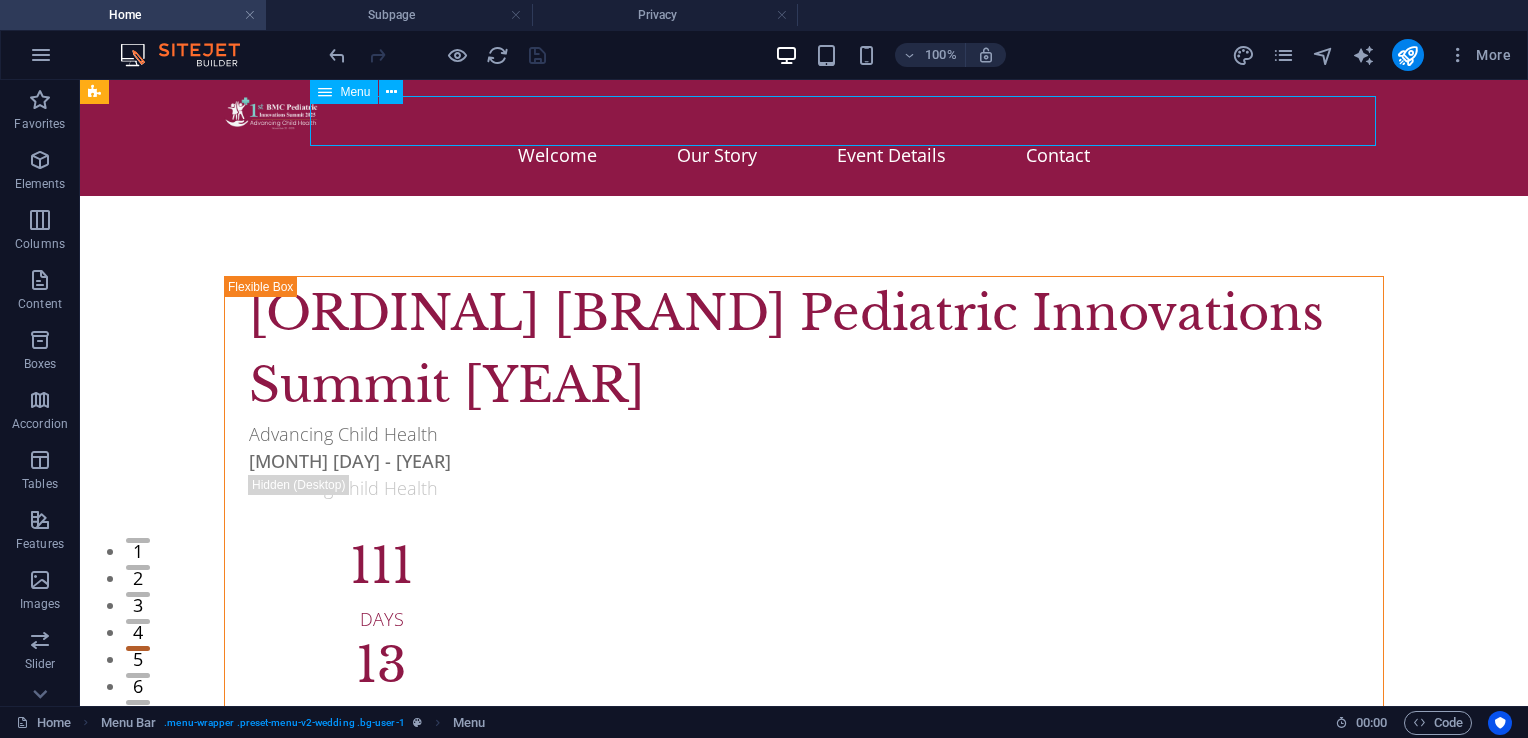click on "Menu" at bounding box center [355, 92] 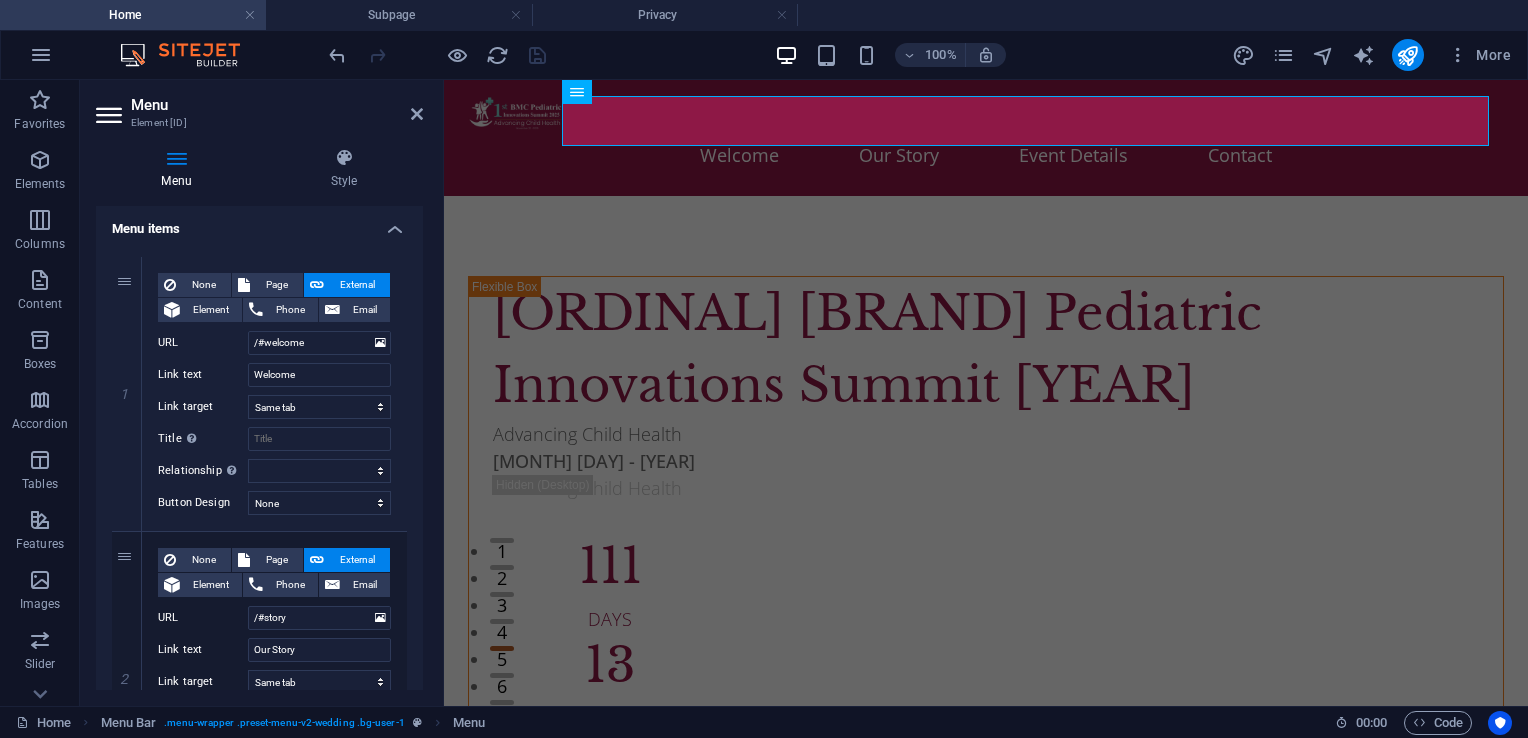 scroll, scrollTop: 200, scrollLeft: 0, axis: vertical 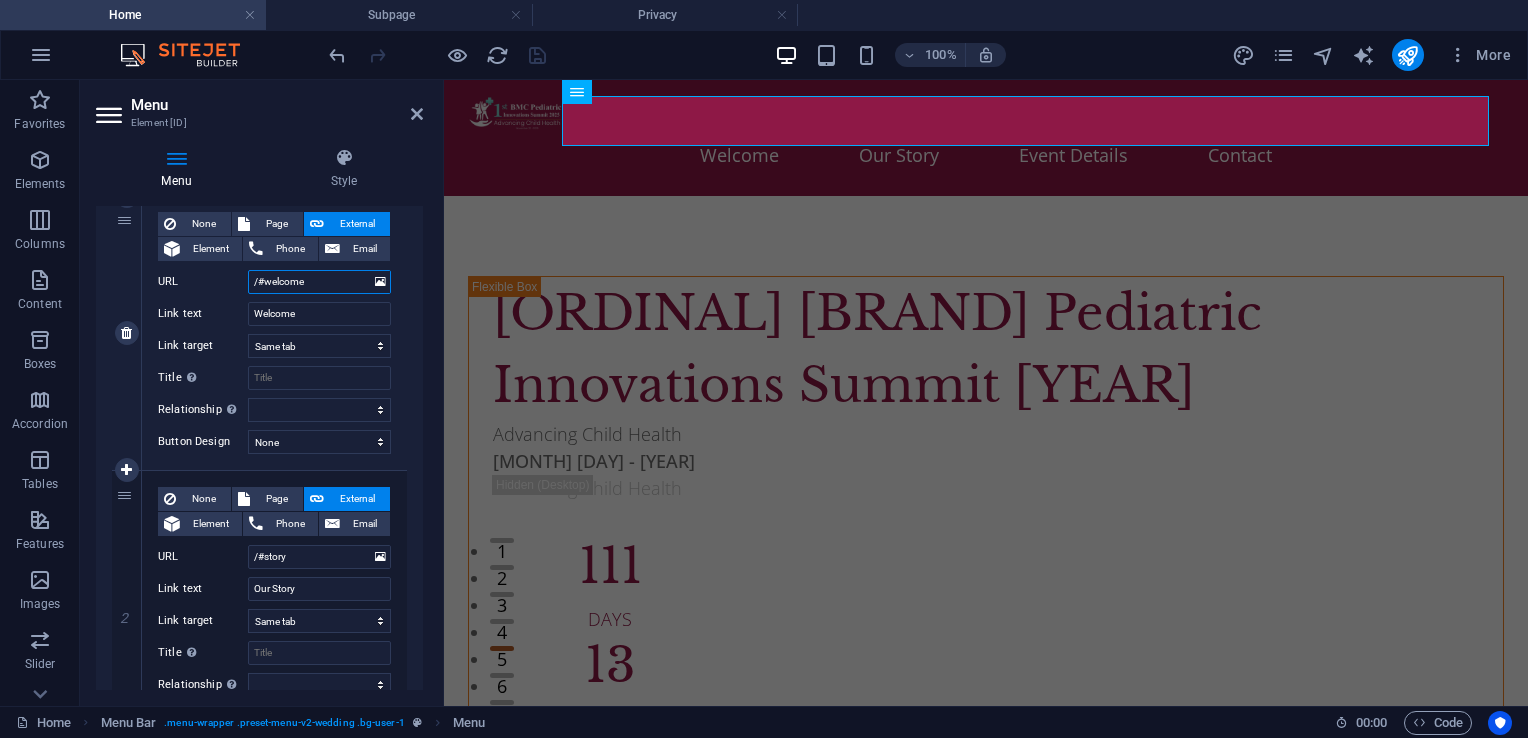 click on "/#welcome" at bounding box center [319, 282] 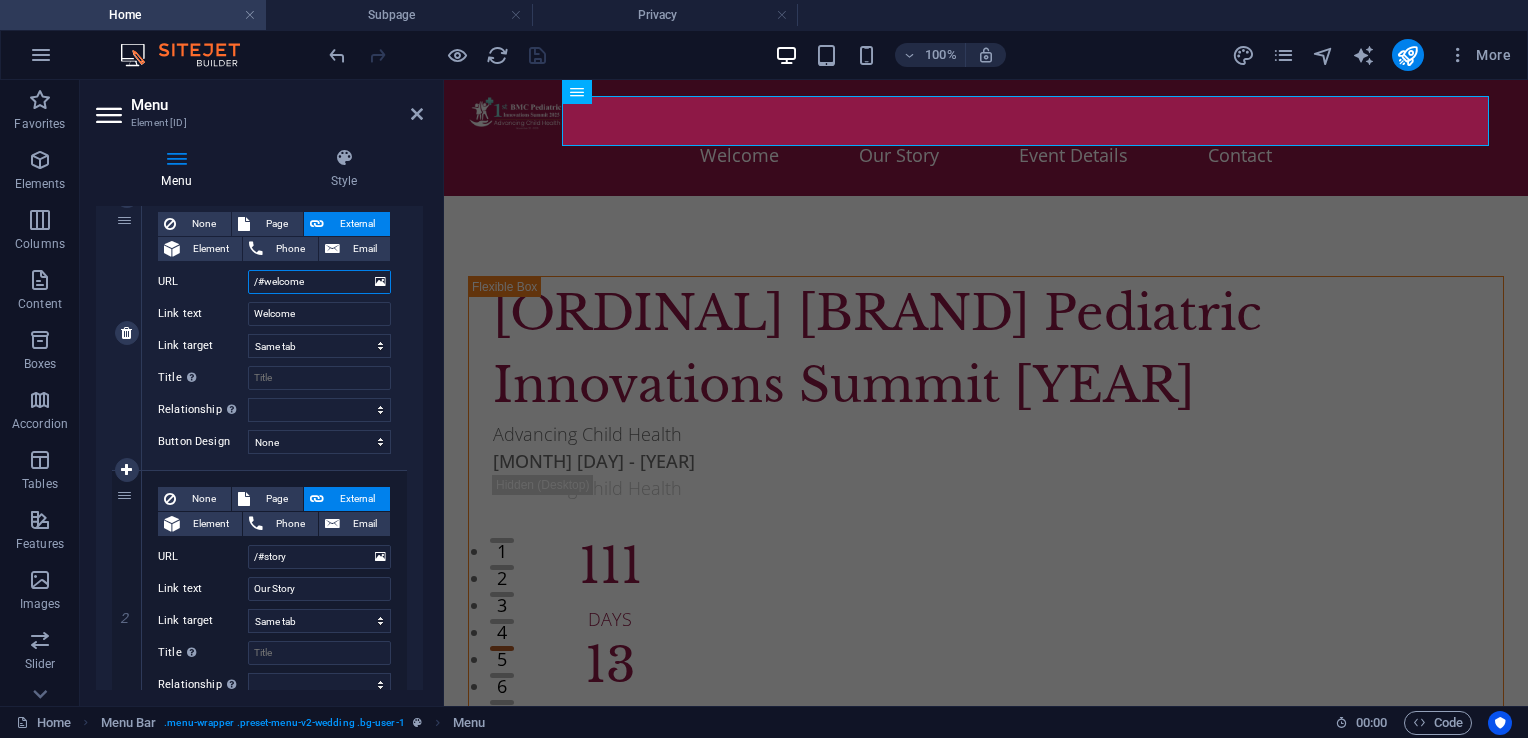 click on "/#welcome" at bounding box center (319, 282) 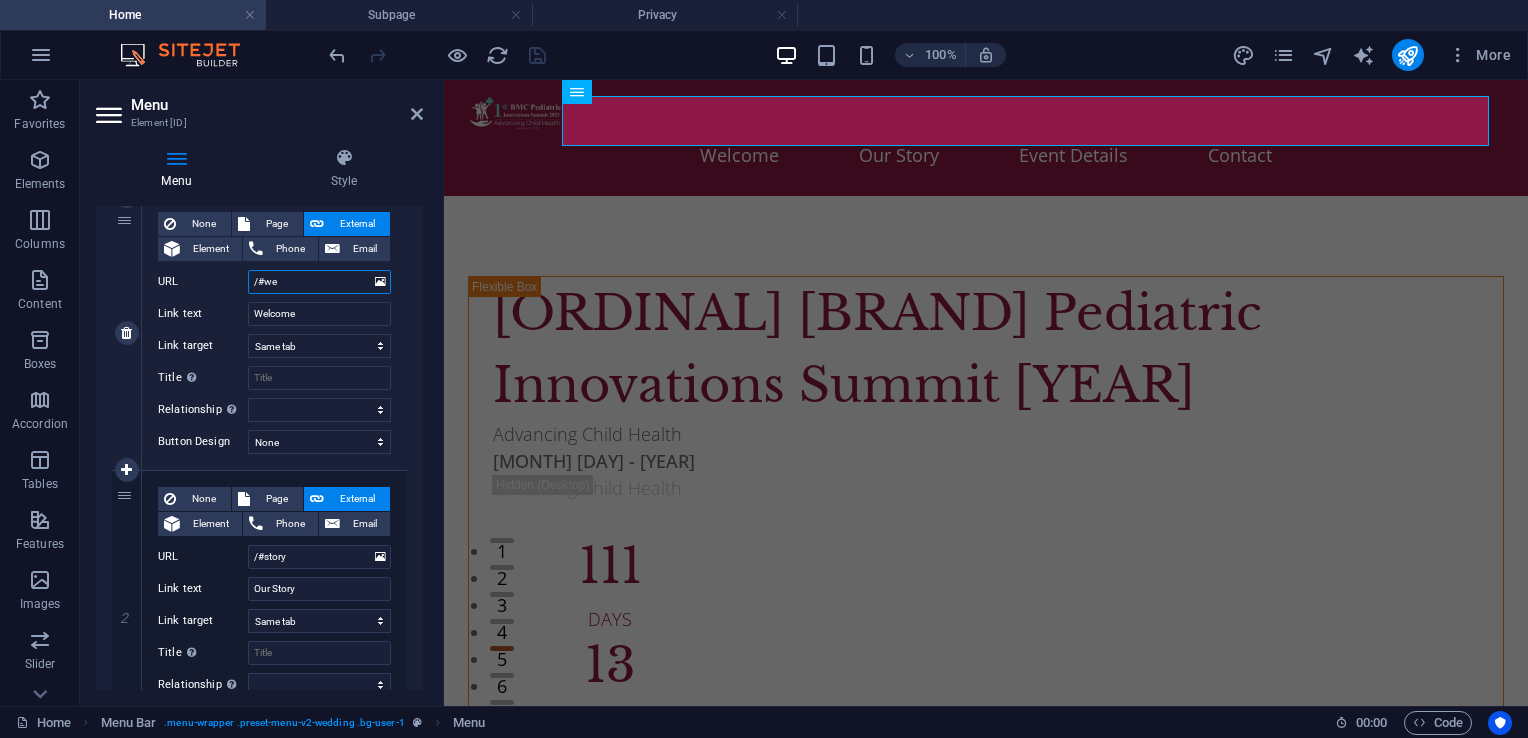 type on "/#w" 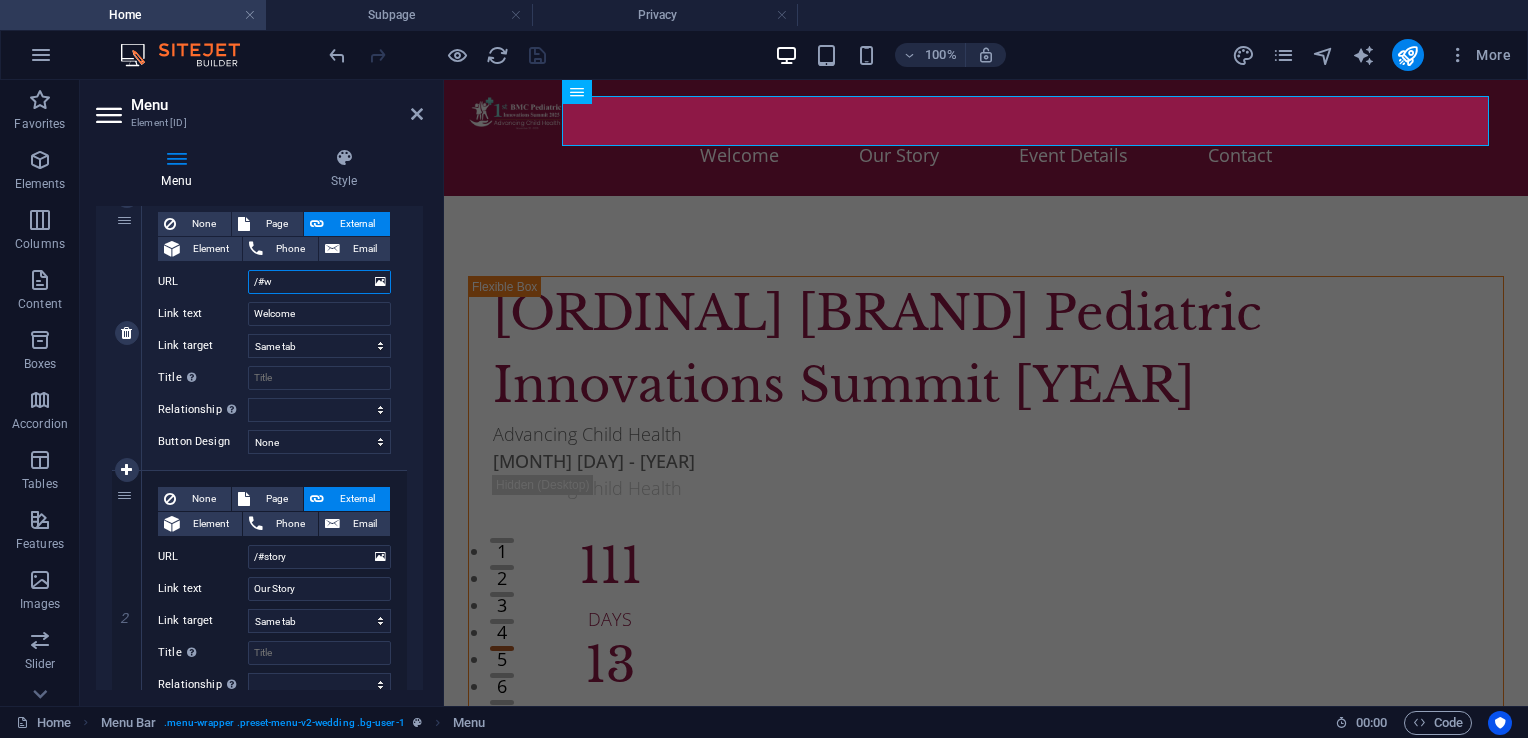 select 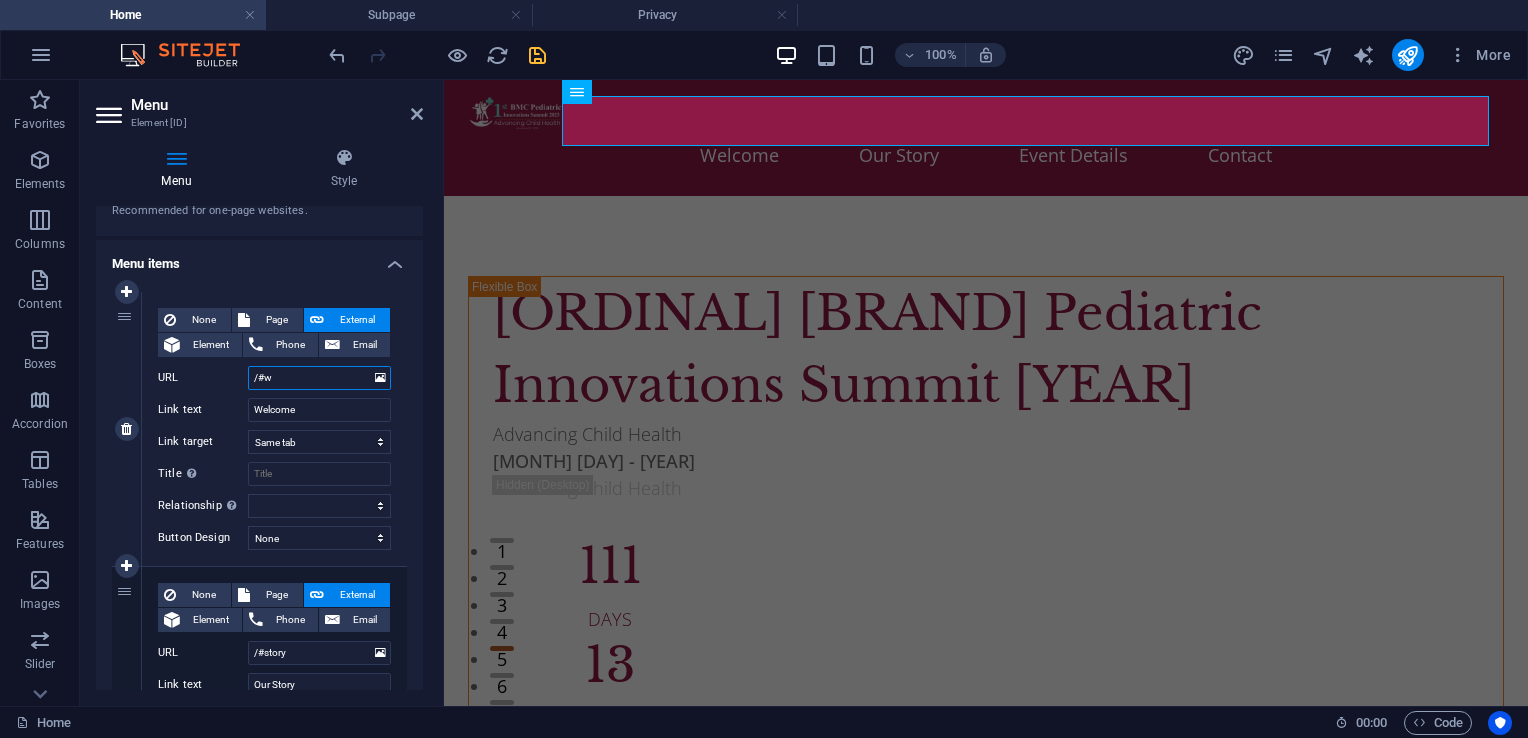 scroll, scrollTop: 100, scrollLeft: 0, axis: vertical 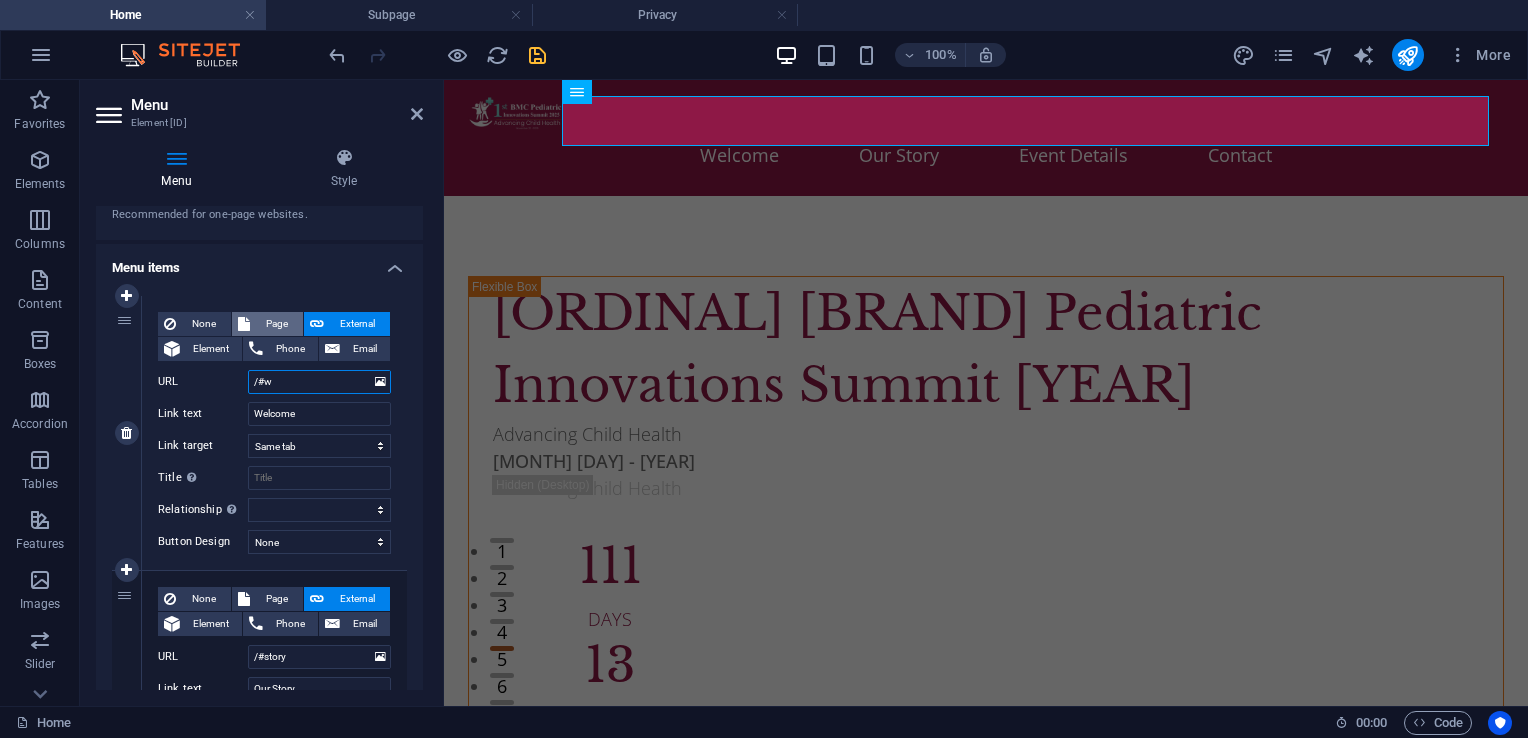 type on "/#w" 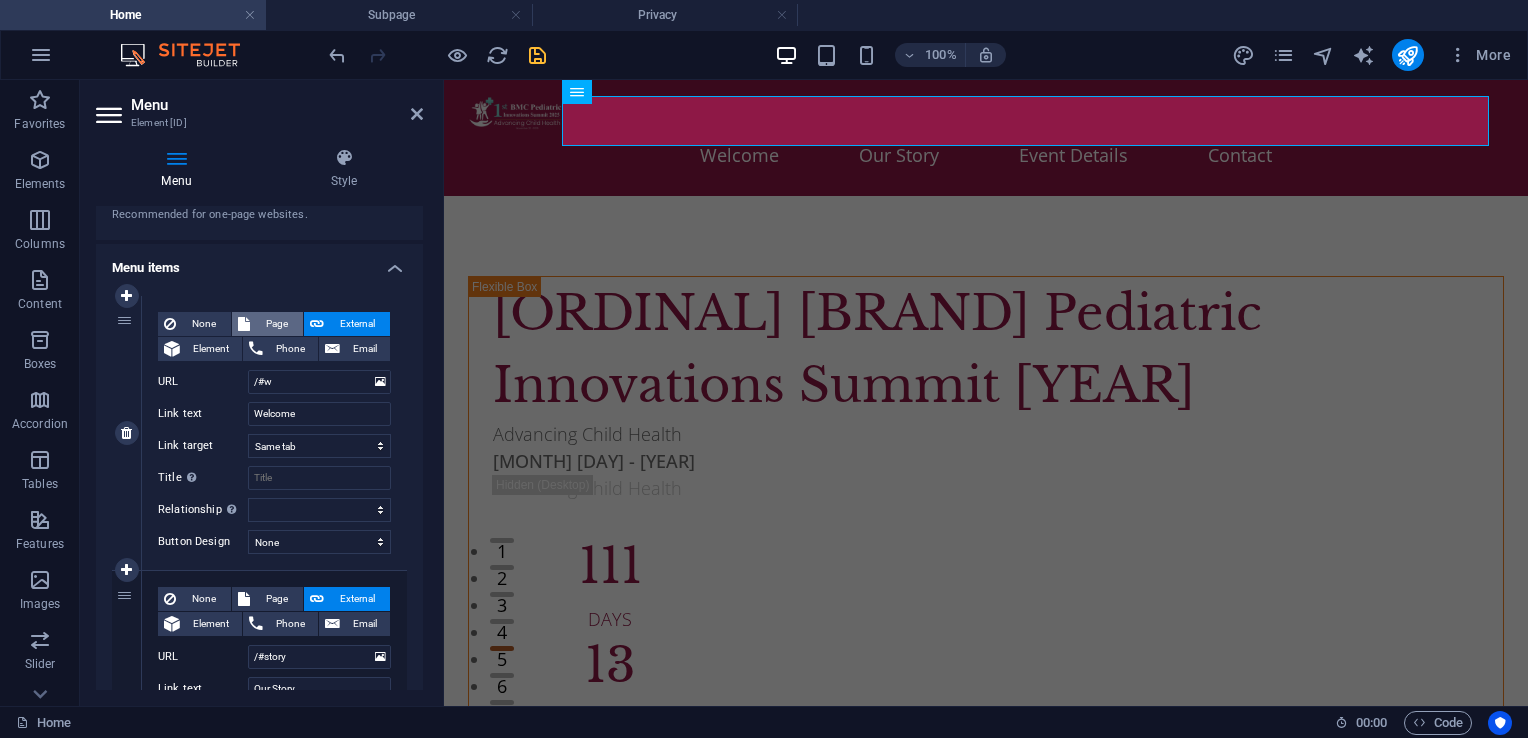 click on "Page" at bounding box center (276, 324) 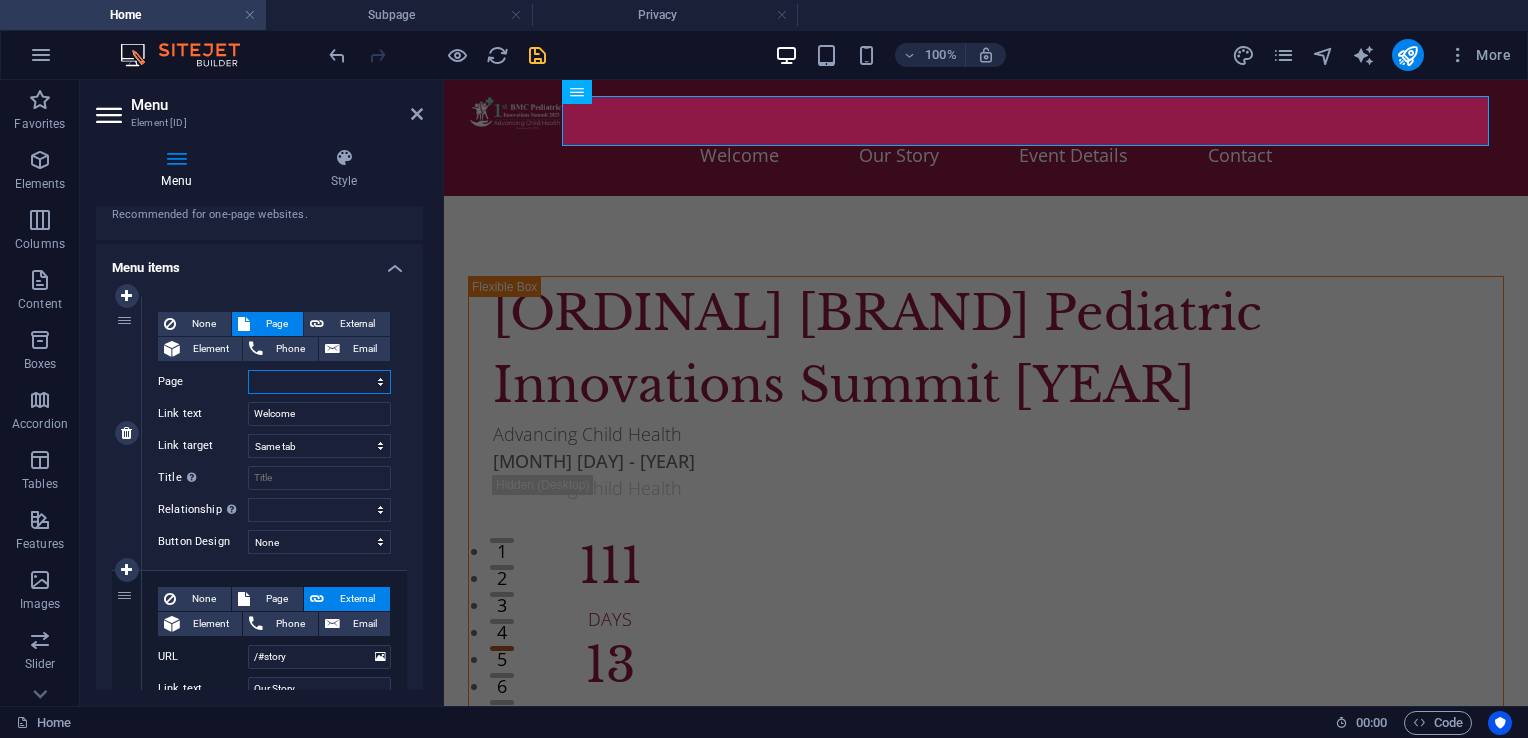 click on "Home About Agenda Committee Subpage Legal Notice Privacy" at bounding box center (319, 382) 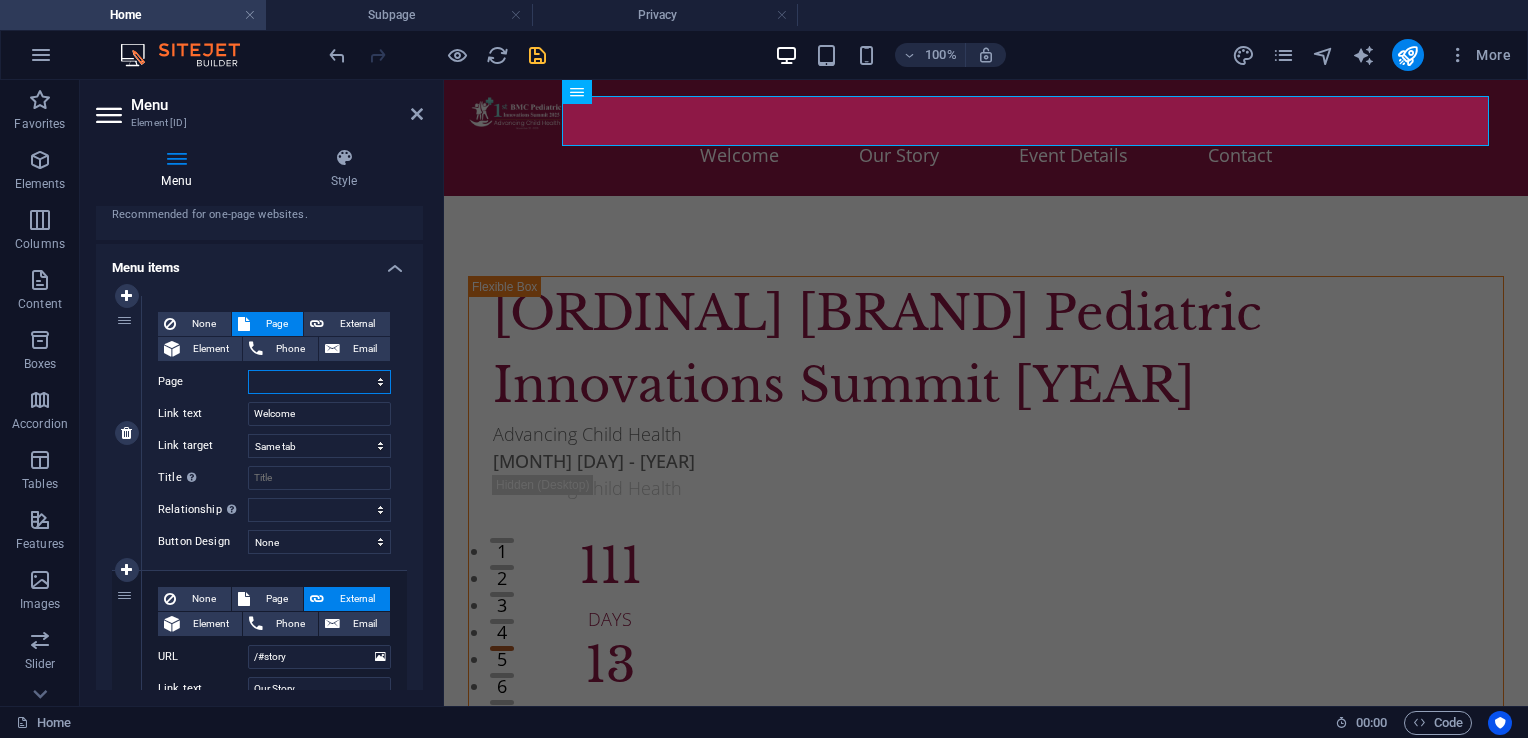 select on "0" 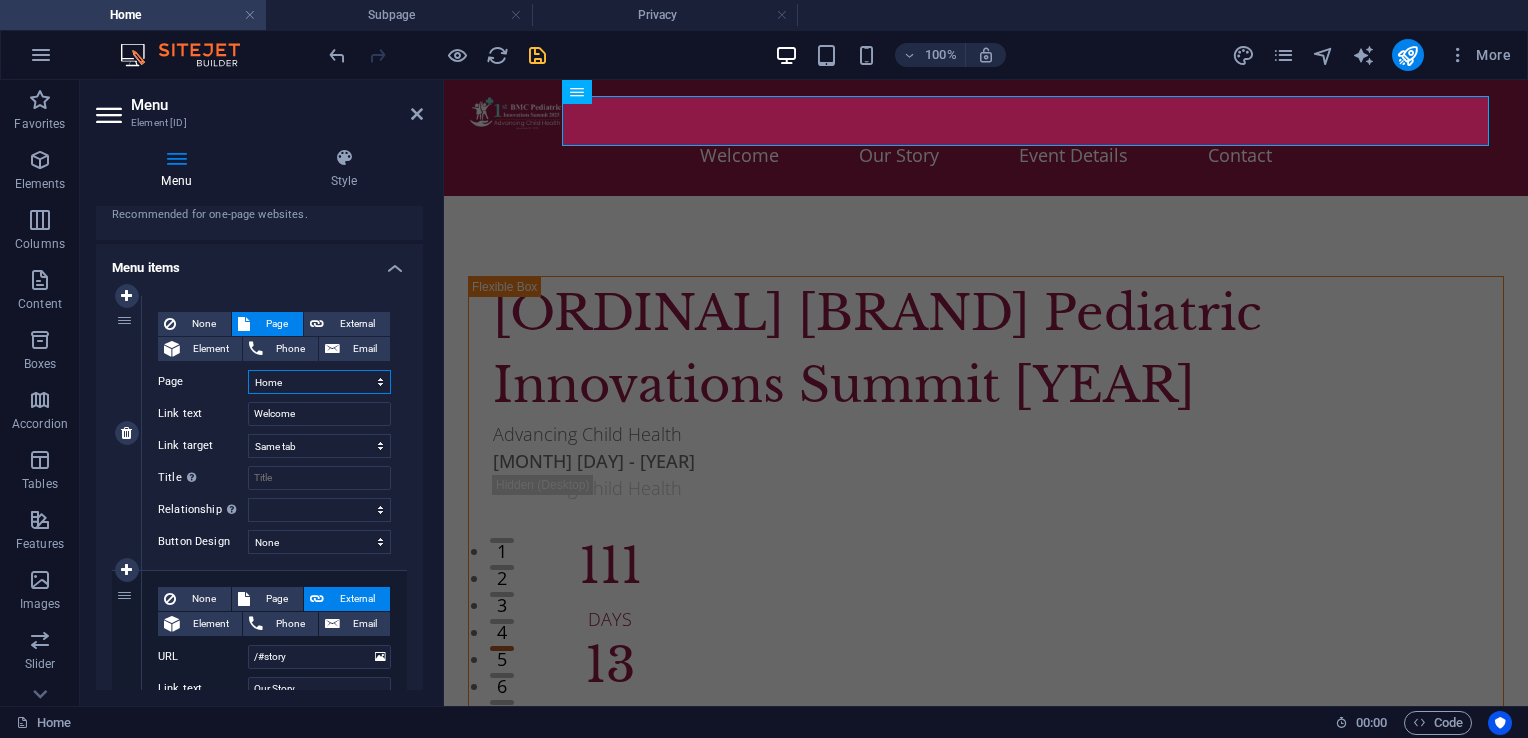 click on "Home About Agenda Committee Subpage Legal Notice Privacy" at bounding box center (319, 382) 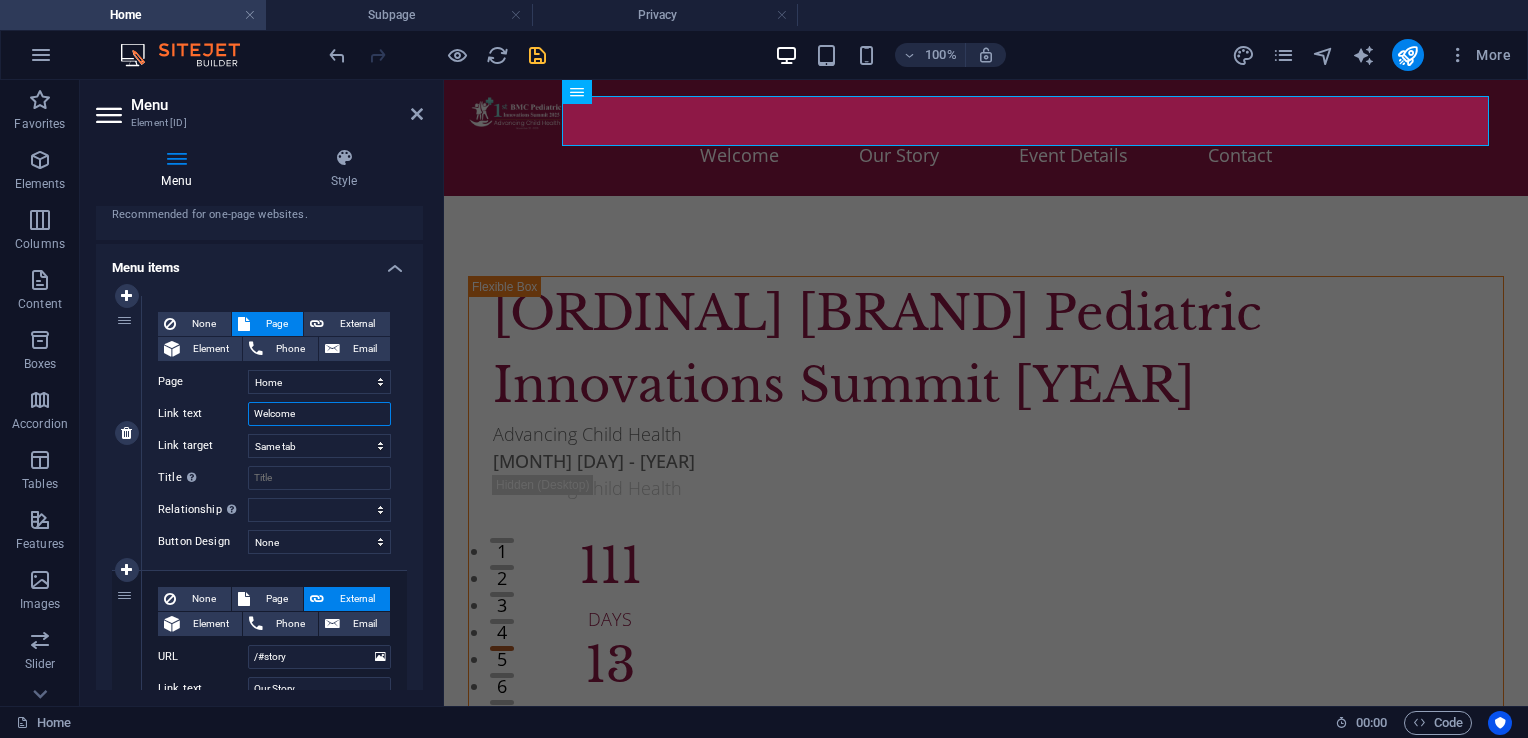 click on "Welcome" at bounding box center (319, 414) 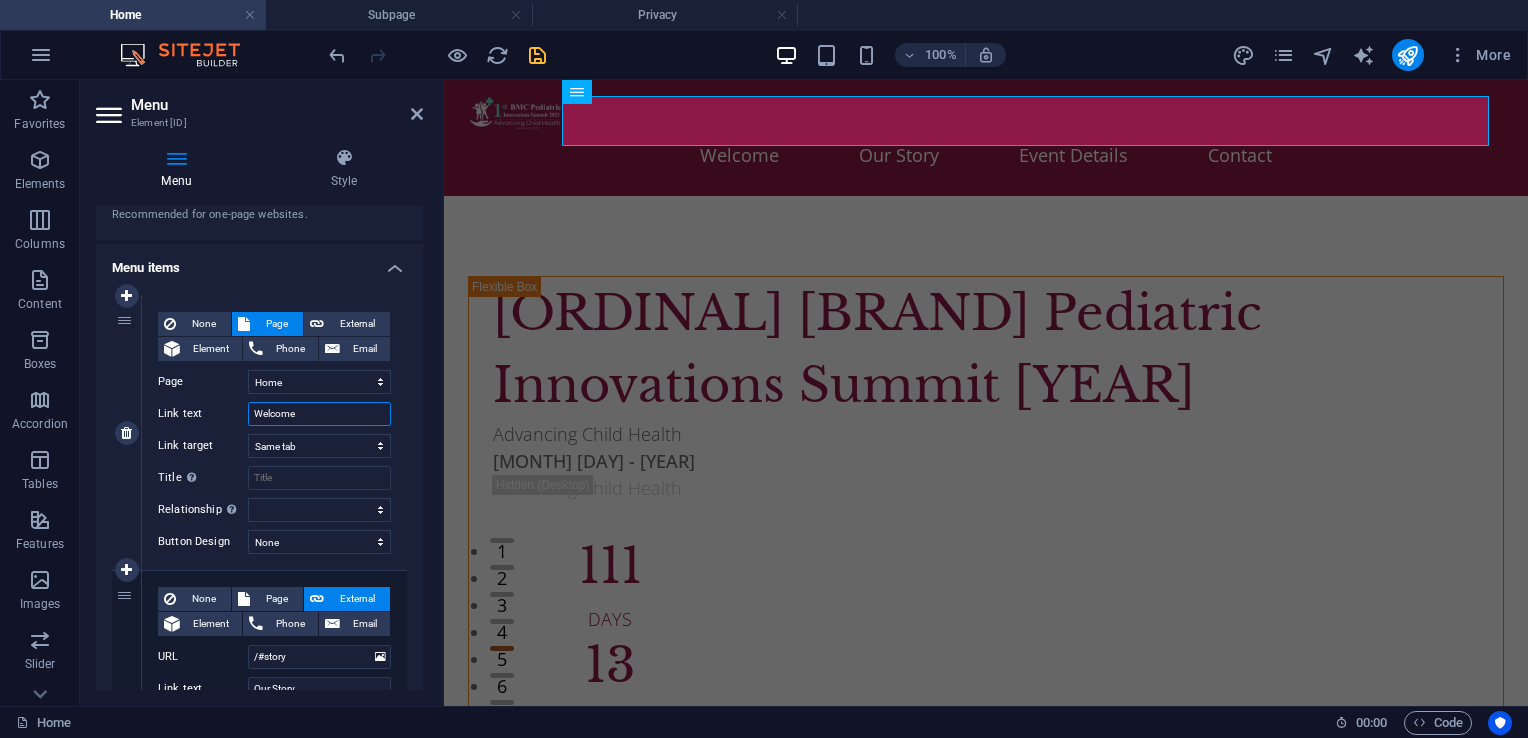 click on "Welcome" at bounding box center (319, 414) 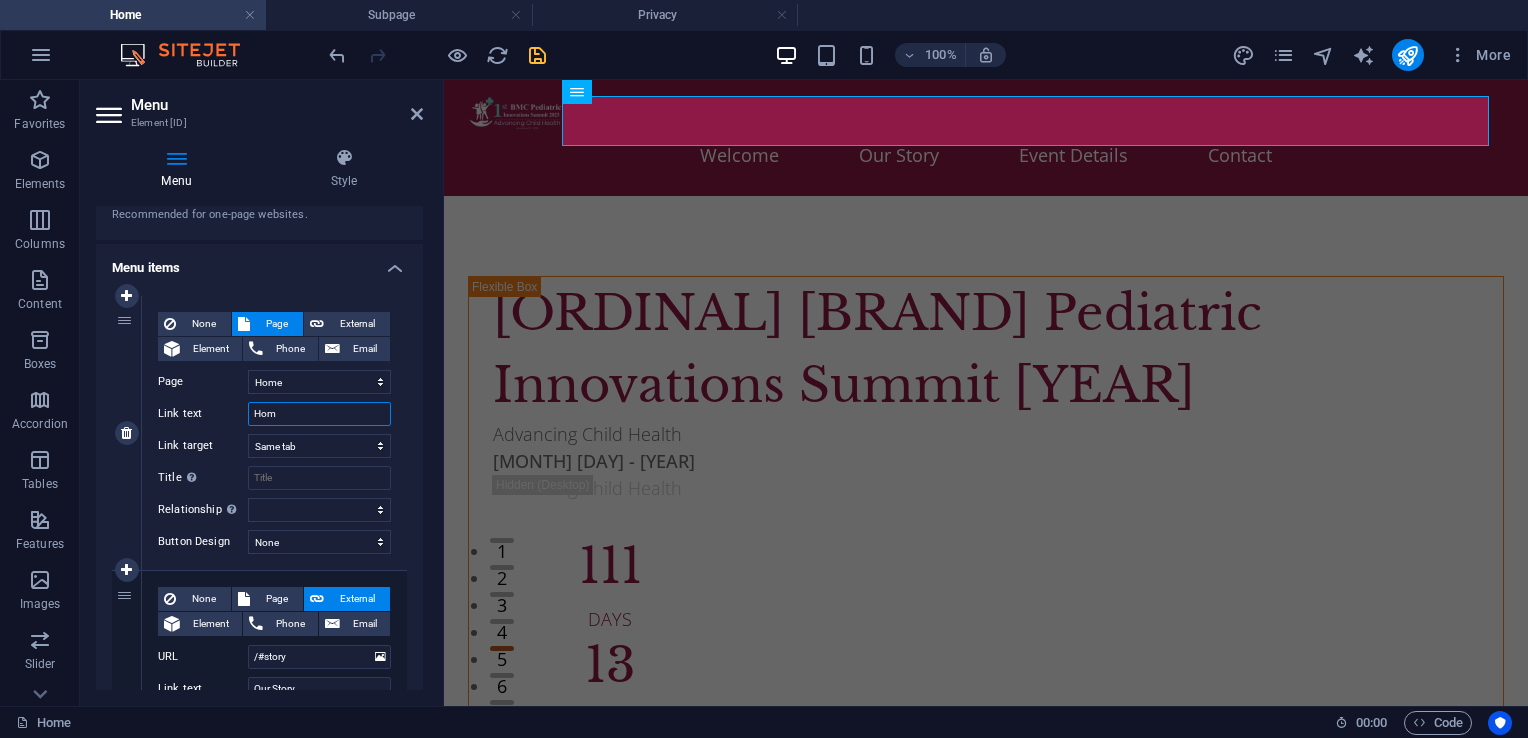 type on "Home" 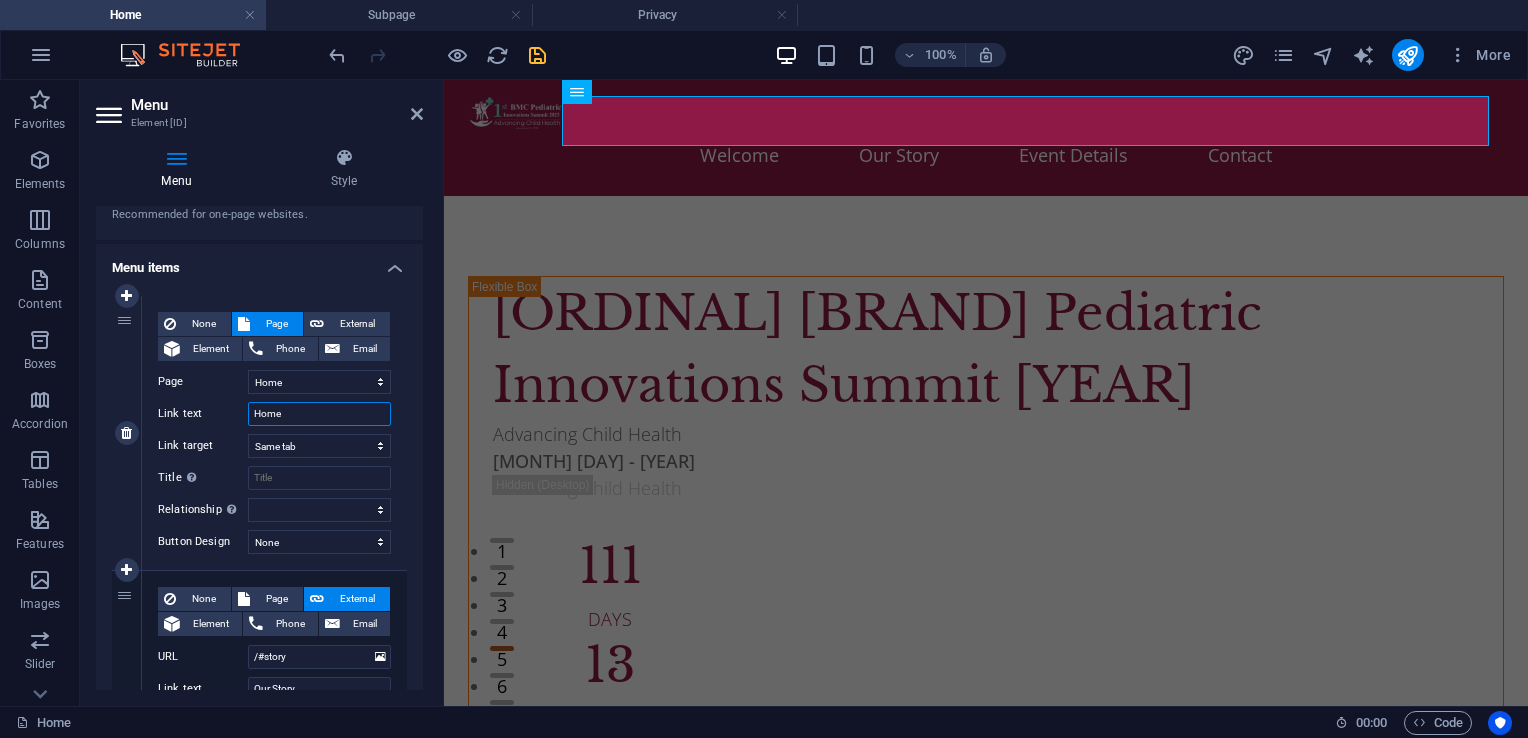 select 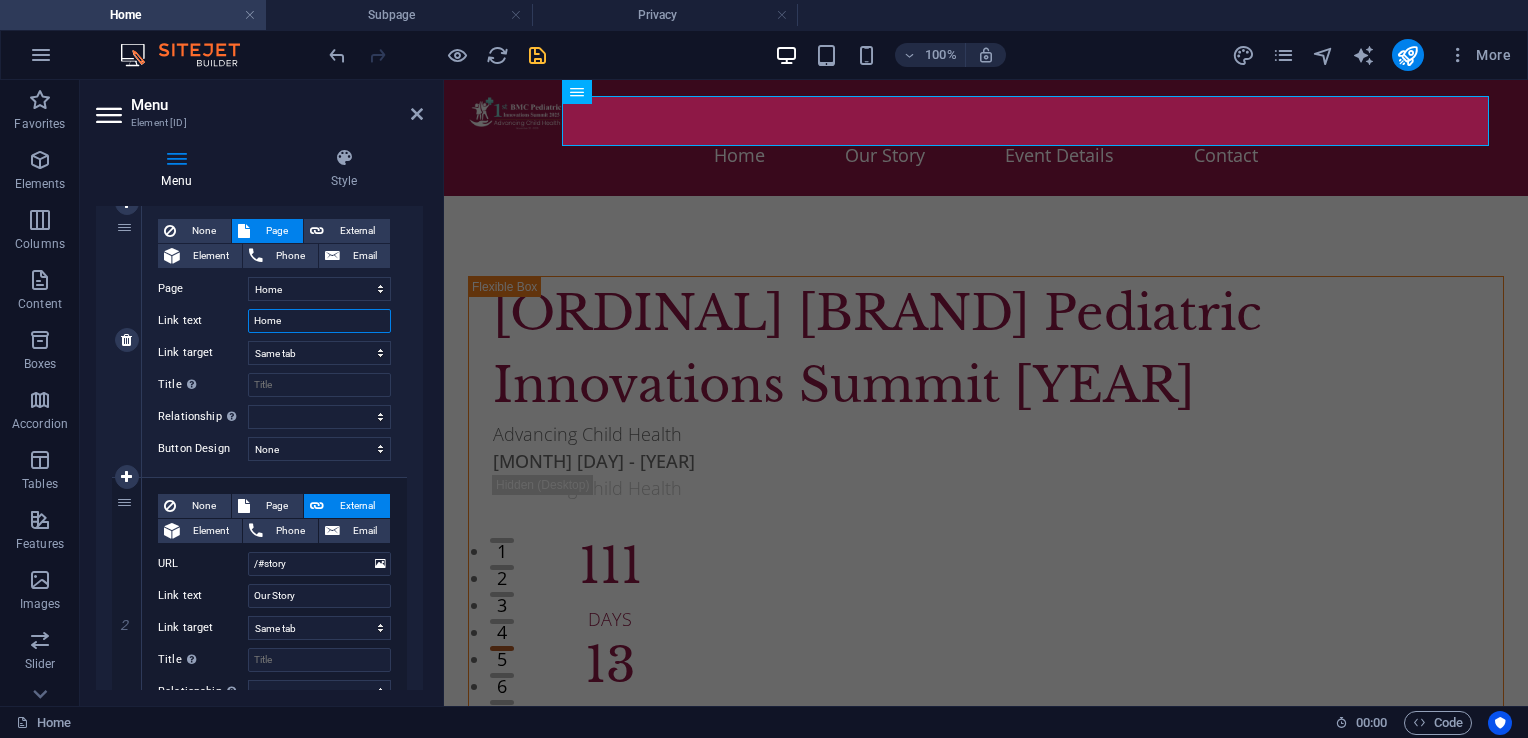 scroll, scrollTop: 200, scrollLeft: 0, axis: vertical 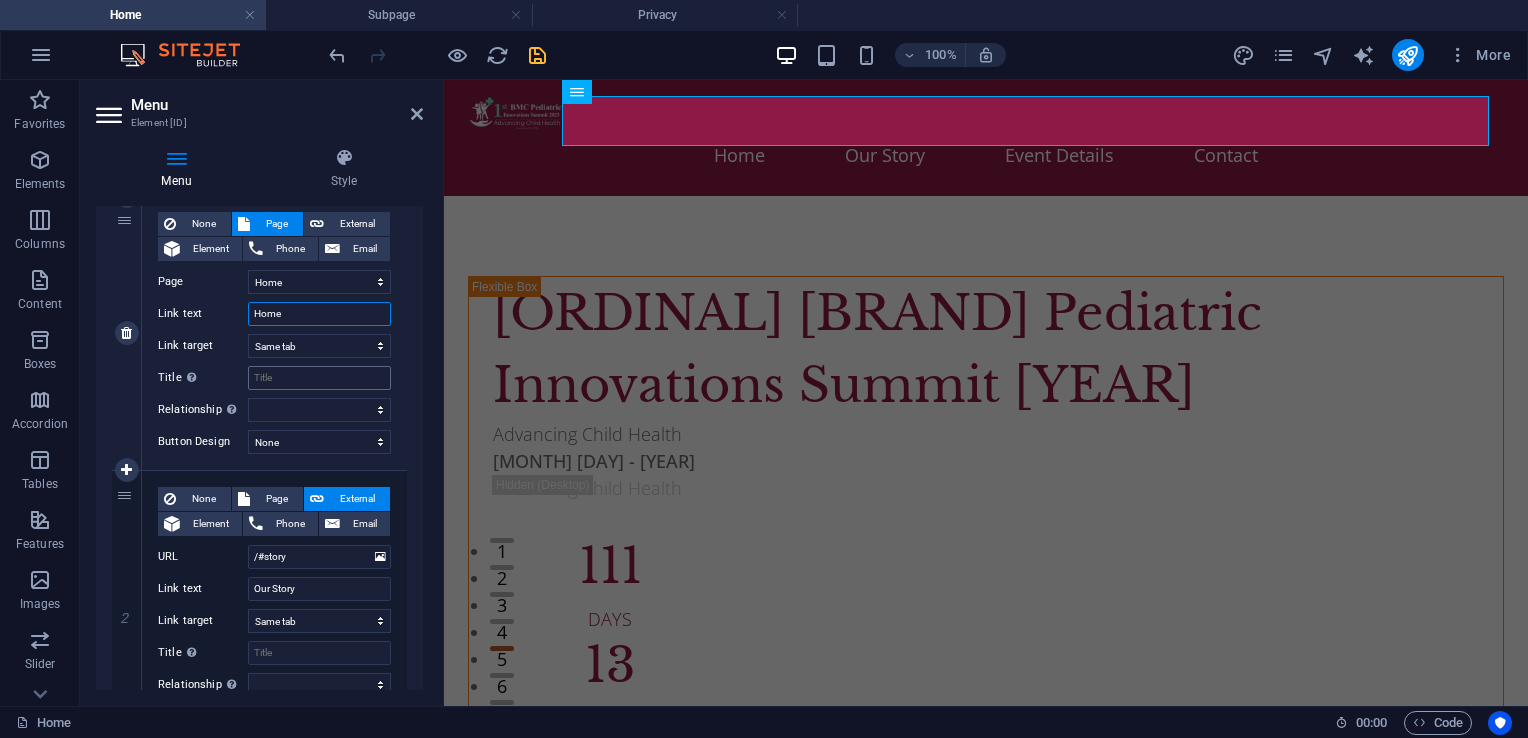 type on "Home" 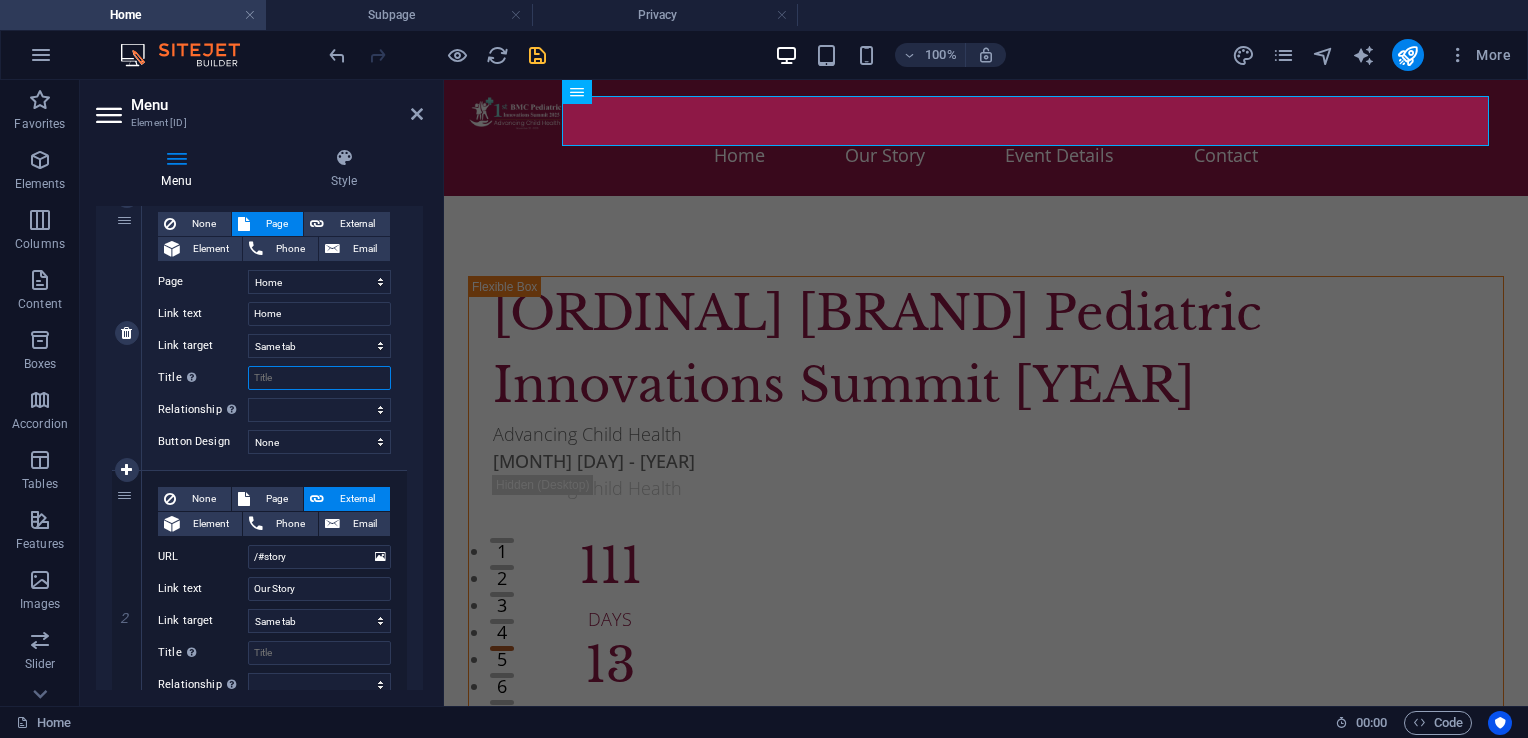 click on "Title Additional link description, should not be the same as the link text. The title is most often shown as a tooltip text when the mouse moves over the element. Leave empty if uncertain." at bounding box center [319, 378] 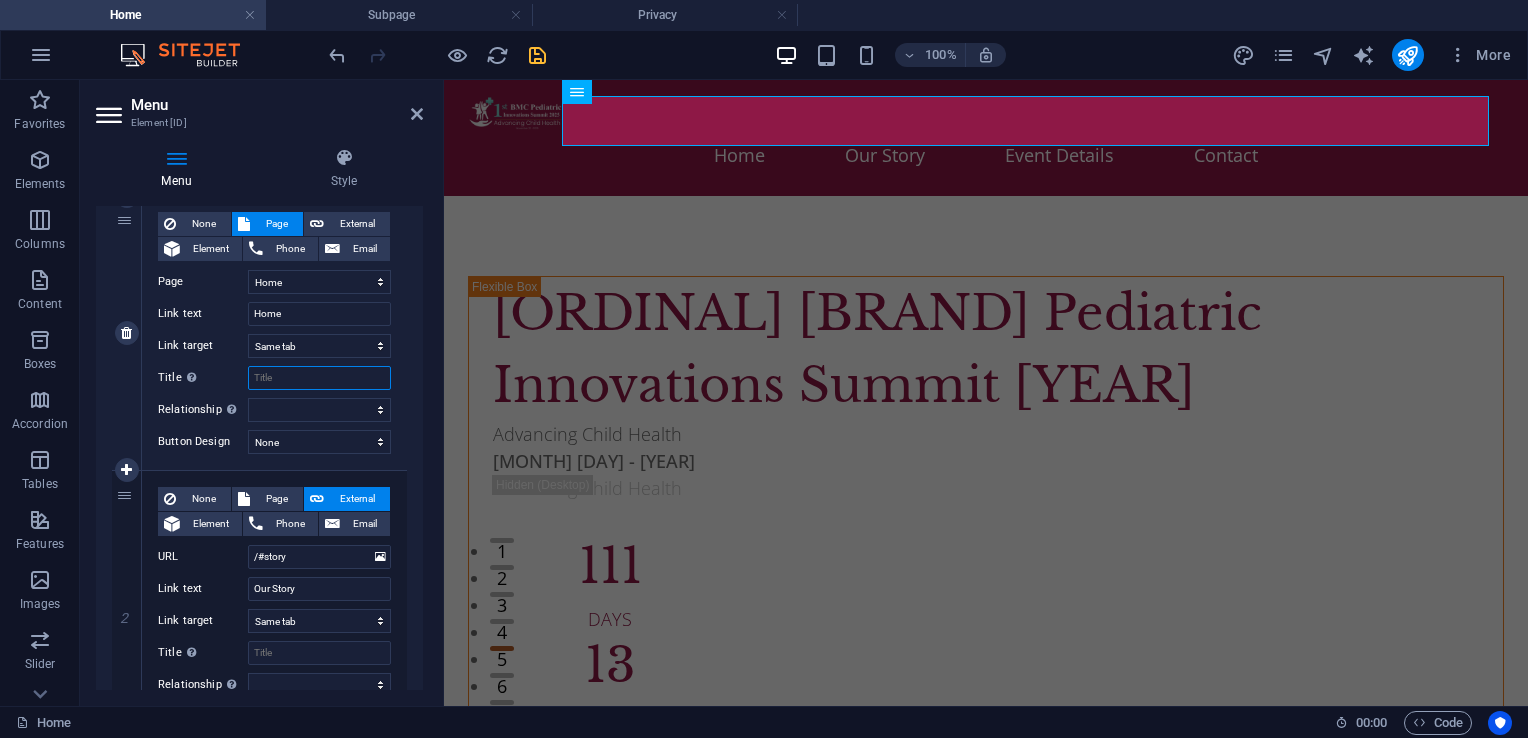 type on "H" 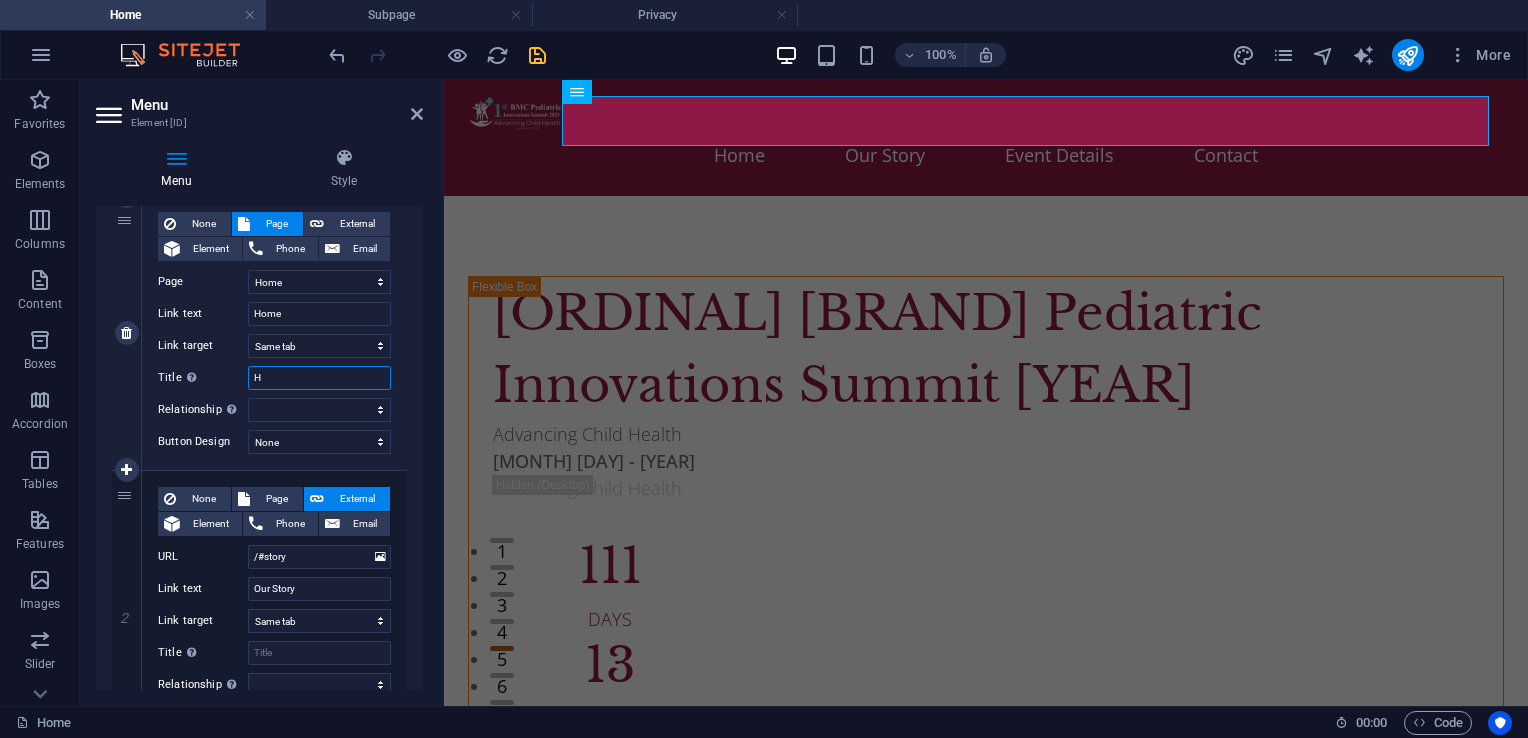 select 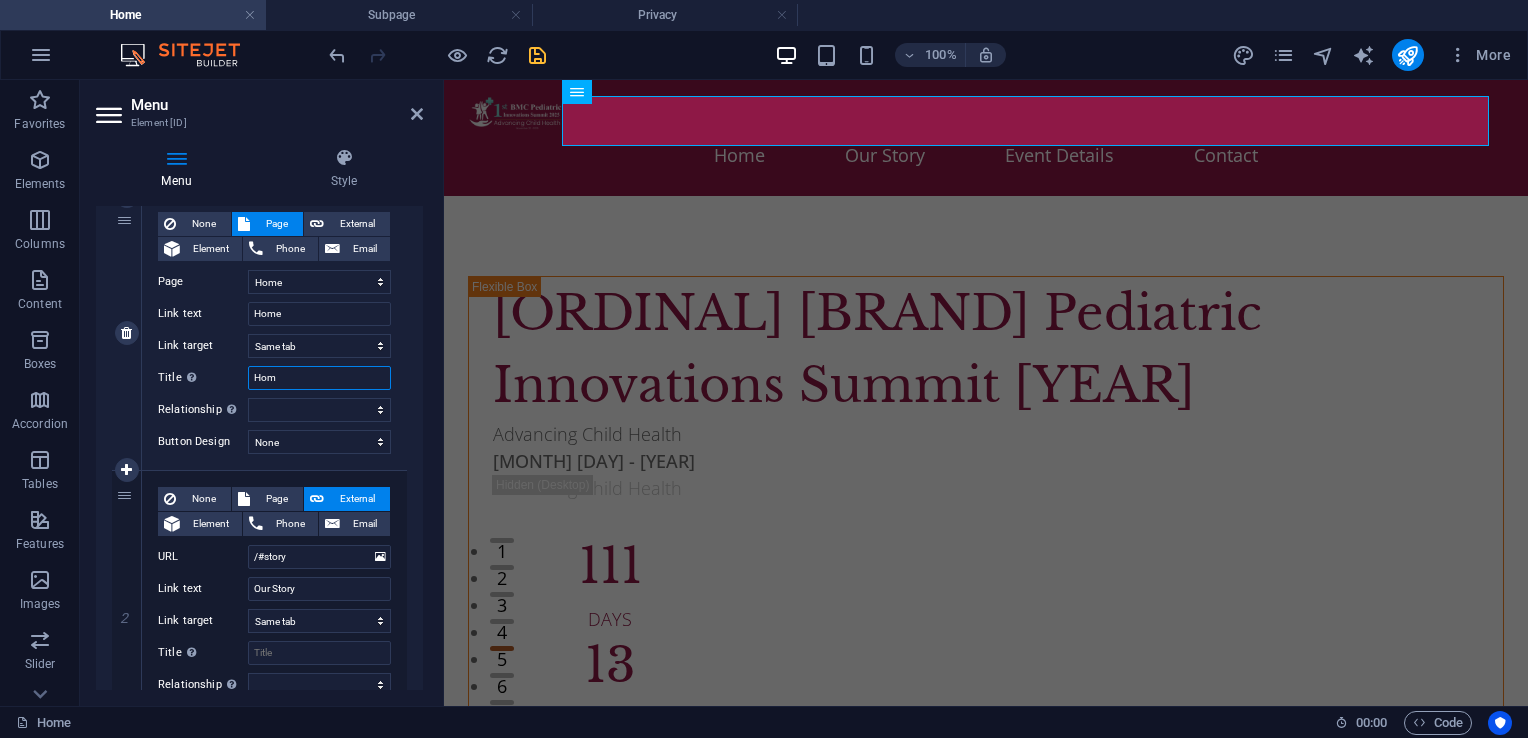 type on "Home" 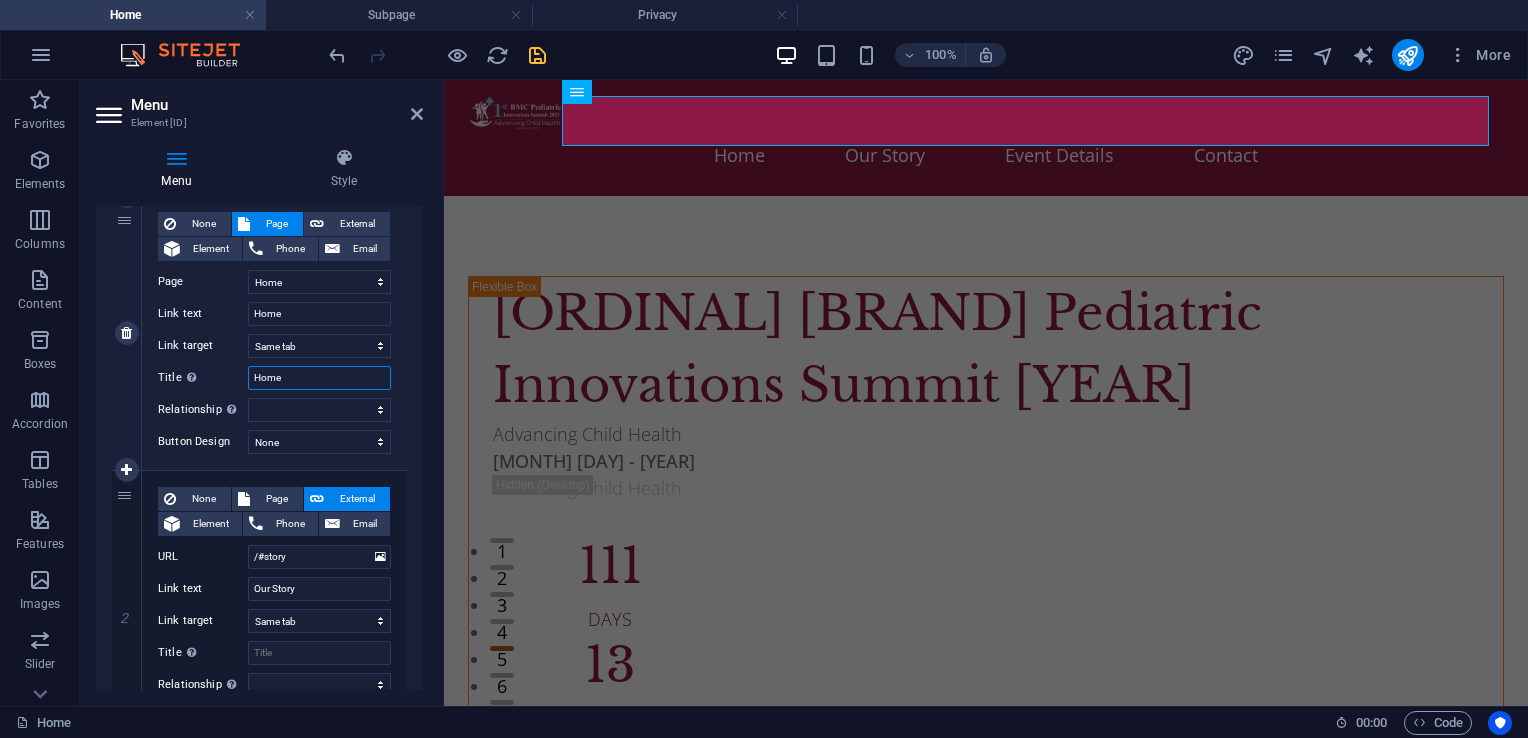 select 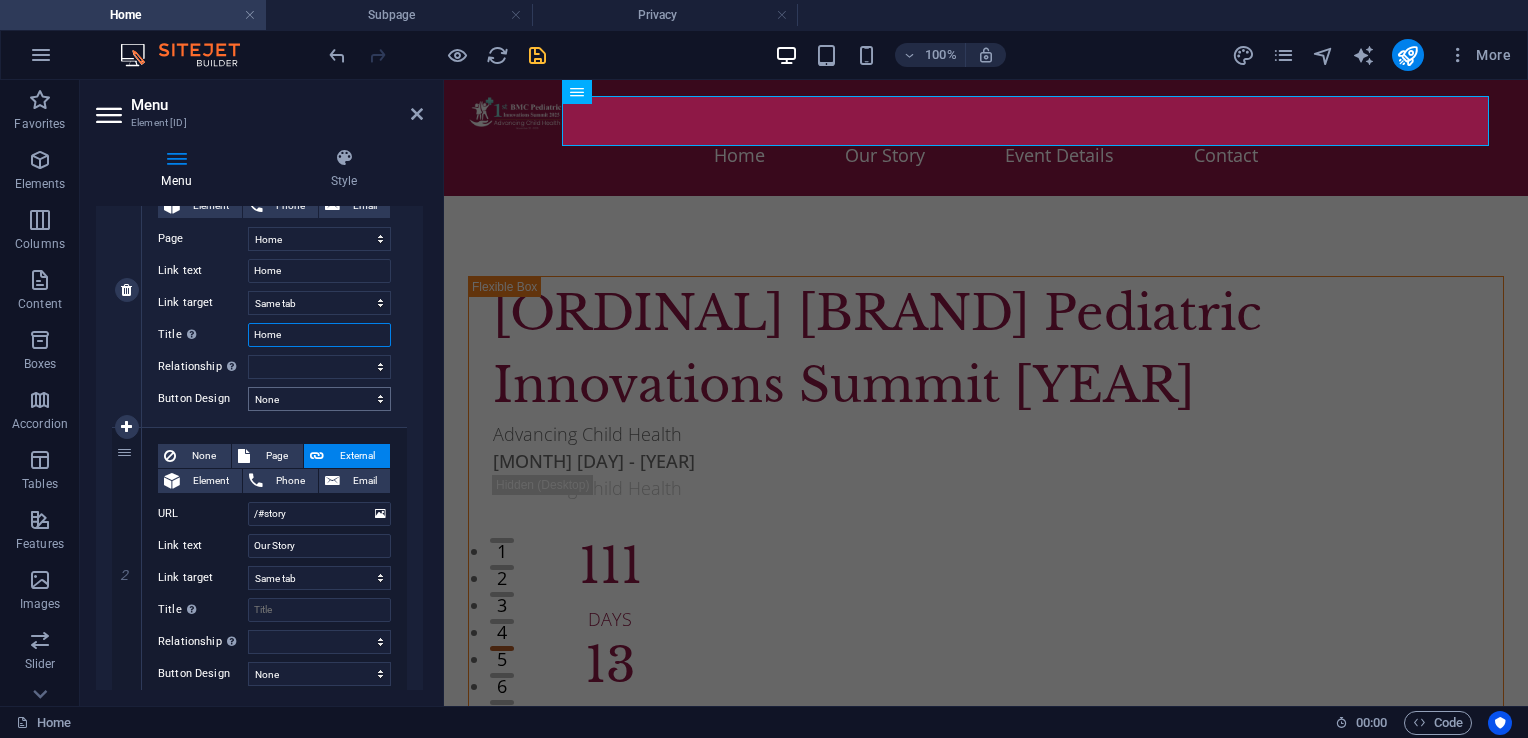 scroll, scrollTop: 400, scrollLeft: 0, axis: vertical 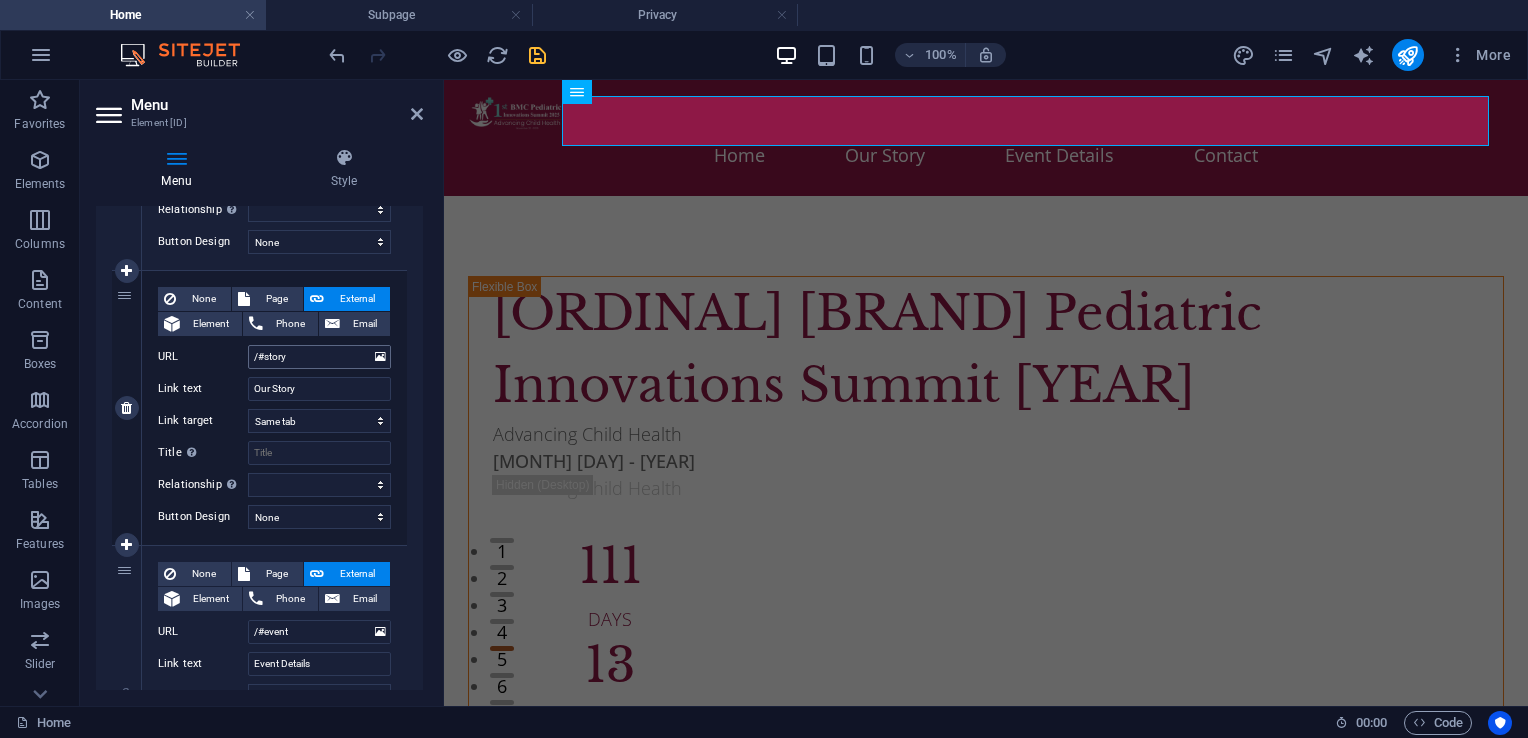 type on "Home" 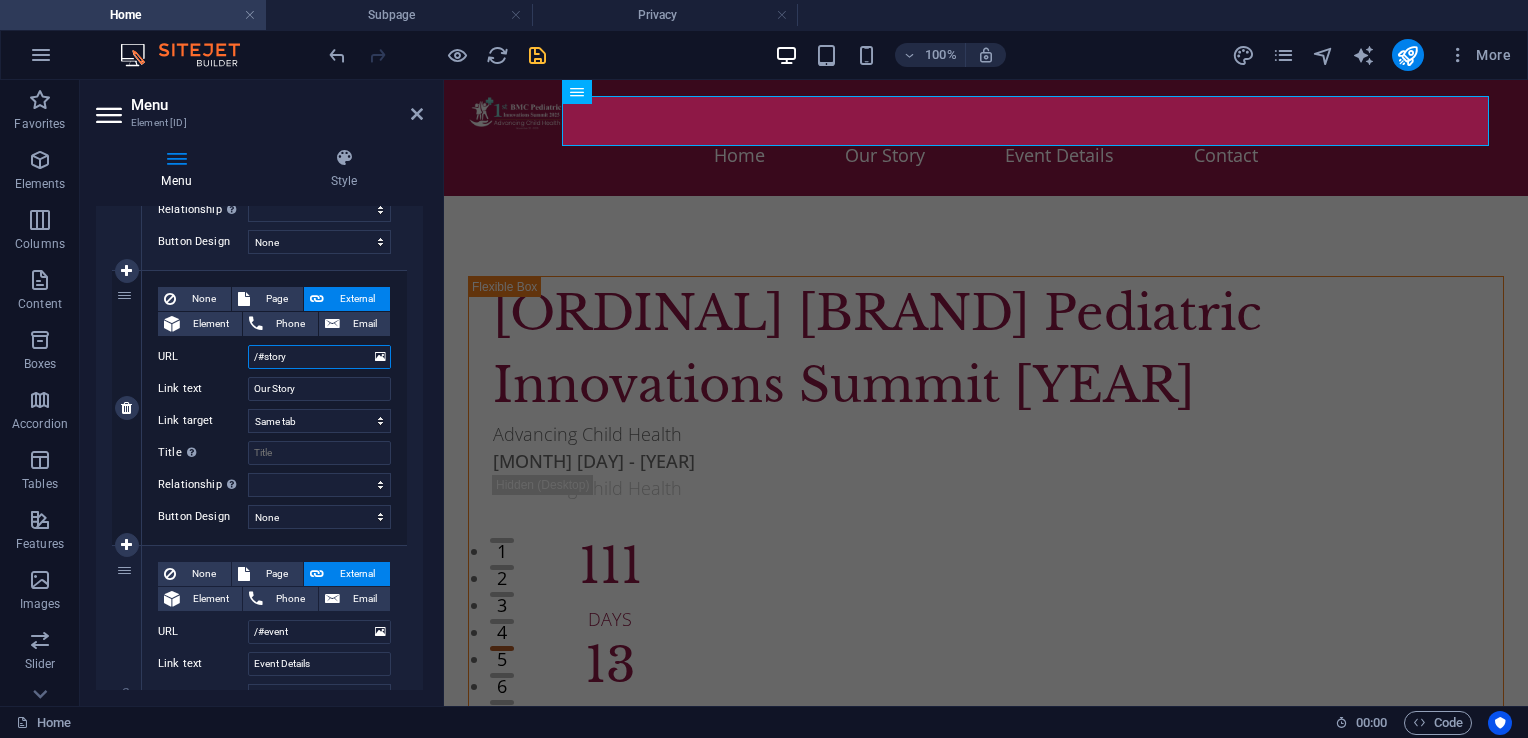 click on "/#story" at bounding box center [319, 357] 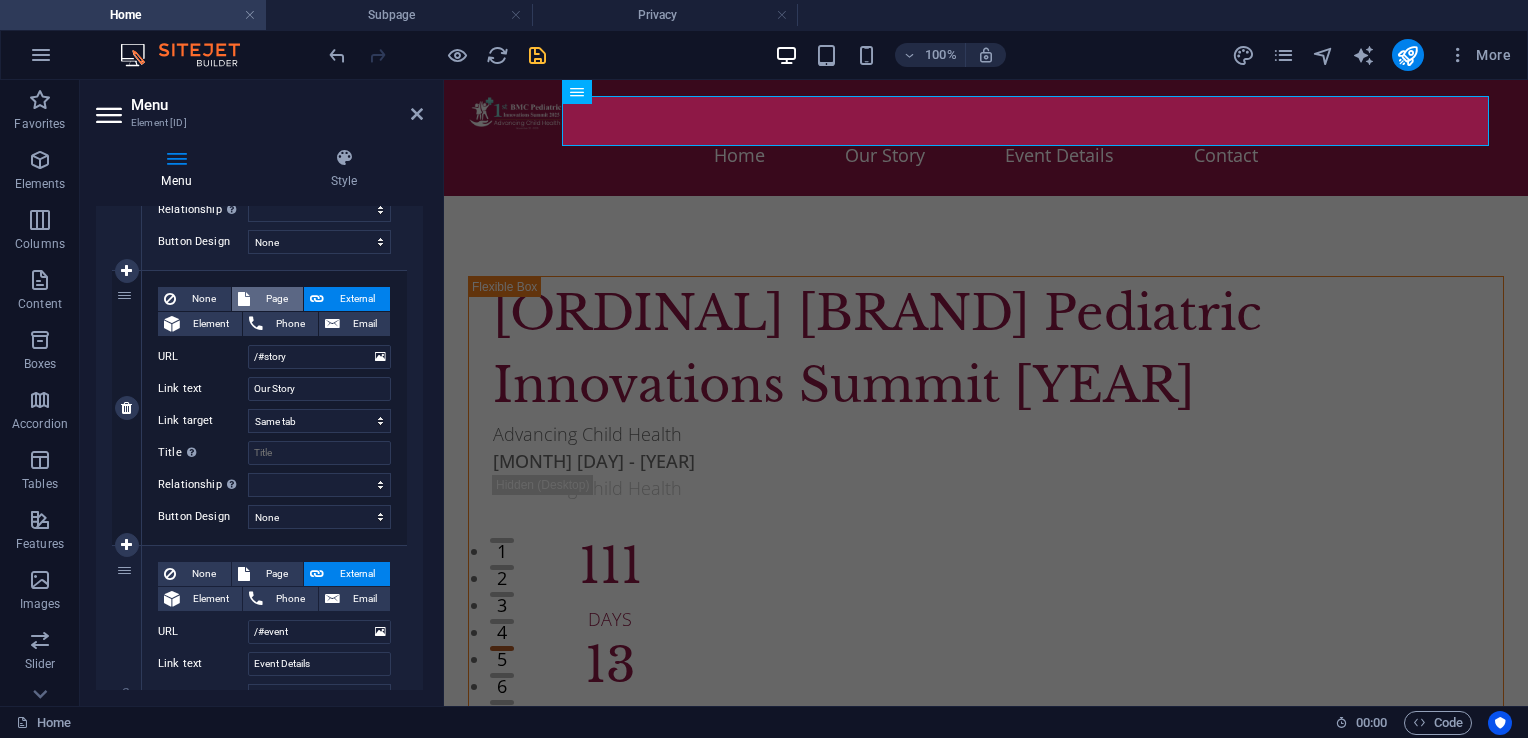 click on "Page" at bounding box center [276, 299] 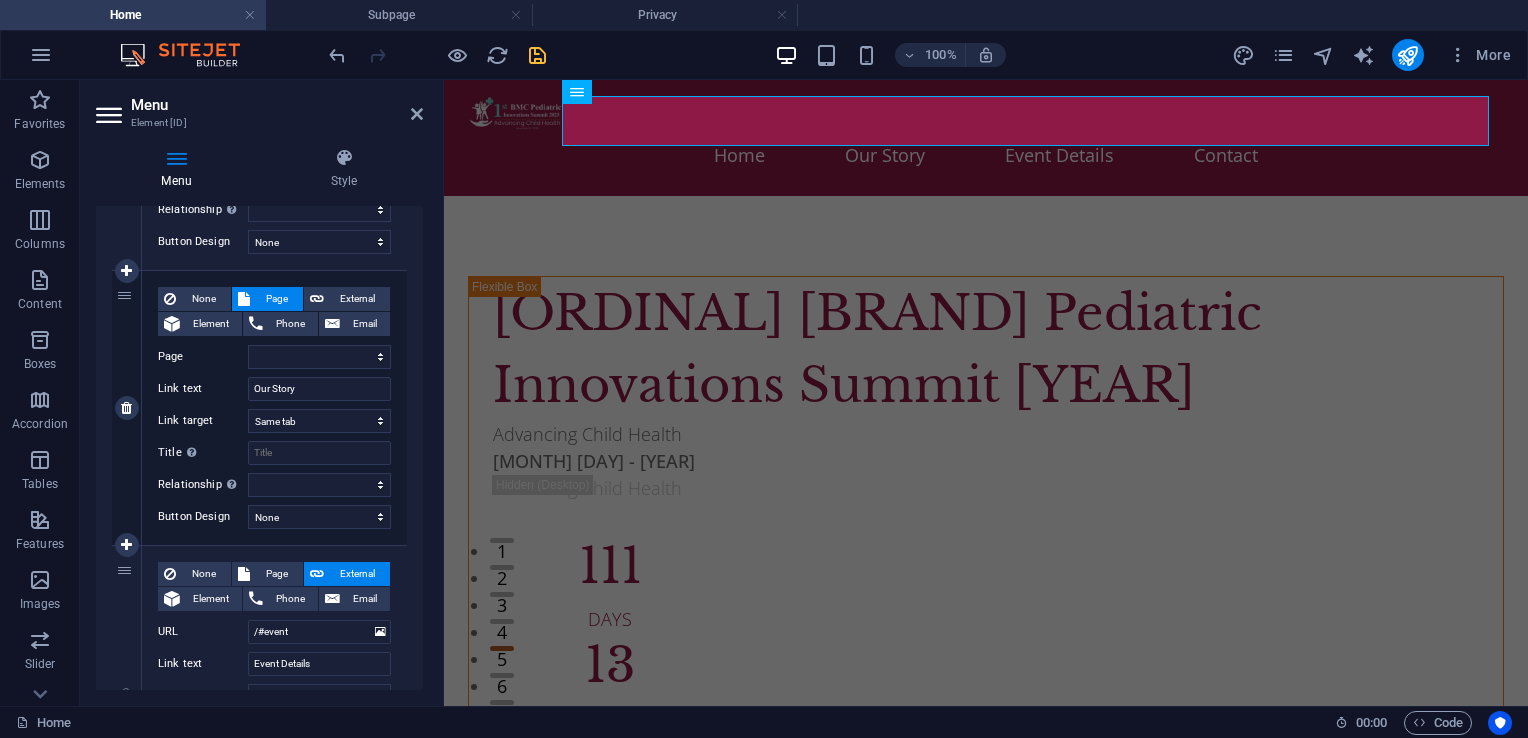 click on "Page" at bounding box center [276, 299] 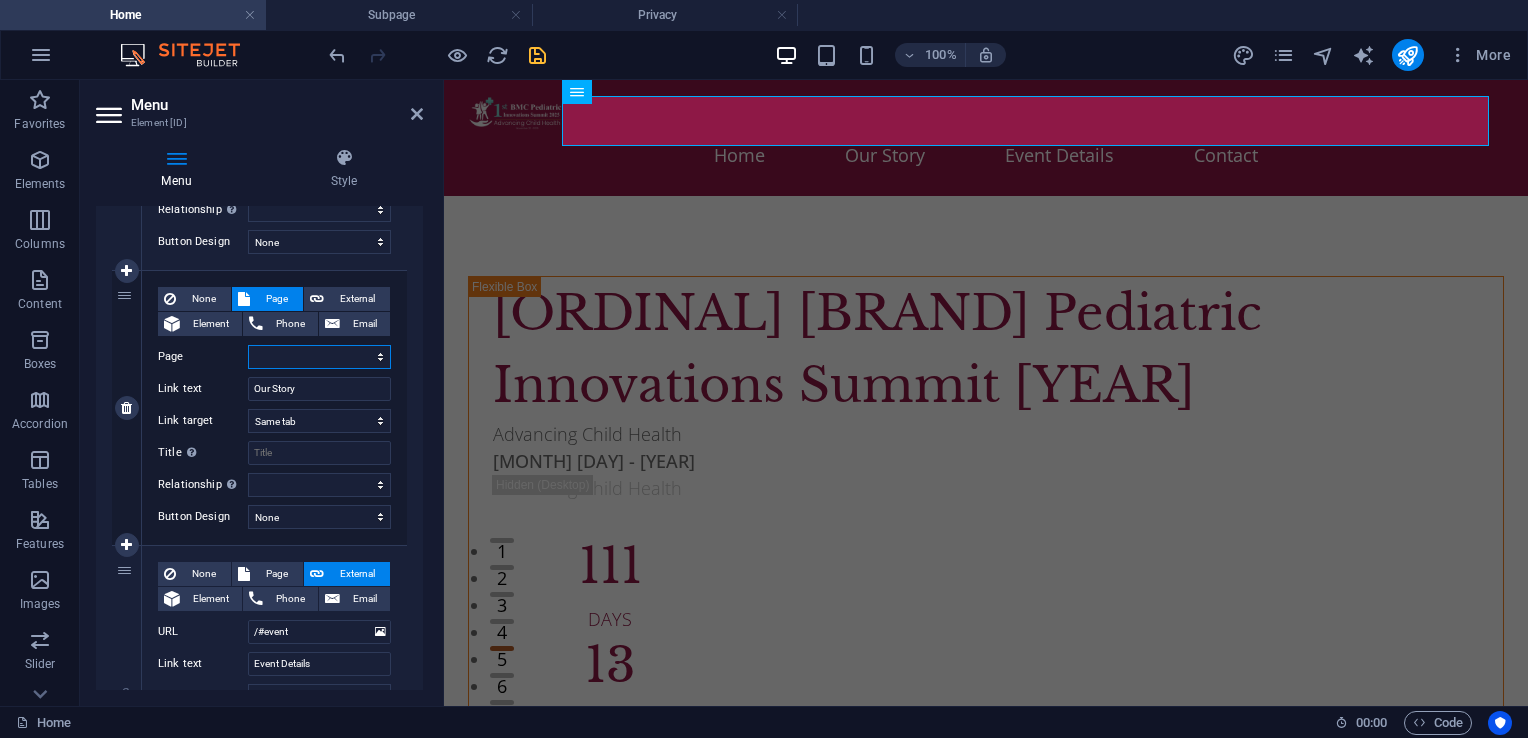 click on "Home About Agenda Committee Subpage Legal Notice Privacy" at bounding box center (319, 357) 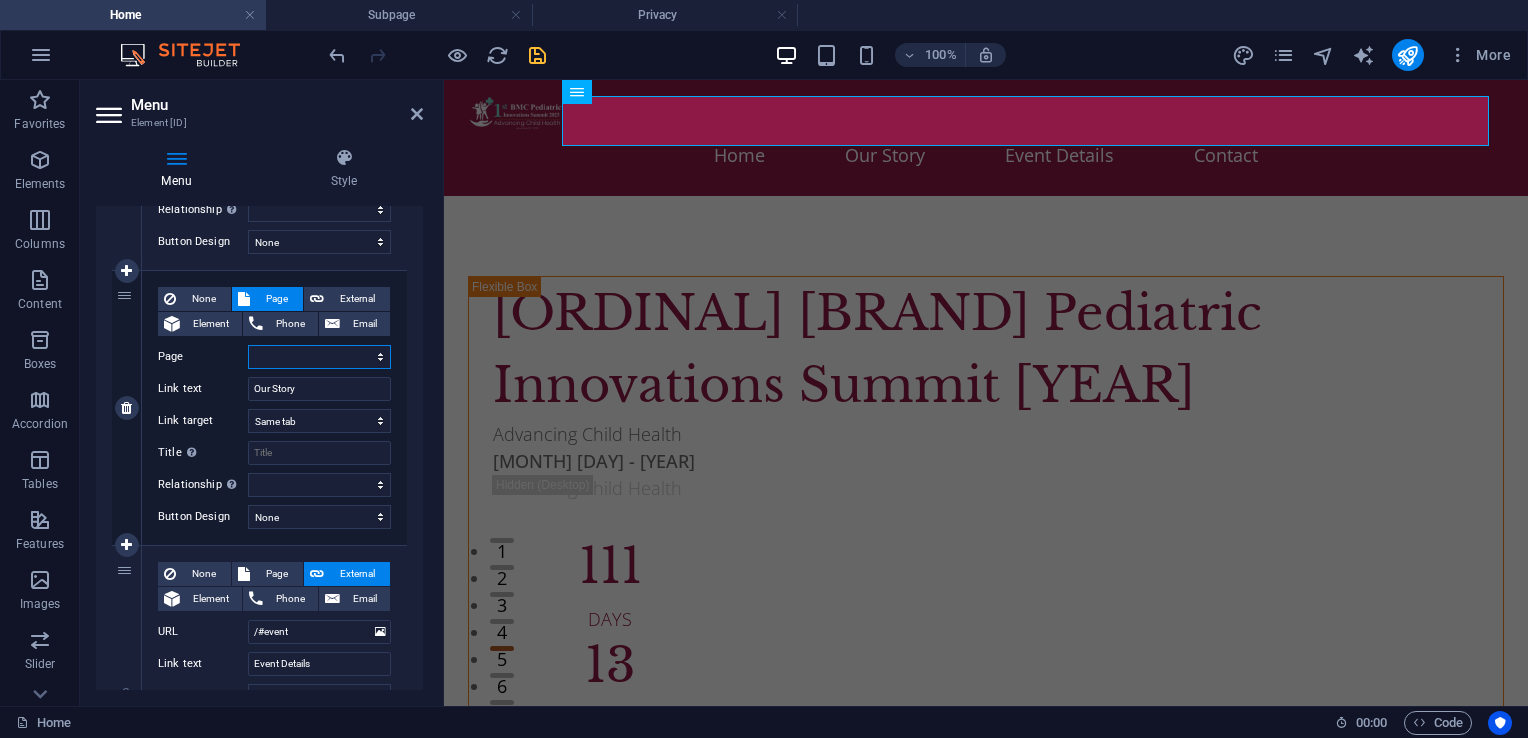select on "2" 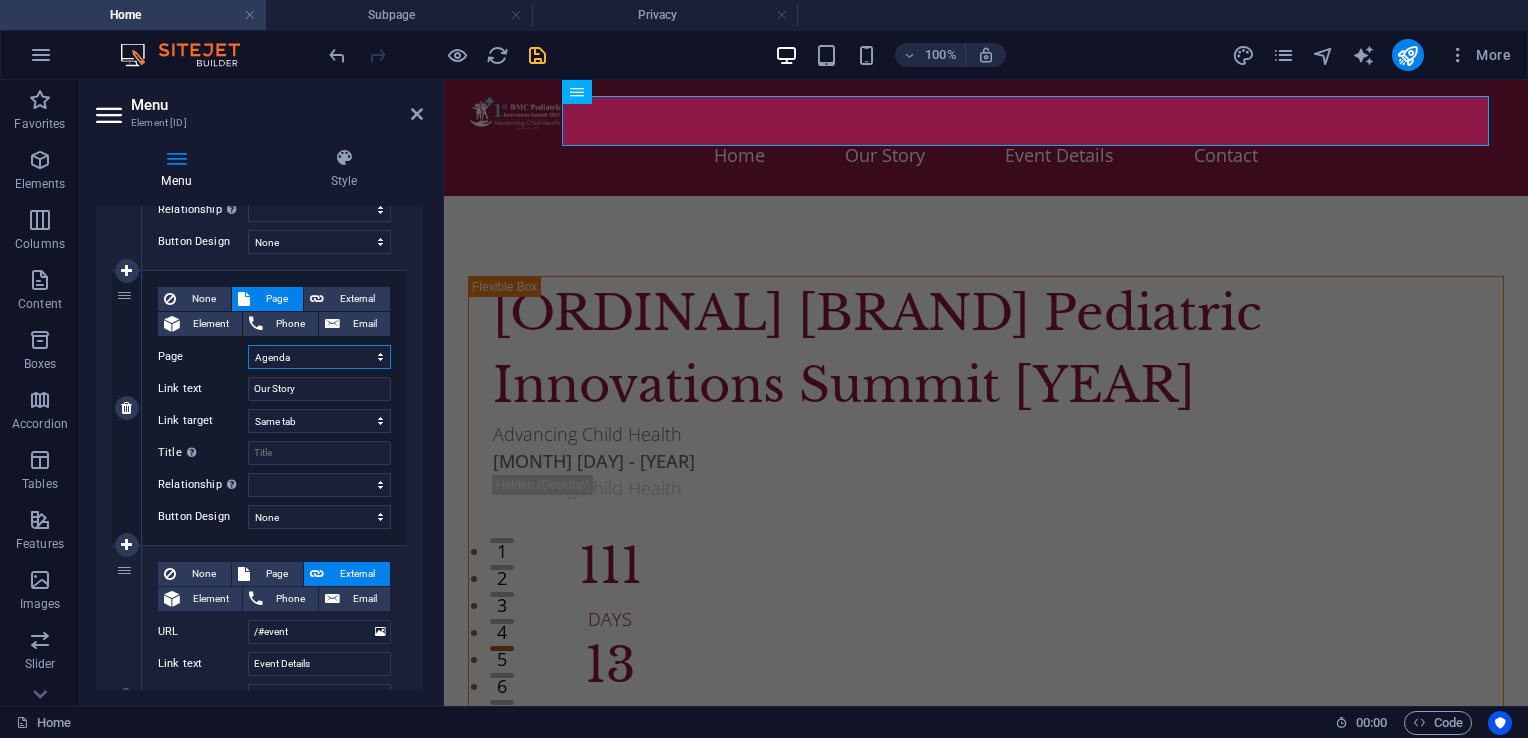 click on "Home About Agenda Committee Subpage Legal Notice Privacy" at bounding box center (319, 357) 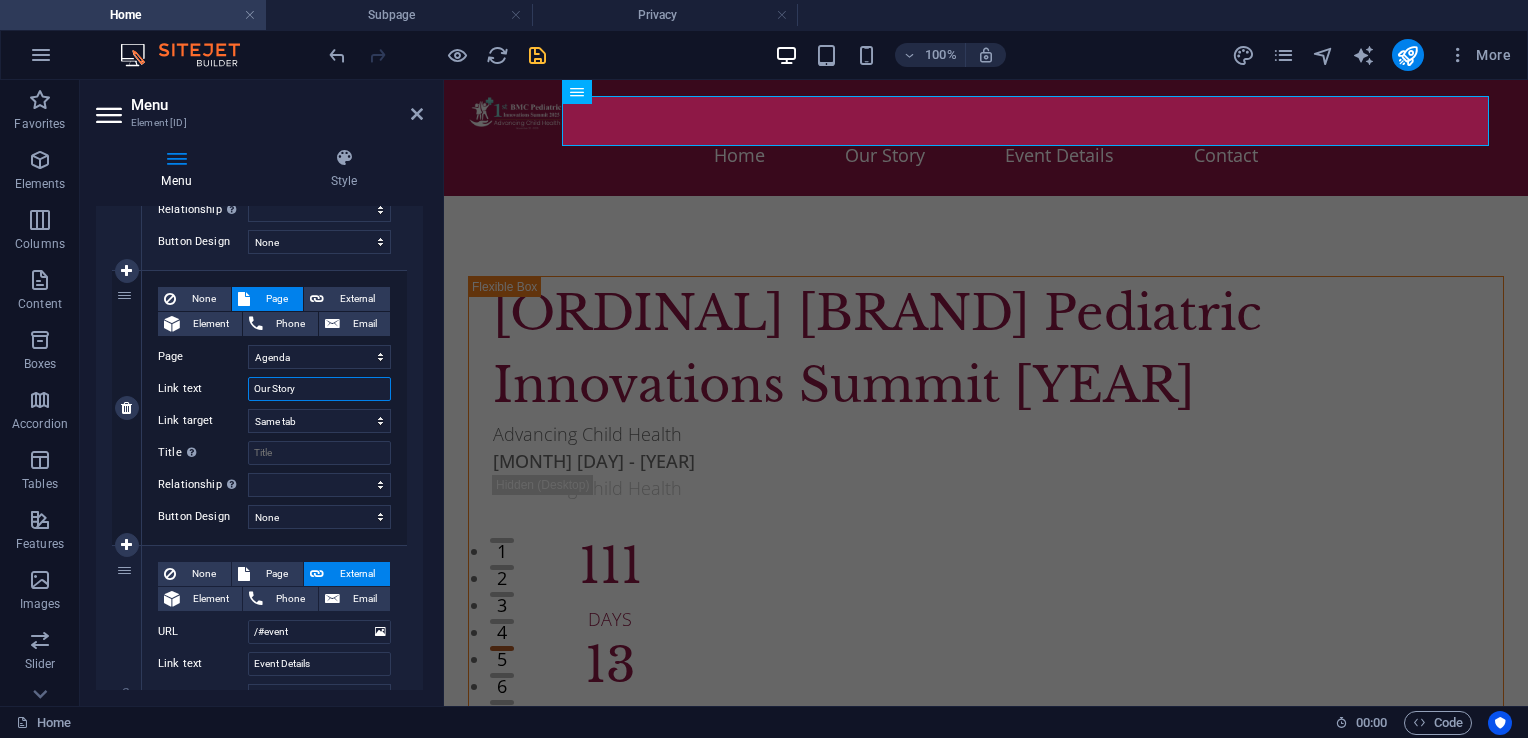 click on "Our Story" at bounding box center [319, 389] 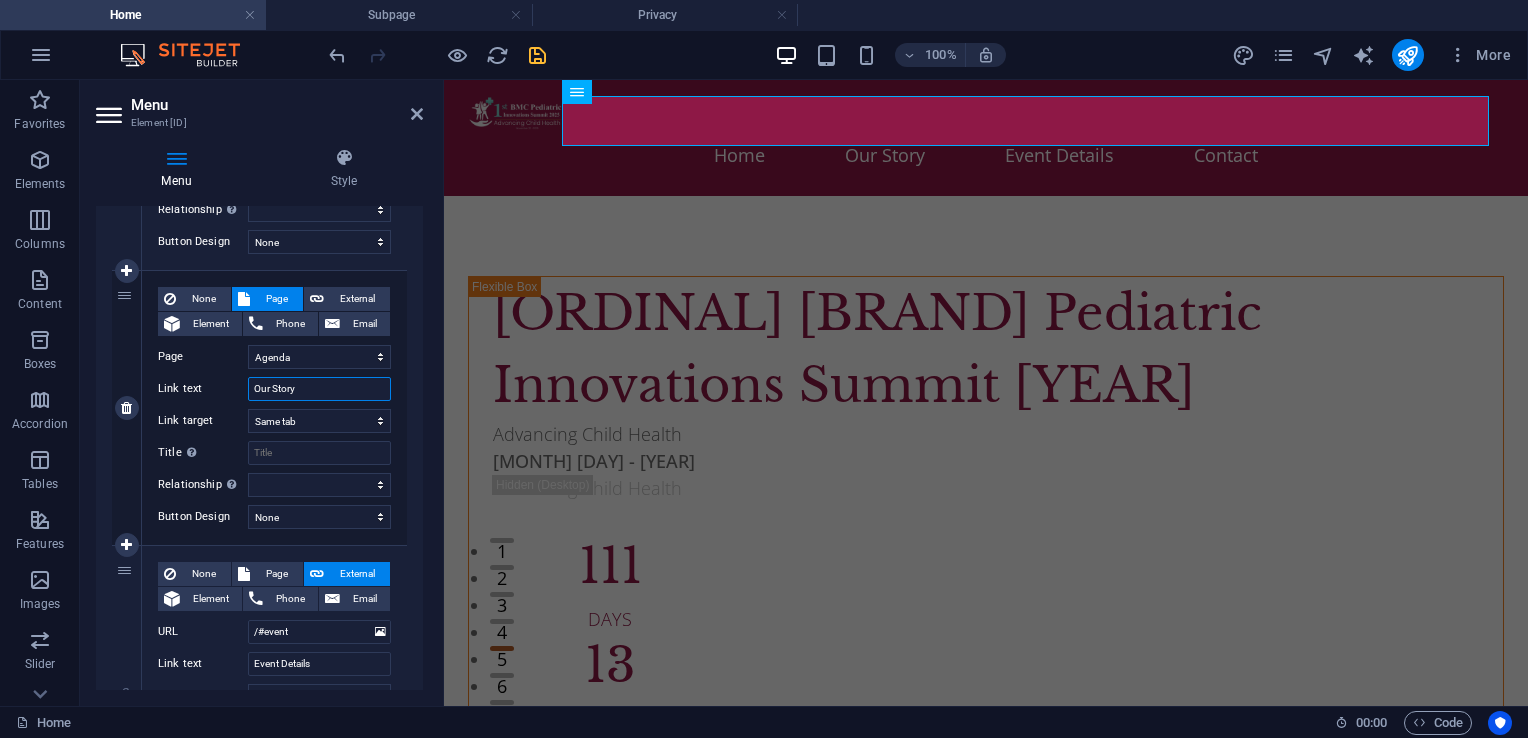 click on "Our Story" at bounding box center (319, 389) 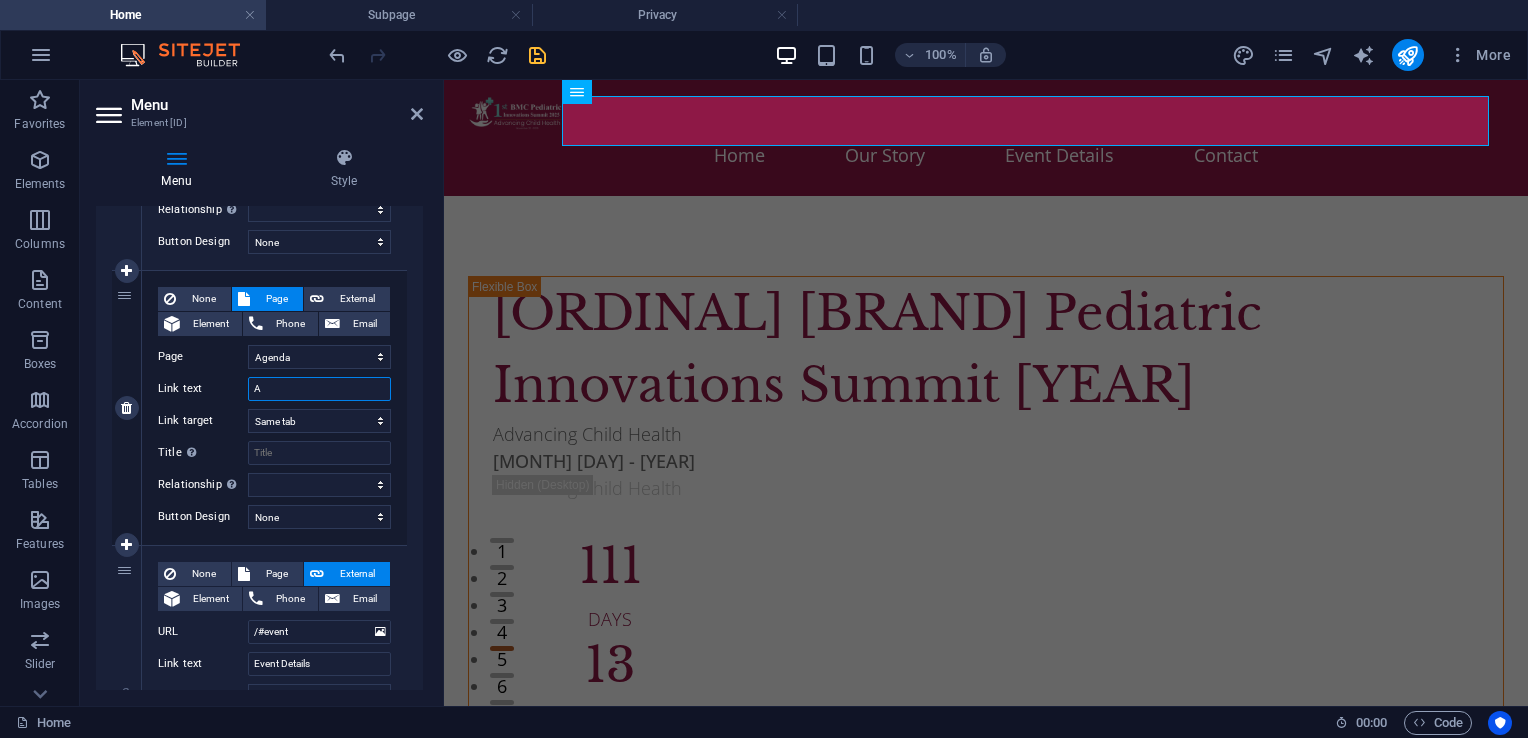 select 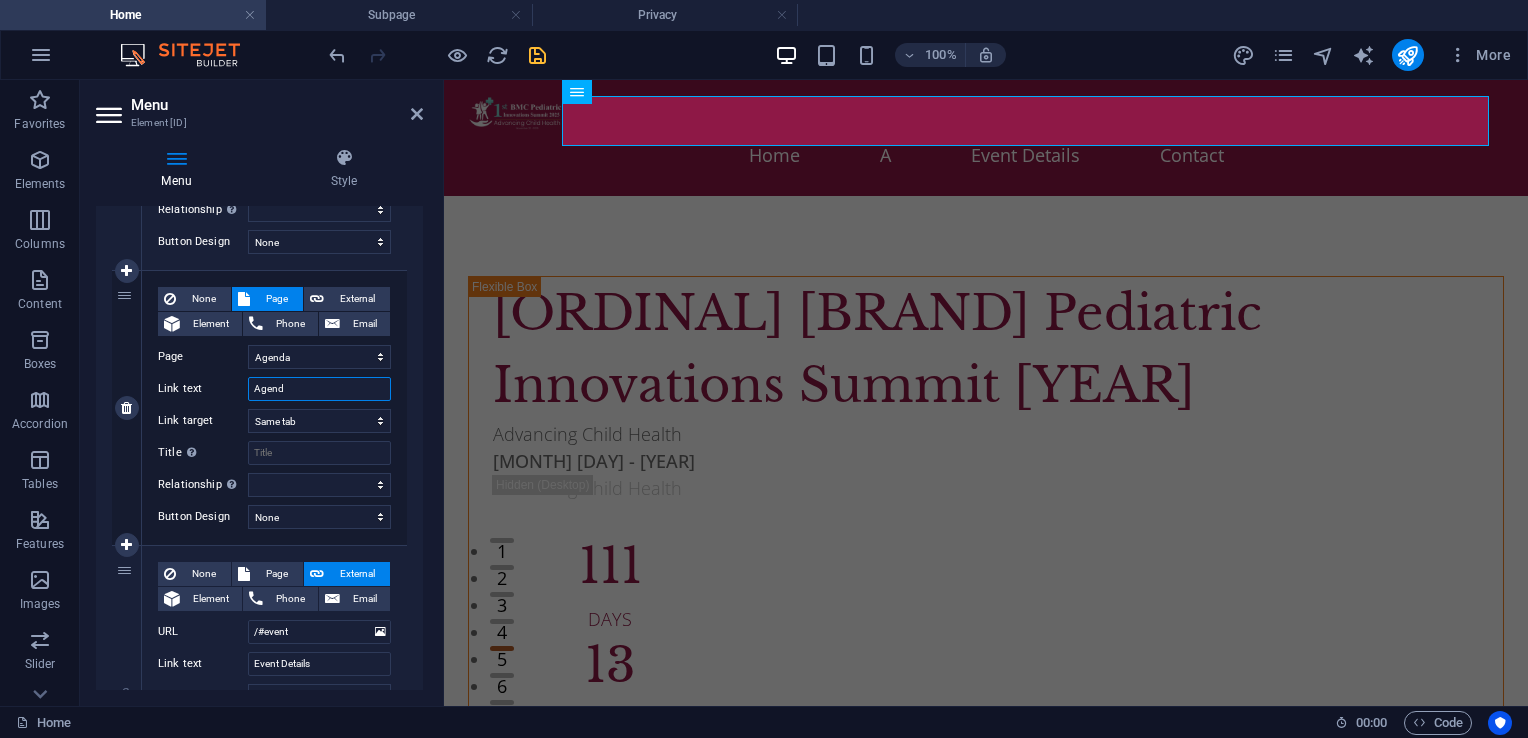 type on "Agenda" 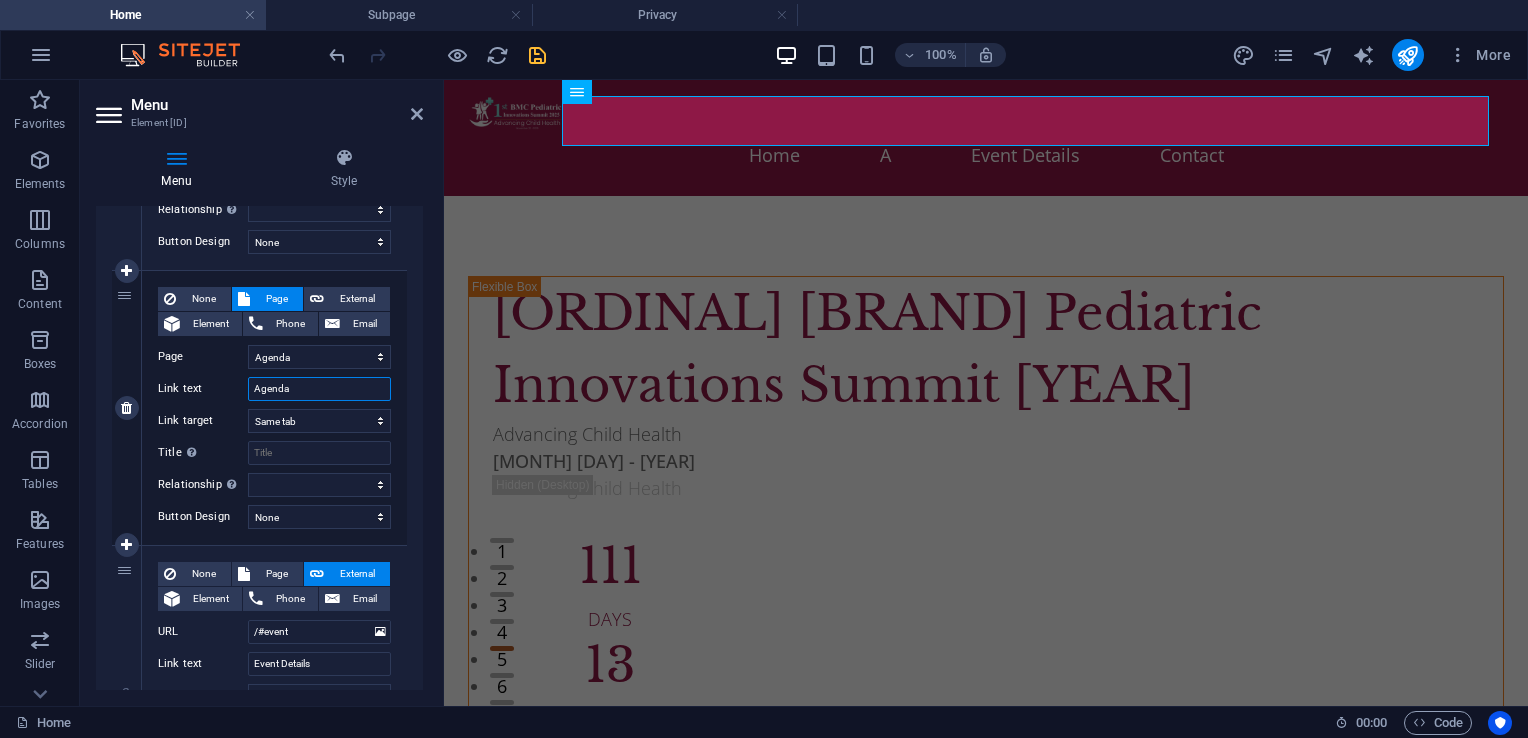 select 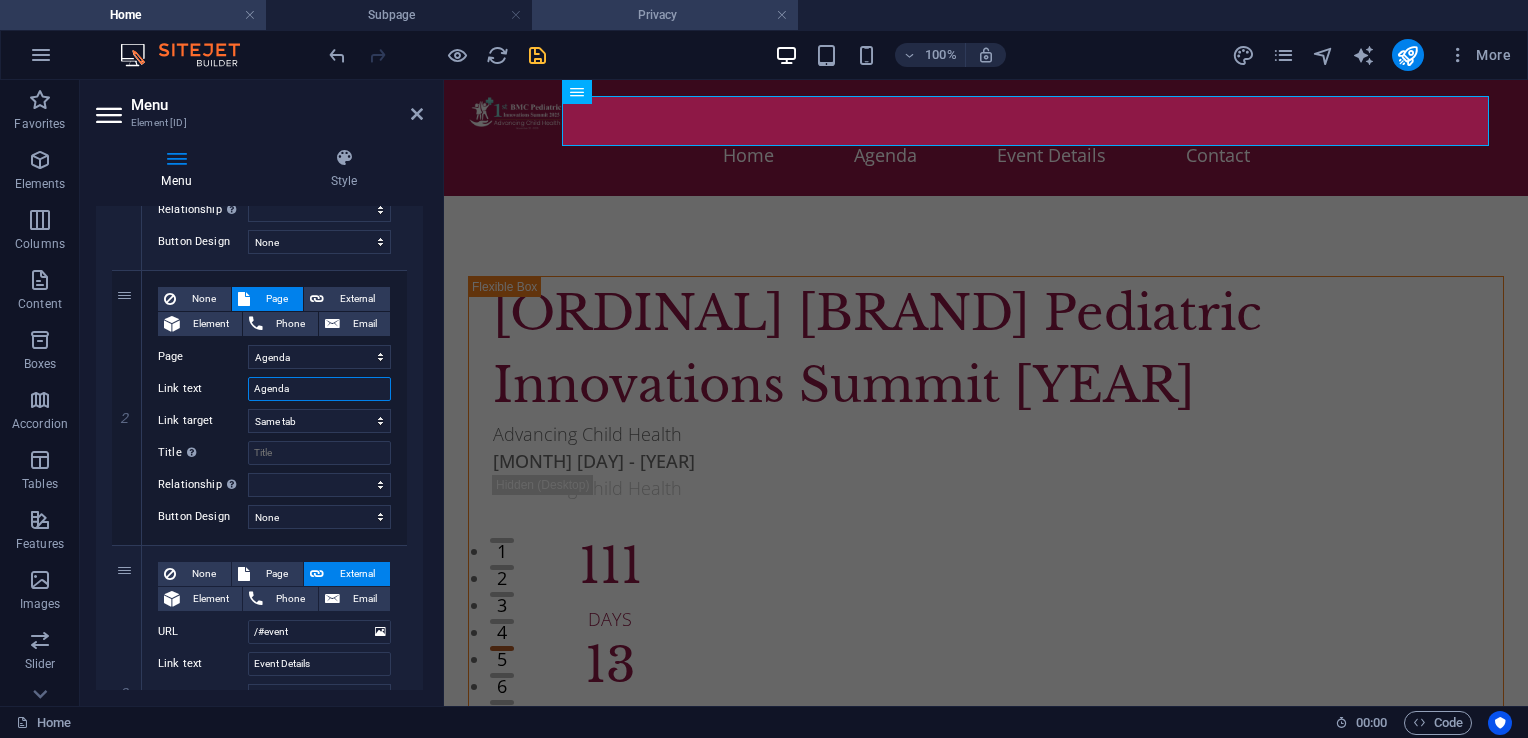 type on "Agenda" 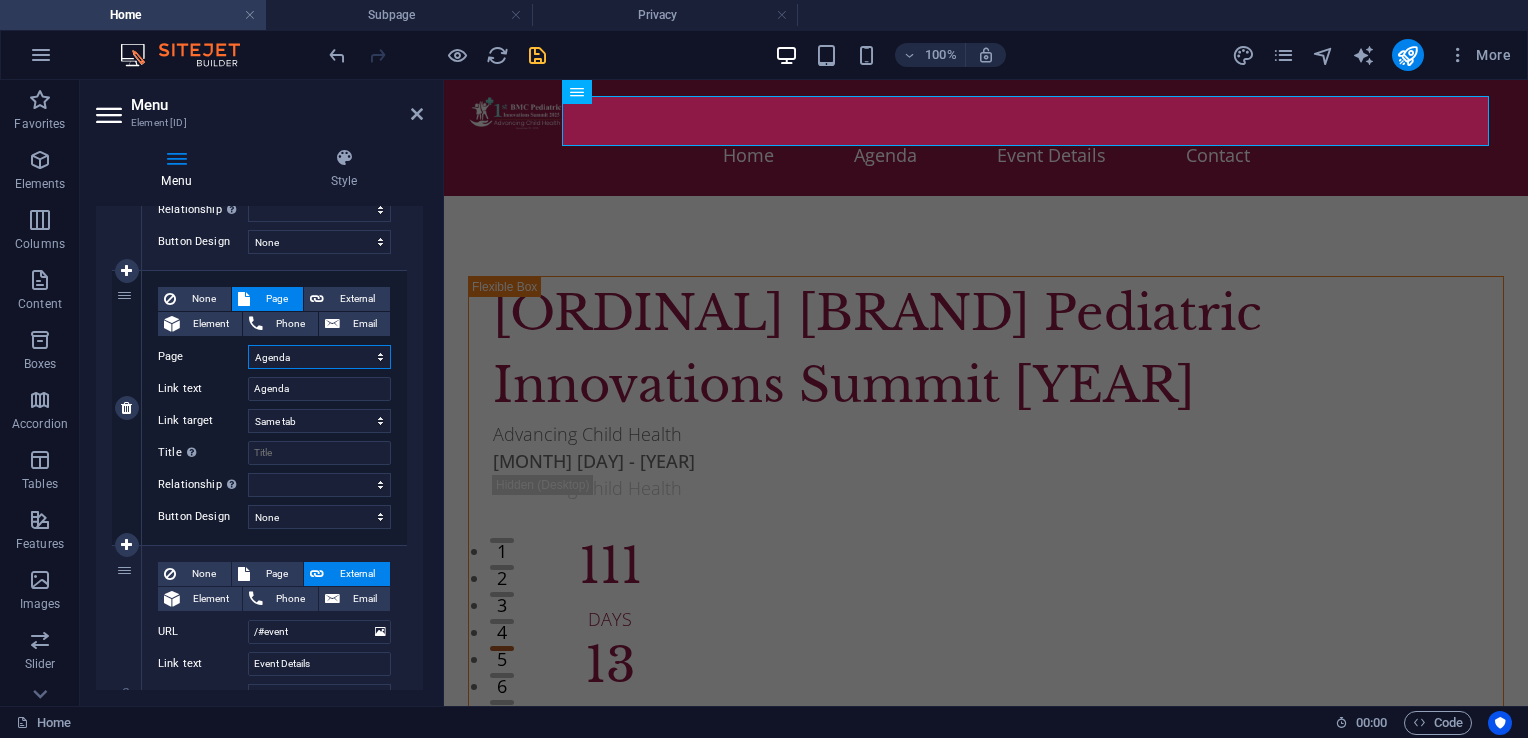 click on "Home About Agenda Committee Subpage Legal Notice Privacy" at bounding box center [319, 357] 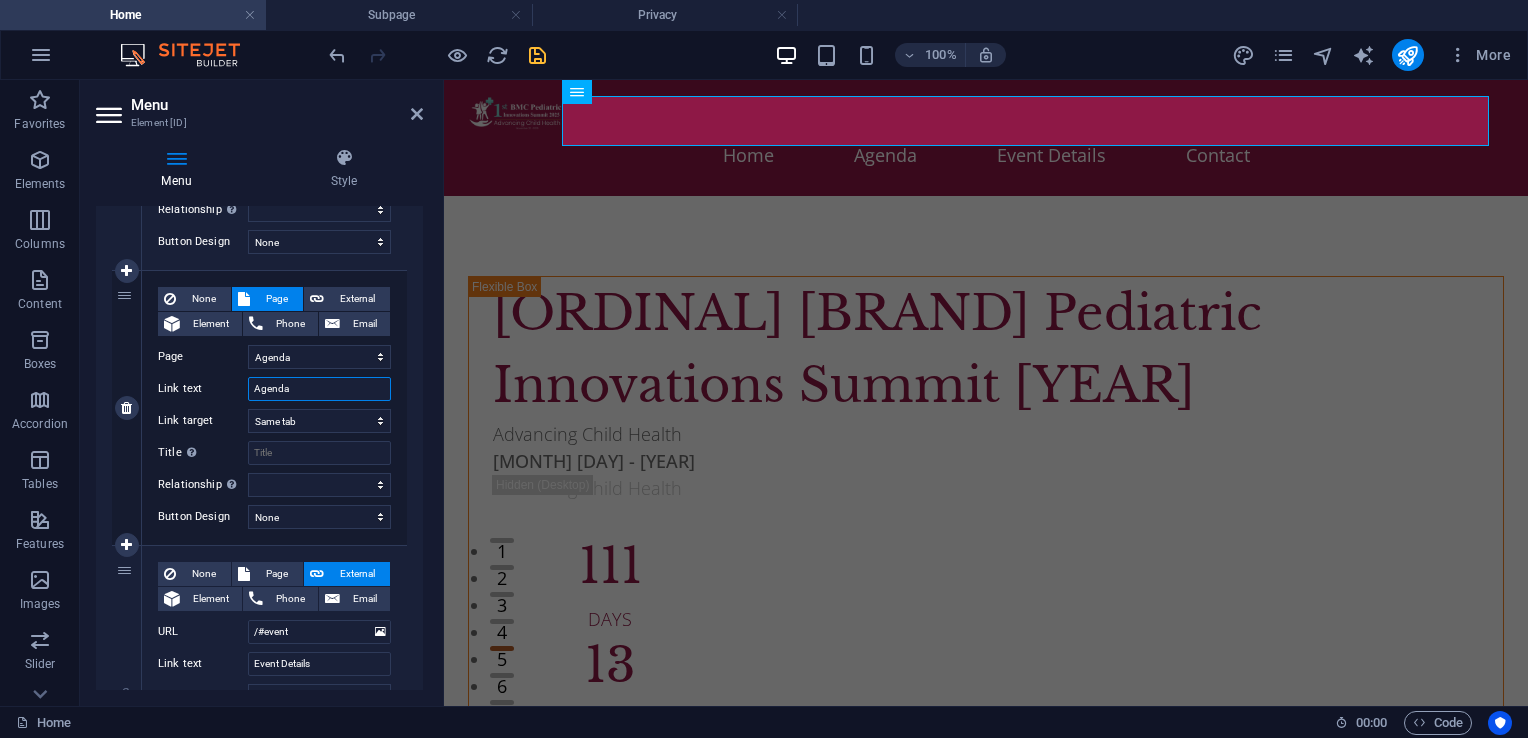 click on "Agenda" at bounding box center [319, 389] 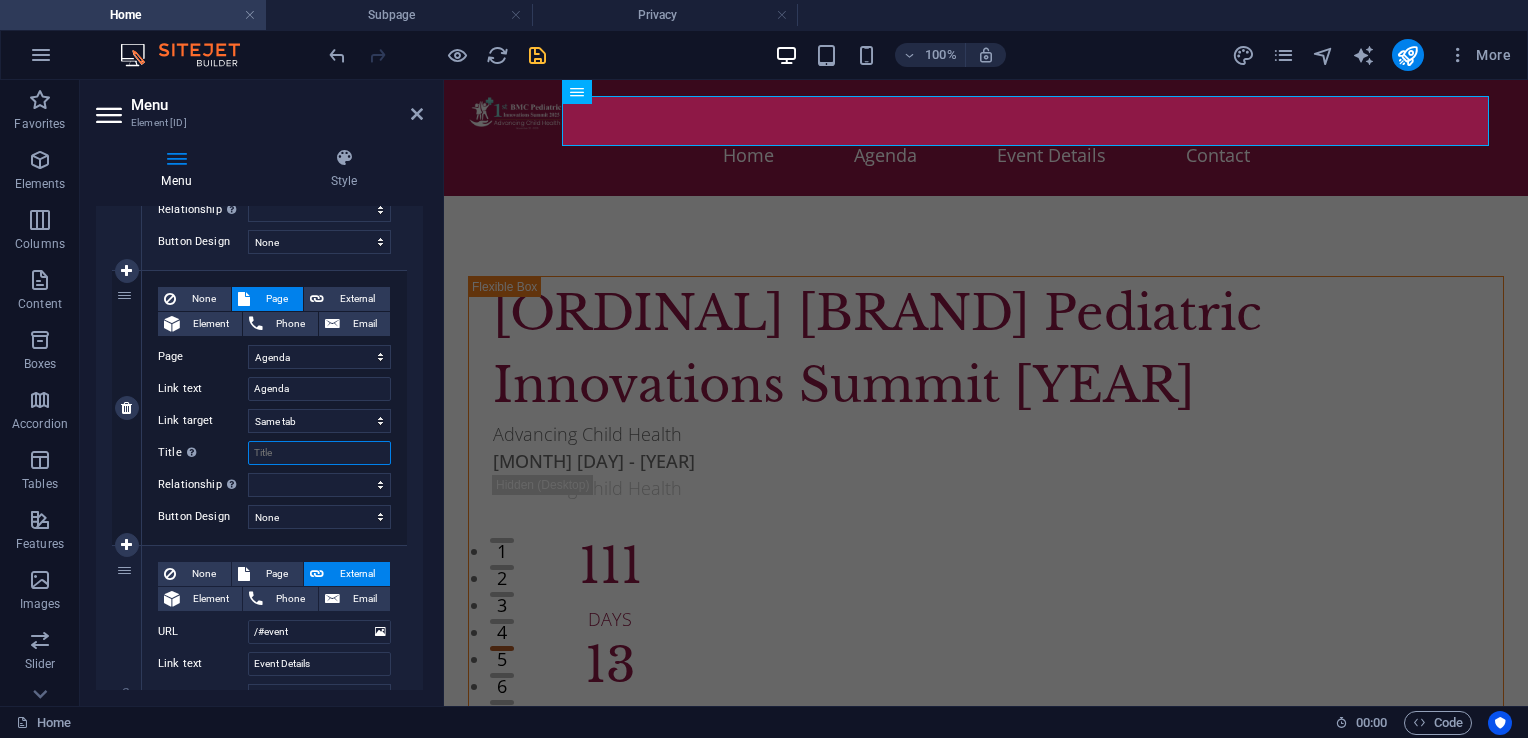 click on "Title Additional link description, should not be the same as the link text. The title is most often shown as a tooltip text when the mouse moves over the element. Leave empty if uncertain." at bounding box center (319, 453) 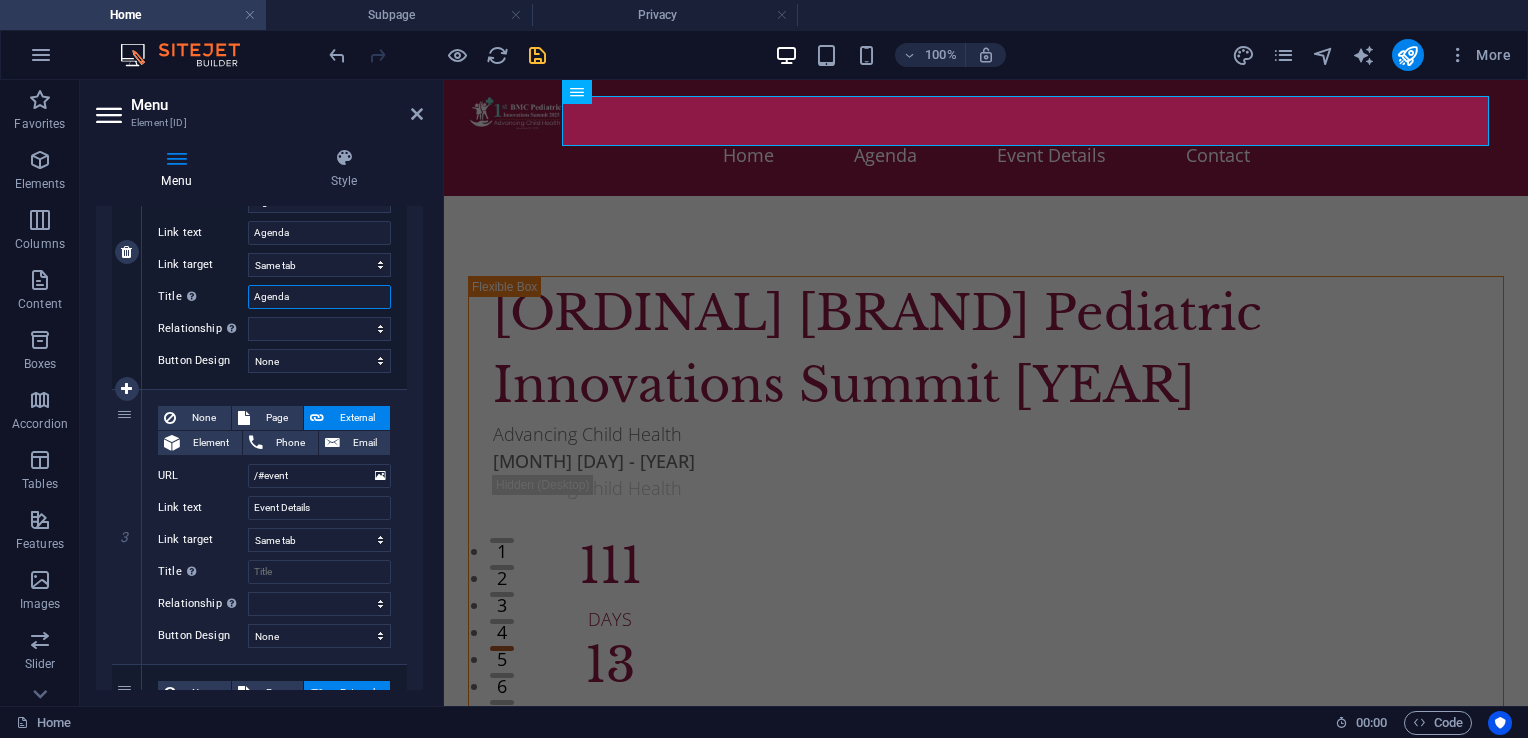 select 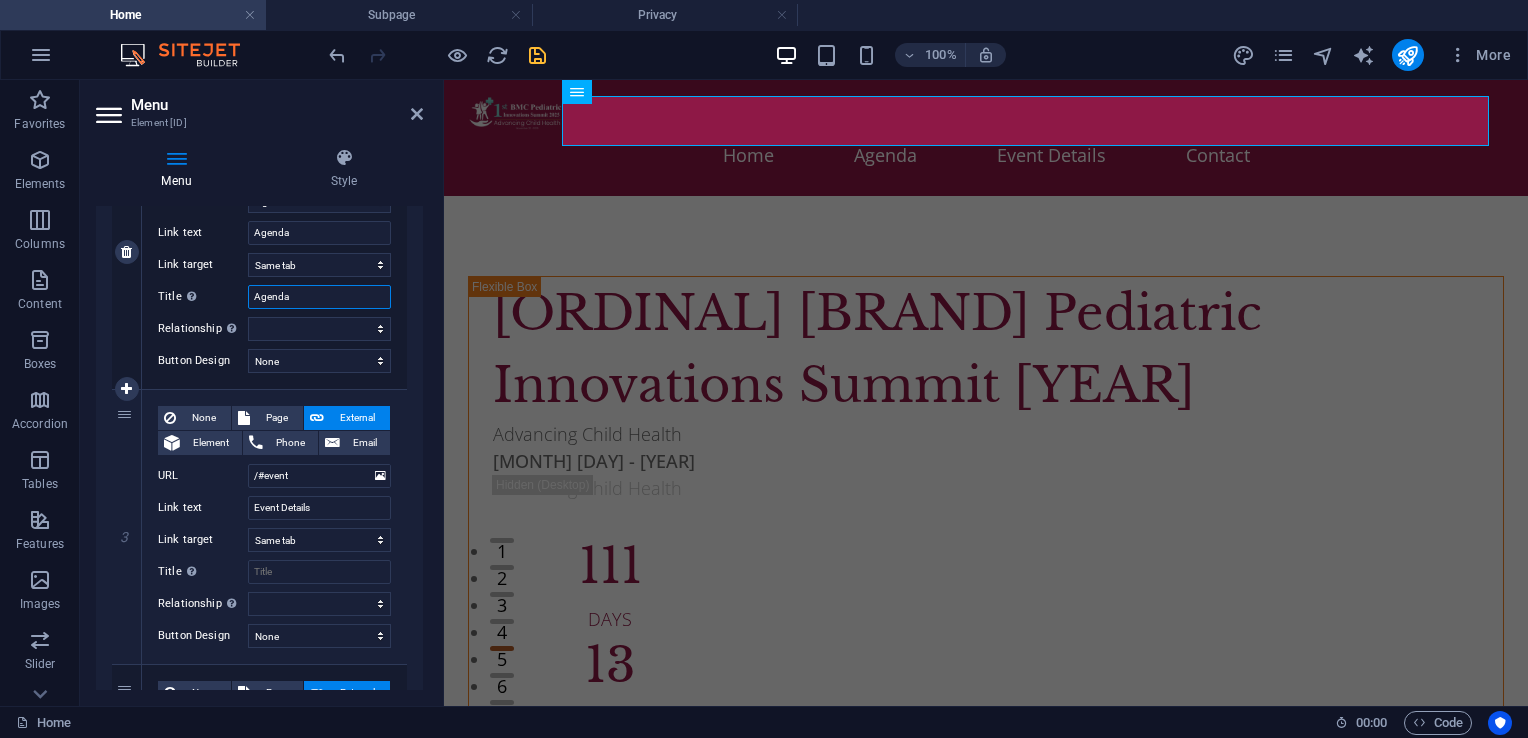 scroll, scrollTop: 600, scrollLeft: 0, axis: vertical 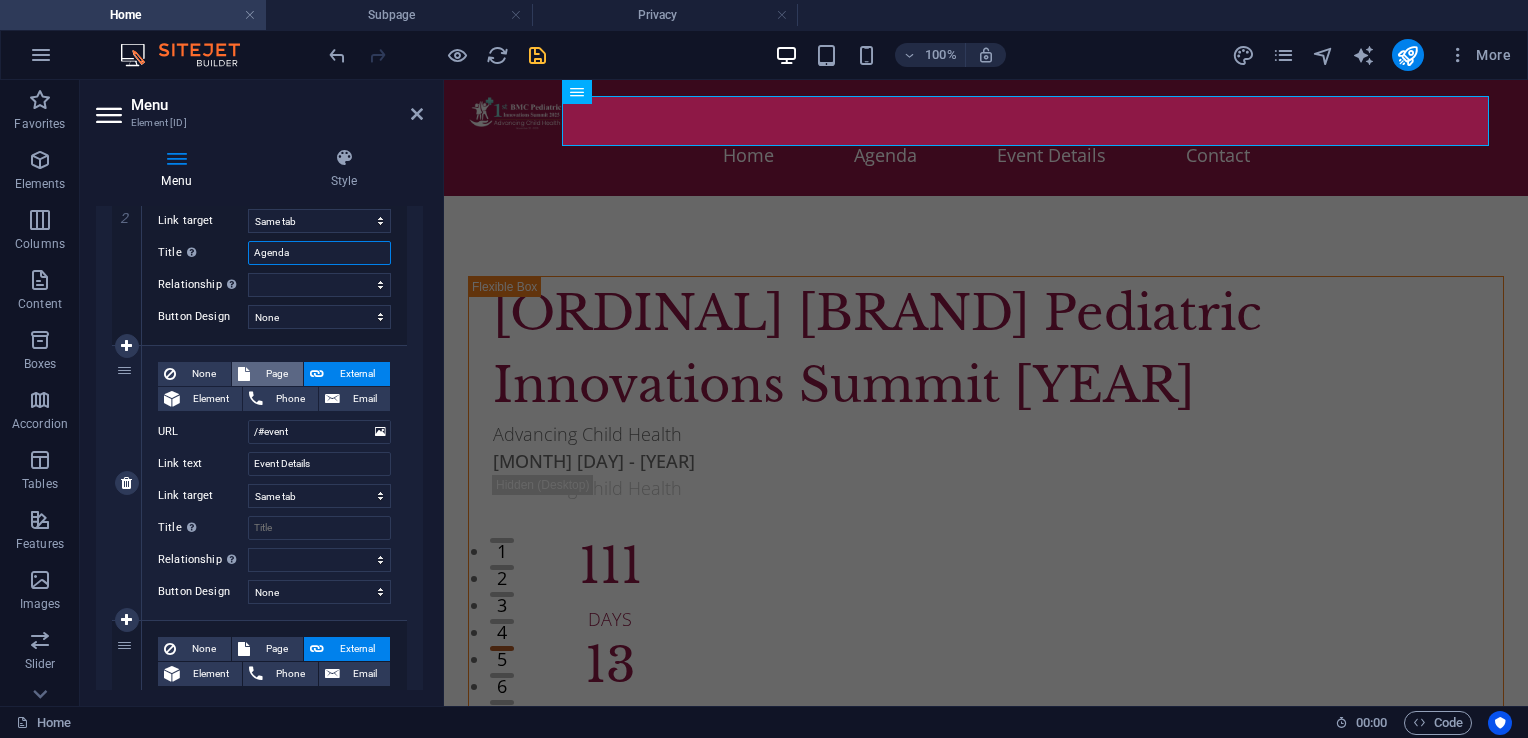type on "Agenda" 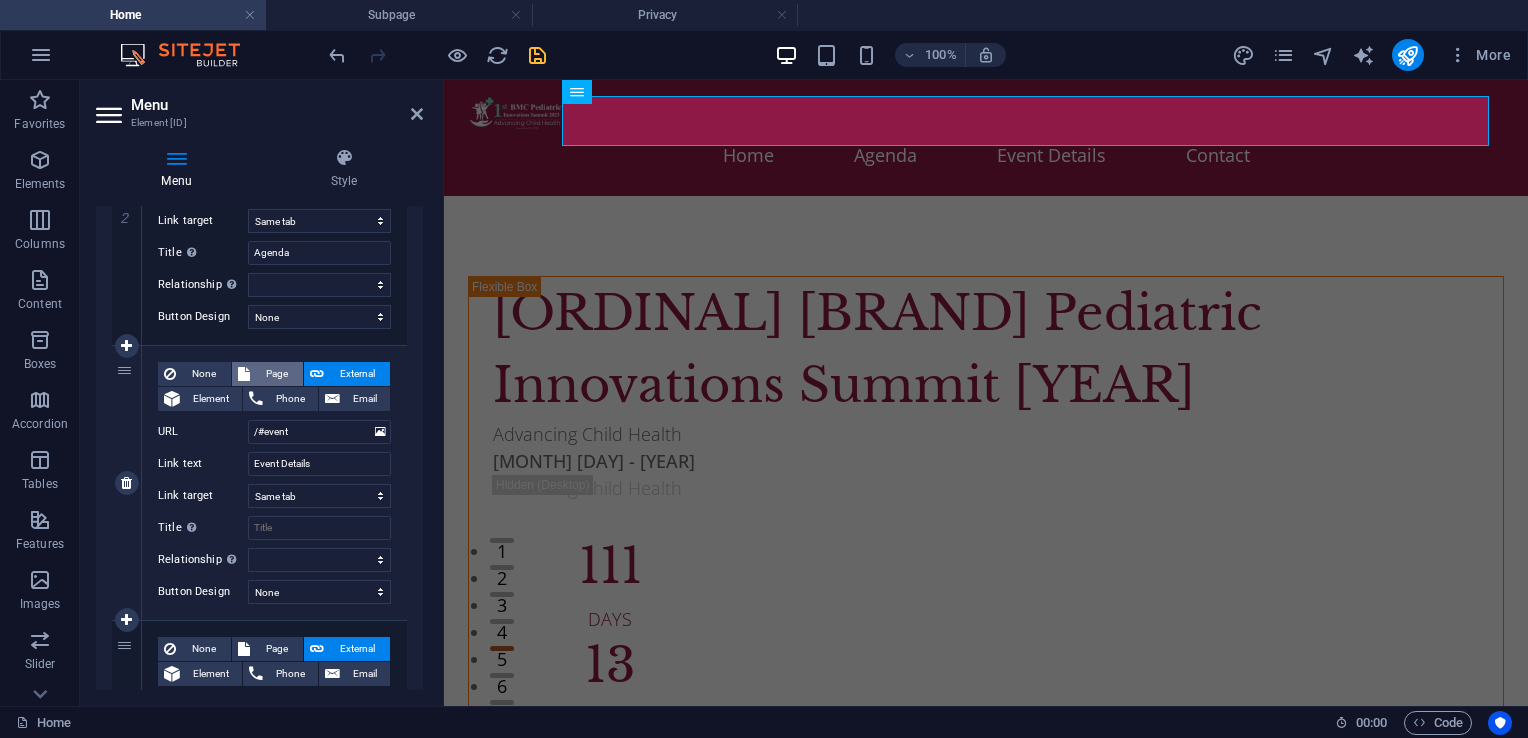 click on "Page" at bounding box center [276, 374] 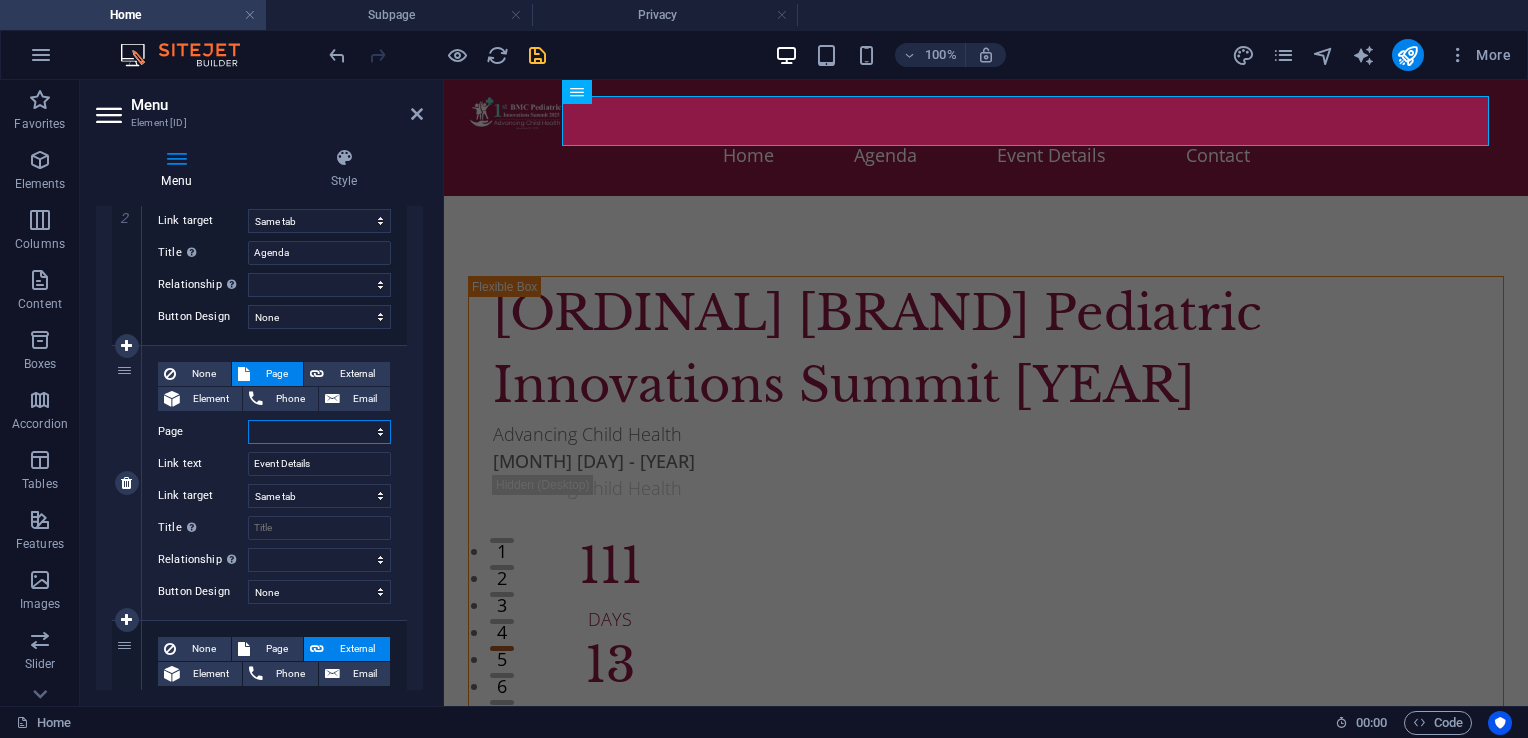 click on "Home About Agenda Committee Subpage Legal Notice Privacy" at bounding box center [319, 432] 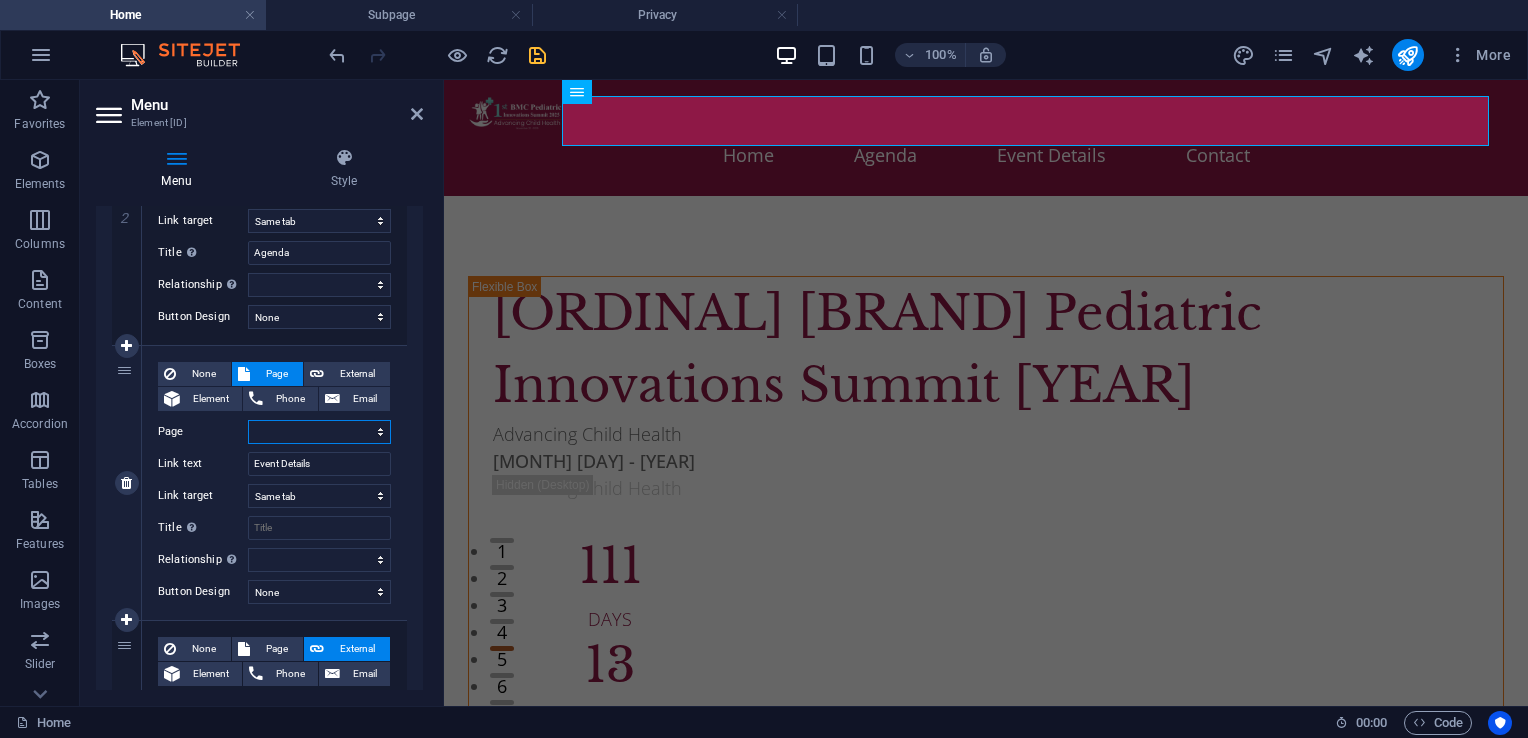 select on "1" 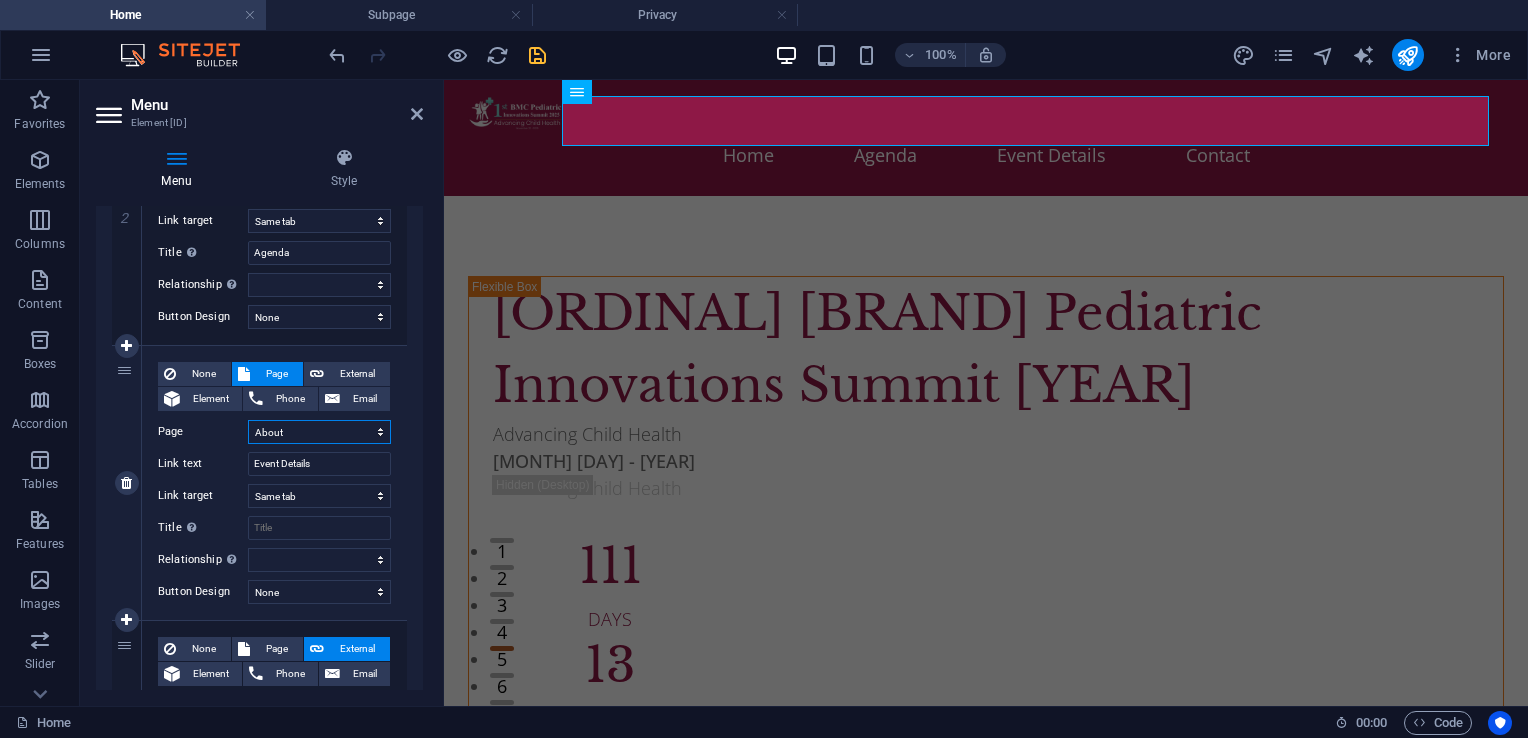 click on "Home About Agenda Committee Subpage Legal Notice Privacy" at bounding box center (319, 432) 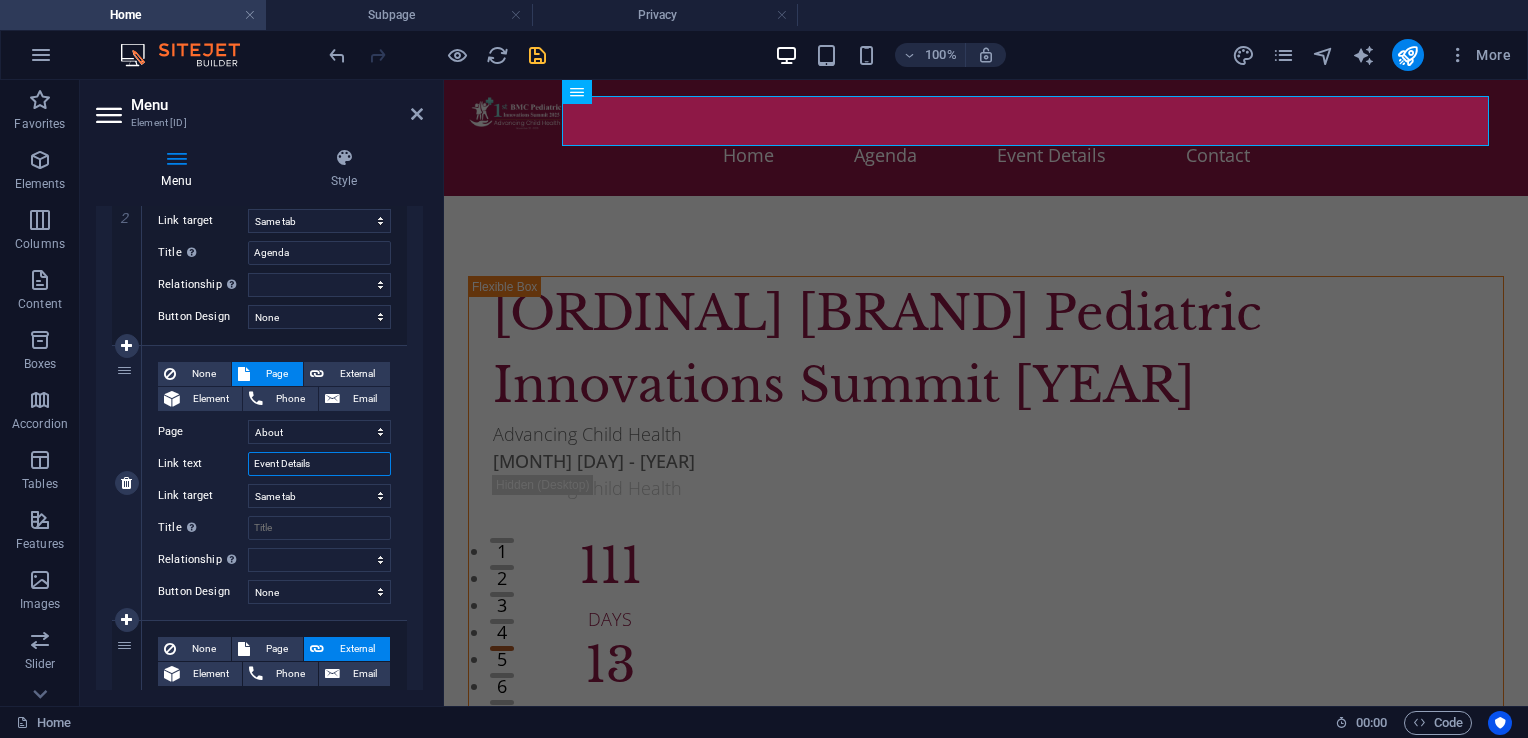 click on "Event Details" at bounding box center (319, 464) 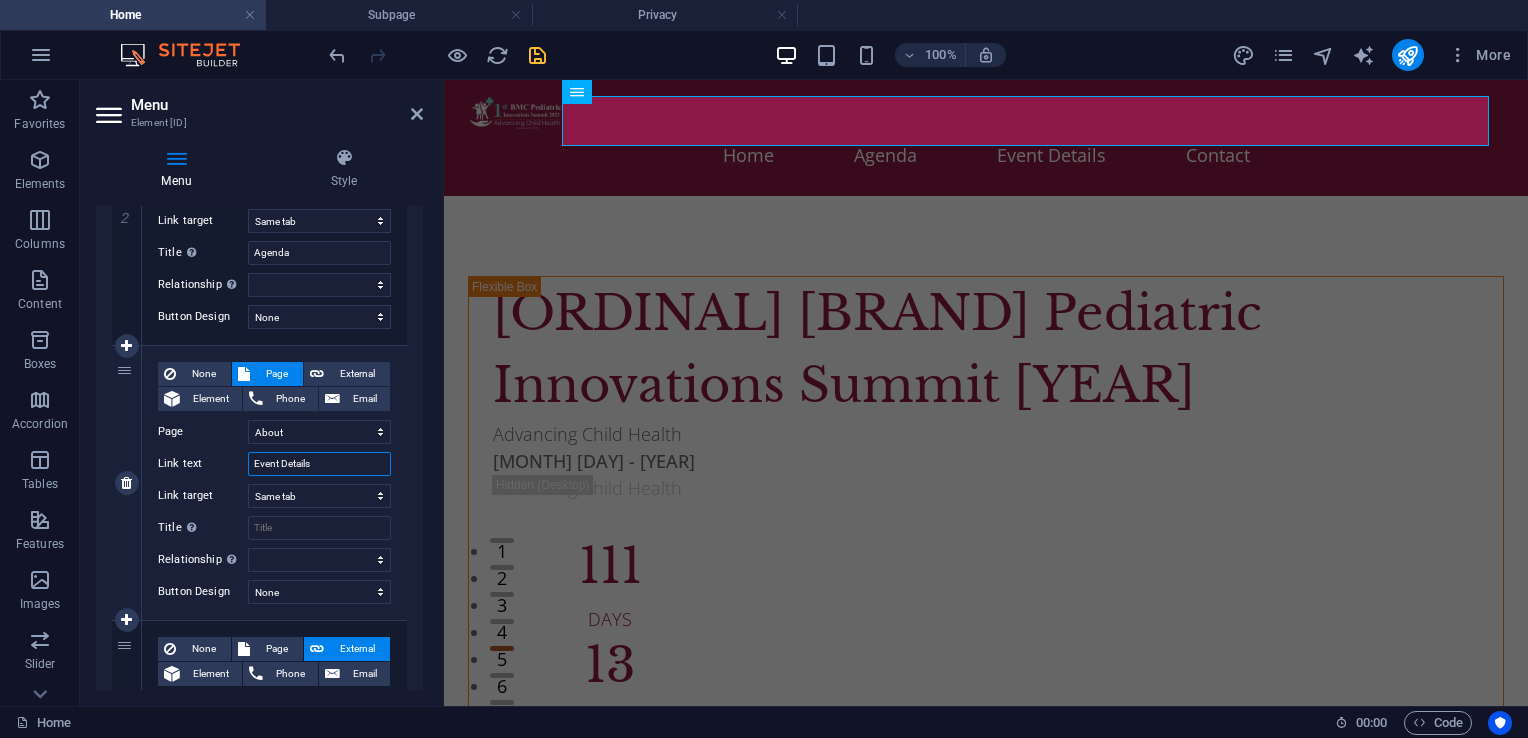 click on "Event Details" at bounding box center (319, 464) 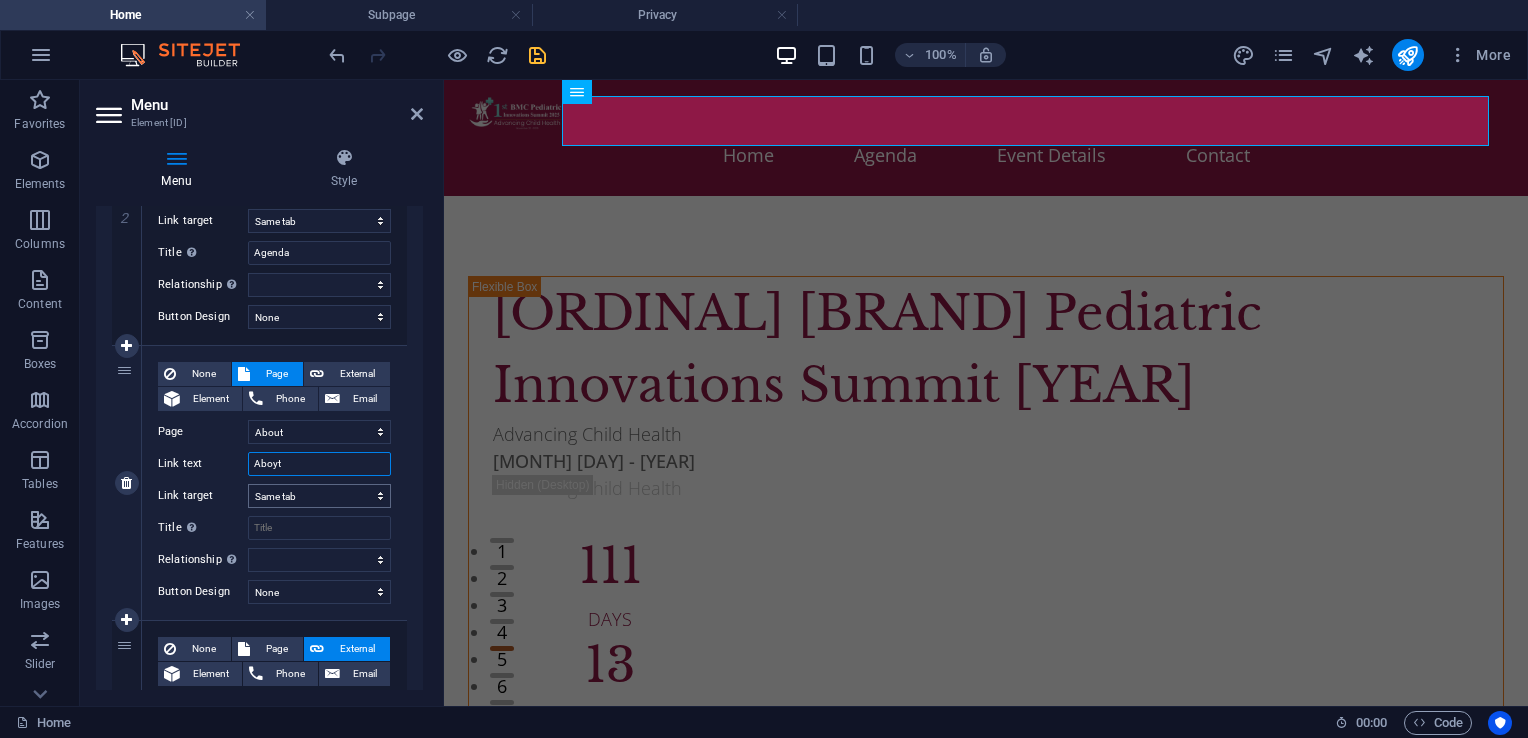 type on "[NAME]" 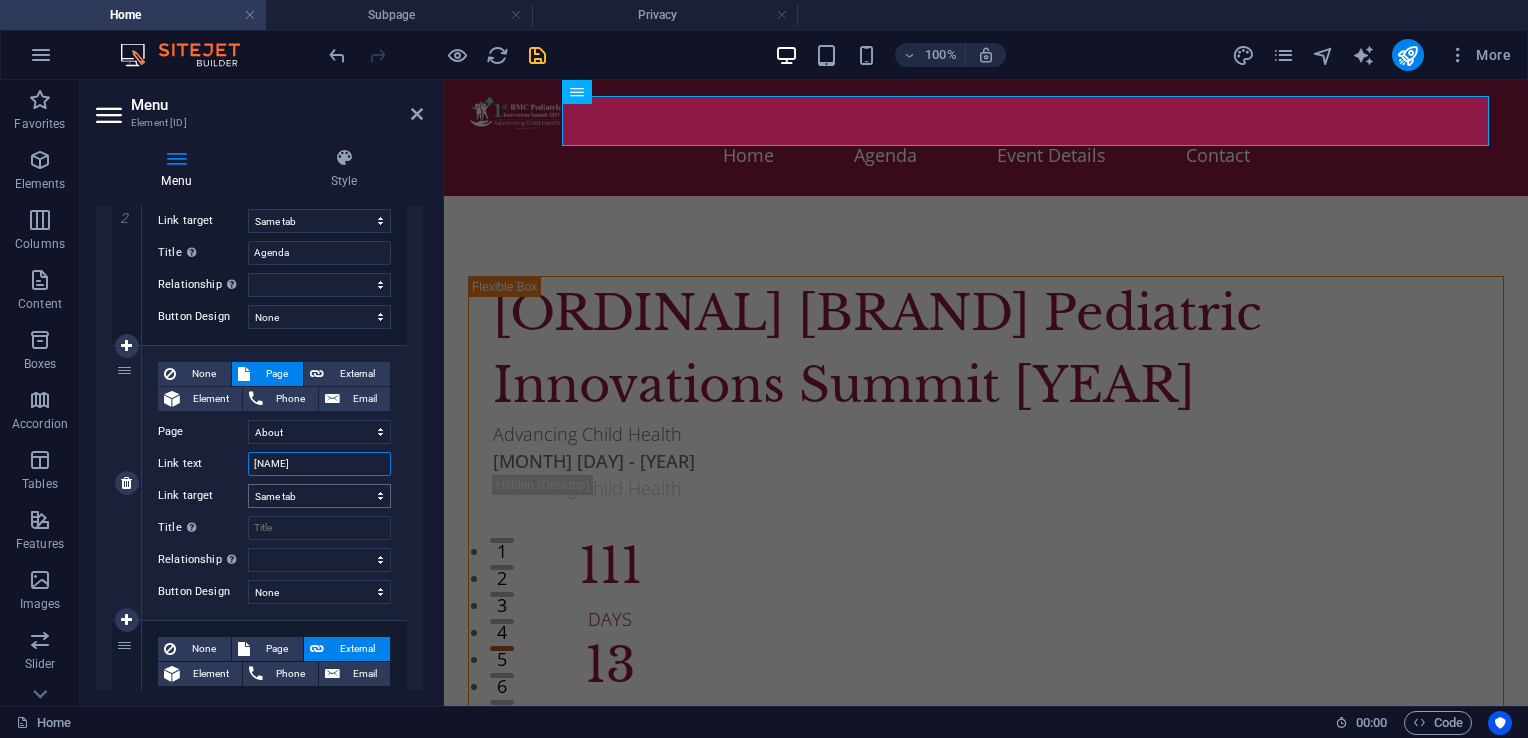 select 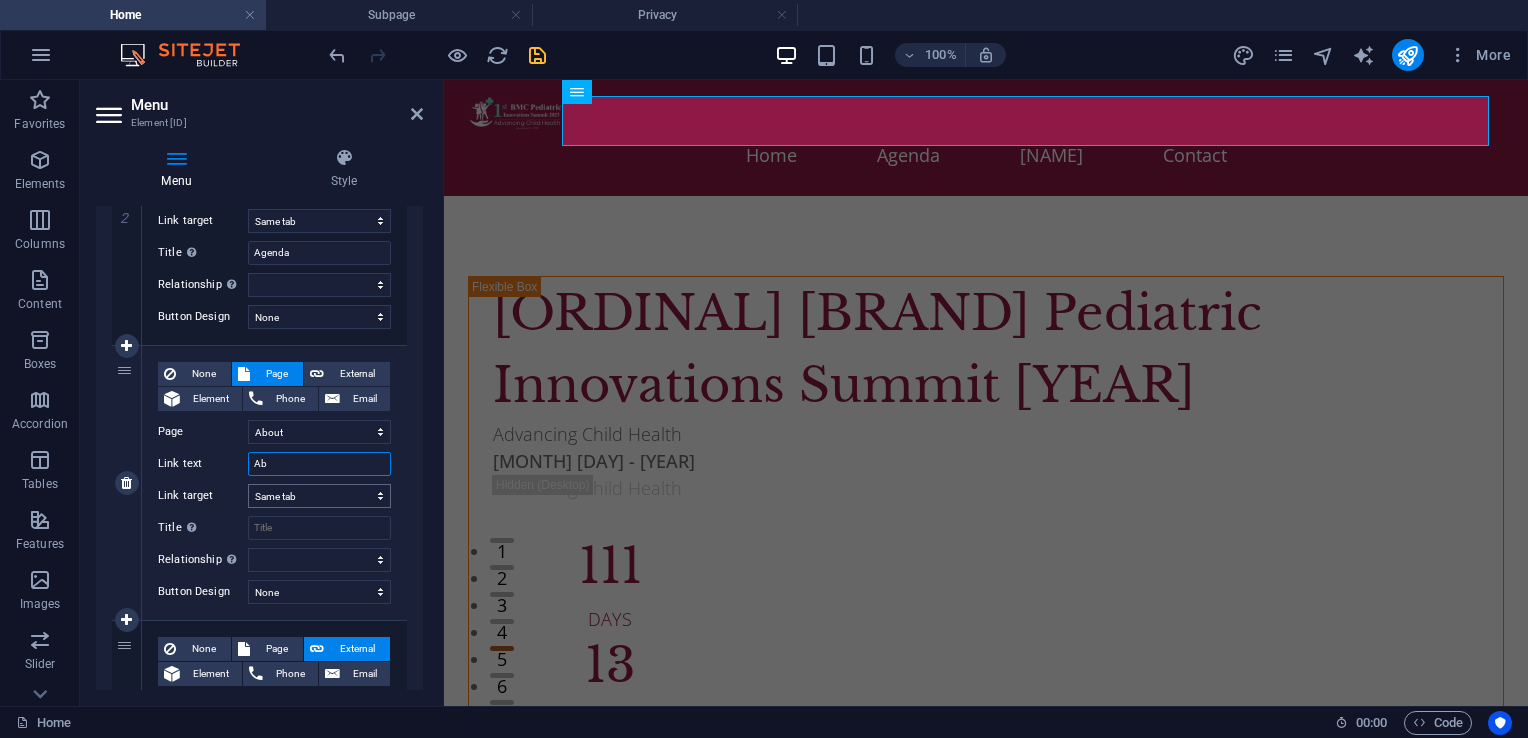 type on "A" 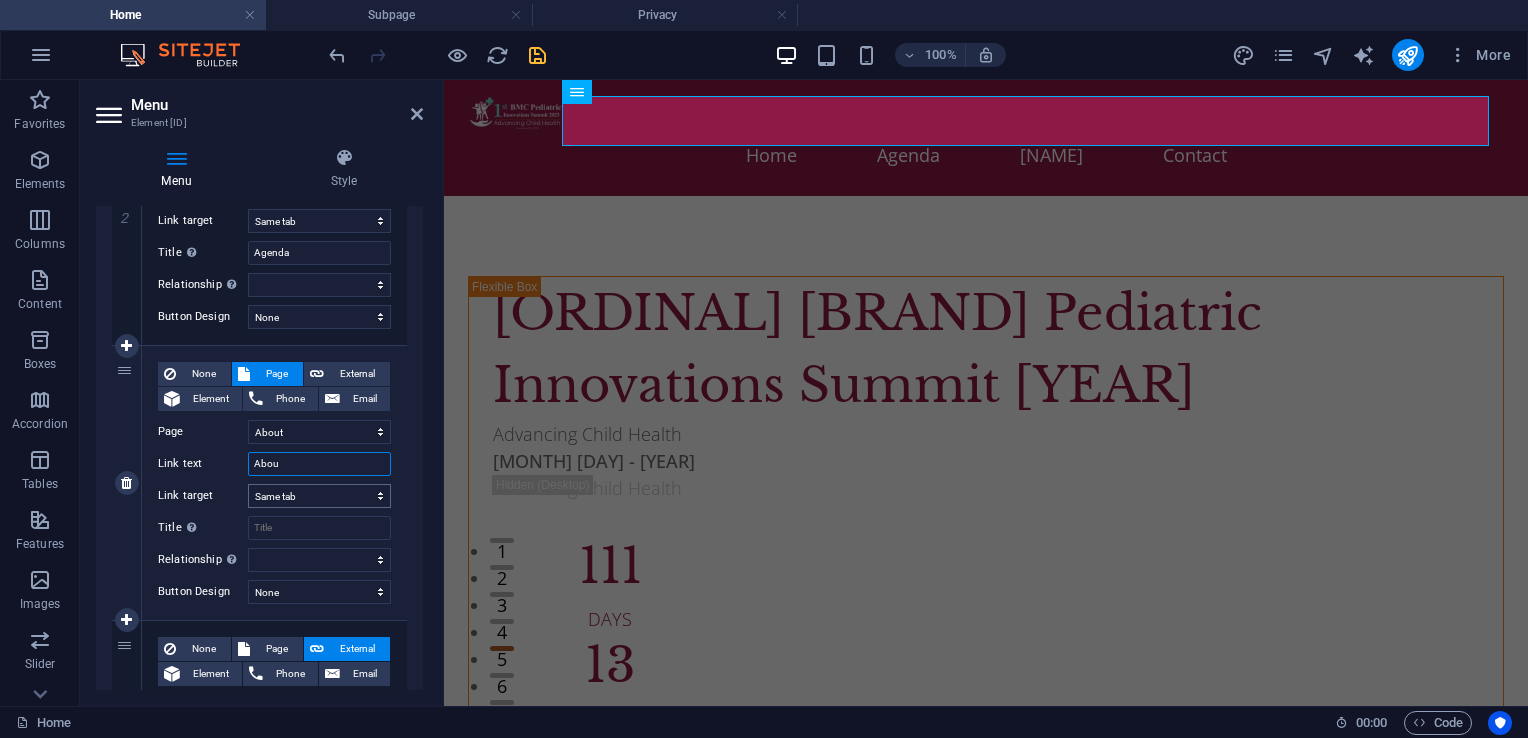type on "About" 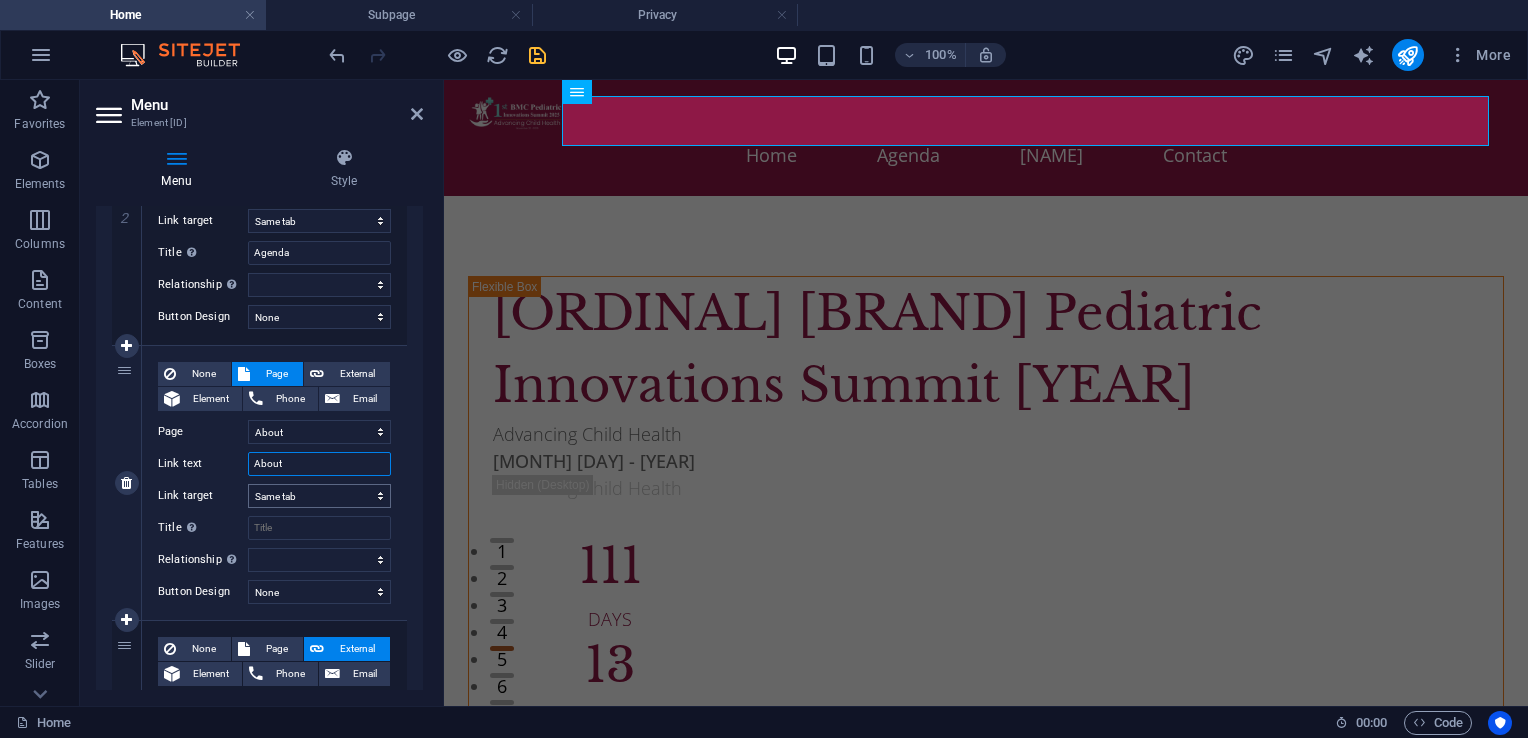 select 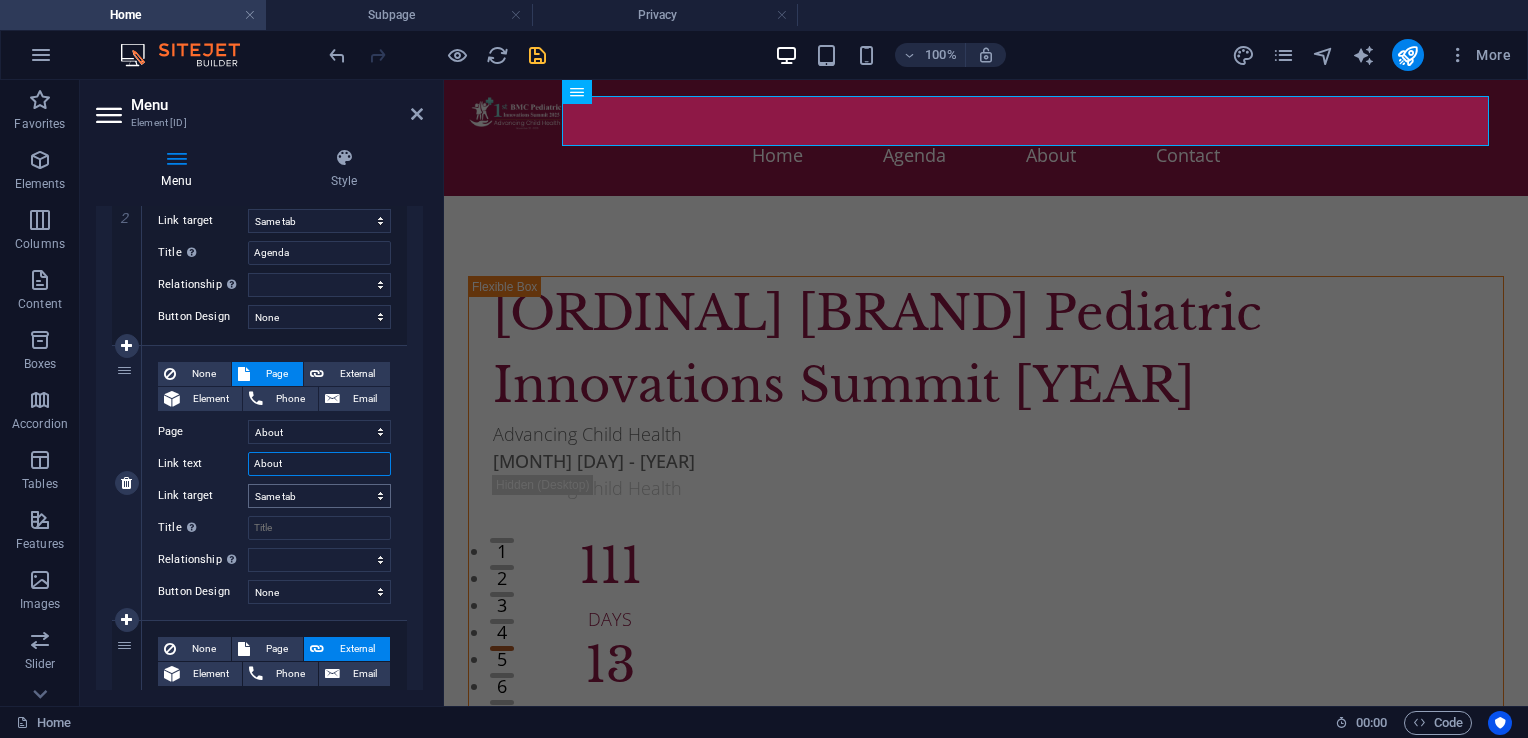 type 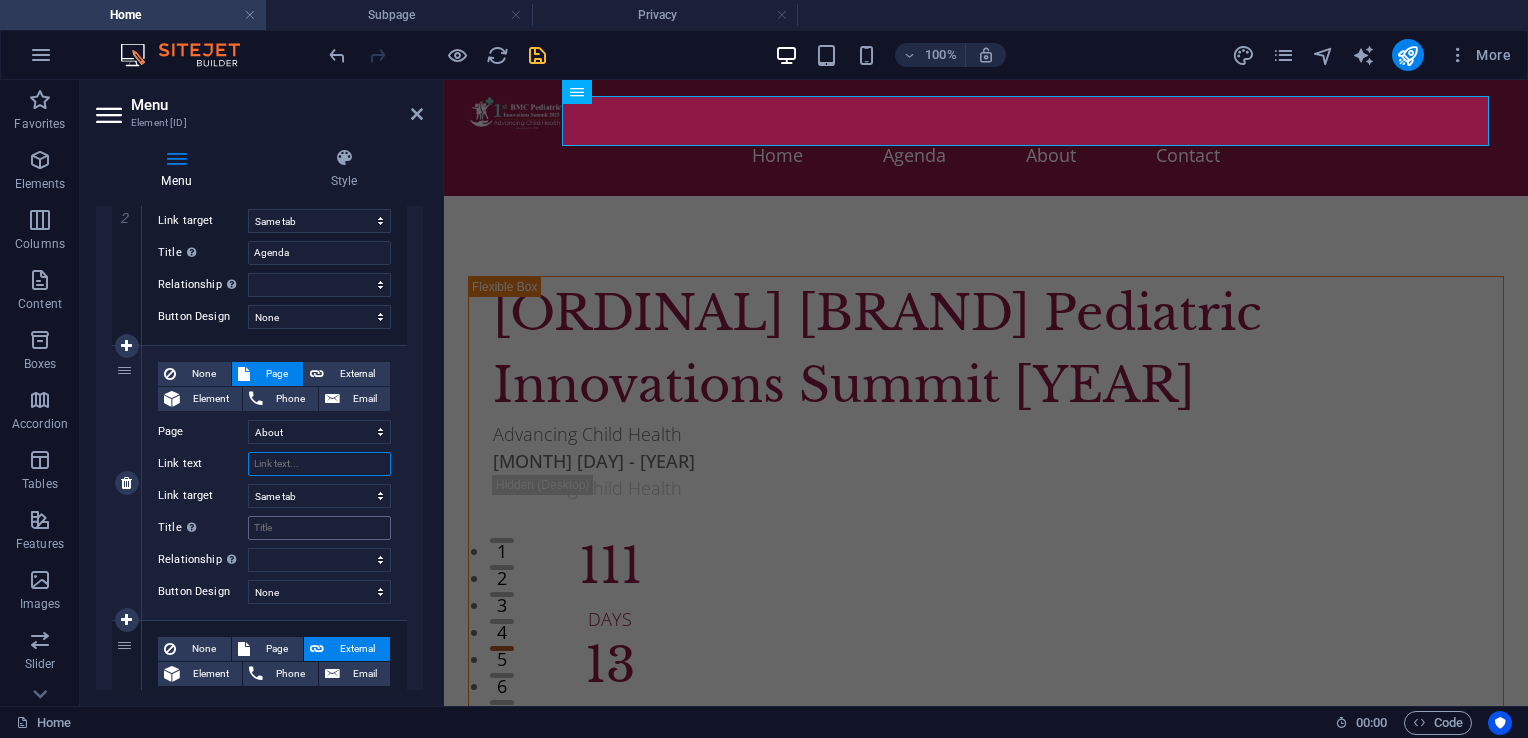 select 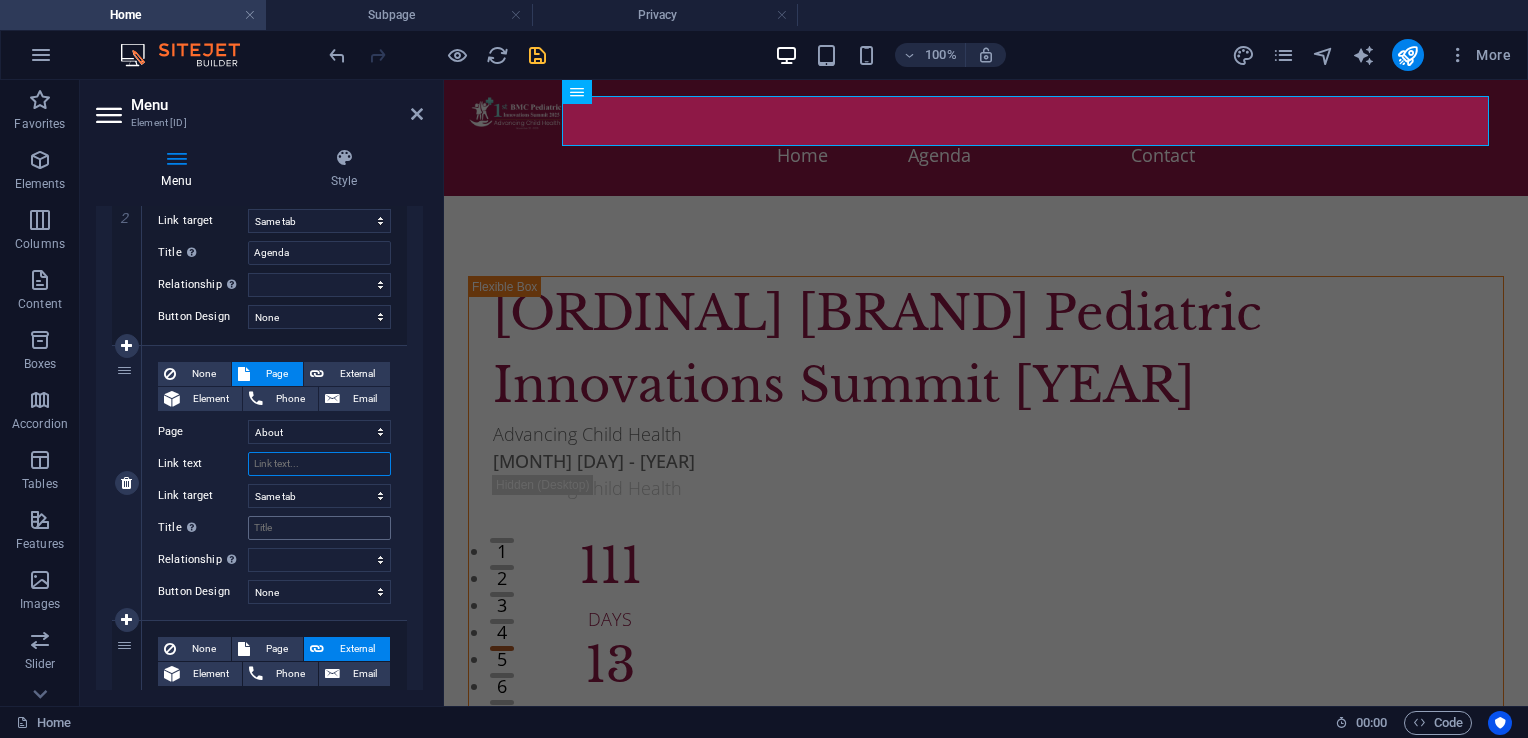 paste on "About" 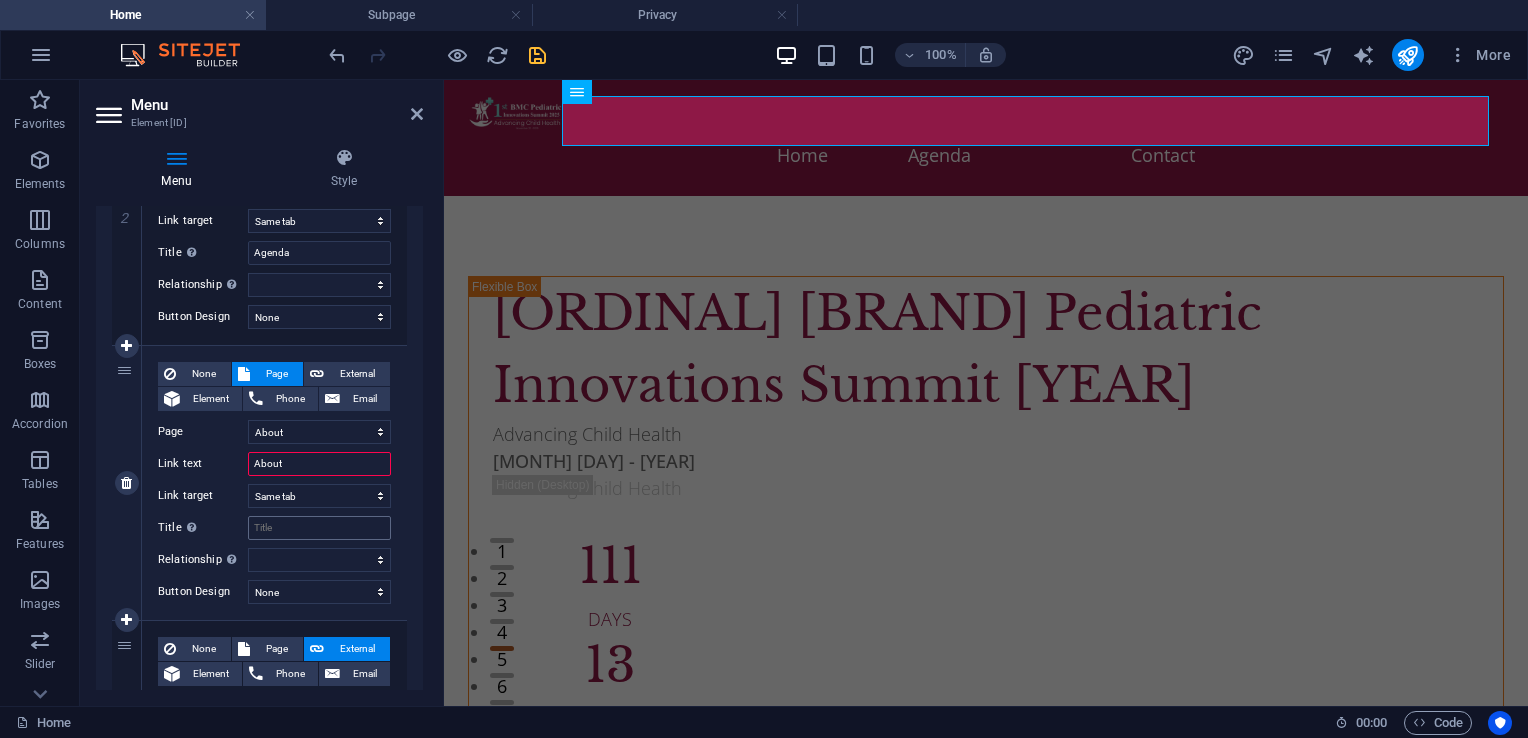 select 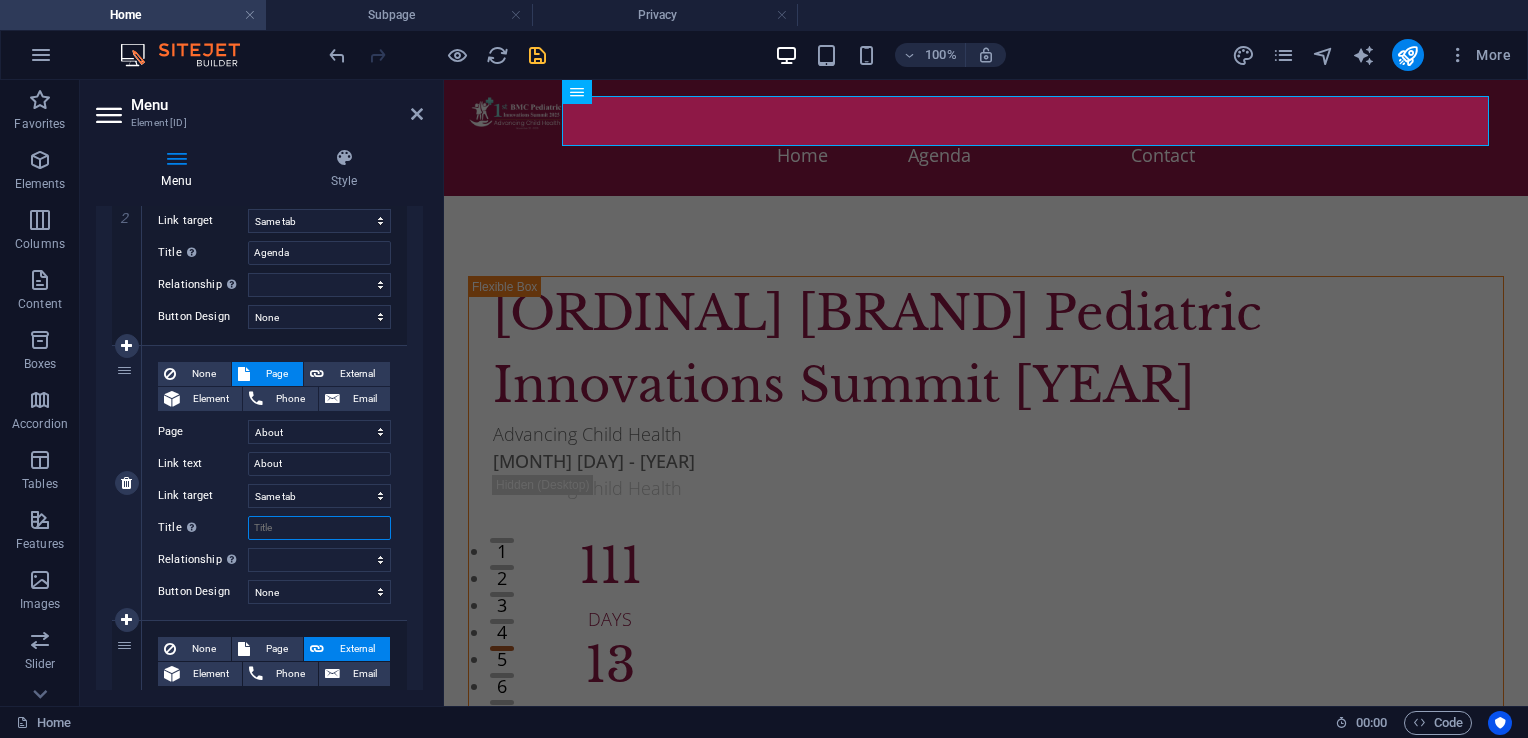 click on "Title Additional link description, should not be the same as the link text. The title is most often shown as a tooltip text when the mouse moves over the element. Leave empty if uncertain." at bounding box center (319, 528) 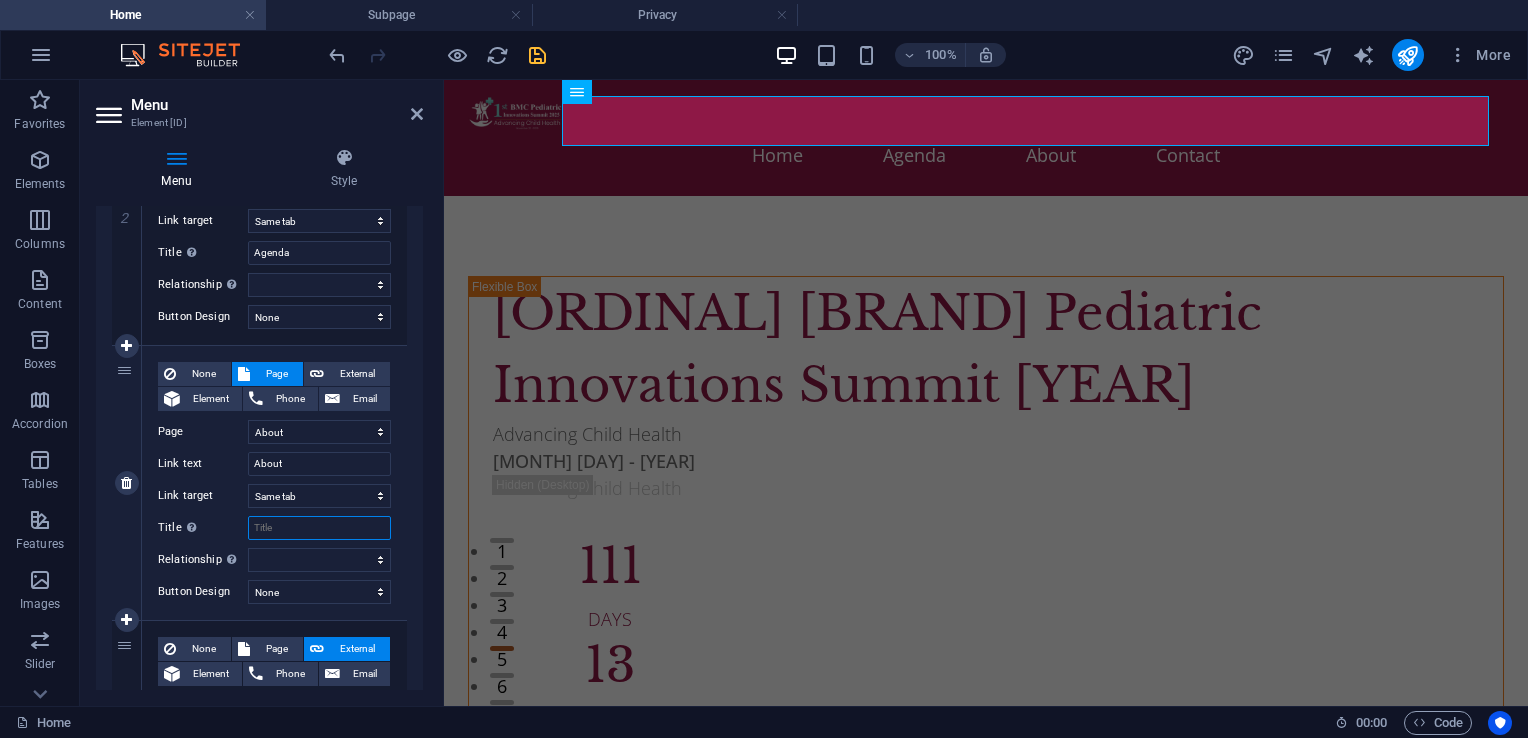 paste on "About" 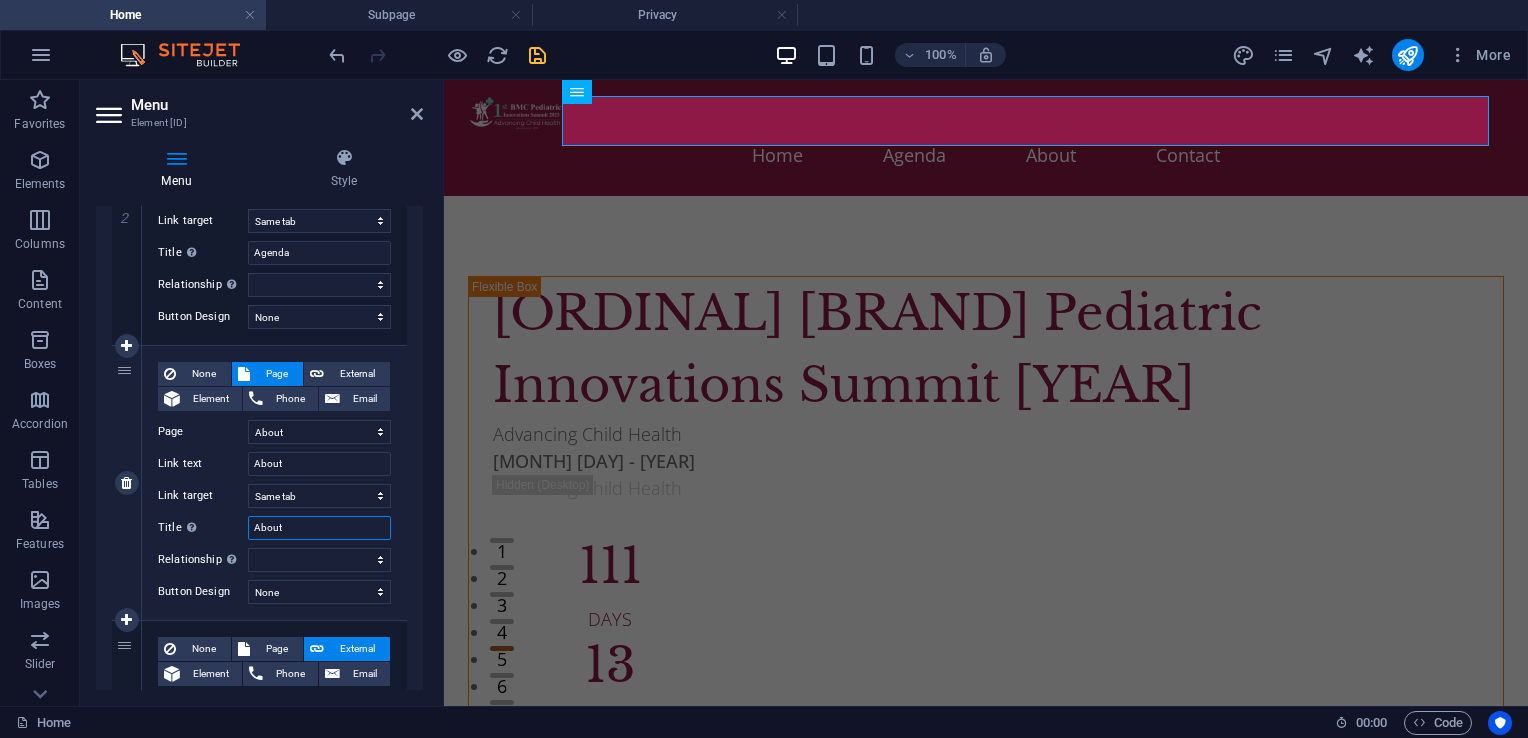 select 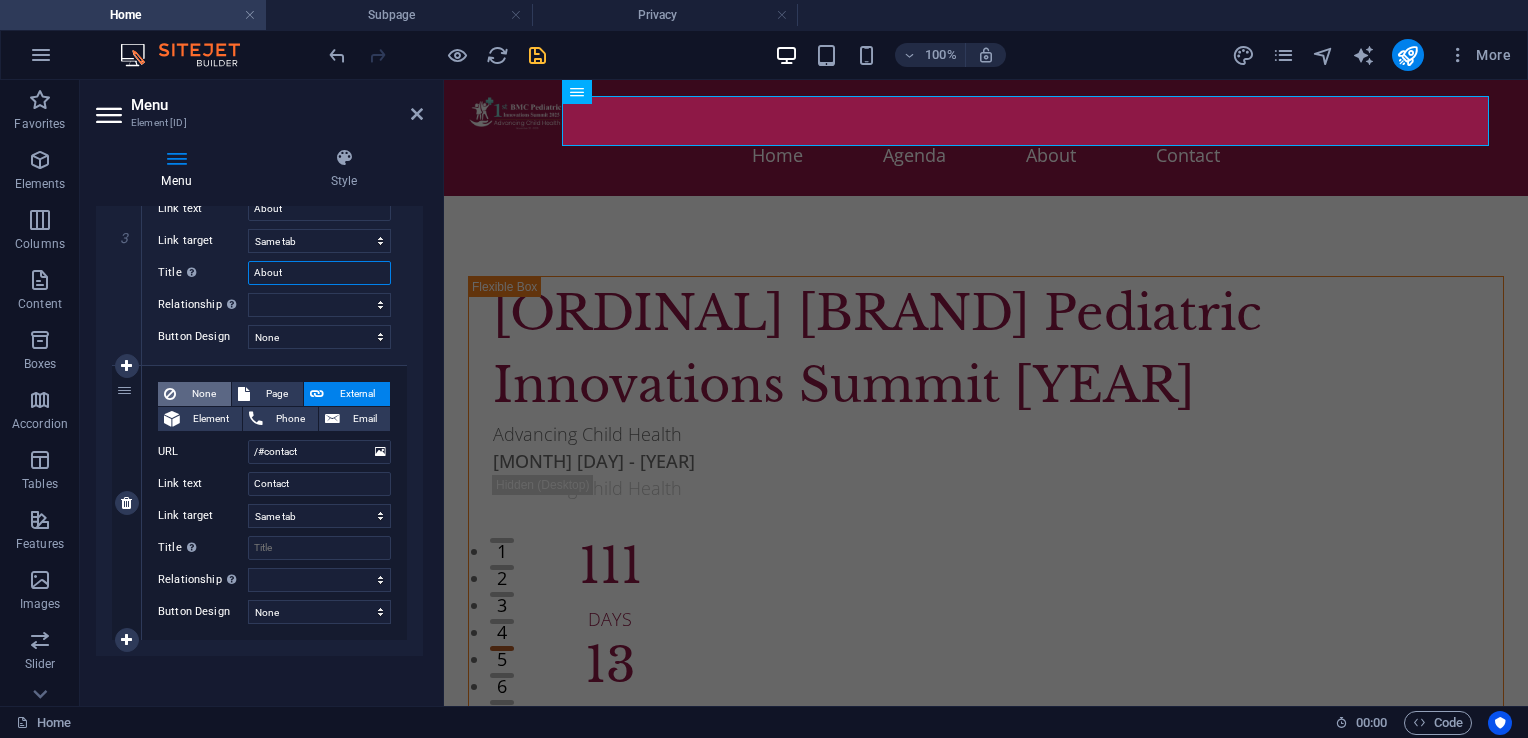 scroll, scrollTop: 860, scrollLeft: 0, axis: vertical 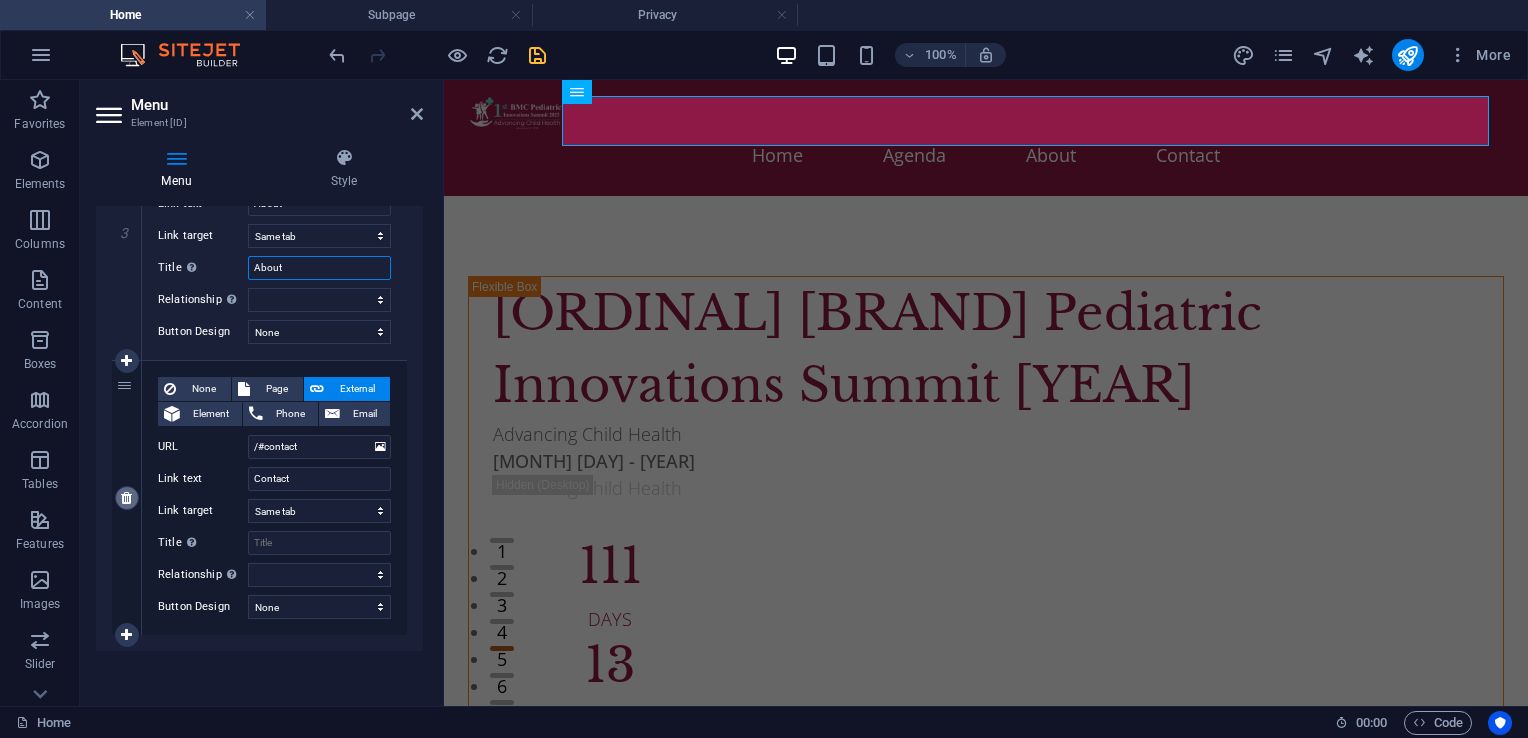 type on "About" 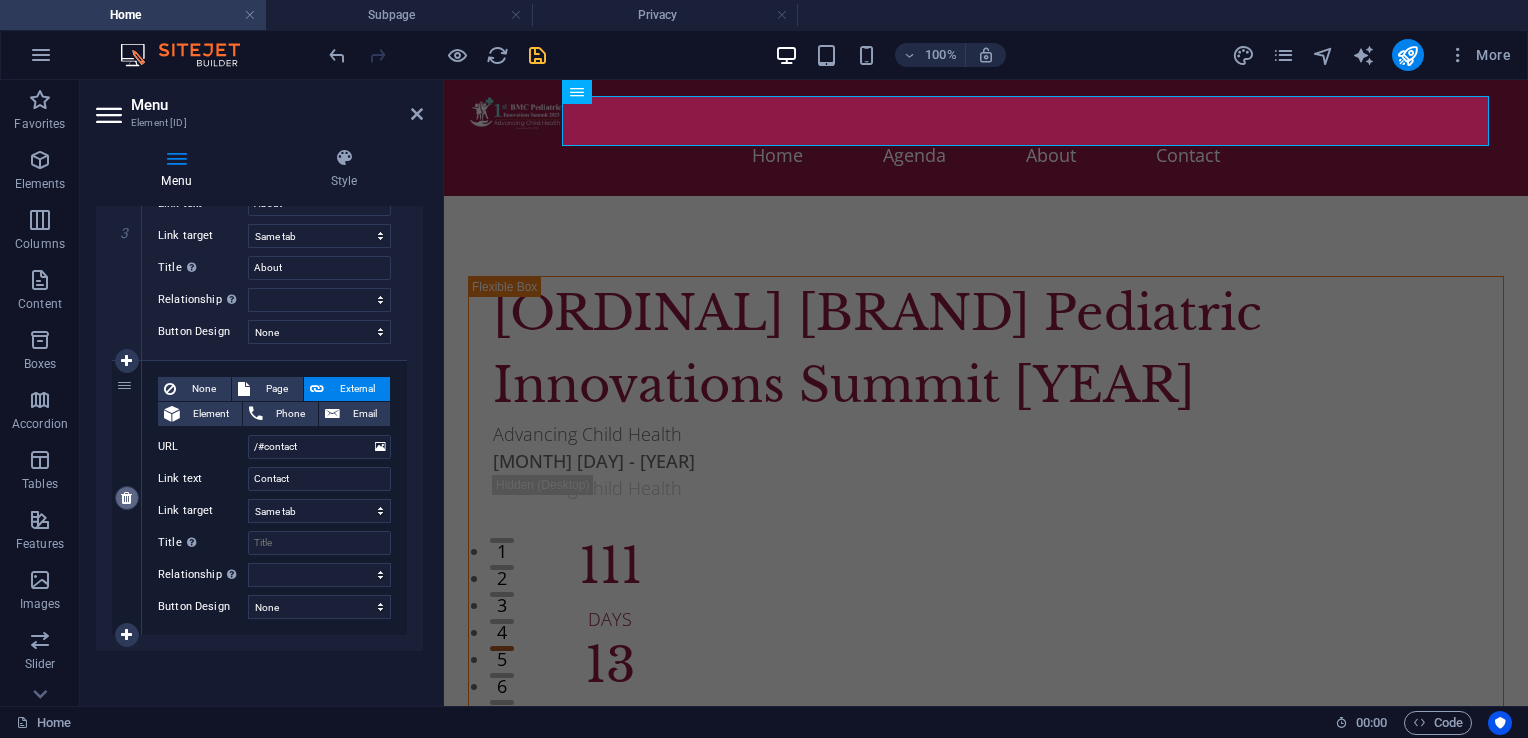 click at bounding box center [126, 498] 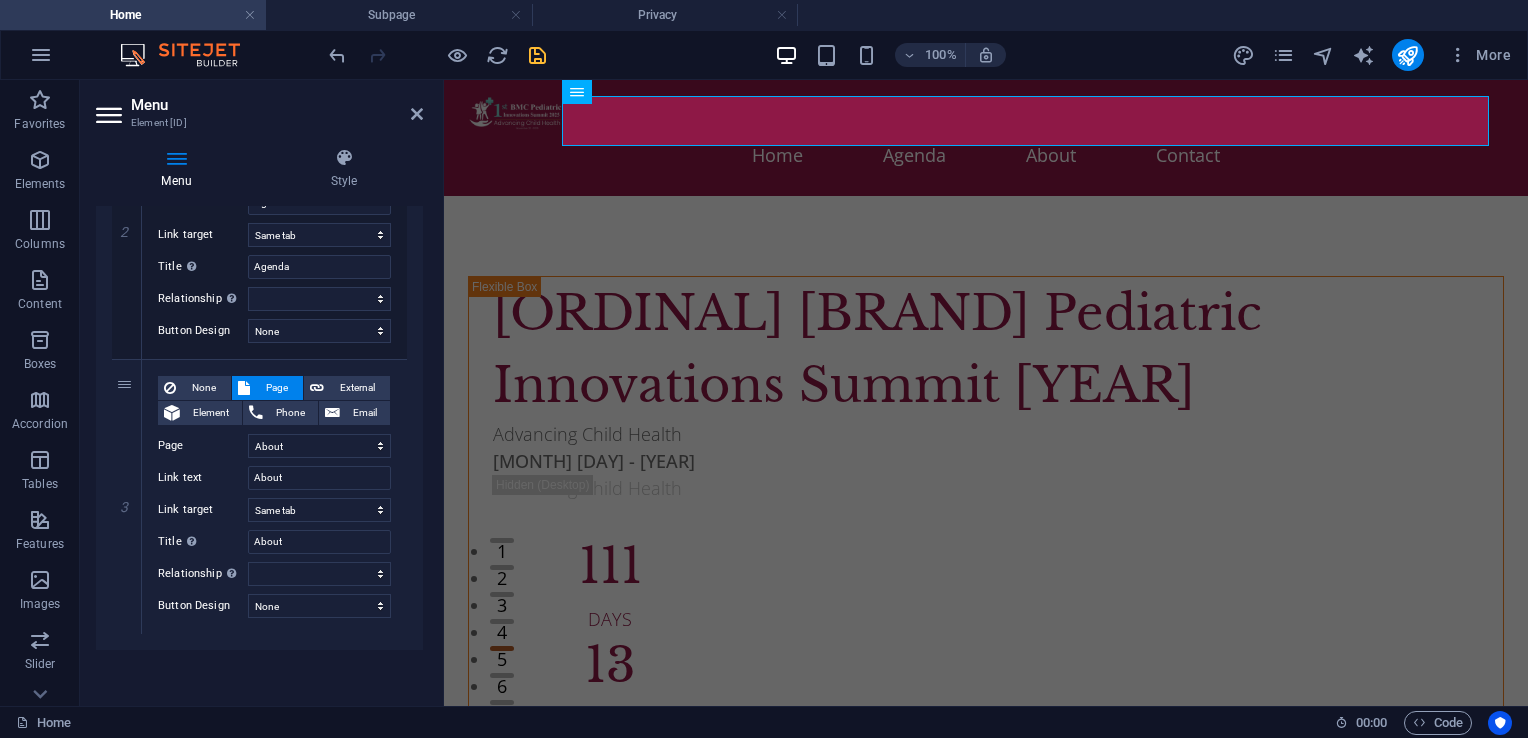scroll, scrollTop: 585, scrollLeft: 0, axis: vertical 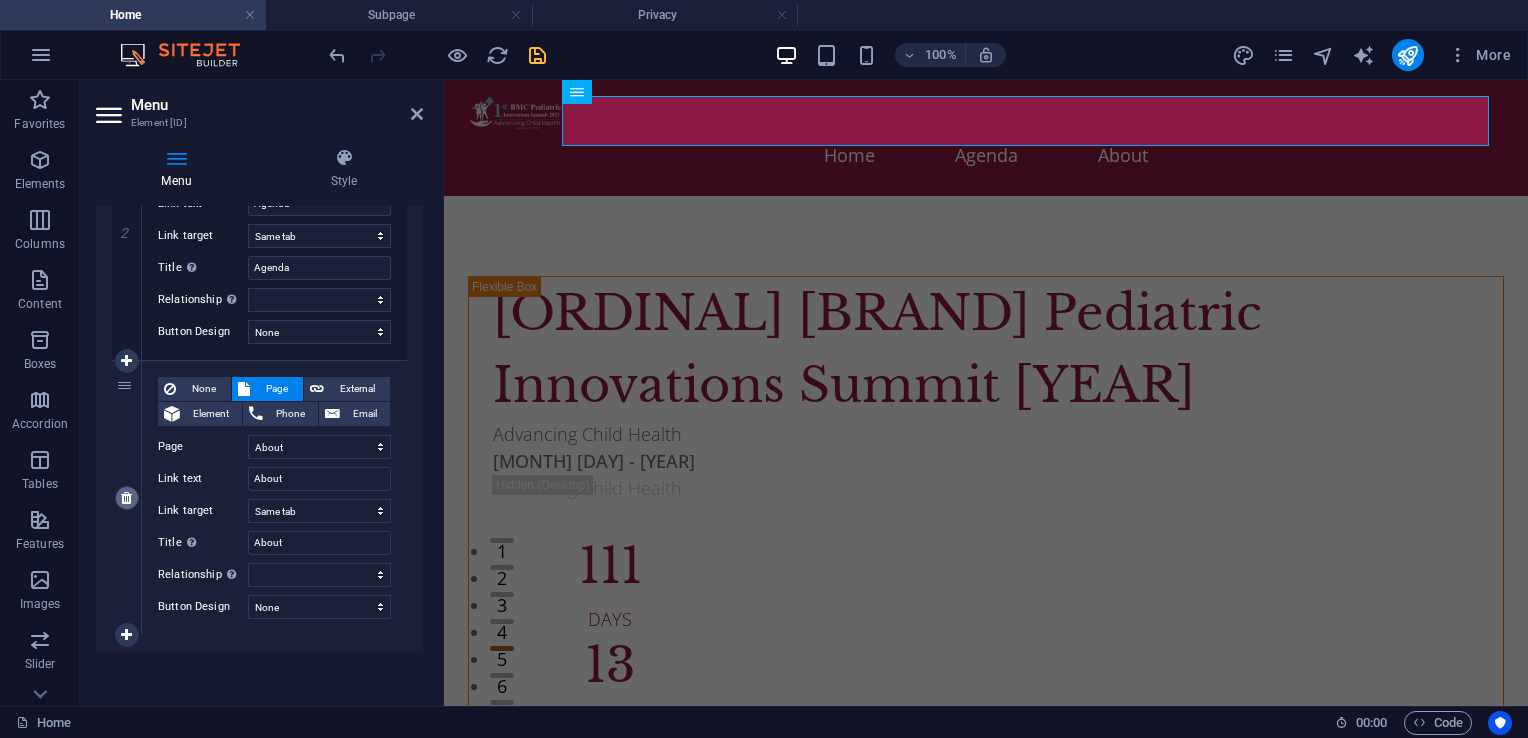select 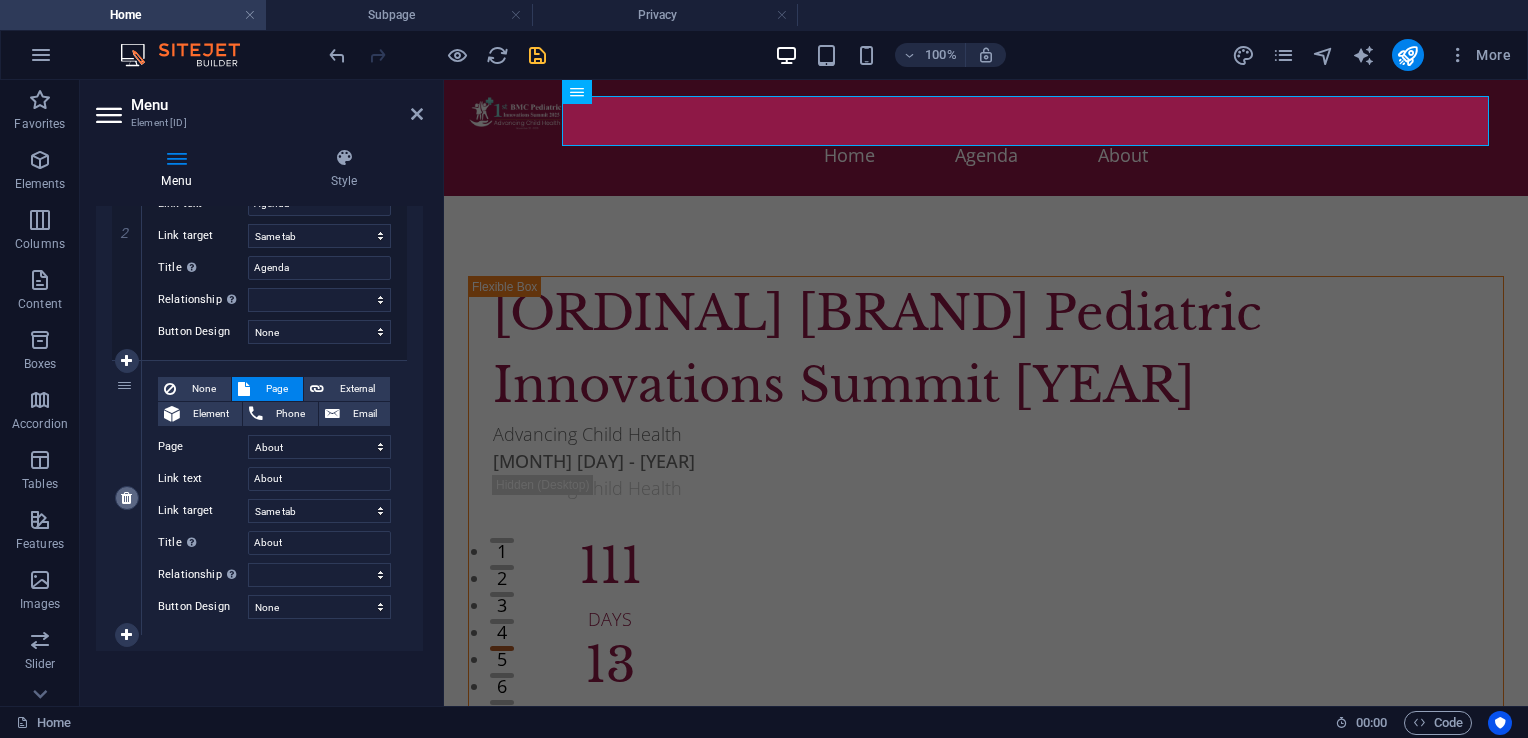 select 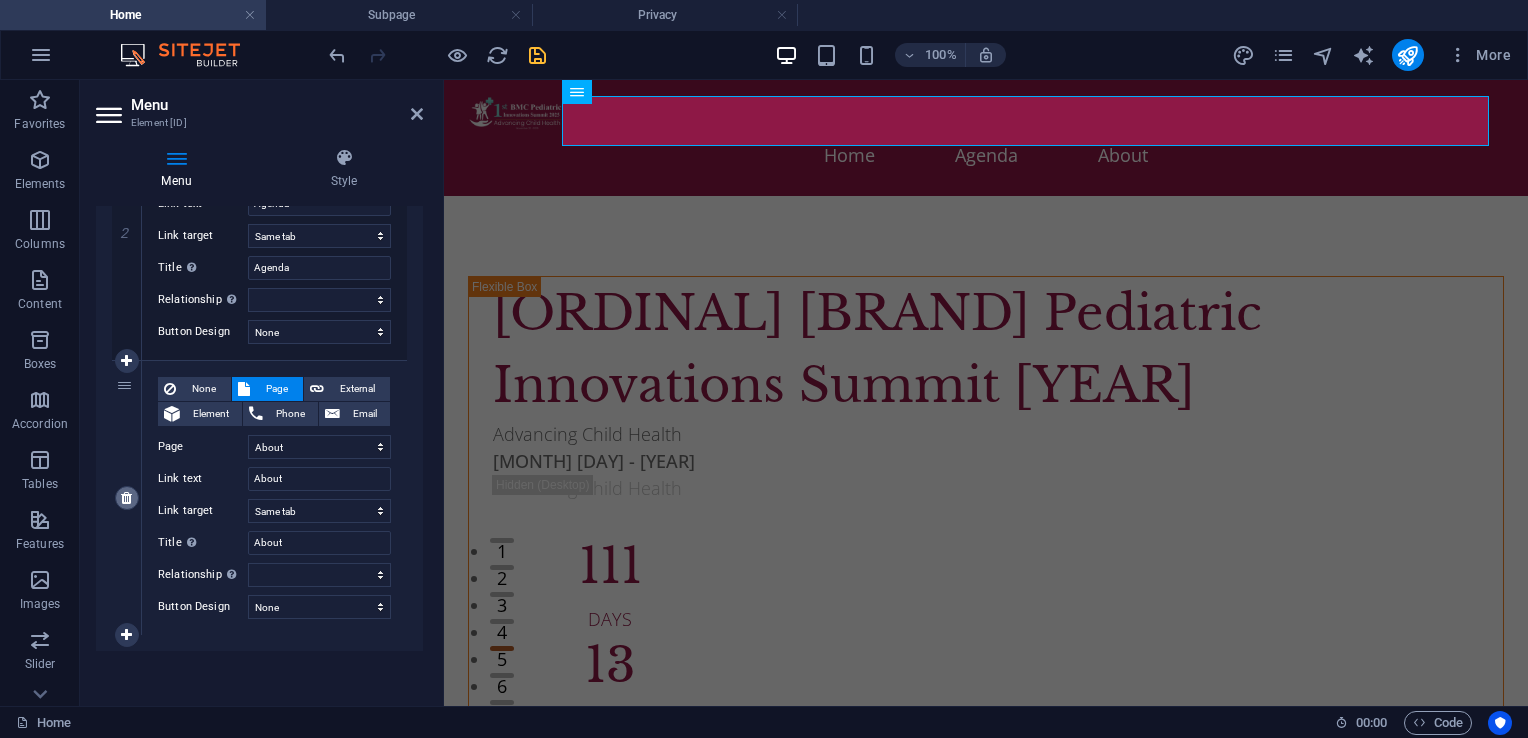 select 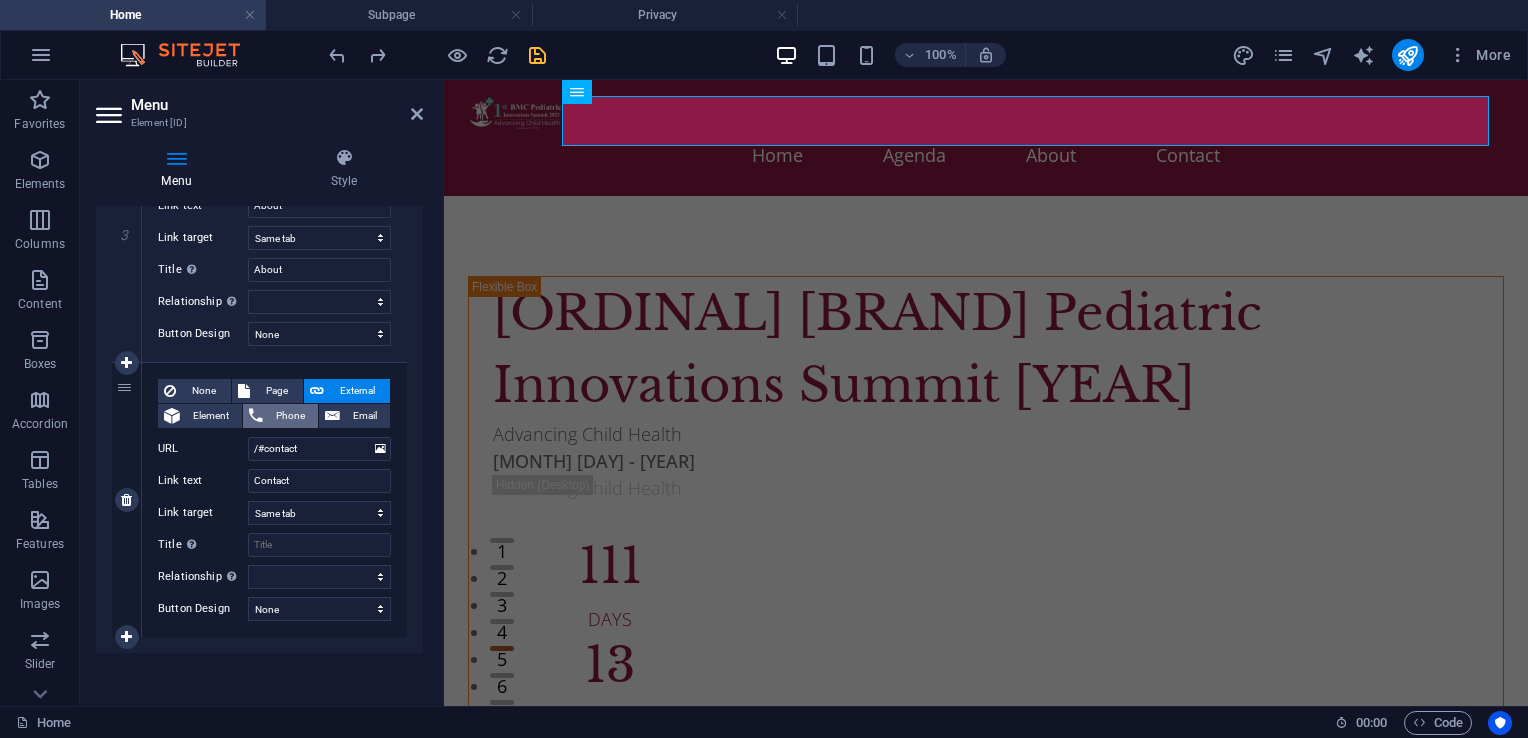 scroll, scrollTop: 860, scrollLeft: 0, axis: vertical 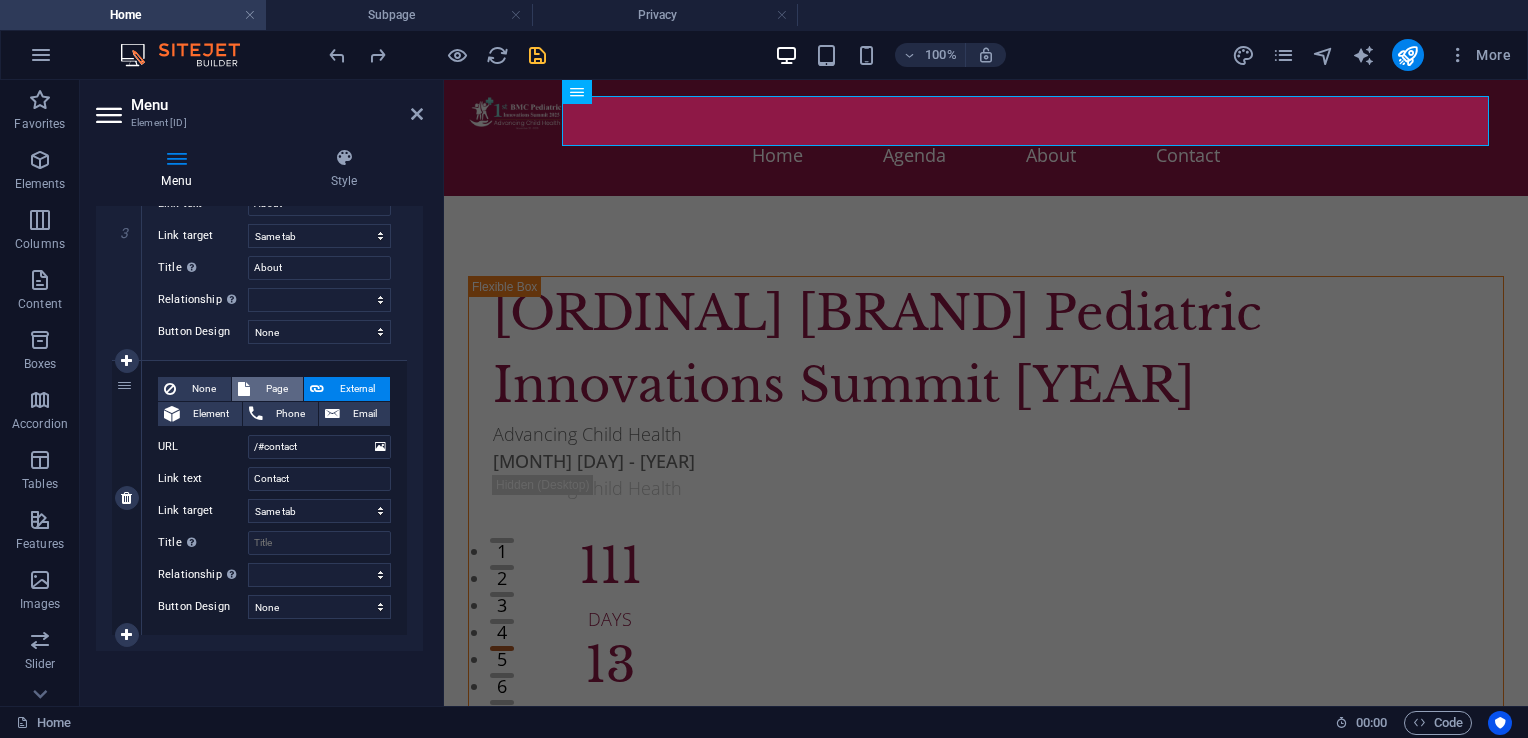 click on "Page" at bounding box center [276, 389] 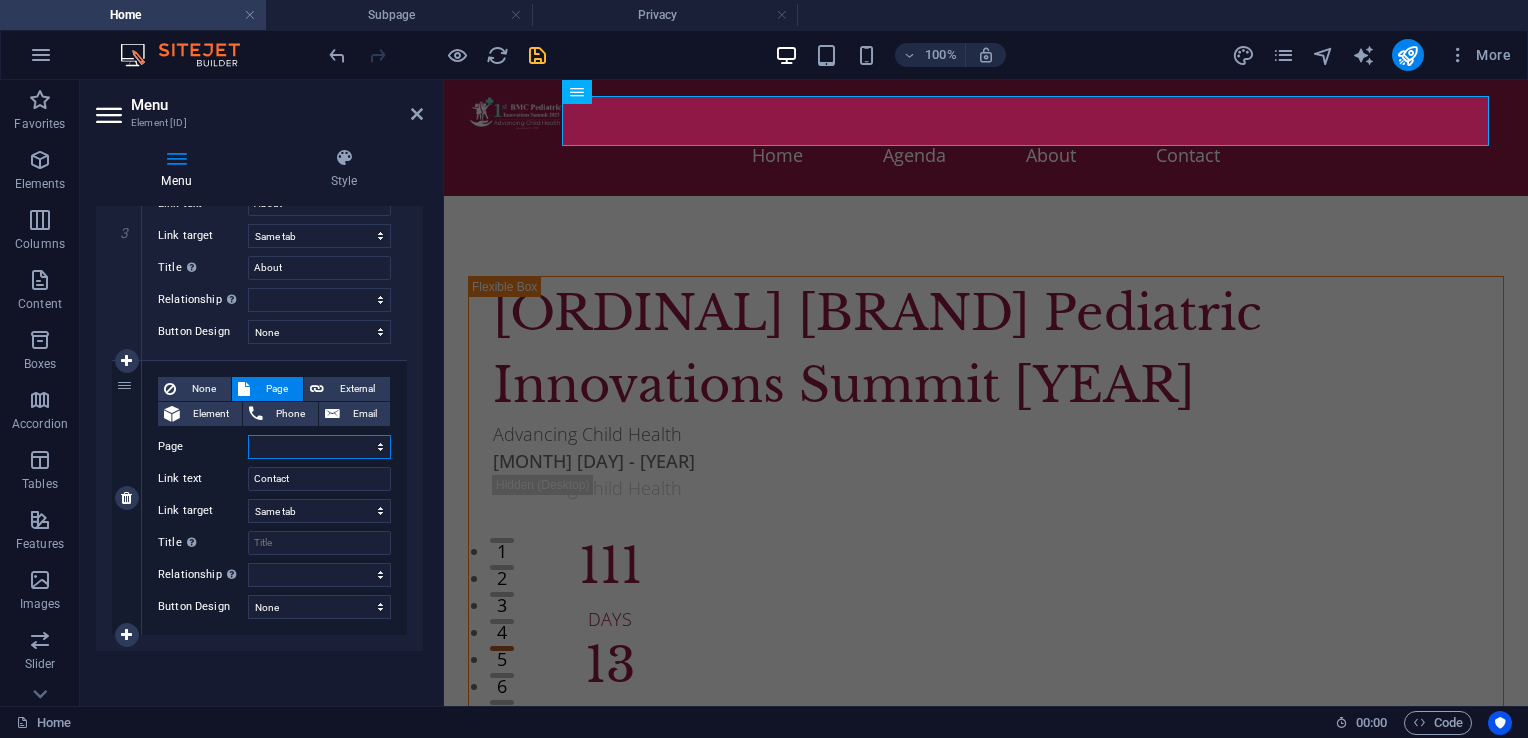 click on "Home About Agenda Committee Subpage Legal Notice Privacy" at bounding box center (319, 447) 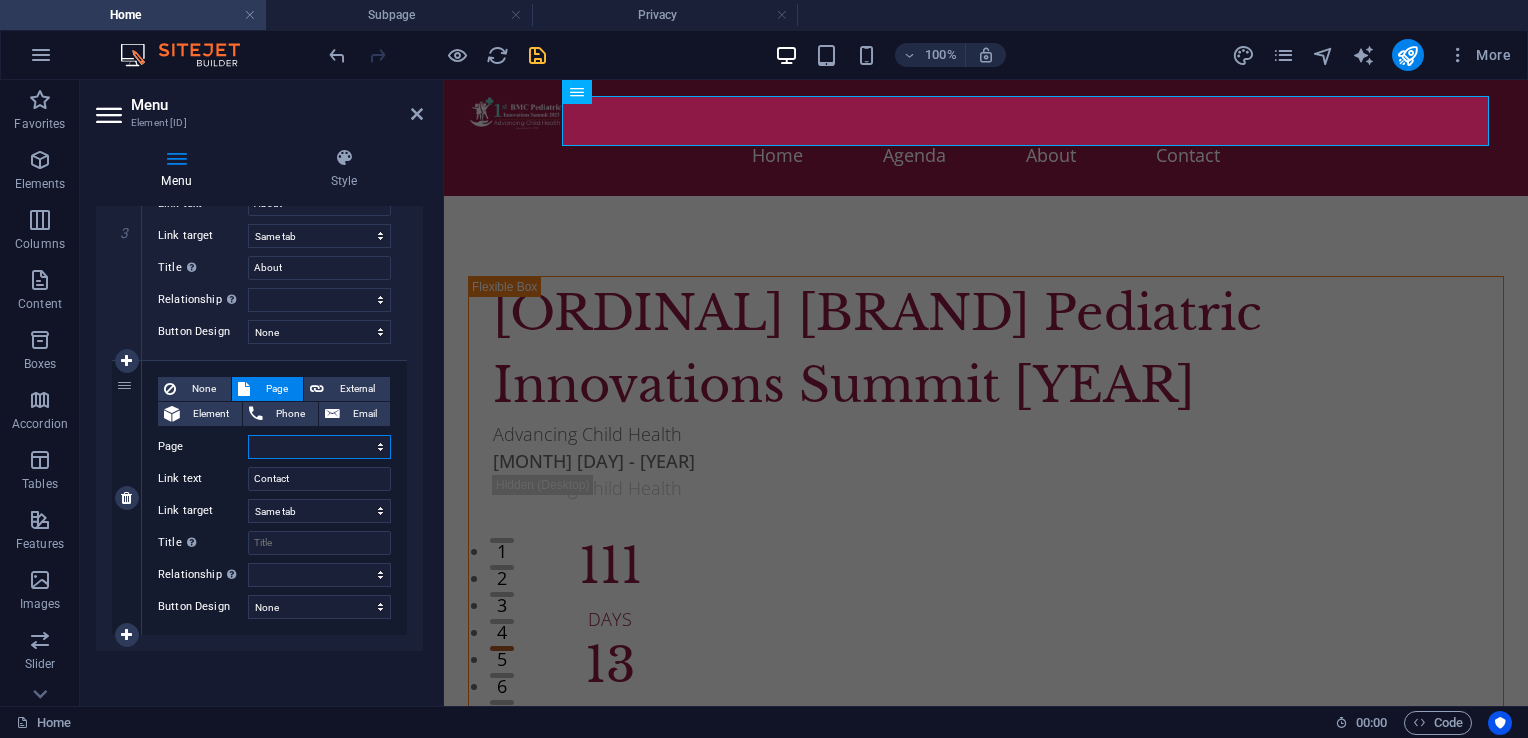 click on "Home About Agenda Committee Subpage Legal Notice Privacy" at bounding box center [319, 447] 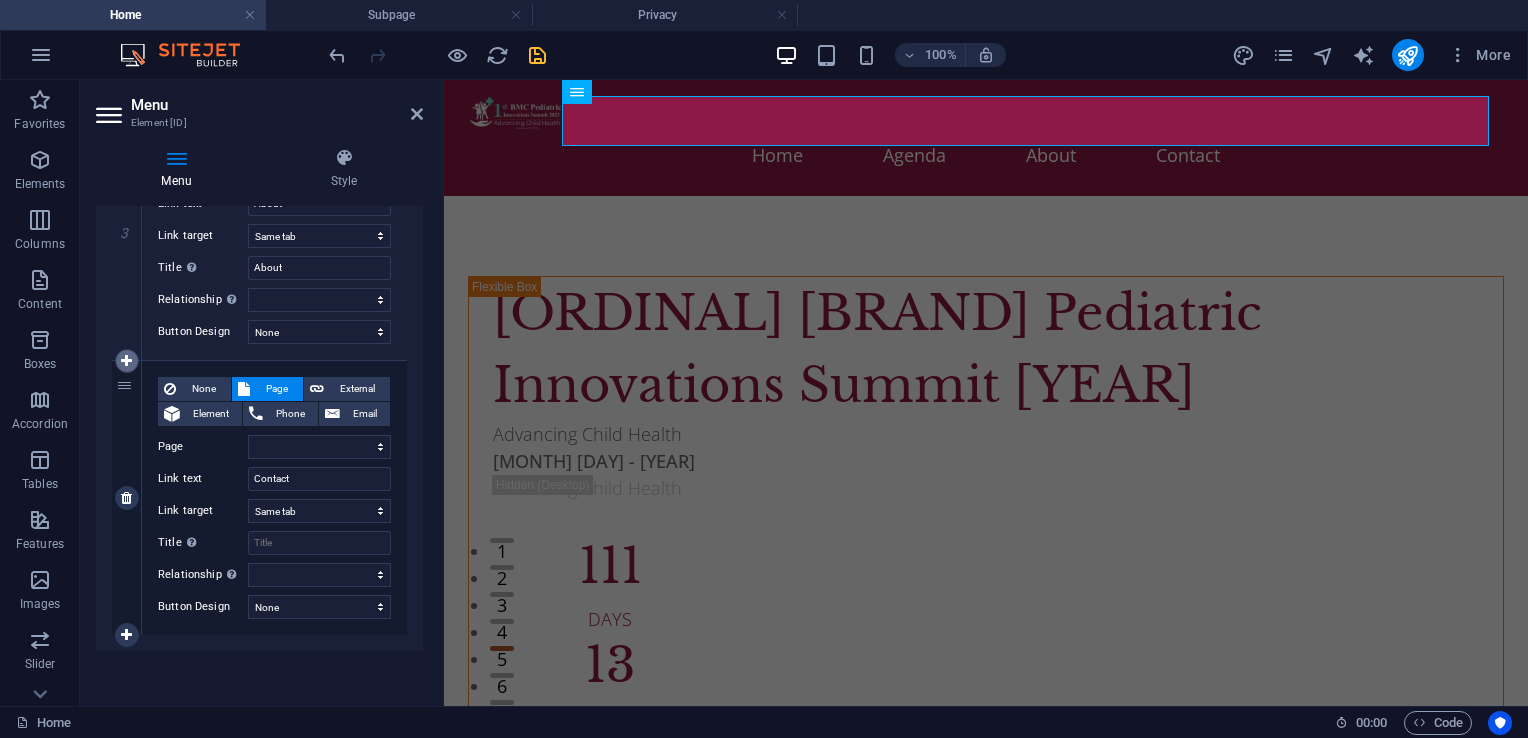click at bounding box center [126, 361] 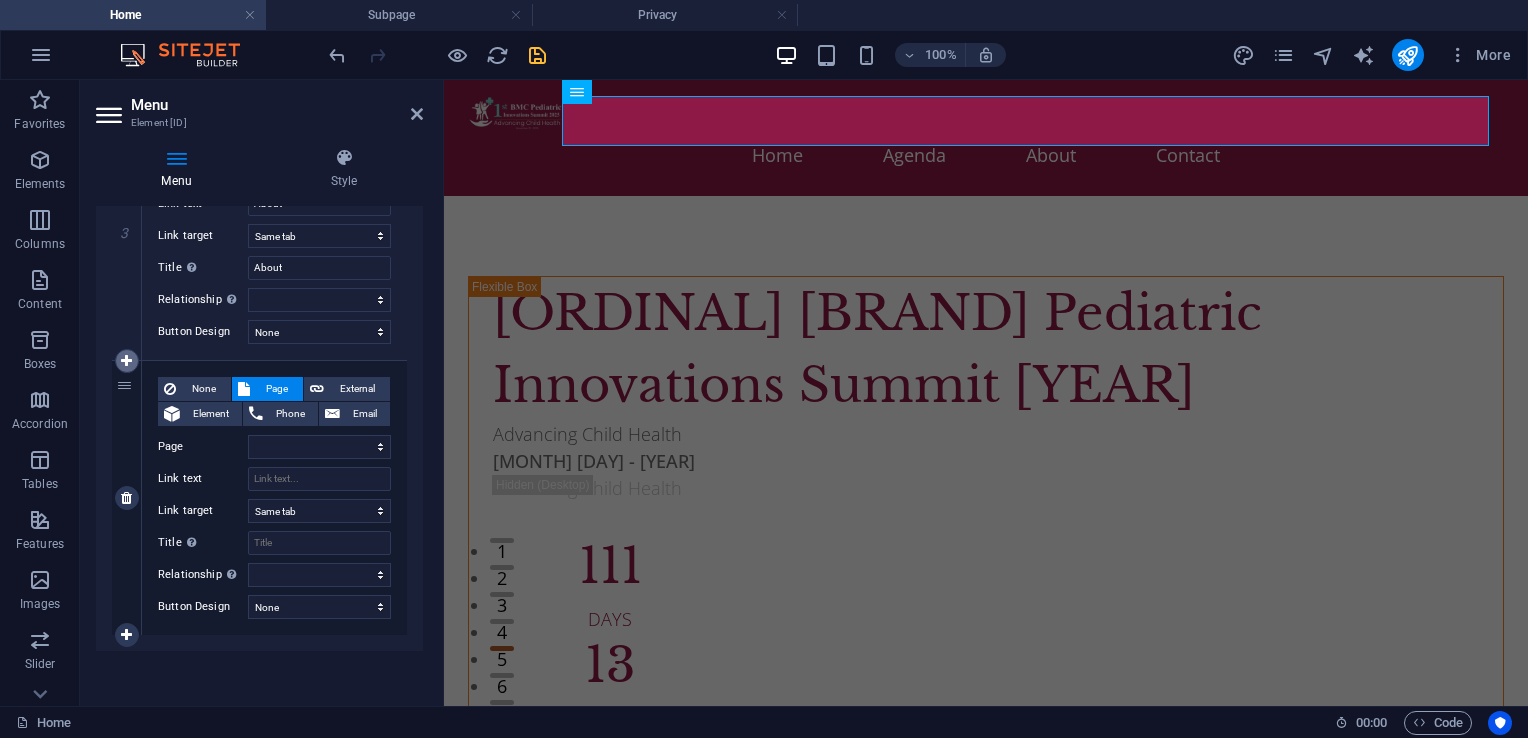 select 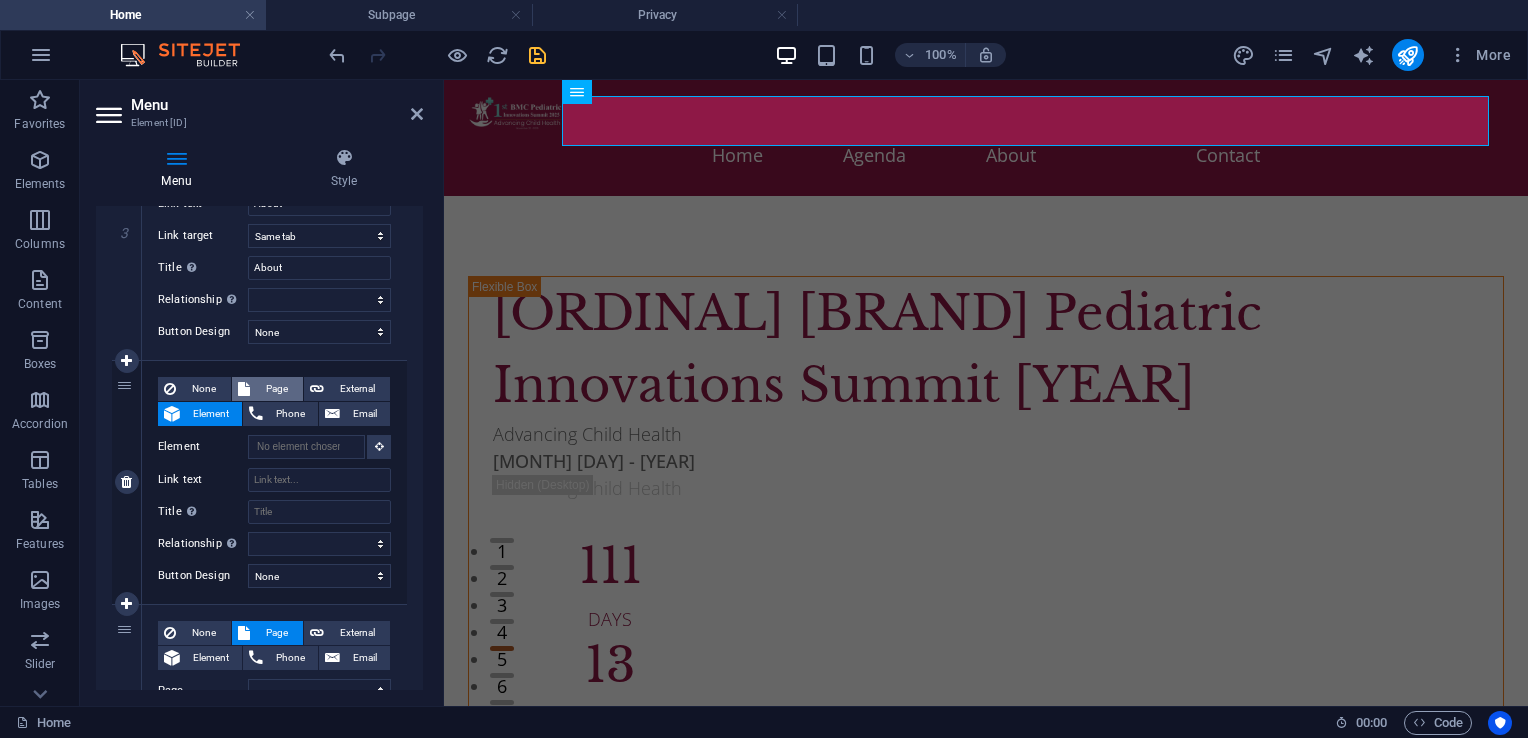 click on "Page" at bounding box center (276, 389) 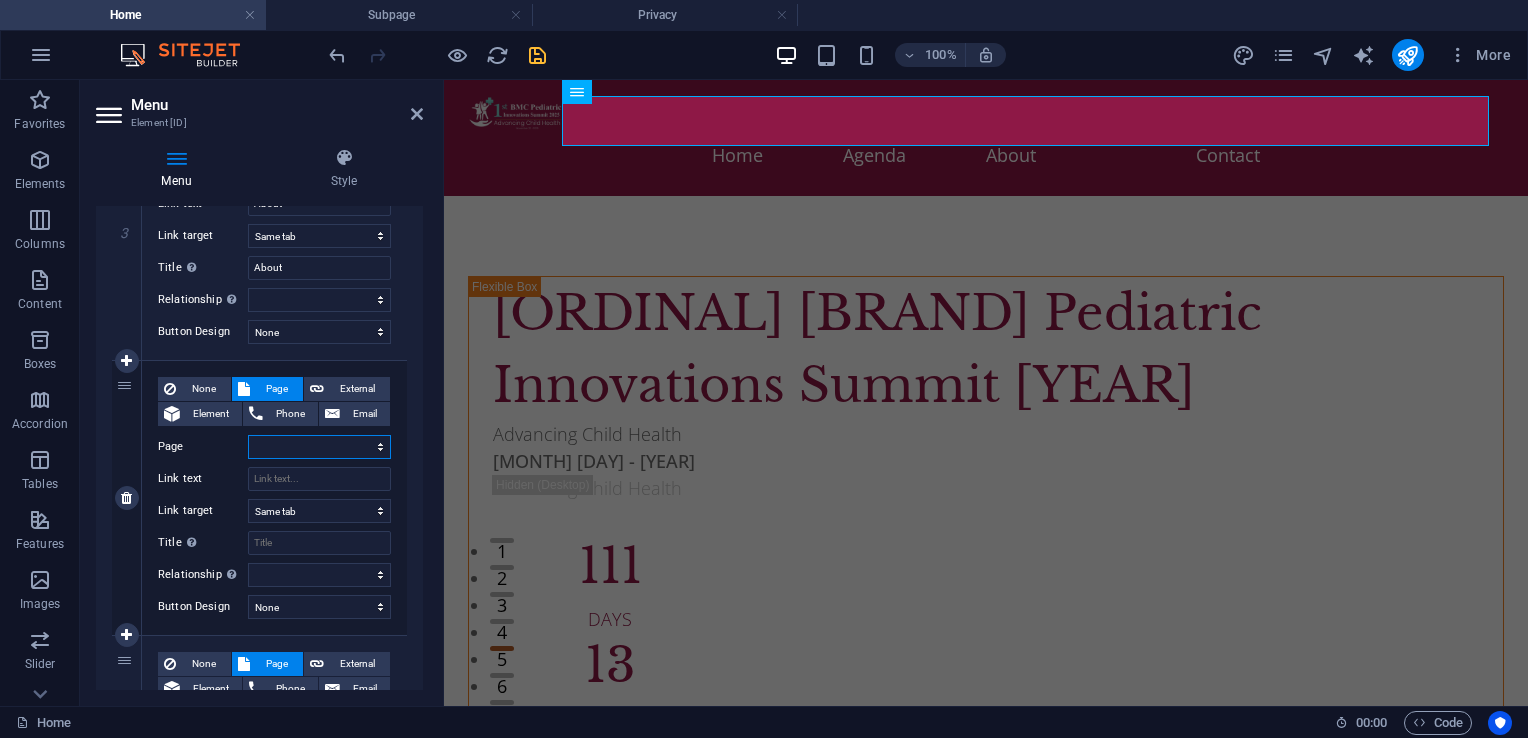 click on "Home About Agenda Committee Subpage Legal Notice Privacy" at bounding box center (319, 447) 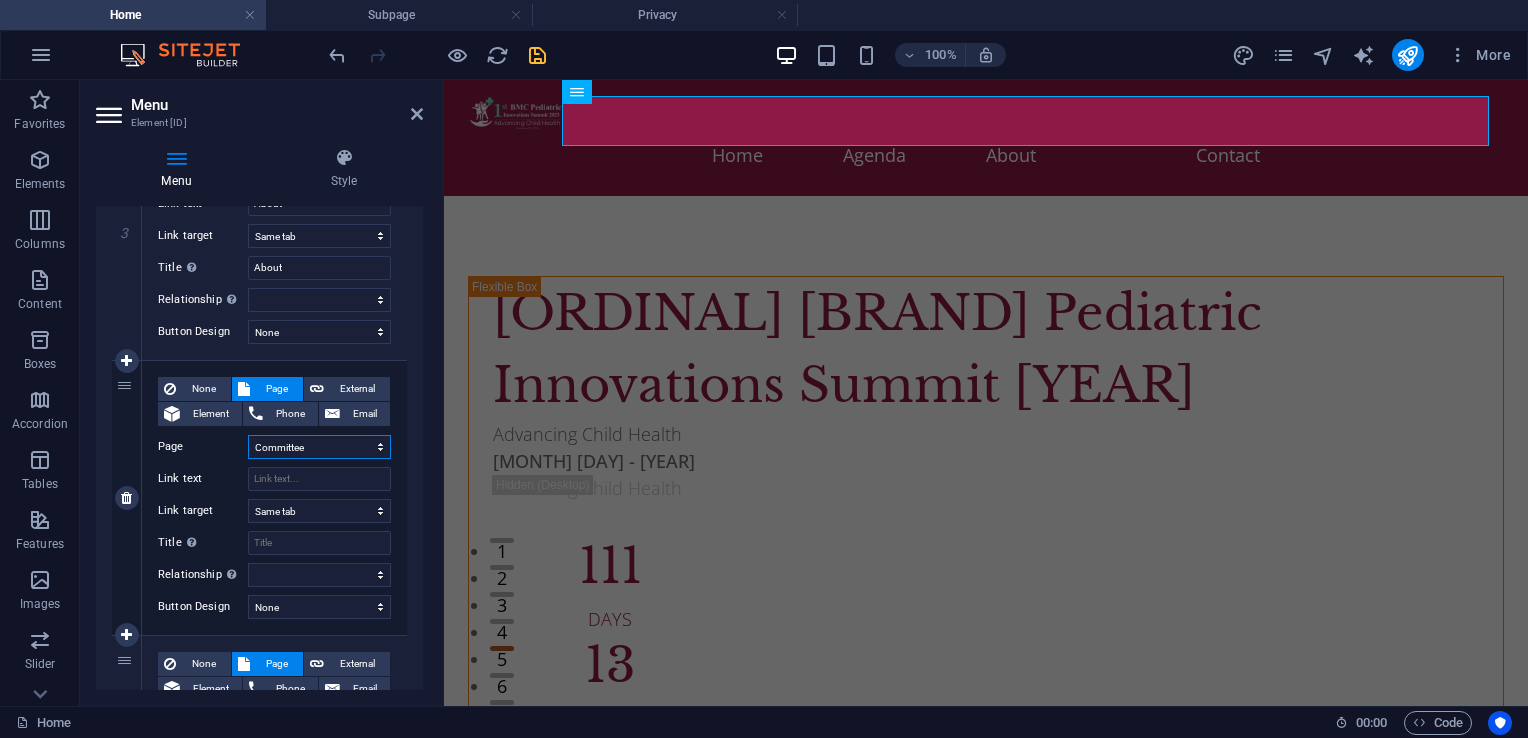 click on "Home About Agenda Committee Subpage Legal Notice Privacy" at bounding box center [319, 447] 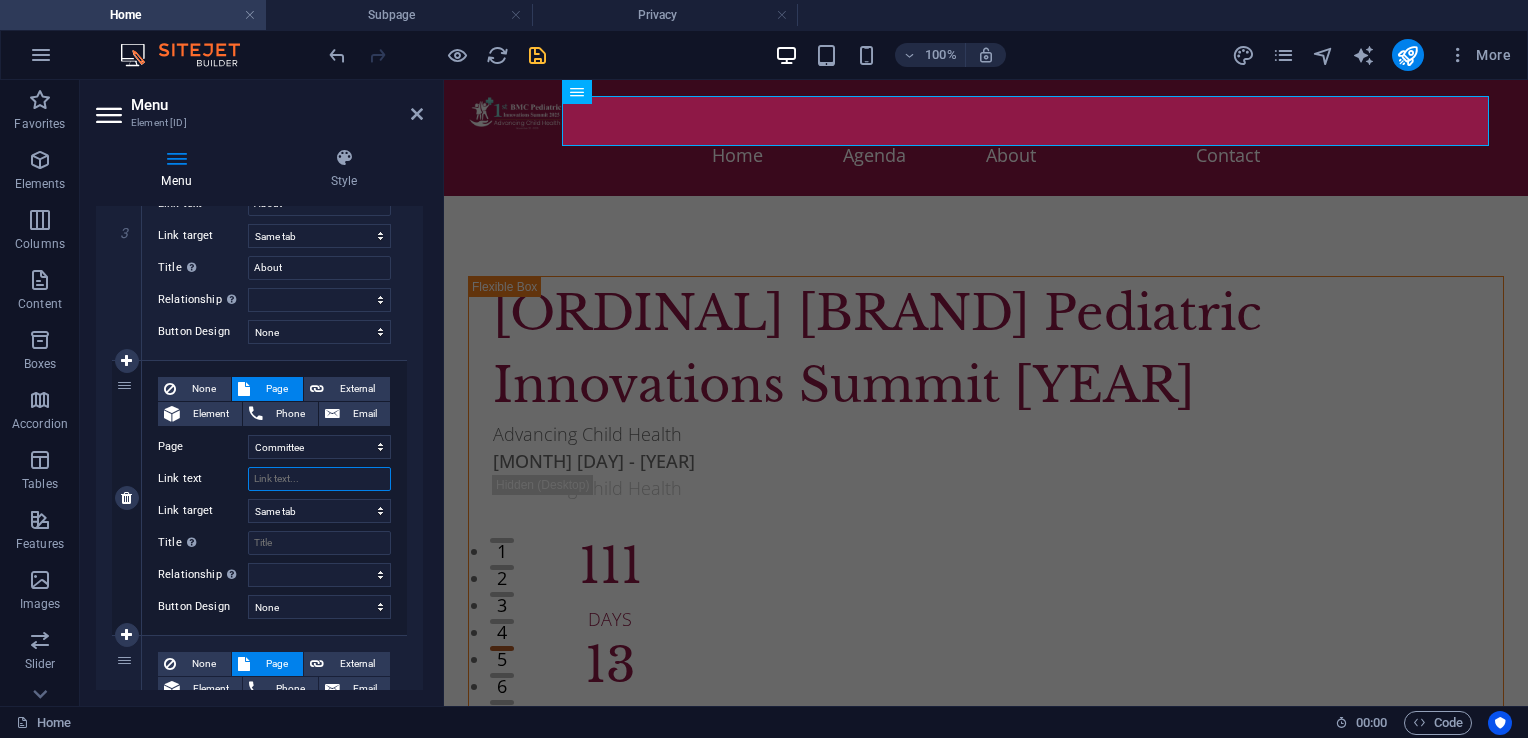 click on "Link text" at bounding box center [319, 479] 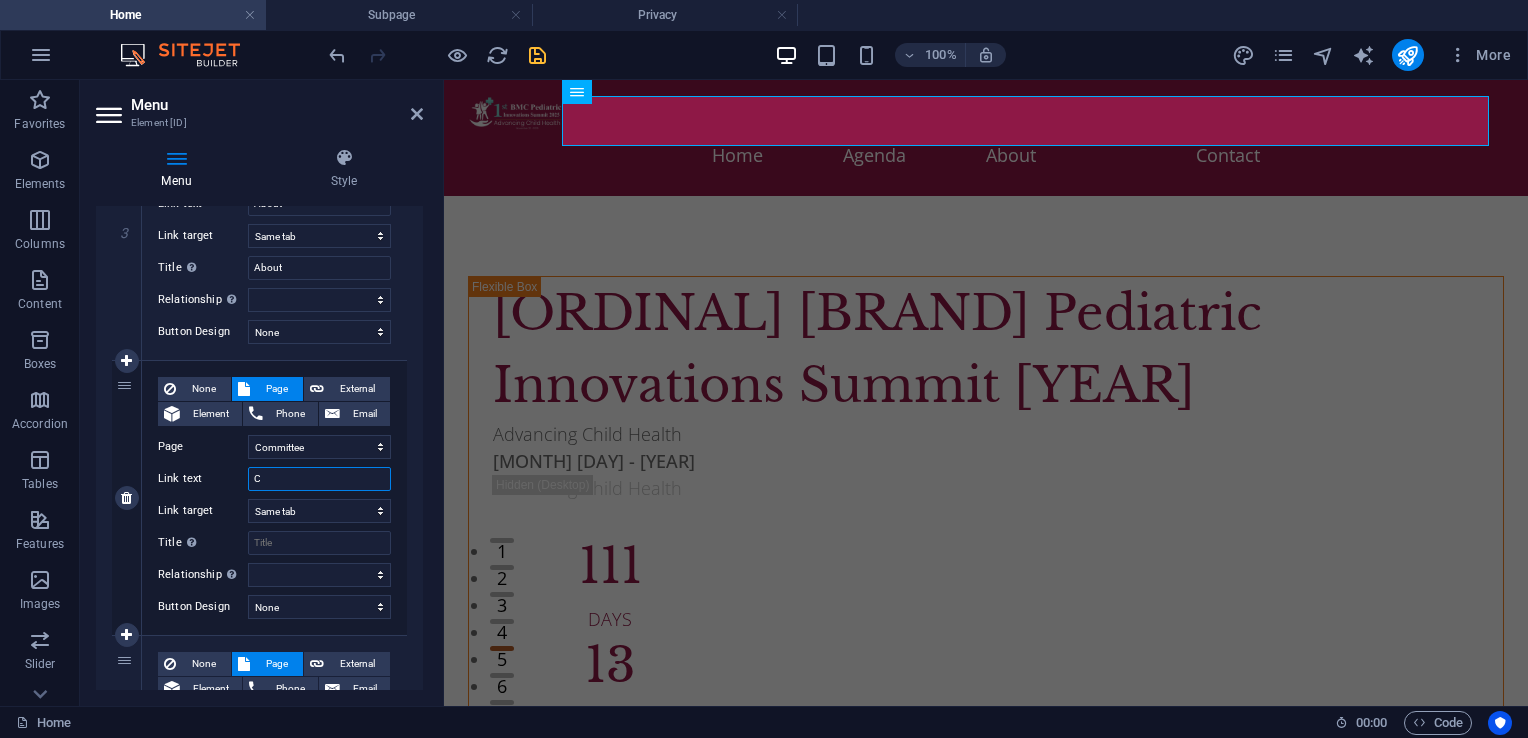 select 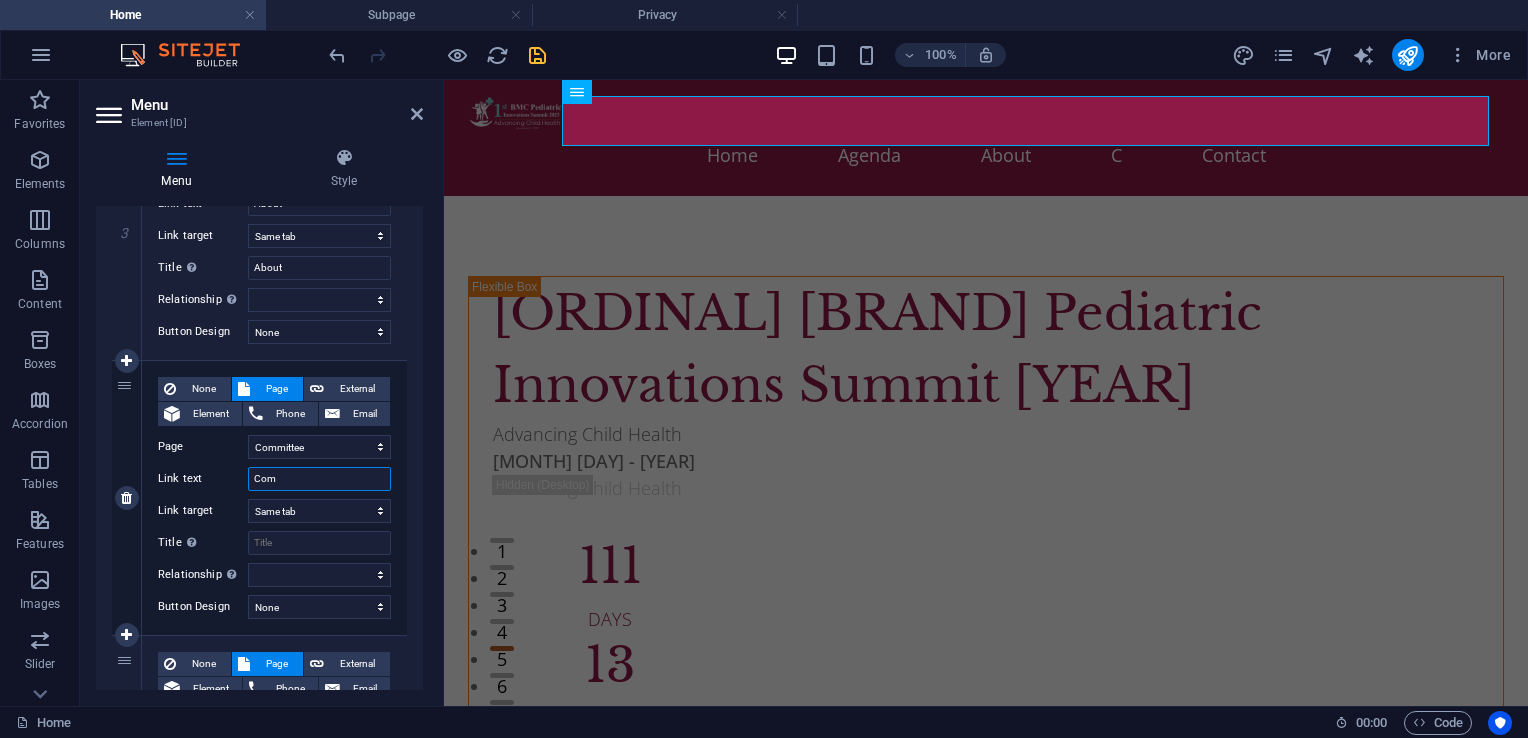 type on "Comm" 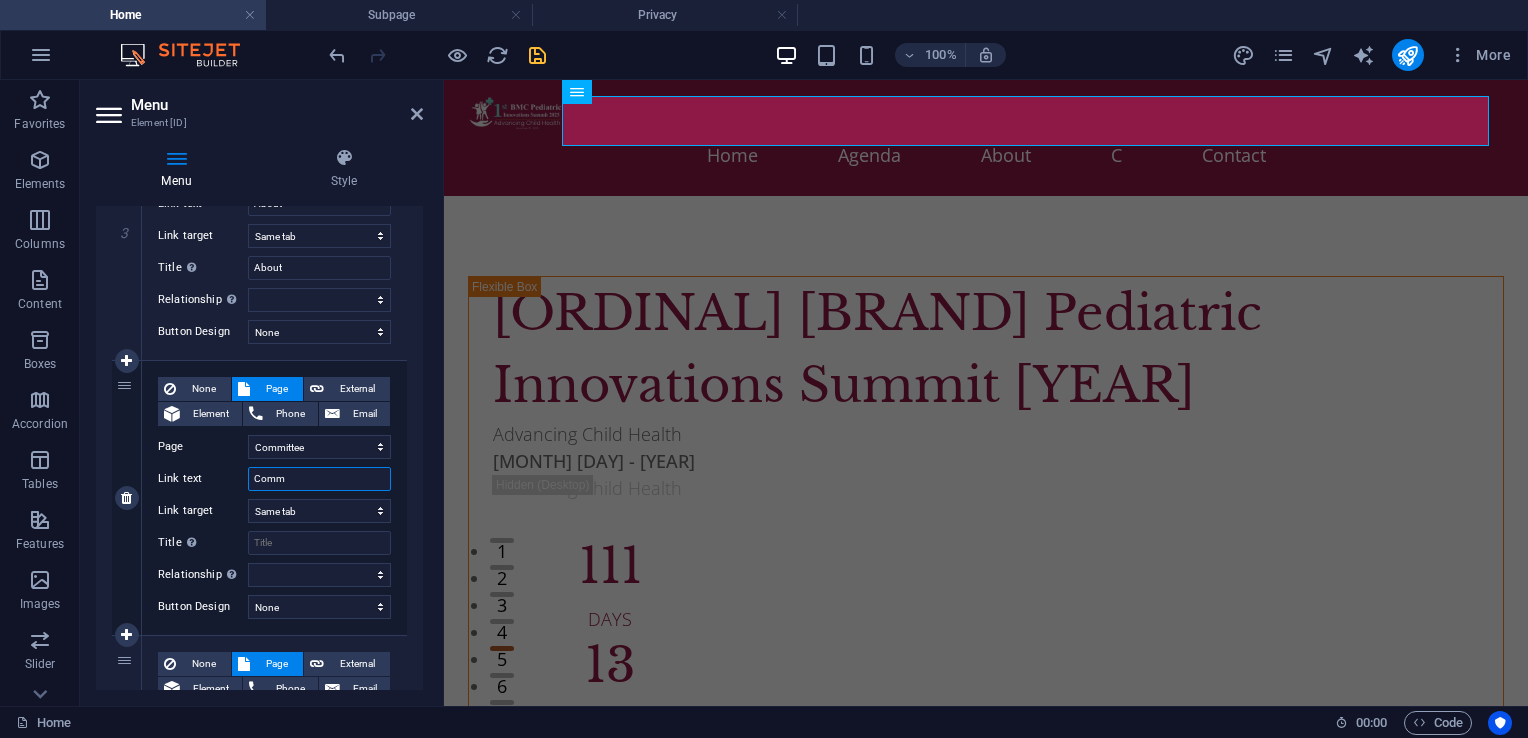 select 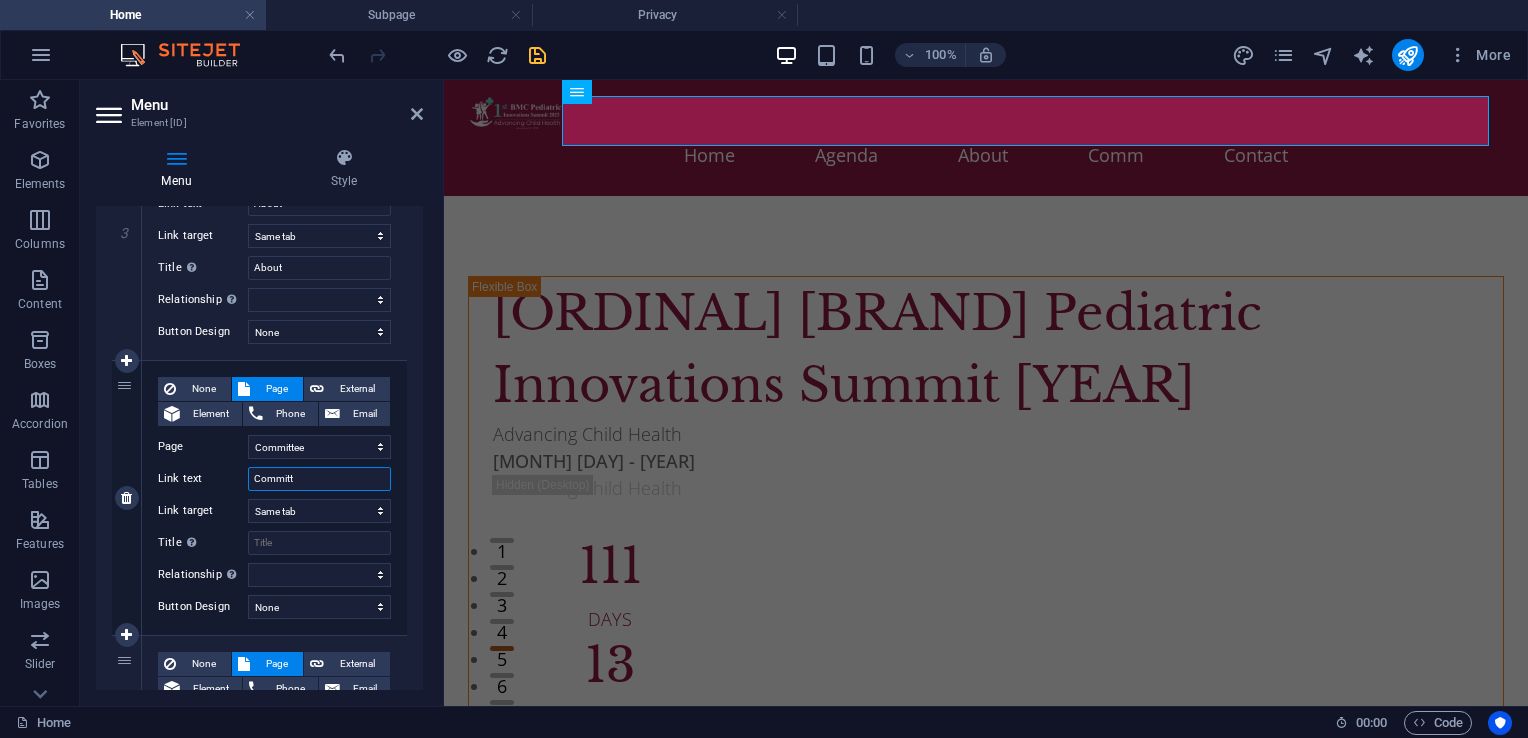 type on "Committe" 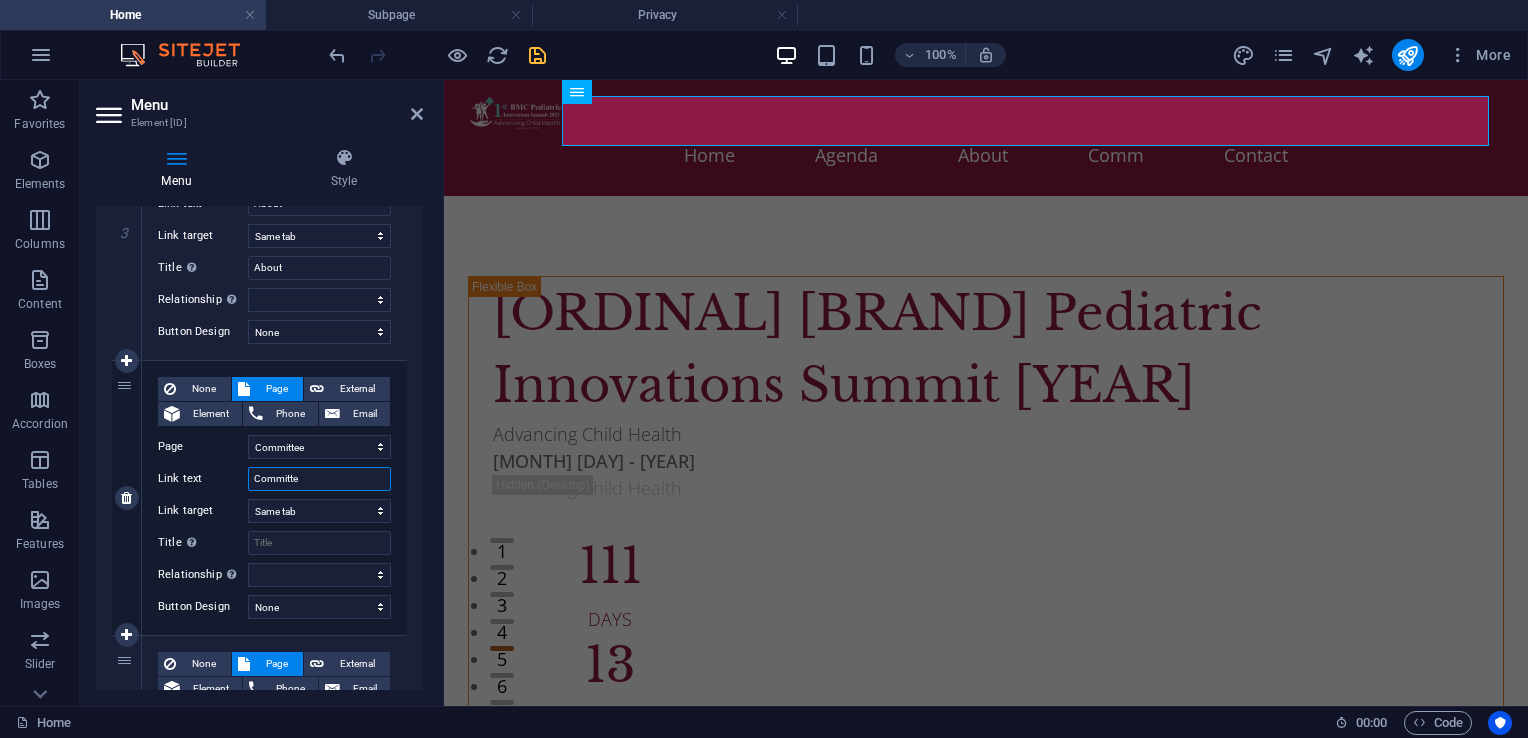 select 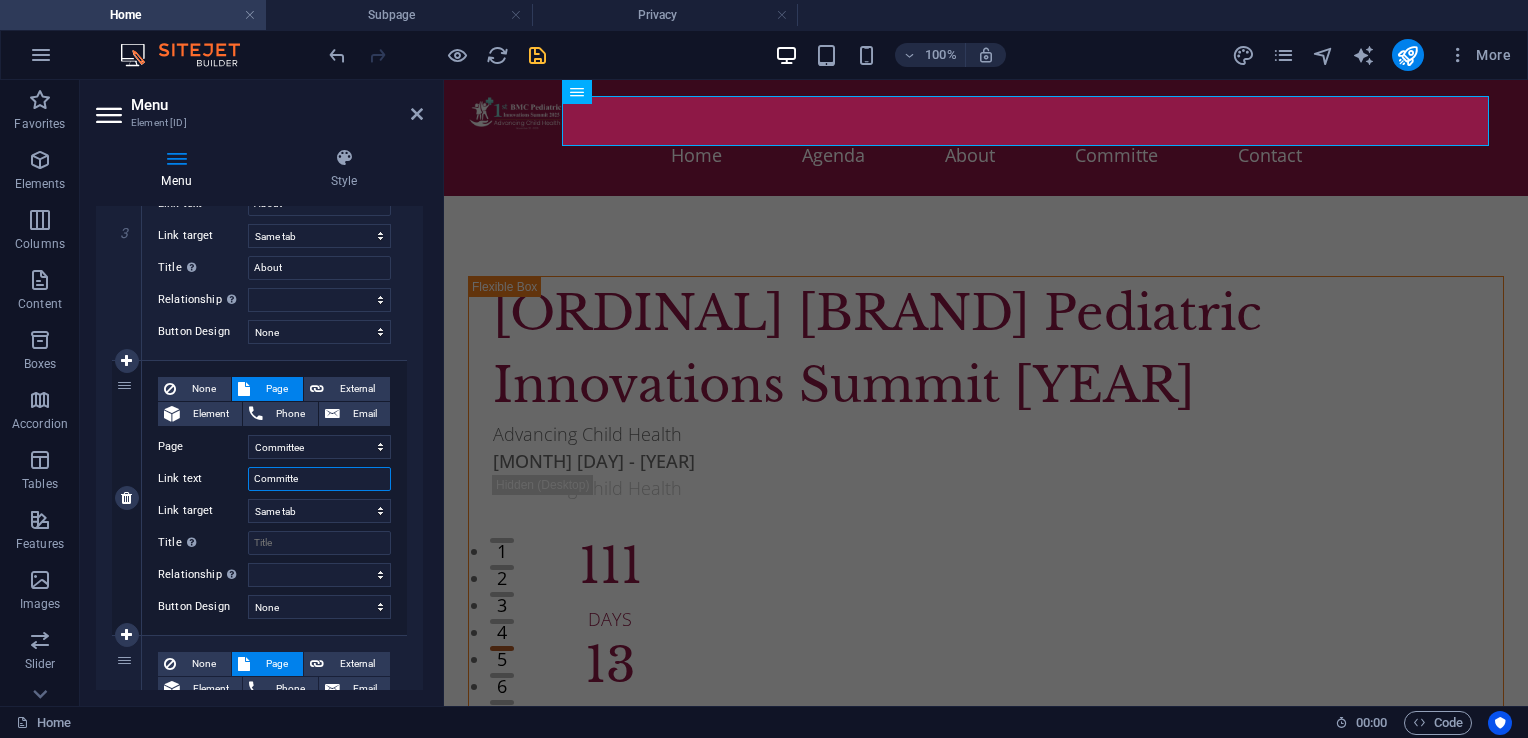 type on "Committee" 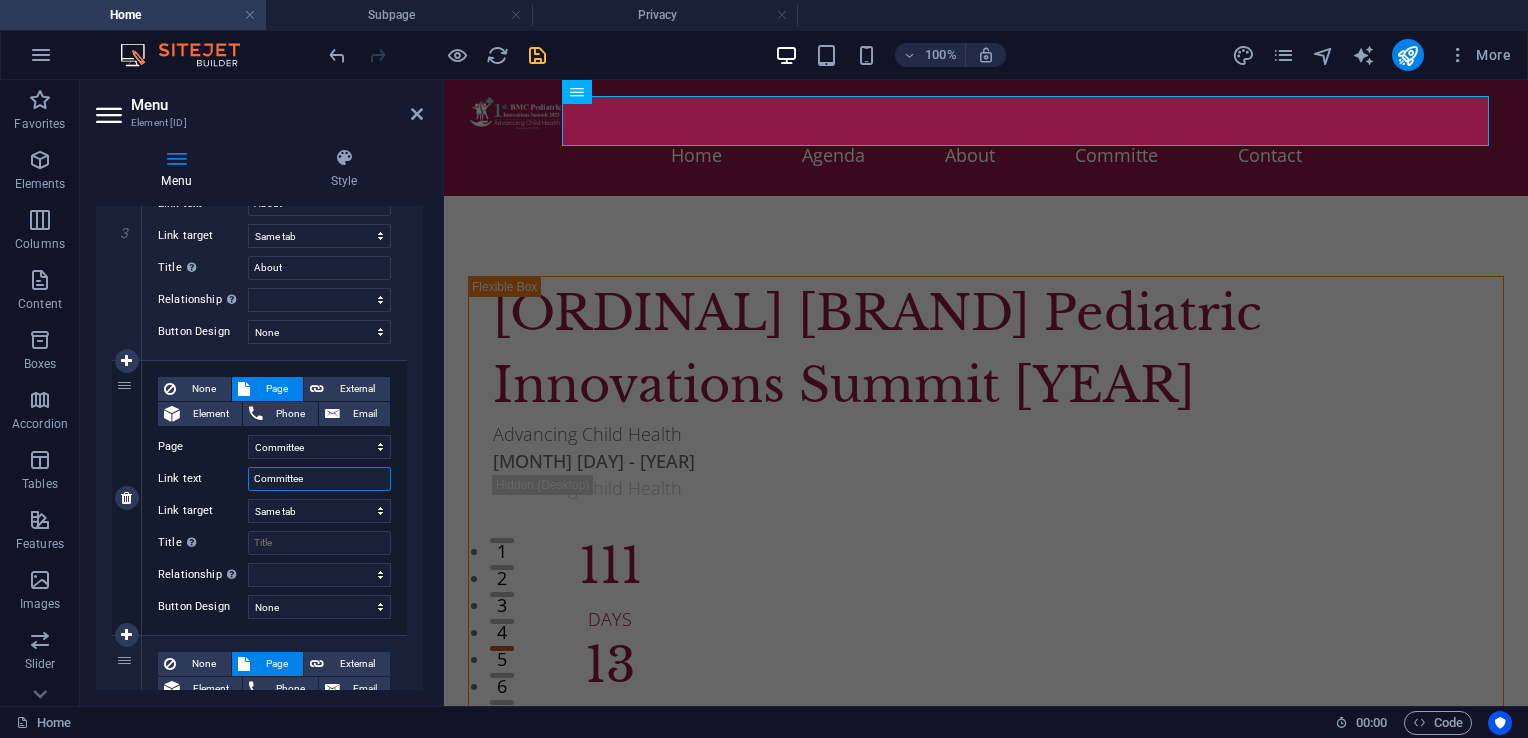 select 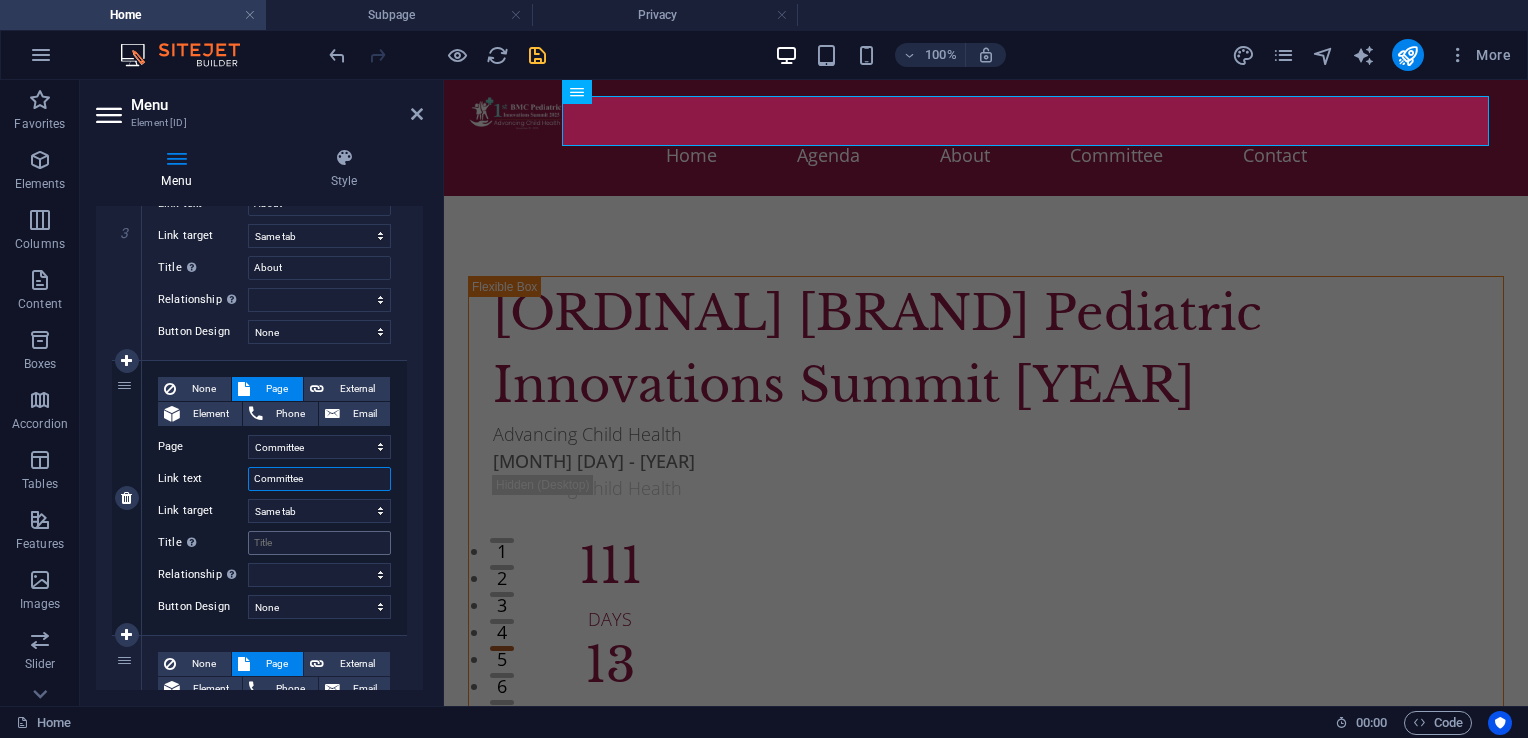 type on "Committee" 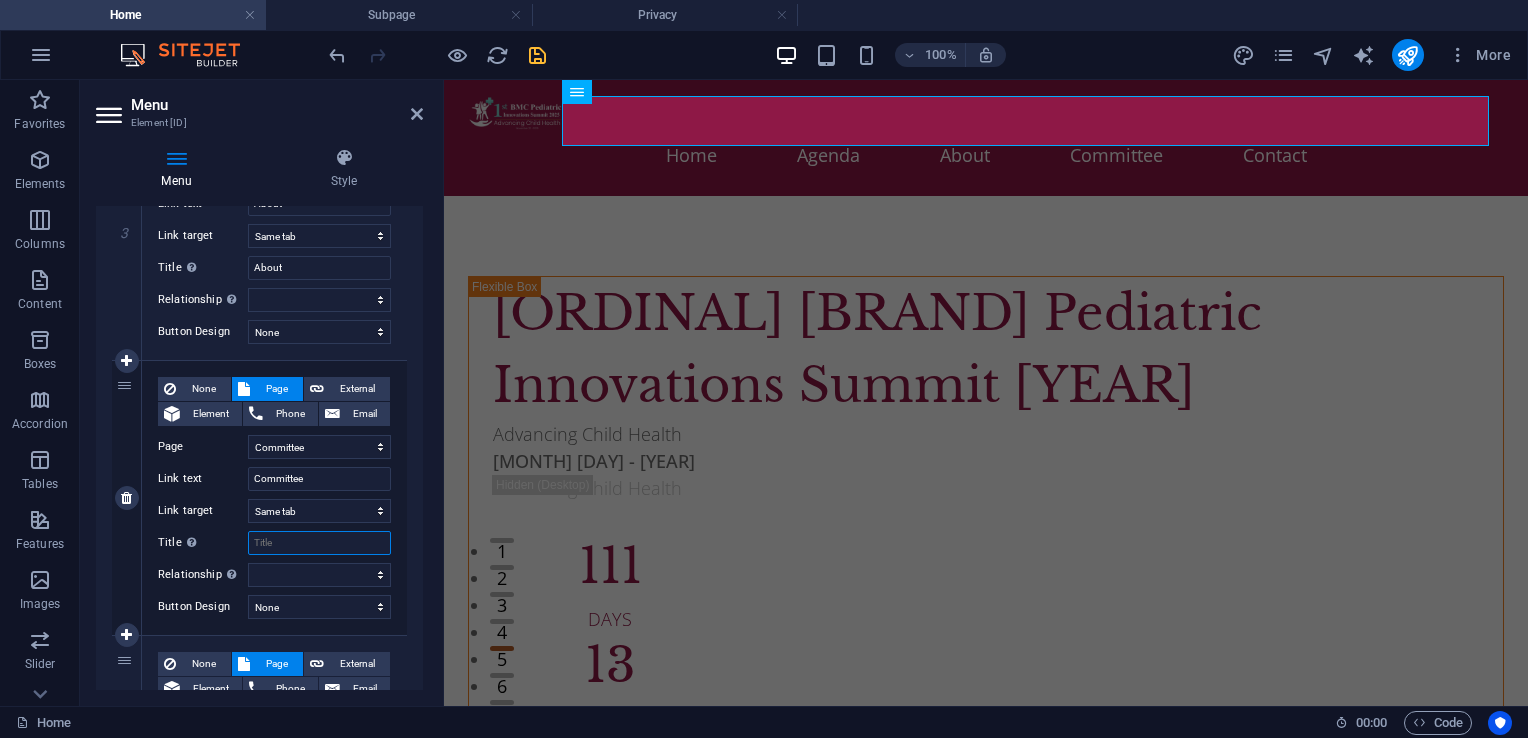 click on "Title Additional link description, should not be the same as the link text. The title is most often shown as a tooltip text when the mouse moves over the element. Leave empty if uncertain." at bounding box center [319, 543] 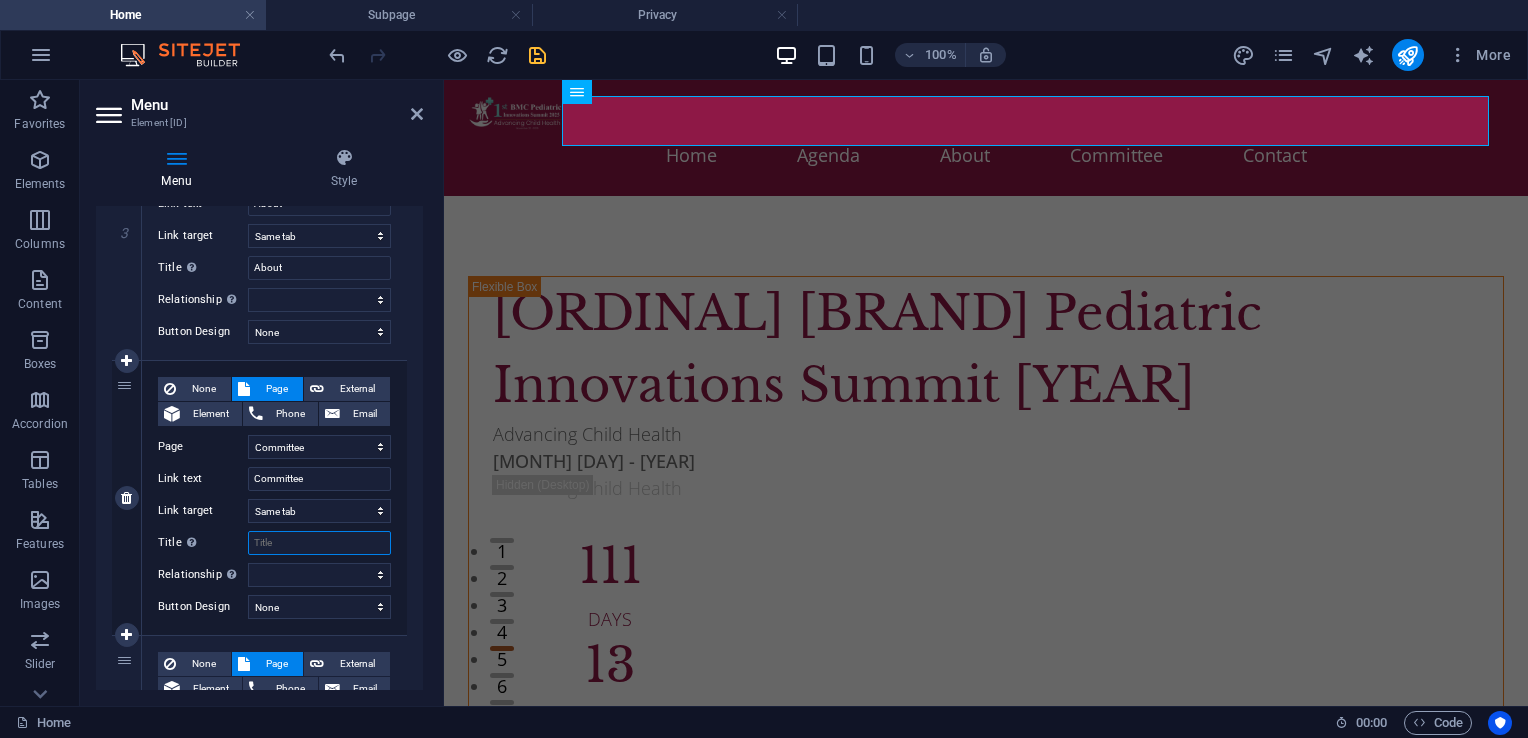 paste on "Committee" 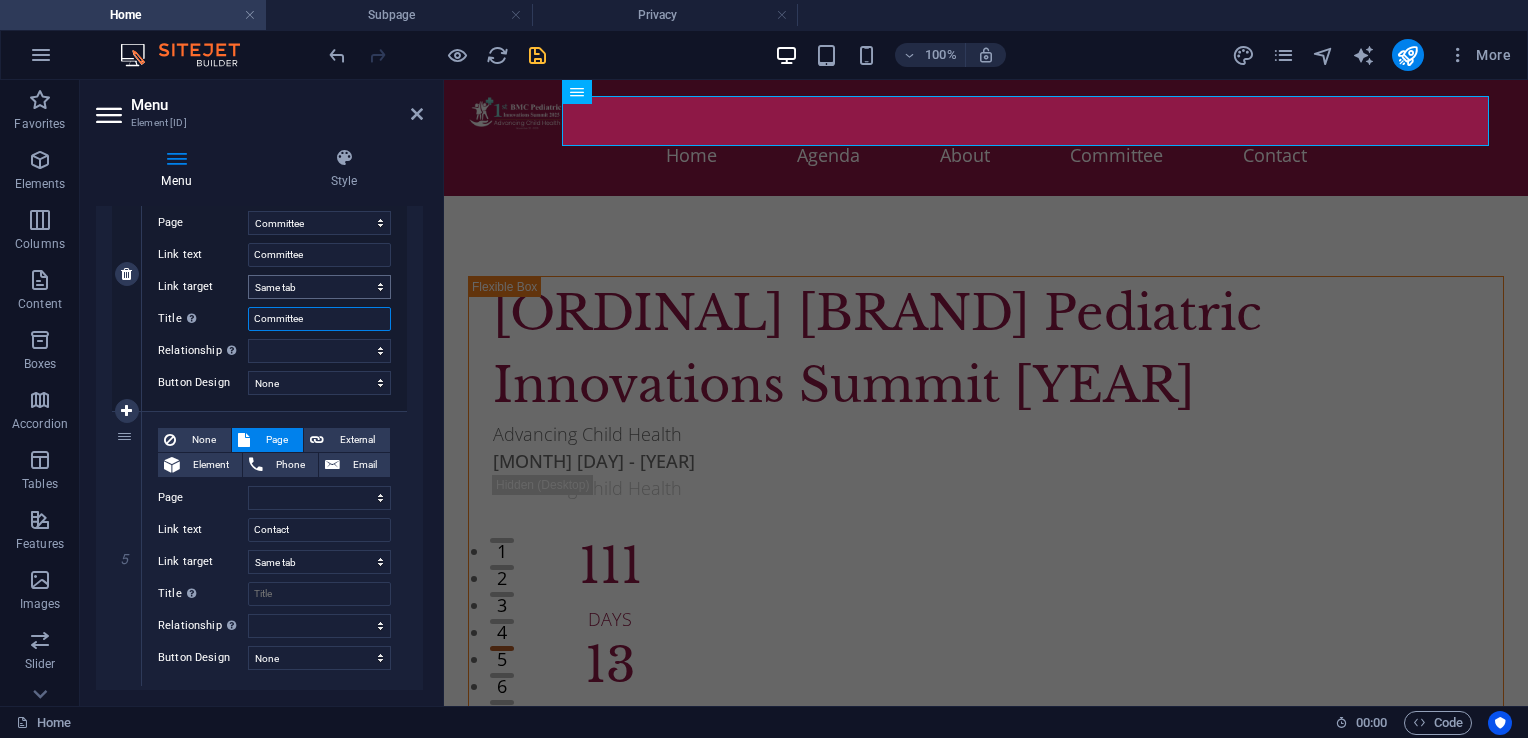 select 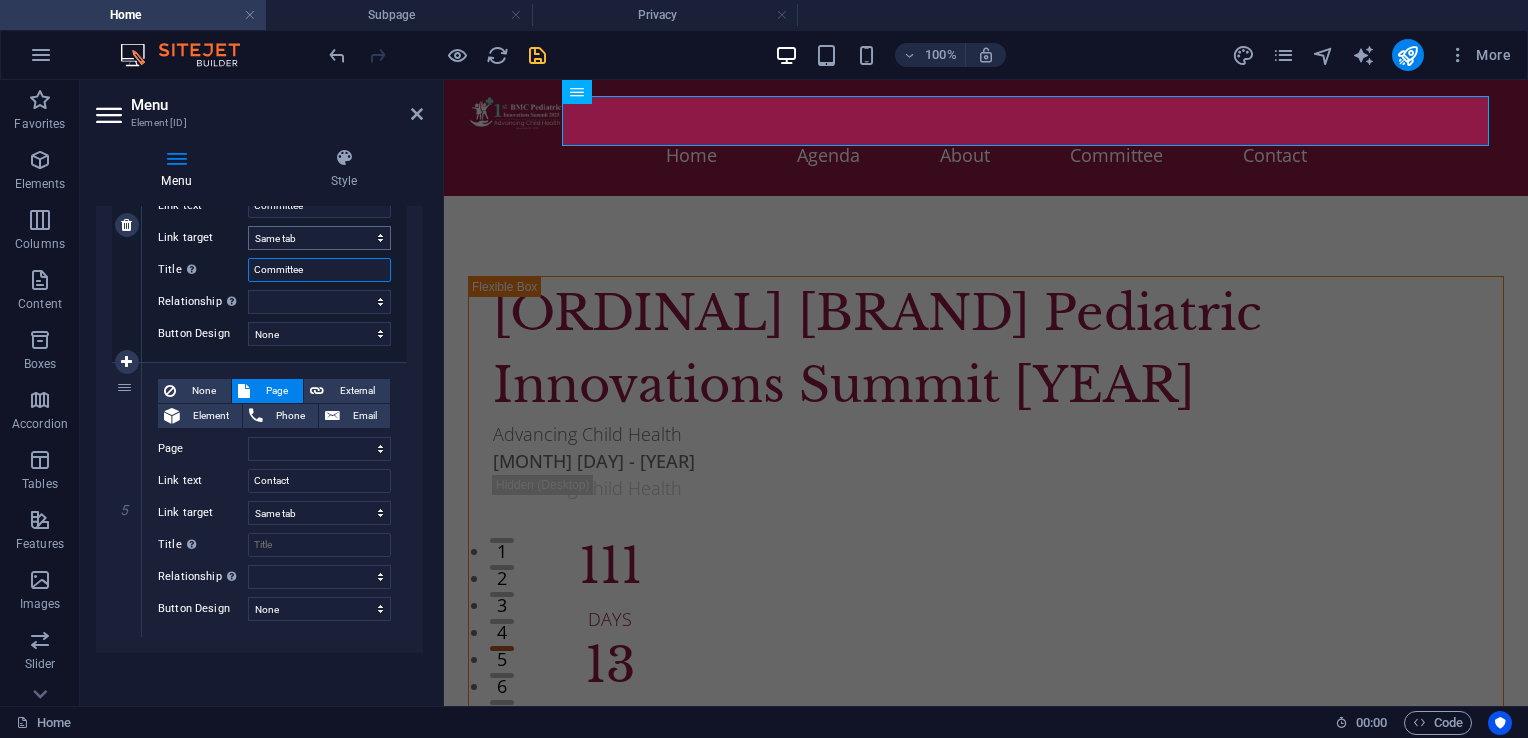 scroll, scrollTop: 1135, scrollLeft: 0, axis: vertical 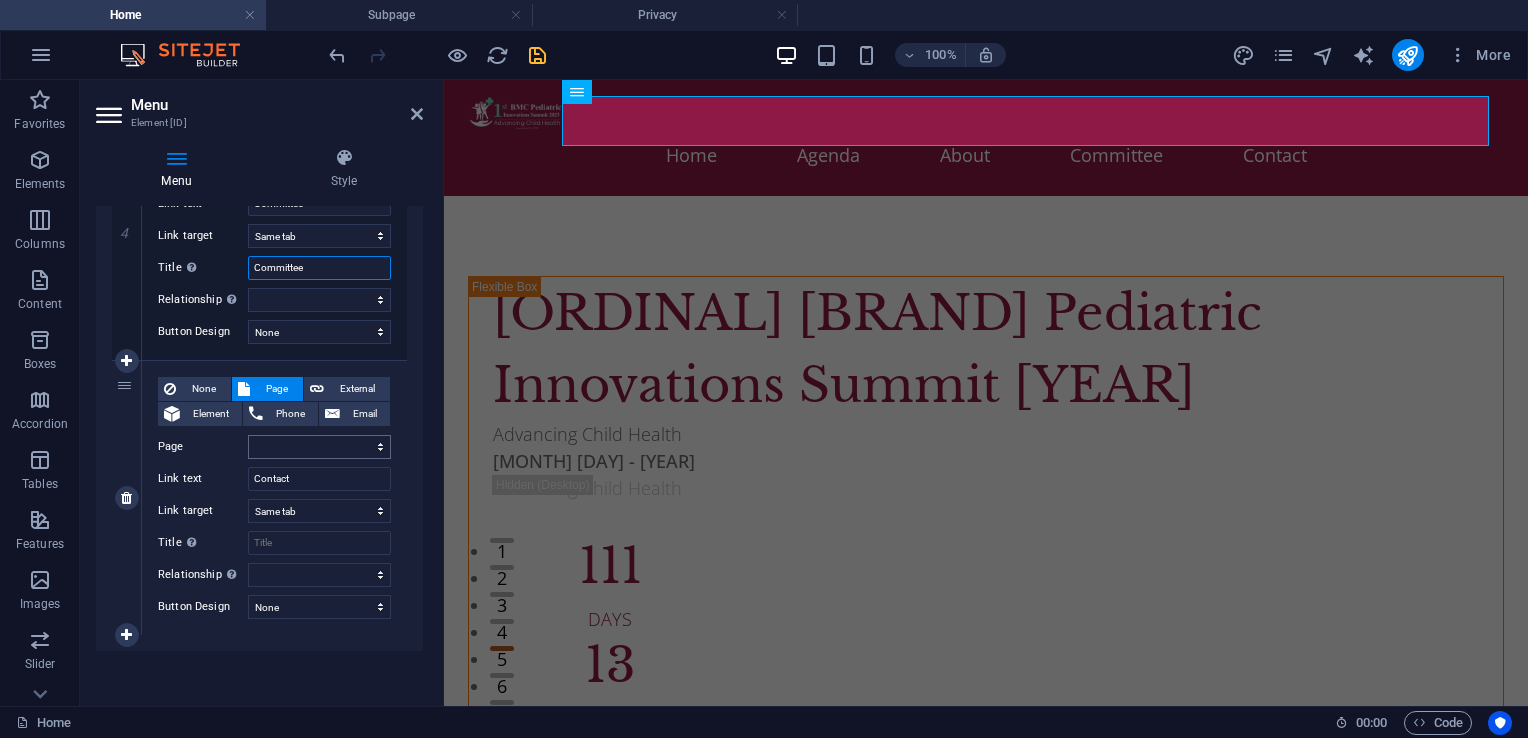 type on "Committee" 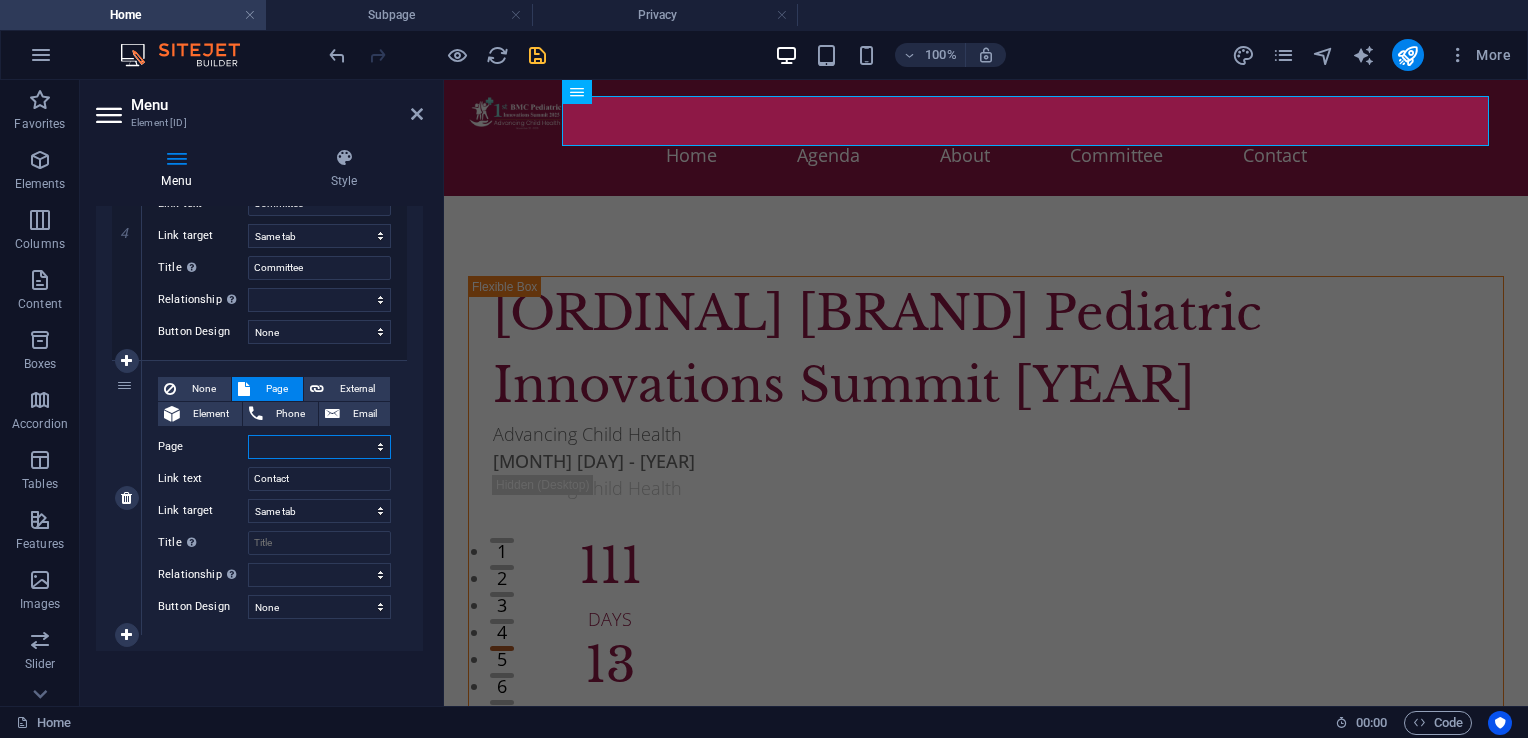 click on "Home About Agenda Committee Subpage Legal Notice Privacy" at bounding box center (319, 447) 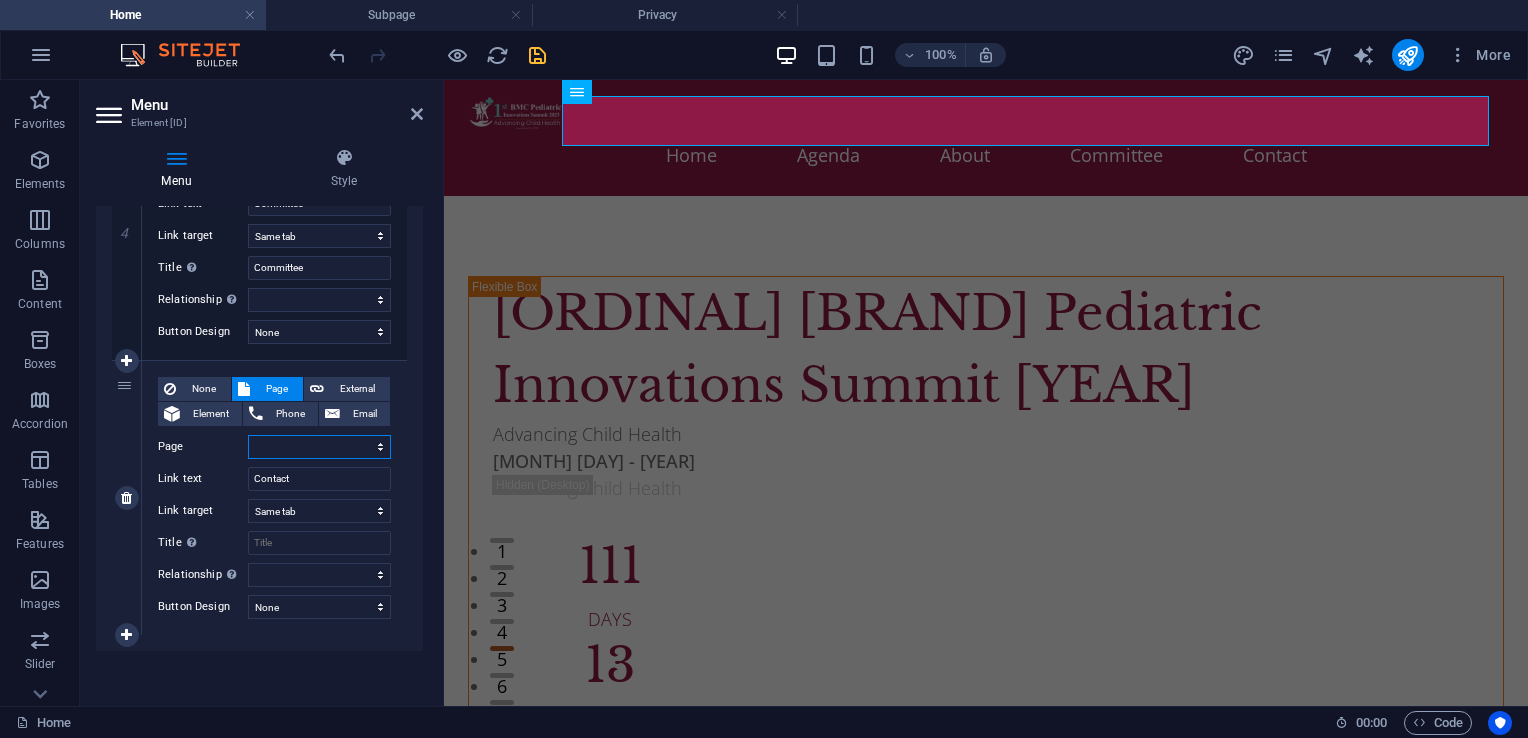 click on "Home About Agenda Committee Subpage Legal Notice Privacy" at bounding box center (319, 447) 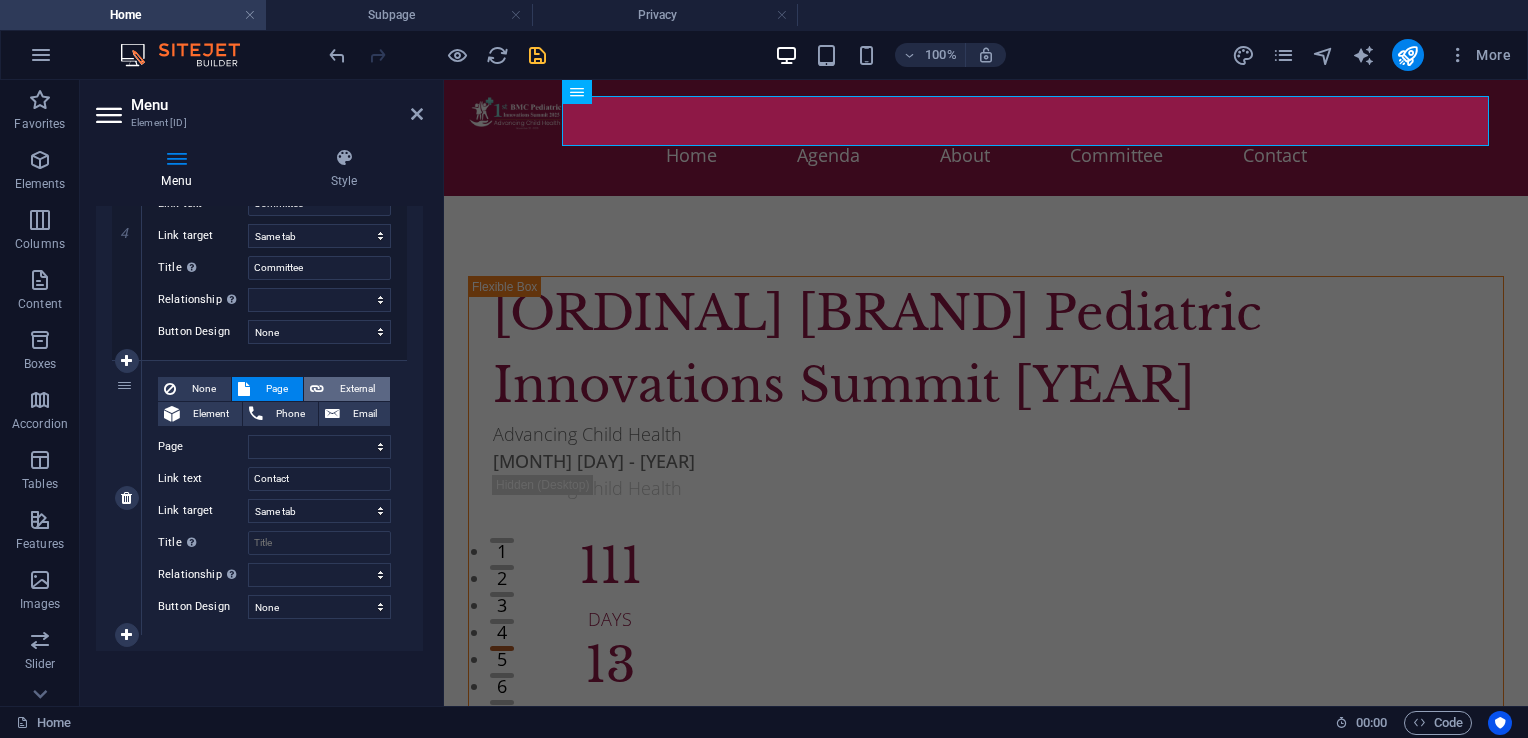 click on "External" at bounding box center (357, 389) 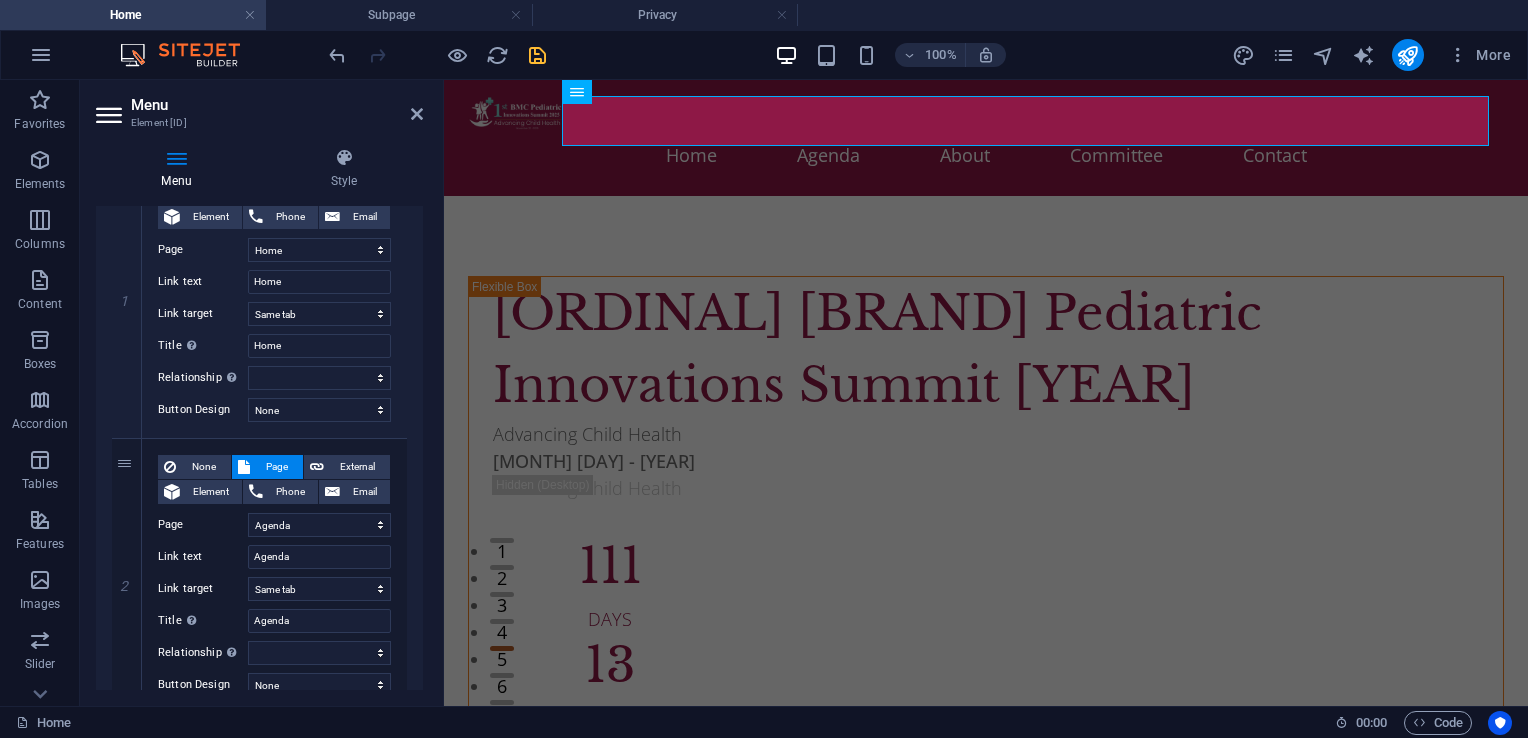 scroll, scrollTop: 300, scrollLeft: 0, axis: vertical 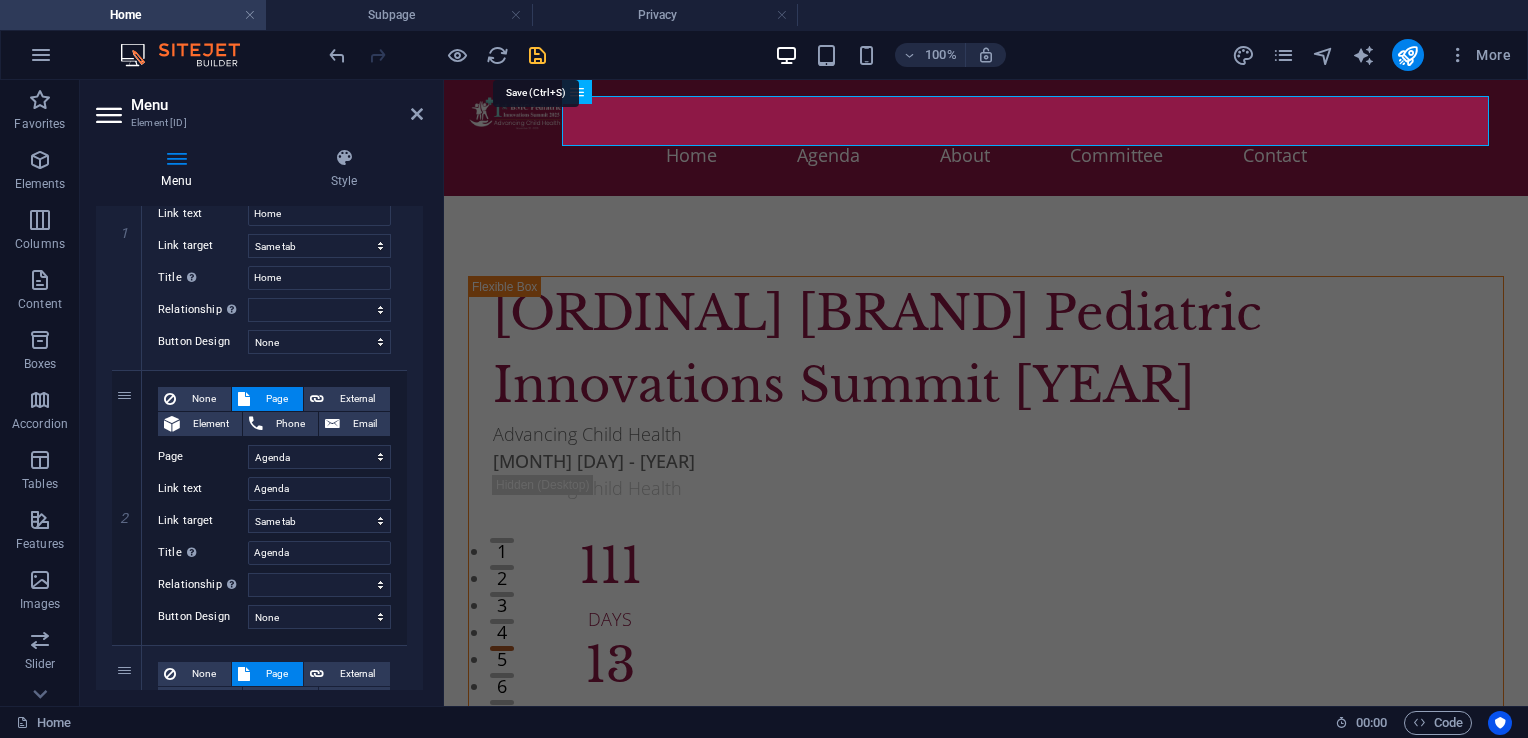 click at bounding box center (537, 55) 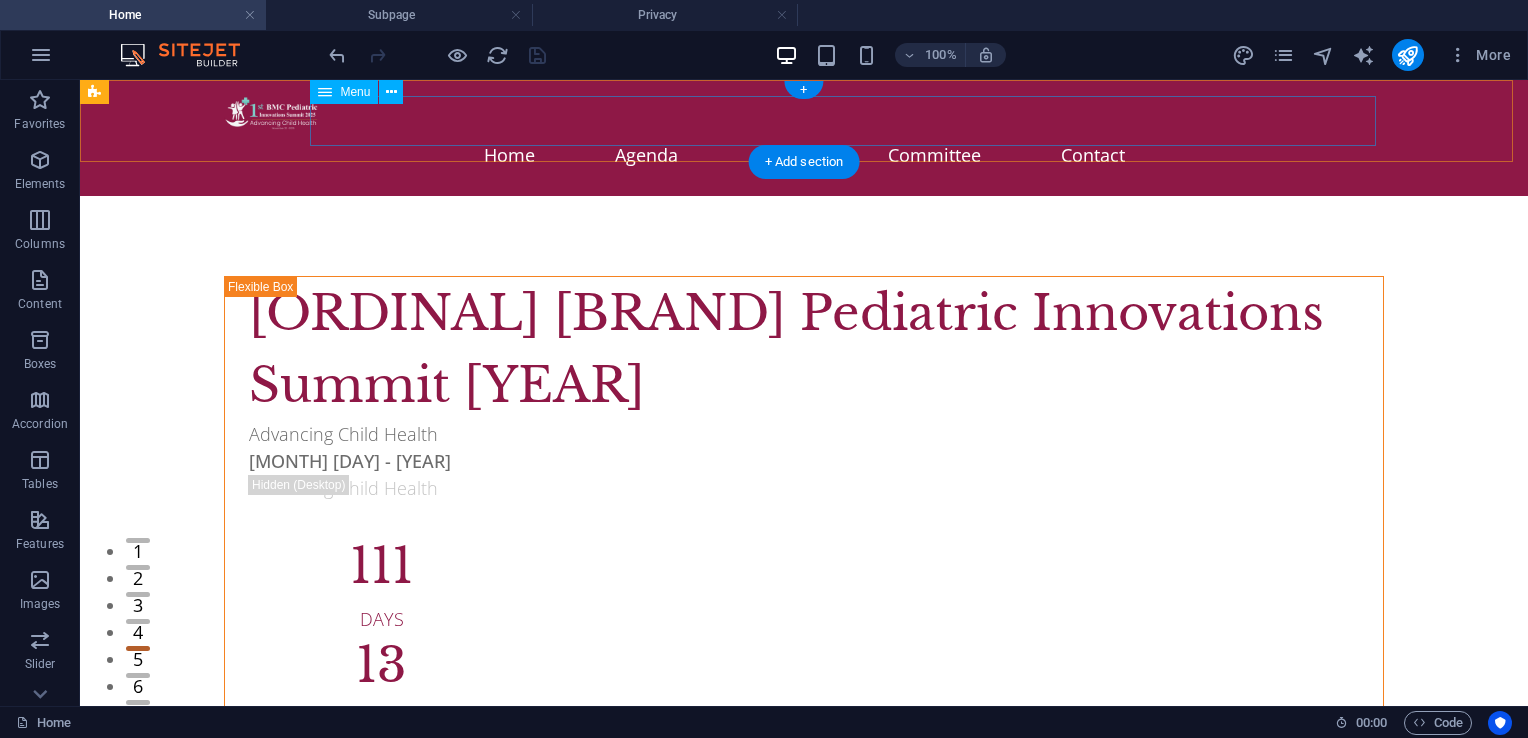 click on "Home Agenda About Committee Contact" at bounding box center (804, 155) 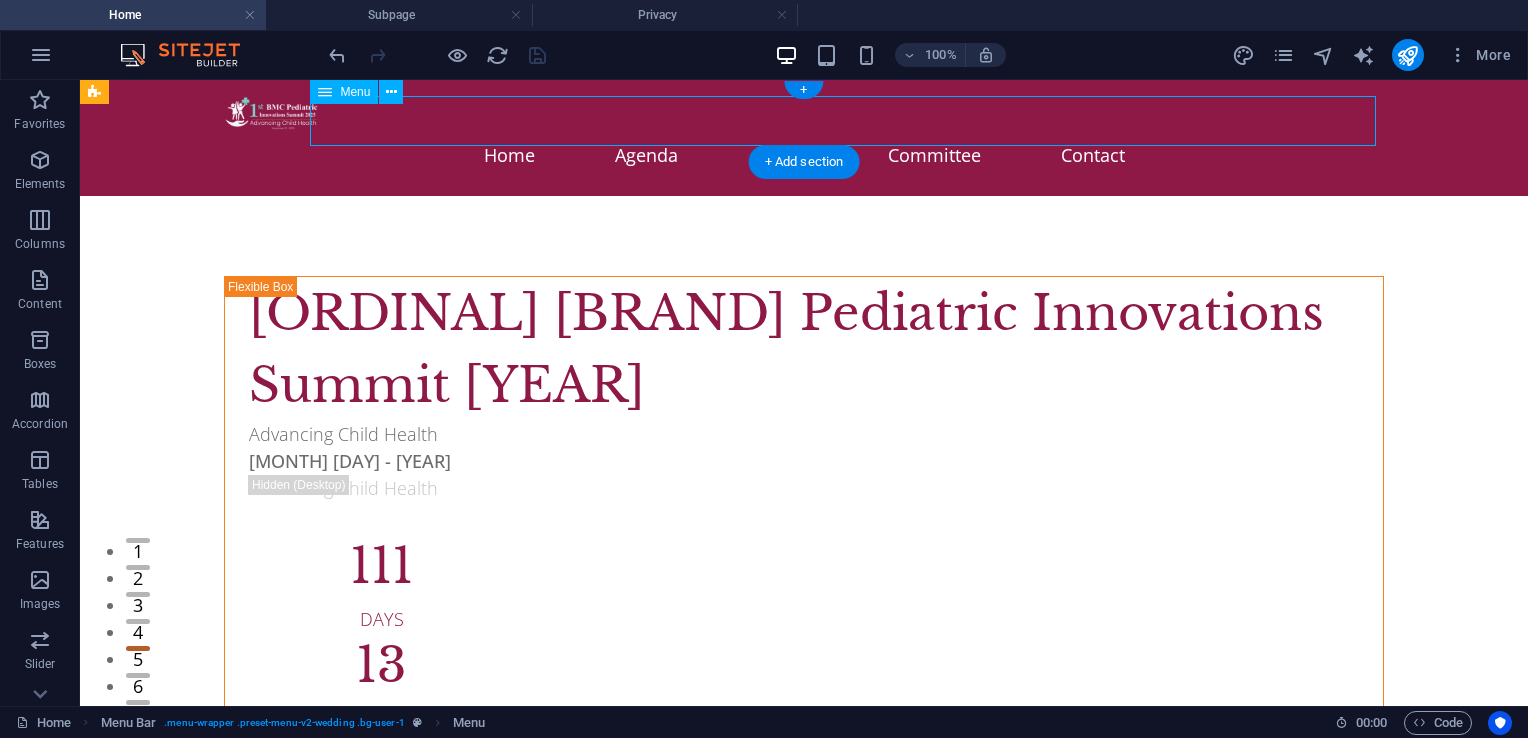 click on "Home Agenda About Committee Contact" at bounding box center (804, 155) 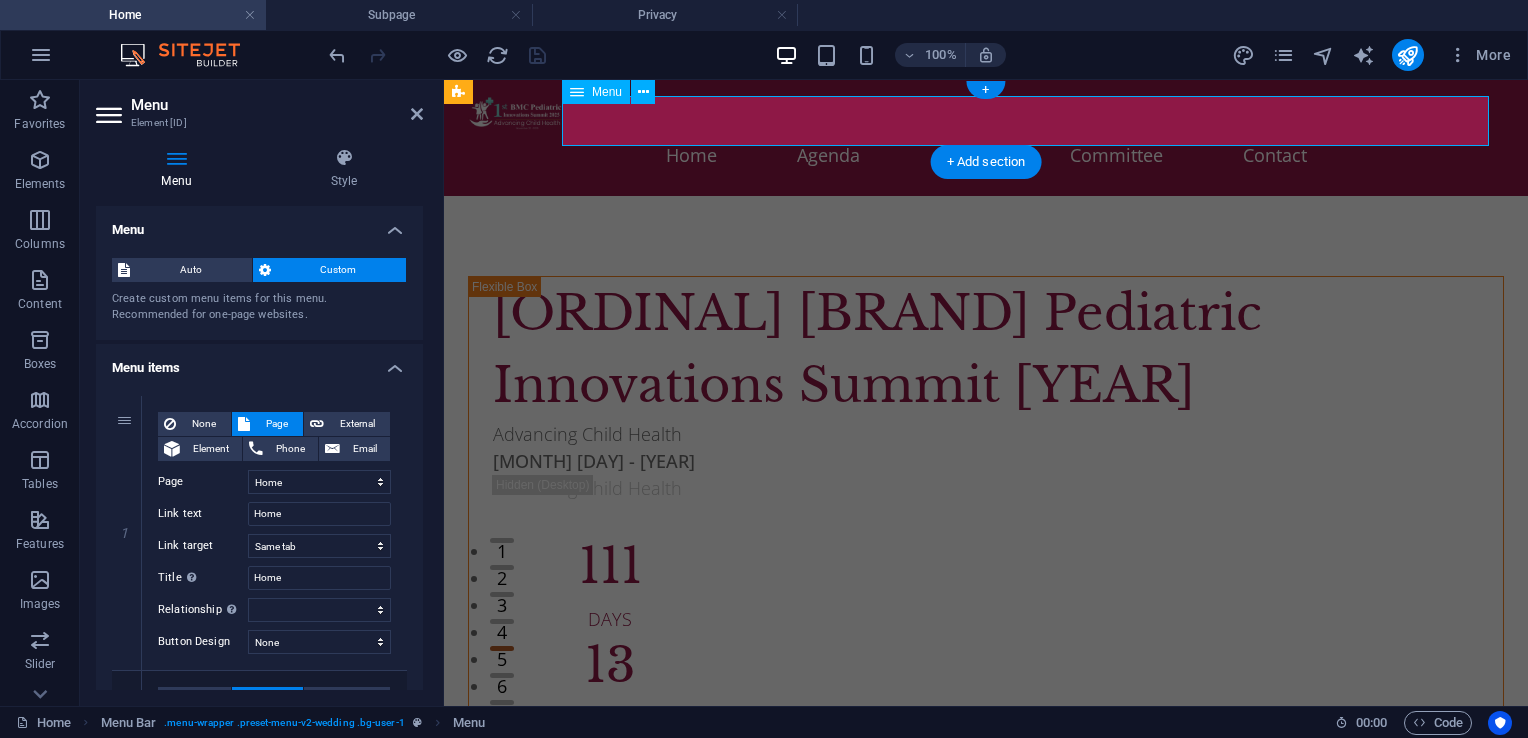 click on "Home Agenda About Committee Contact" at bounding box center (986, 155) 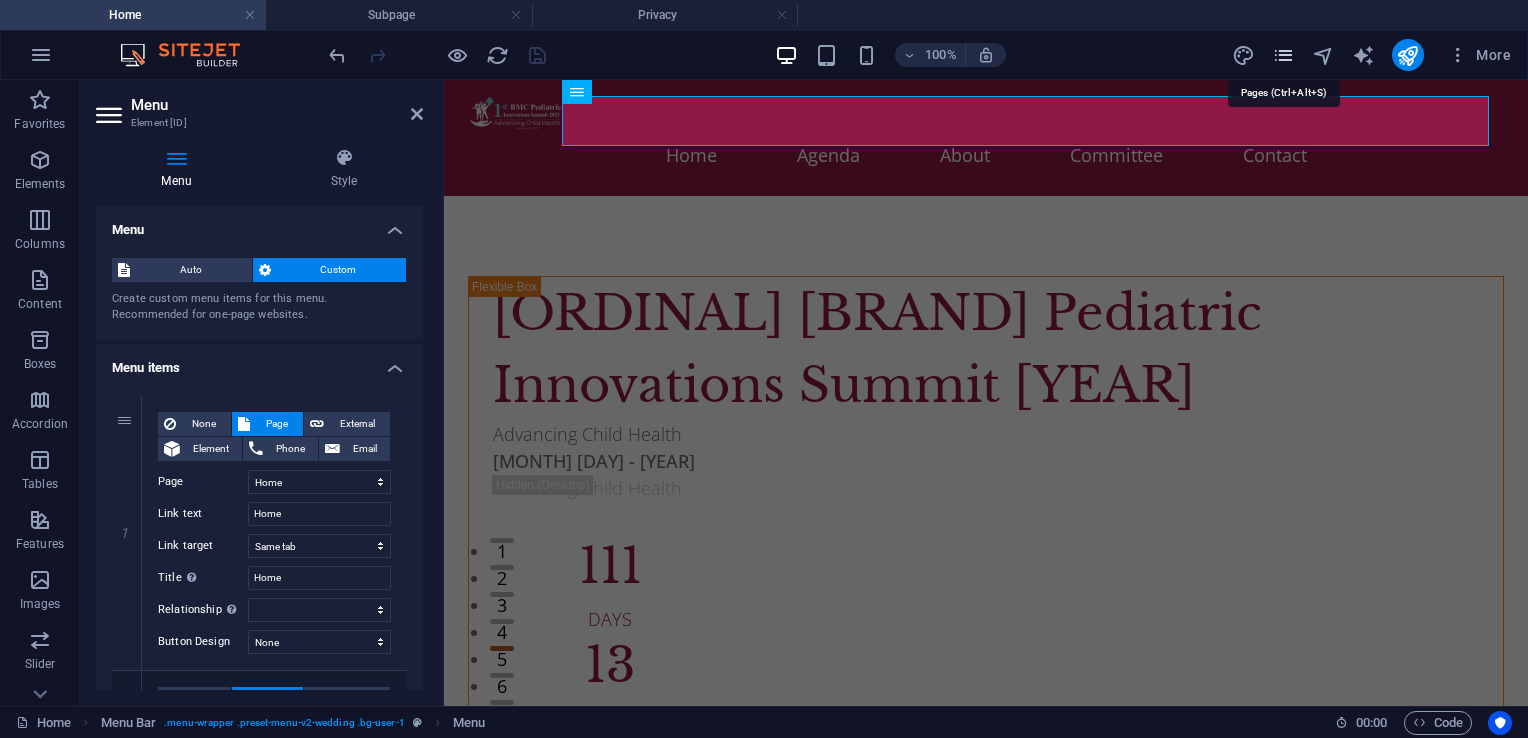 click at bounding box center [1283, 55] 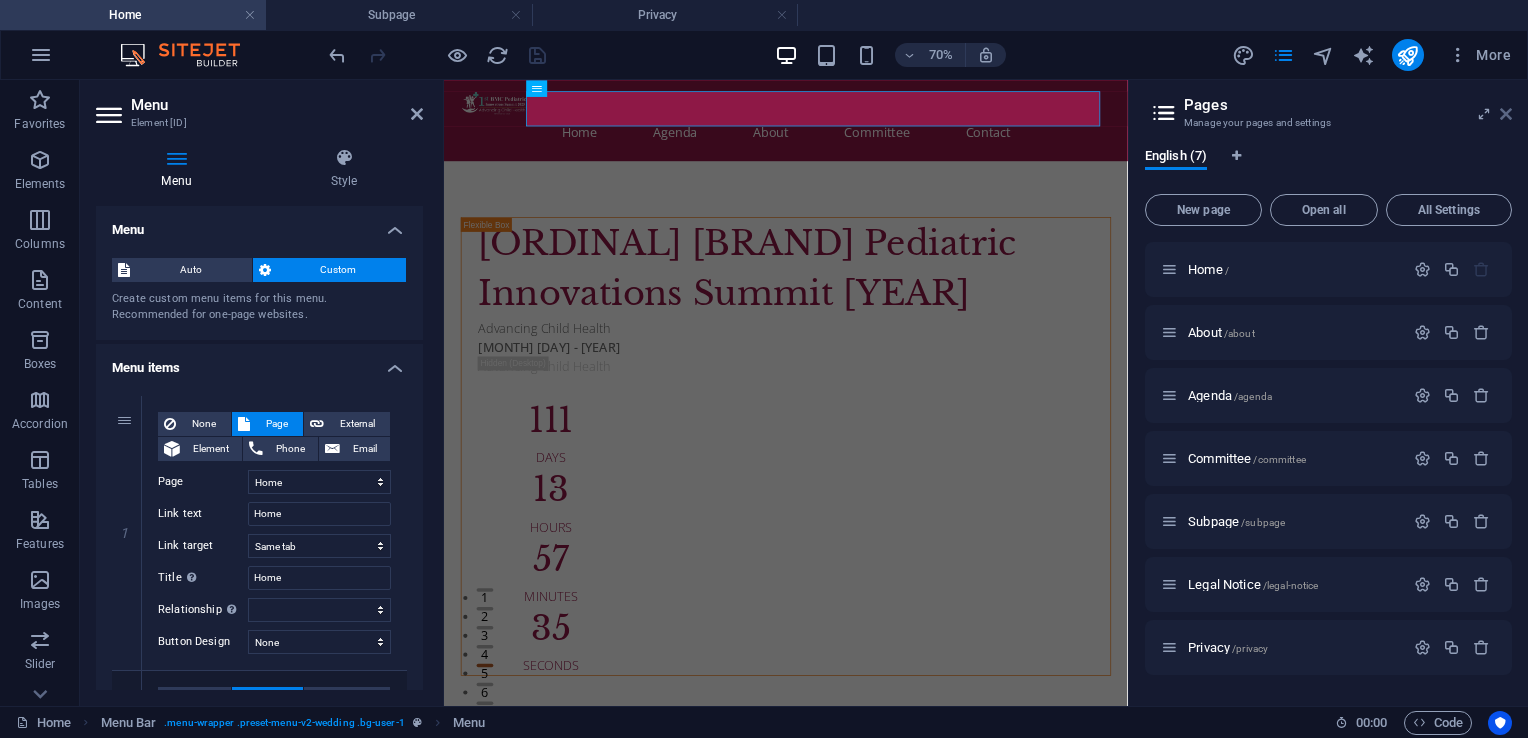 click at bounding box center [1506, 114] 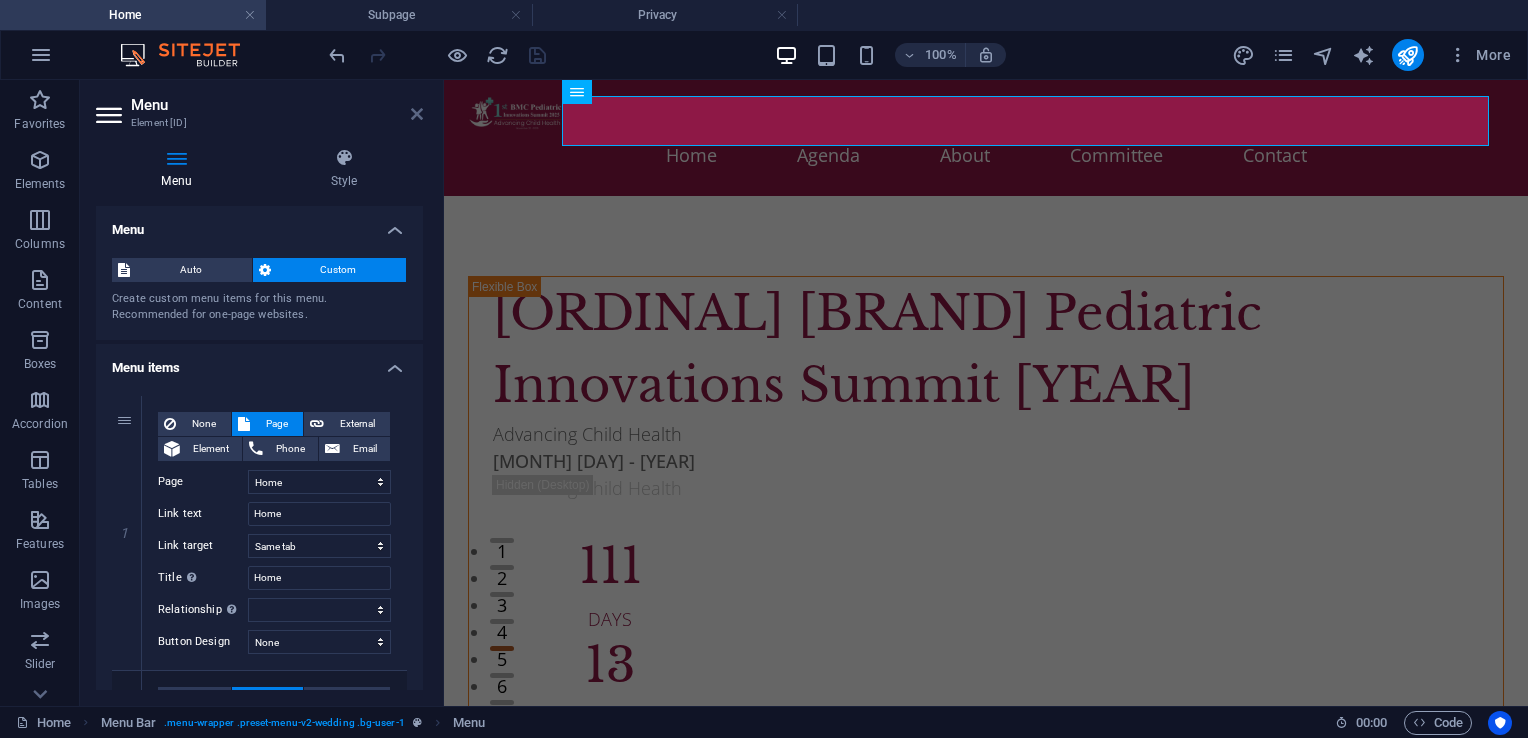 click at bounding box center (417, 114) 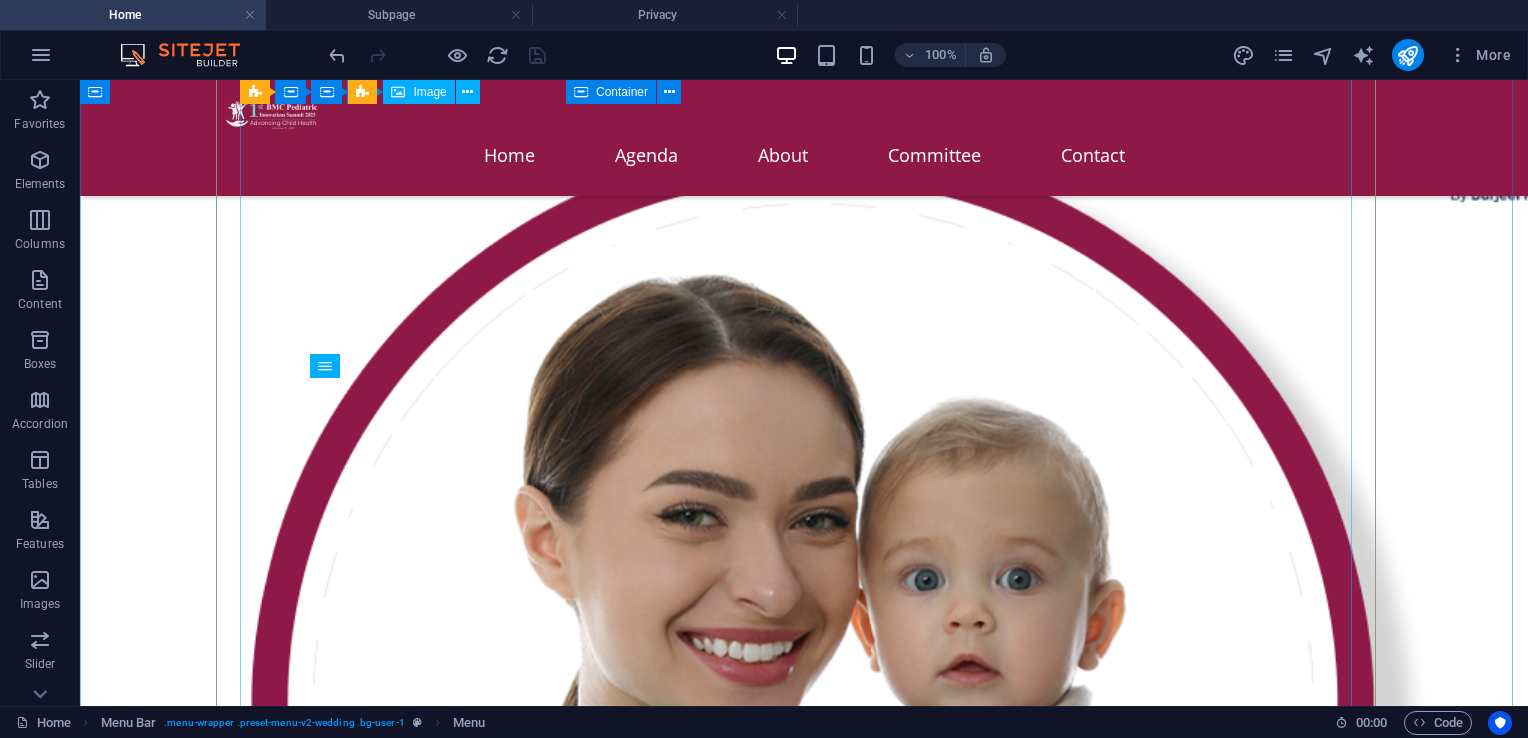 scroll, scrollTop: 900, scrollLeft: 0, axis: vertical 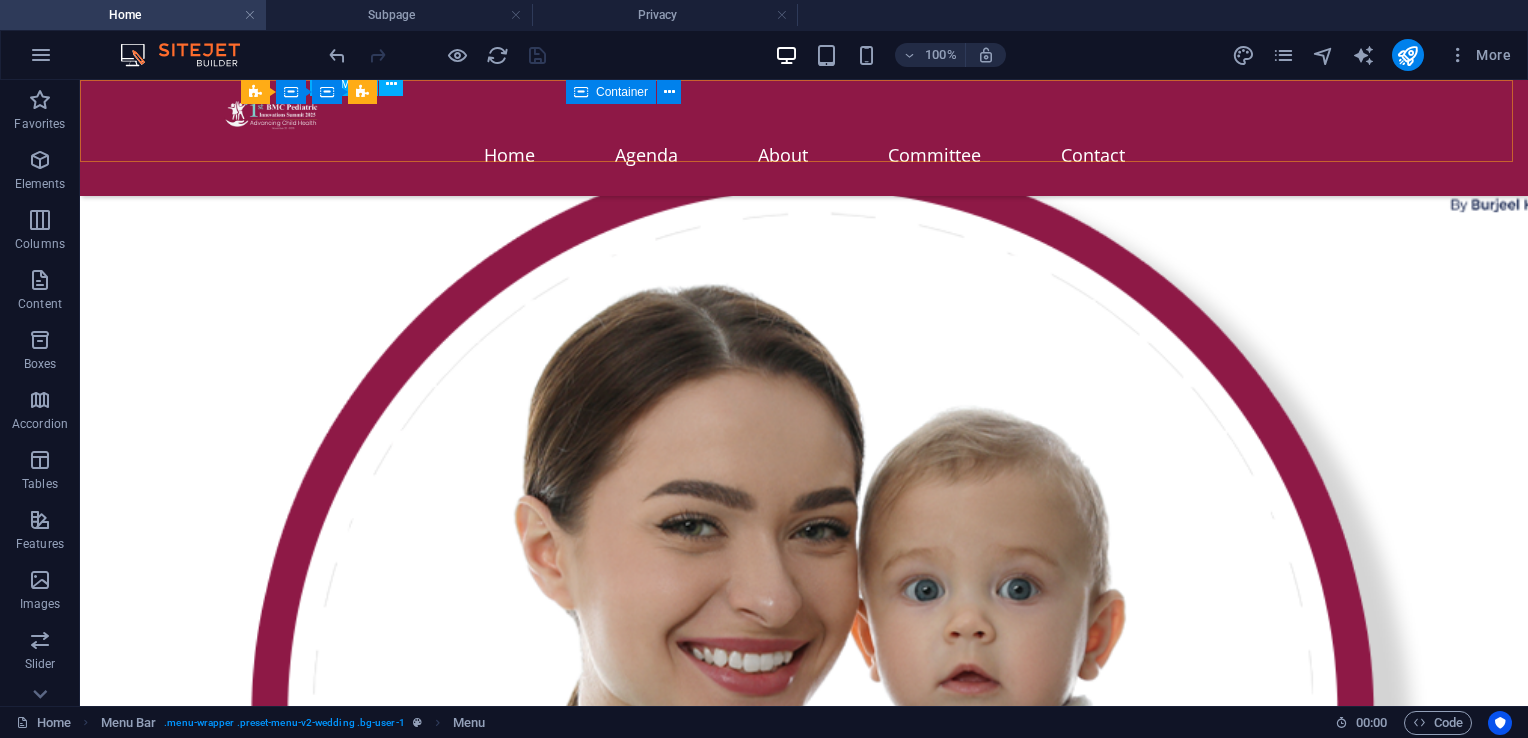 click on "Home Agenda About Committee Contact" at bounding box center [804, 155] 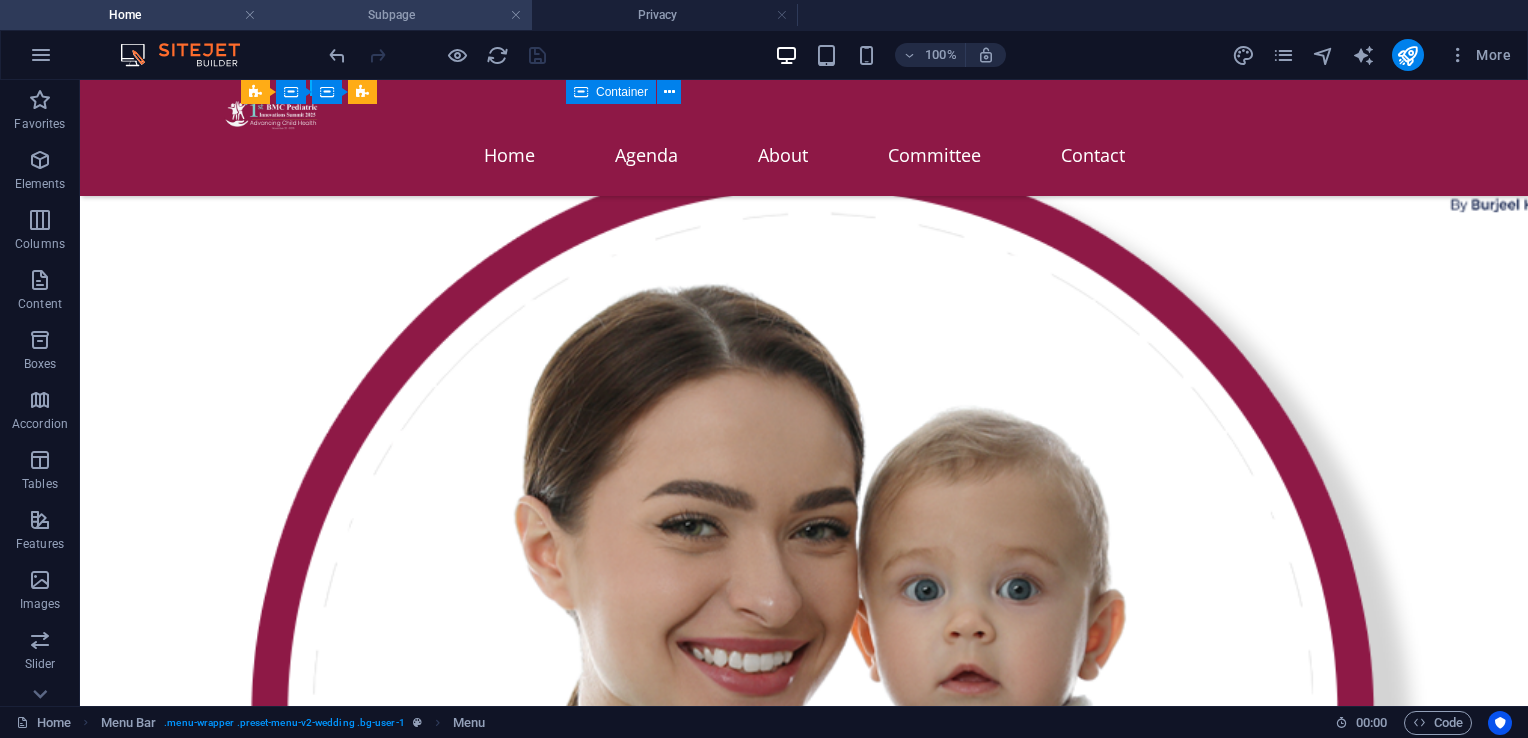 click on "Subpage" at bounding box center (399, 15) 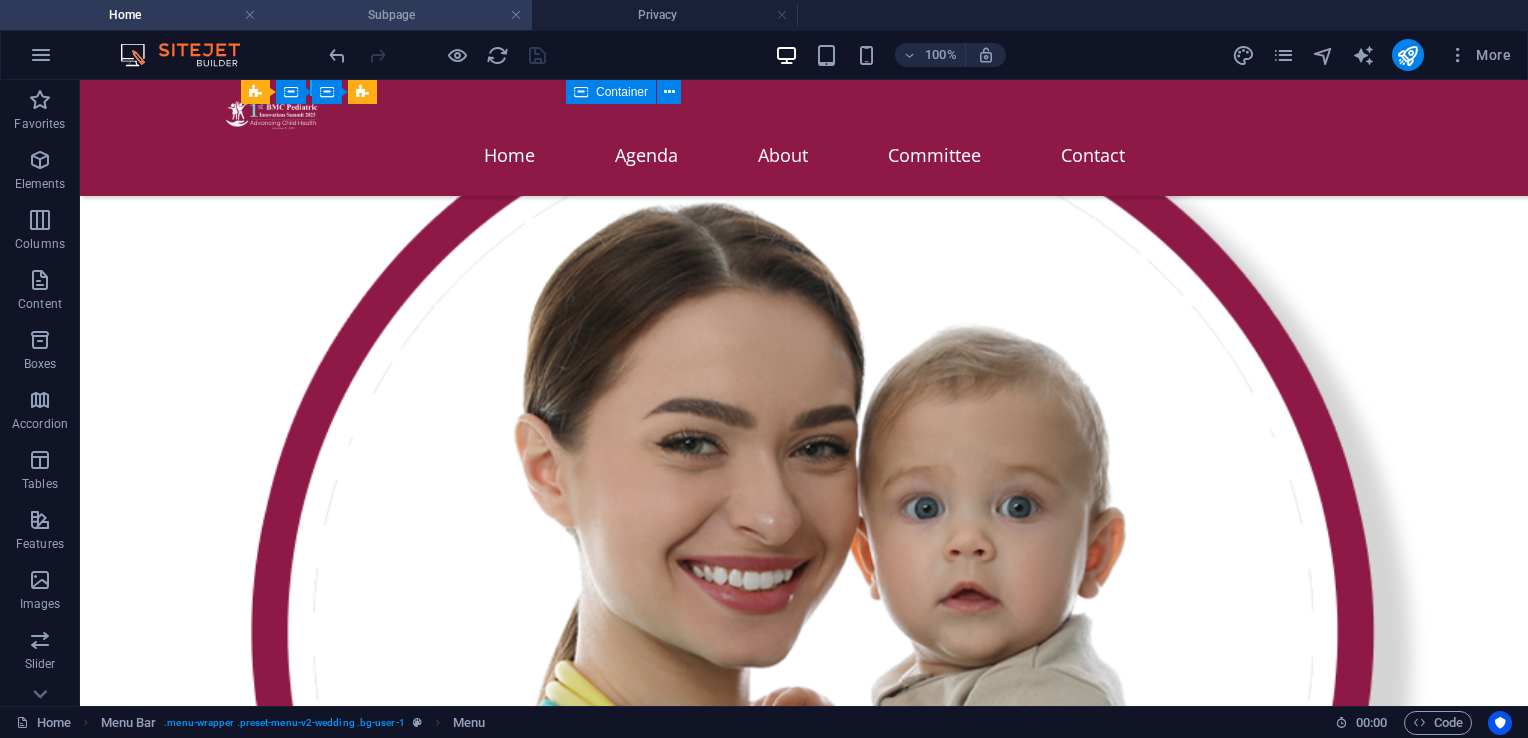 scroll, scrollTop: 0, scrollLeft: 0, axis: both 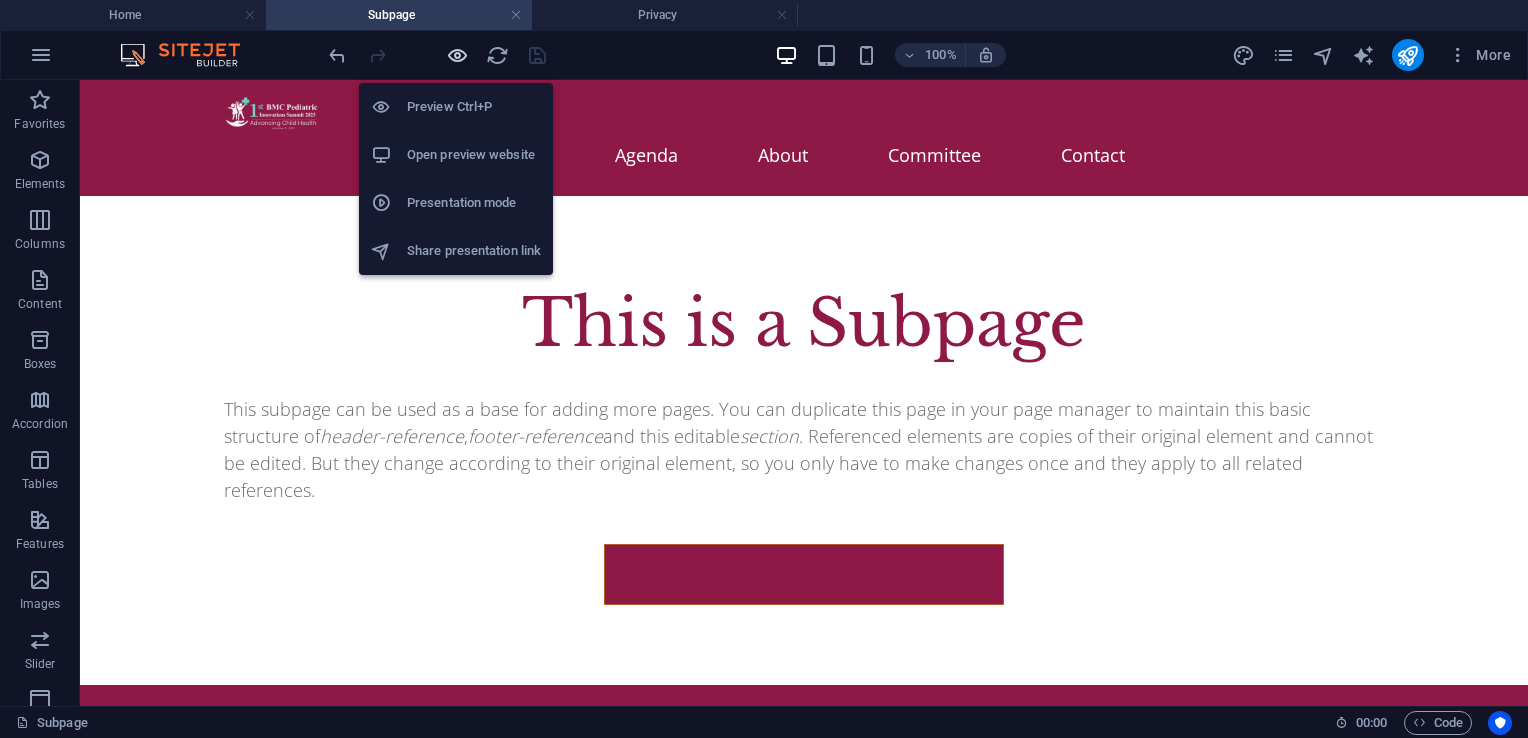 click at bounding box center (457, 55) 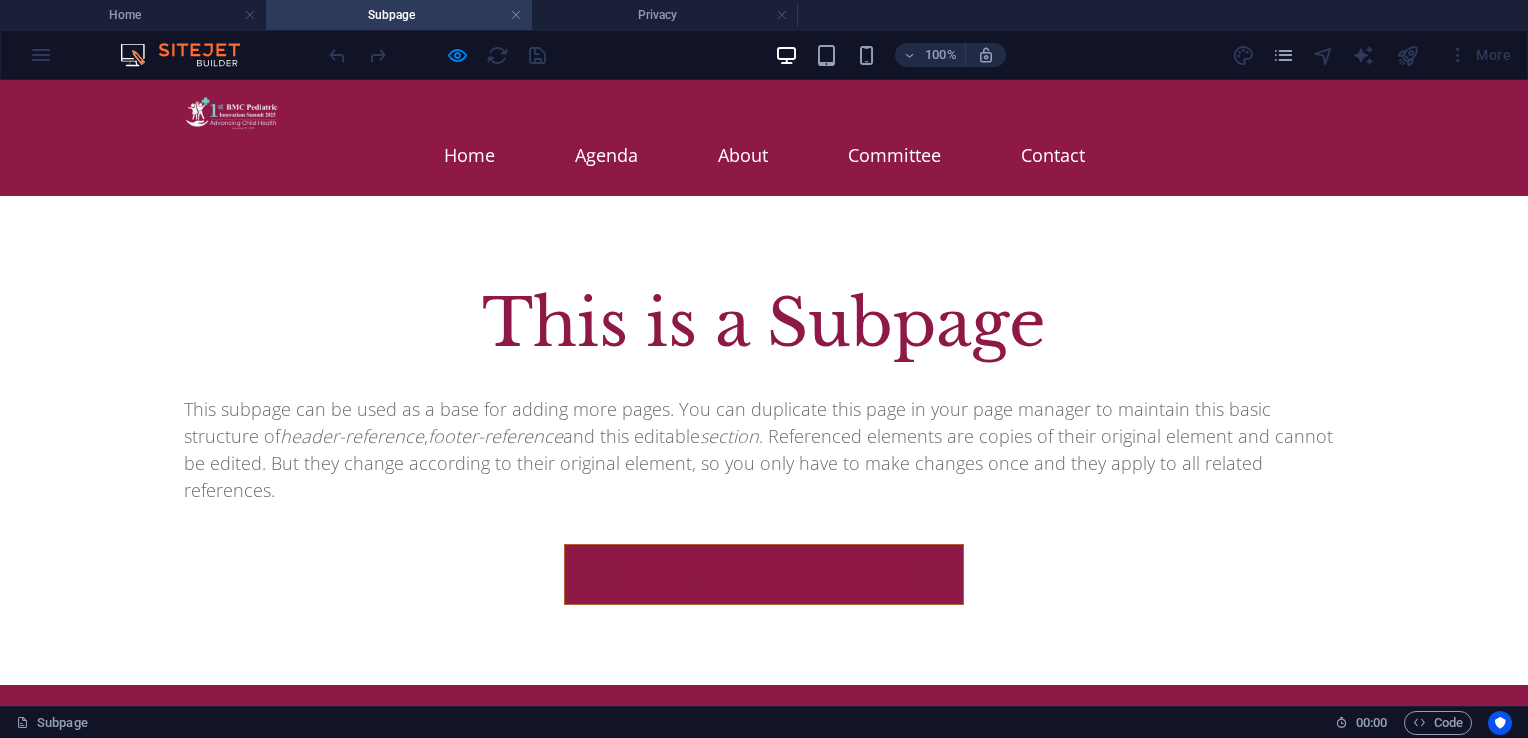 click on "Home" at bounding box center (469, 155) 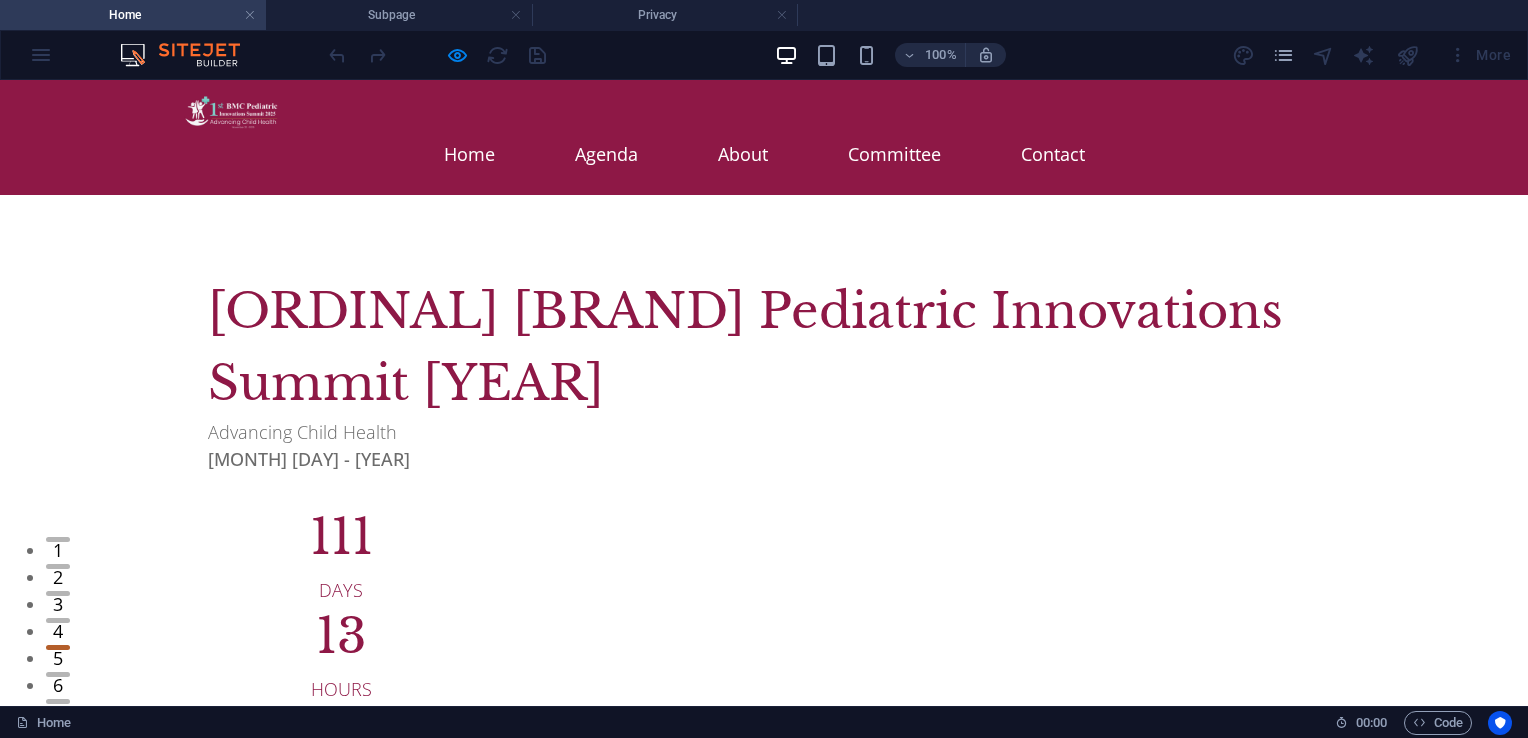 scroll, scrollTop: 0, scrollLeft: 0, axis: both 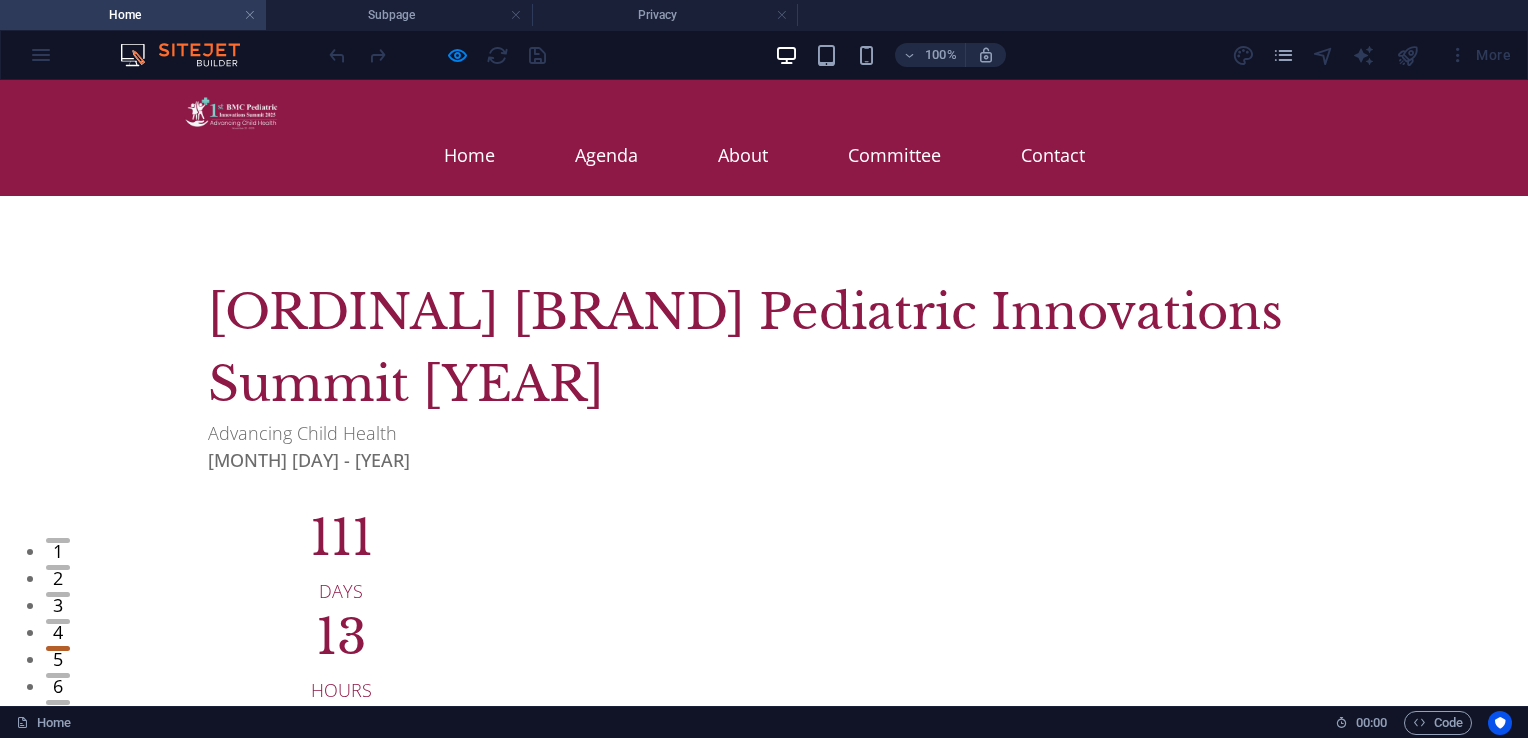 click on "Home" at bounding box center (469, 155) 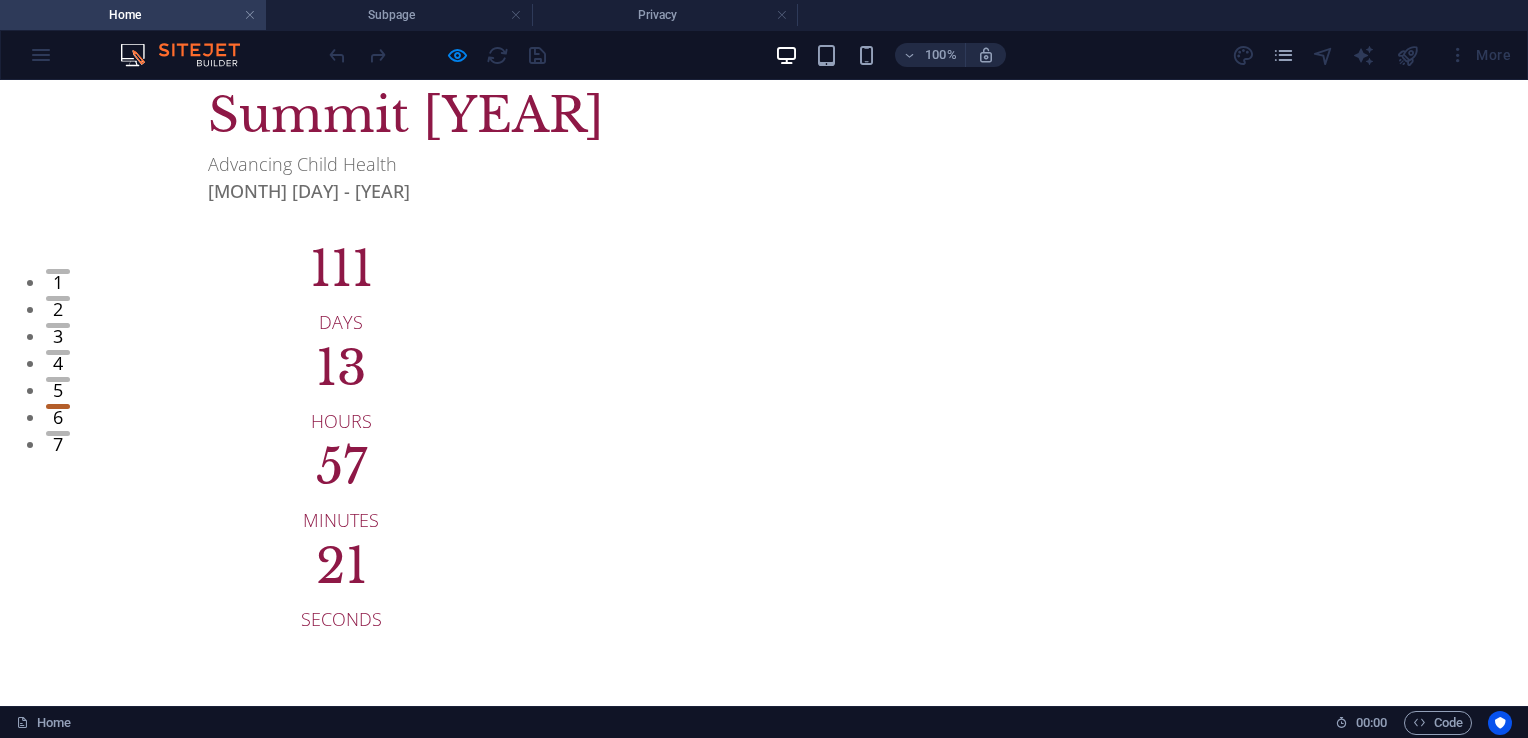 scroll, scrollTop: 700, scrollLeft: 0, axis: vertical 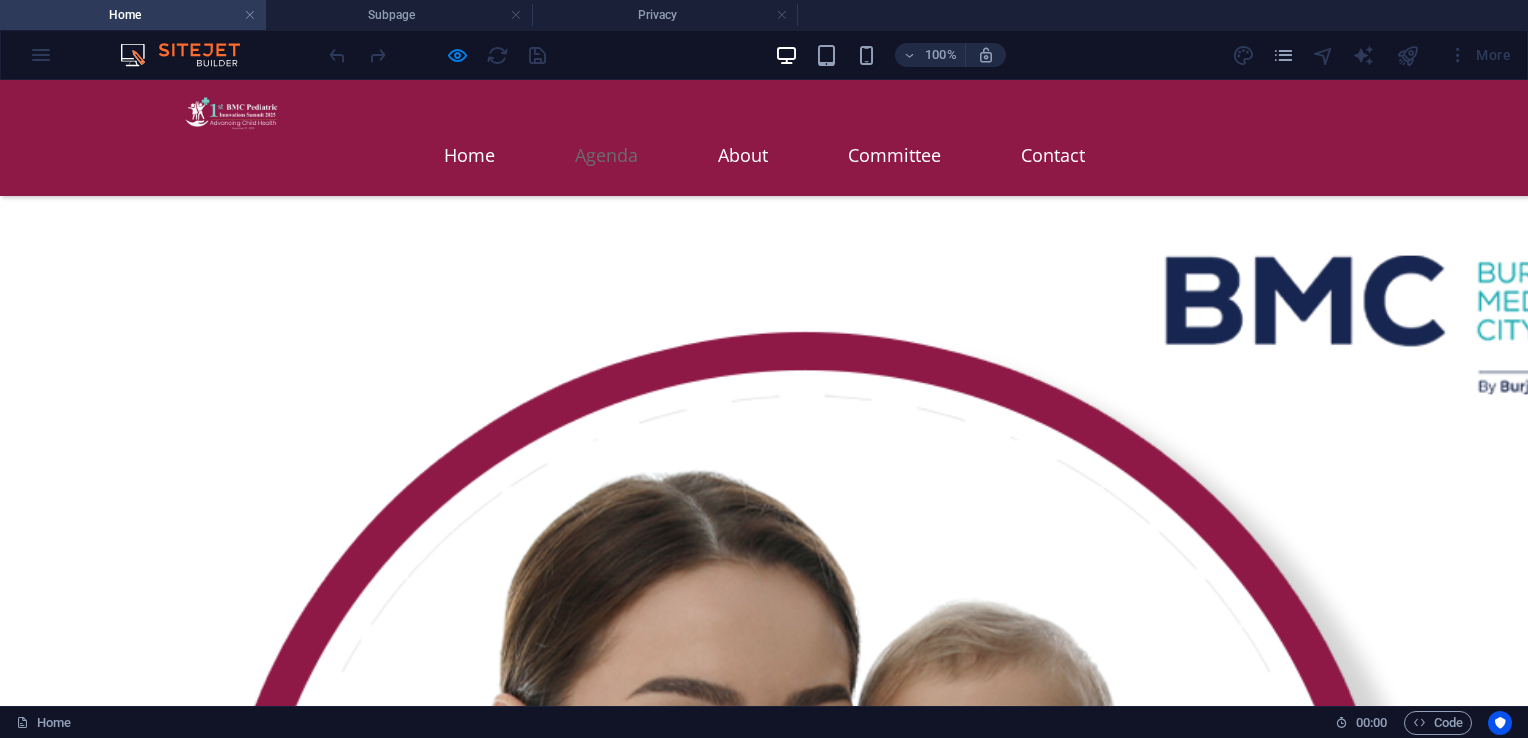click on "Agenda" at bounding box center [606, 155] 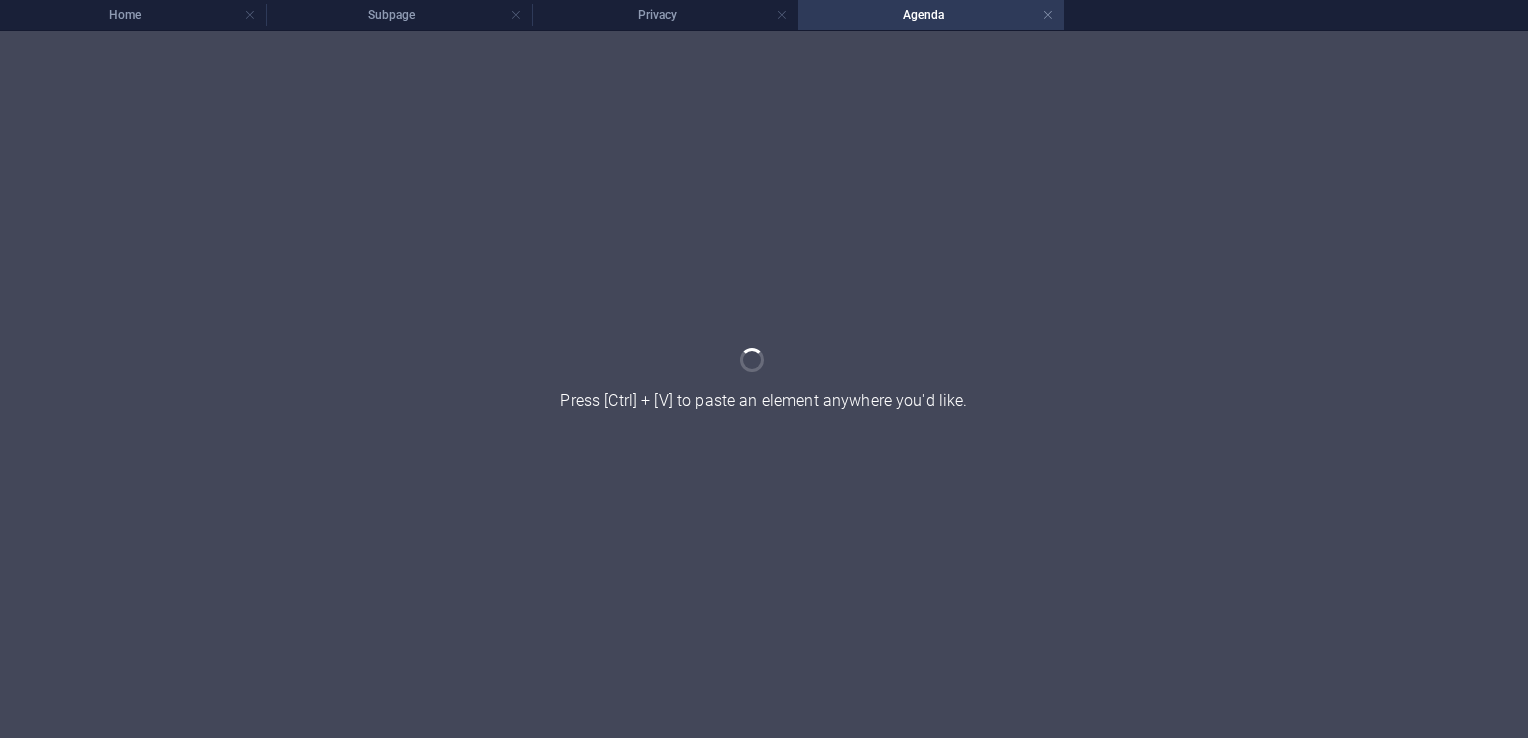 scroll, scrollTop: 0, scrollLeft: 0, axis: both 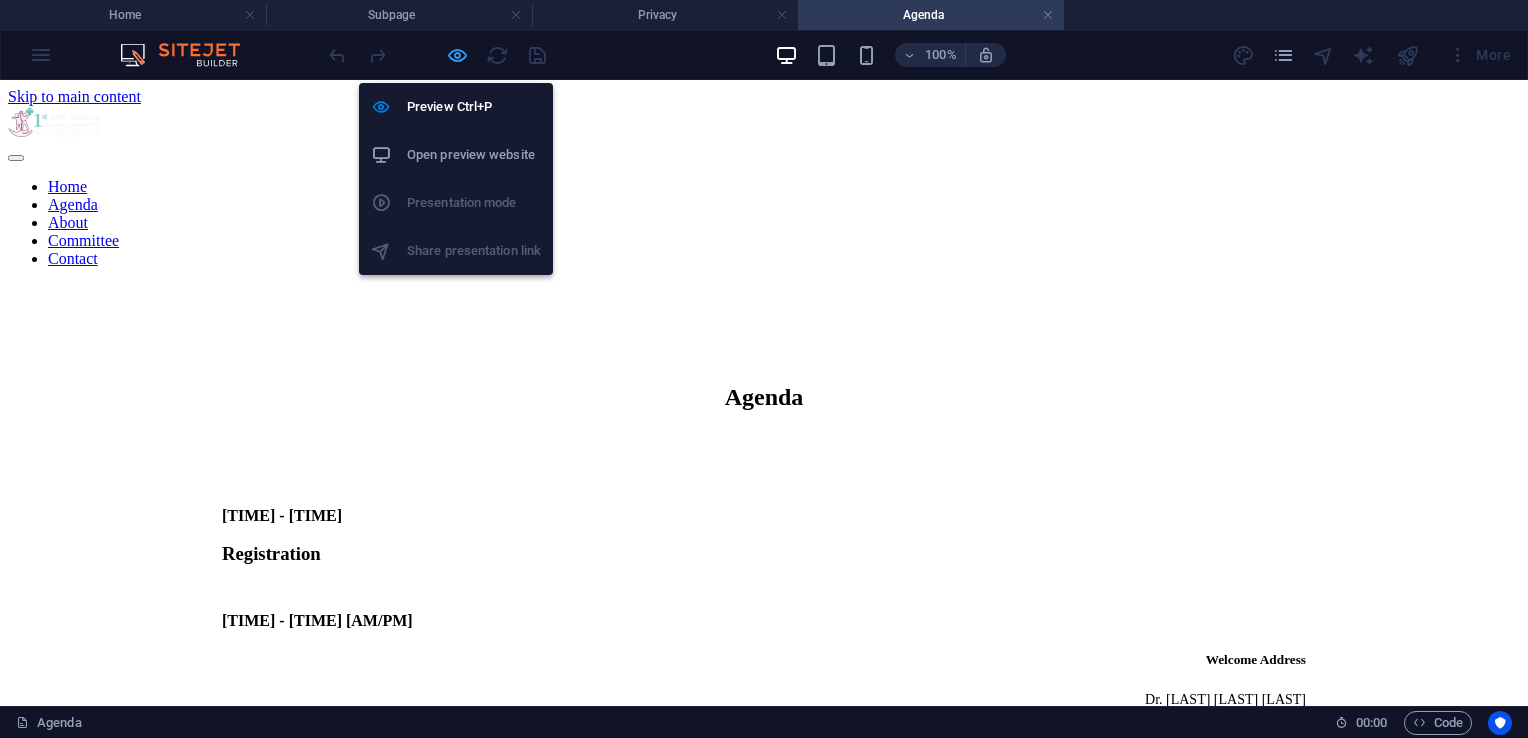 click at bounding box center [457, 55] 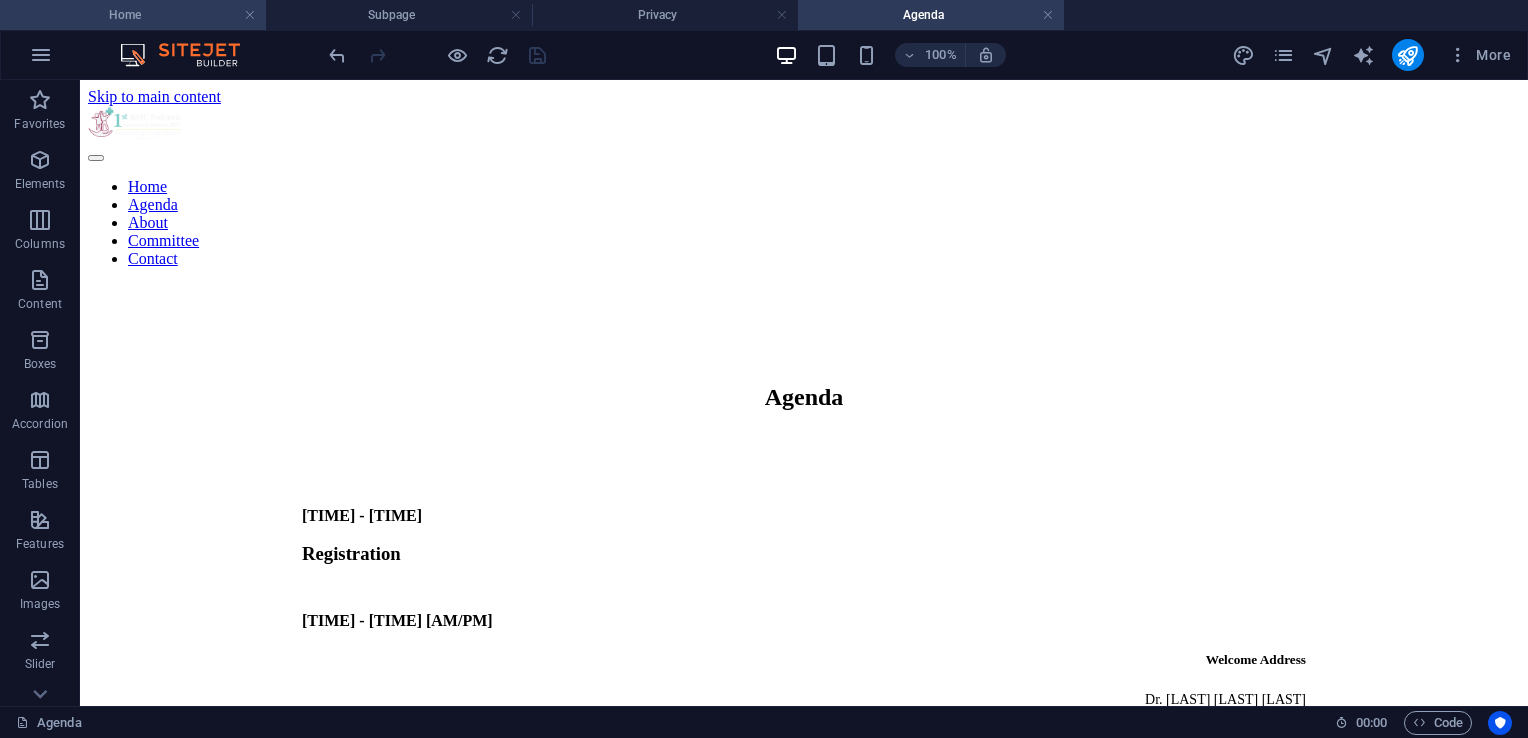 click on "Home" at bounding box center [133, 15] 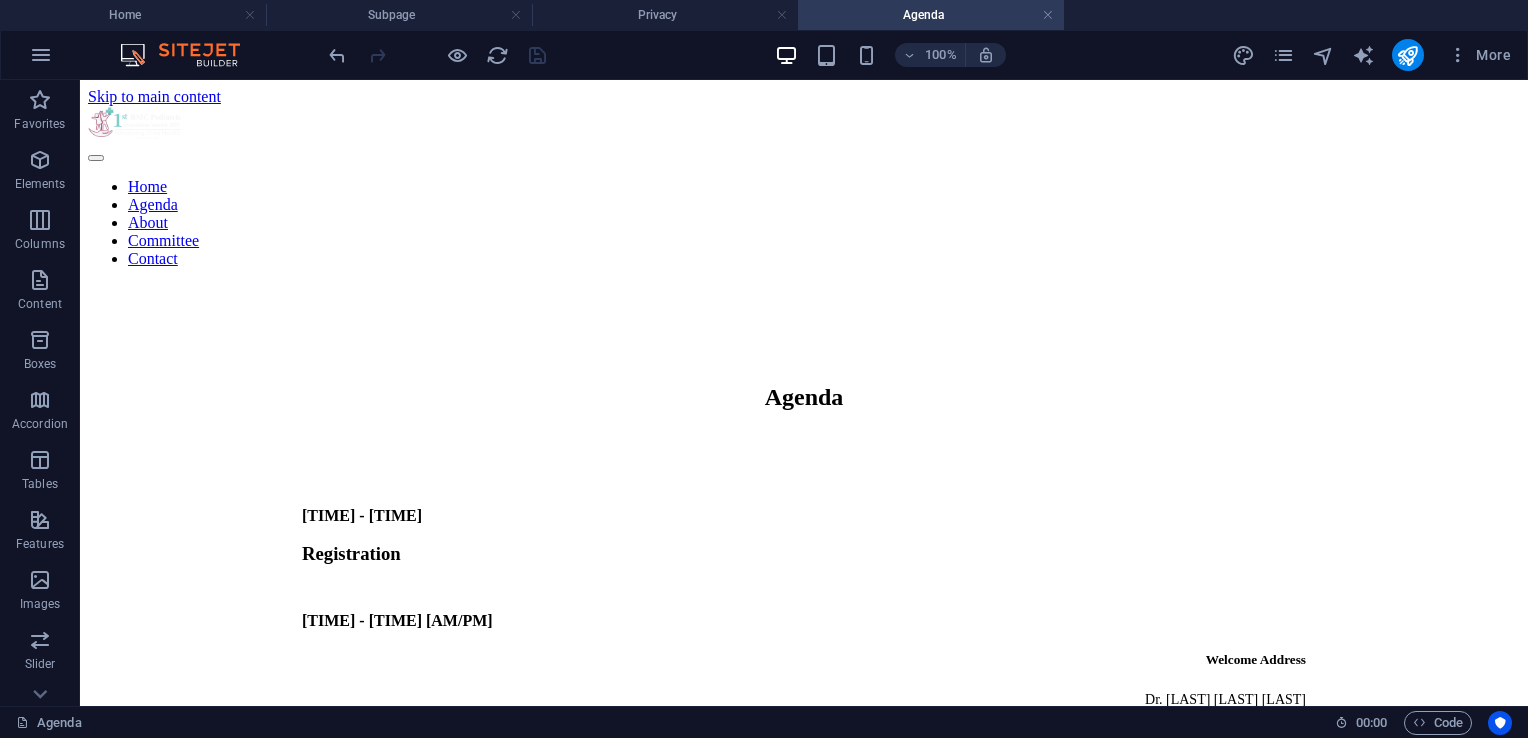 scroll, scrollTop: 700, scrollLeft: 0, axis: vertical 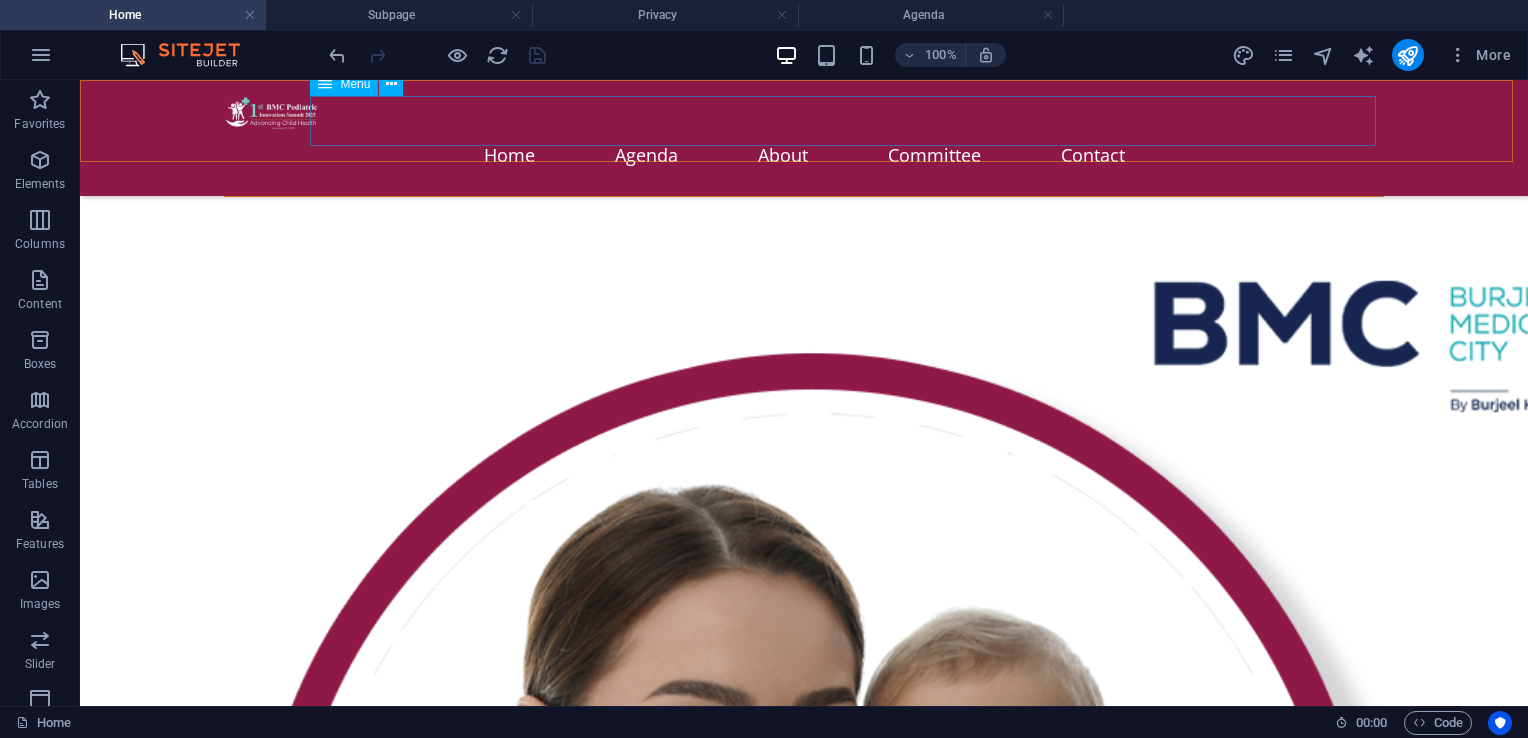 click on "Menu" at bounding box center [355, 84] 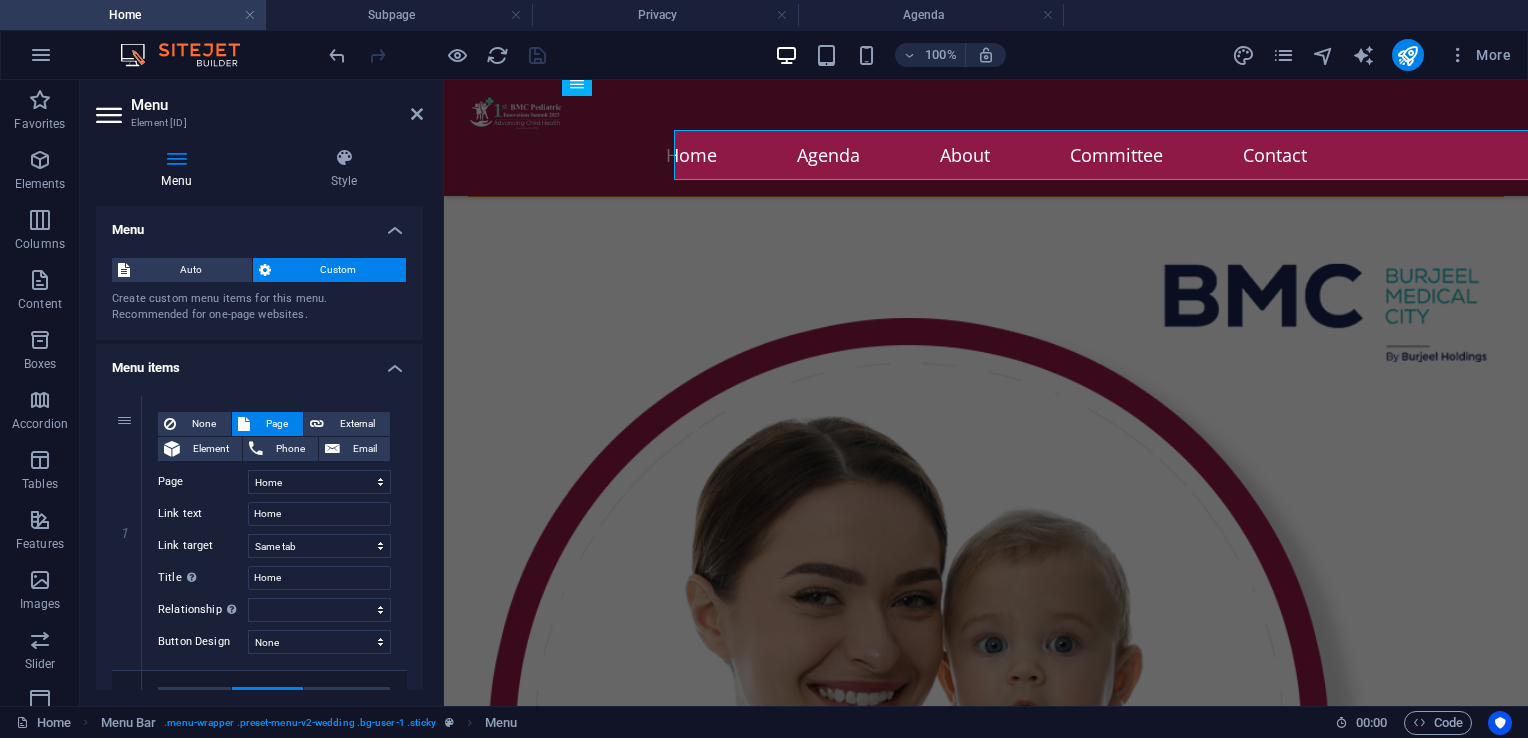 scroll, scrollTop: 666, scrollLeft: 0, axis: vertical 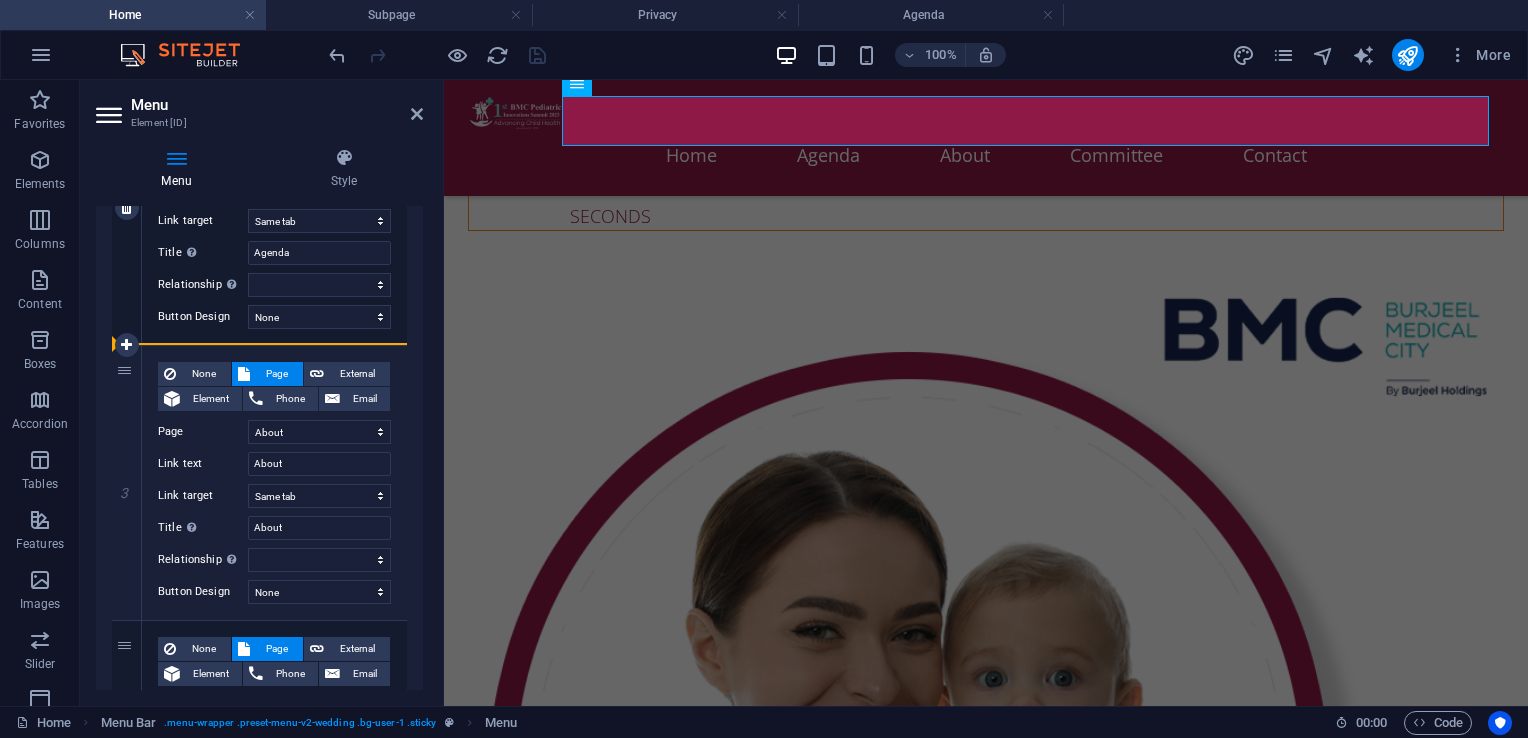 drag, startPoint x: 121, startPoint y: 504, endPoint x: 114, endPoint y: 274, distance: 230.10649 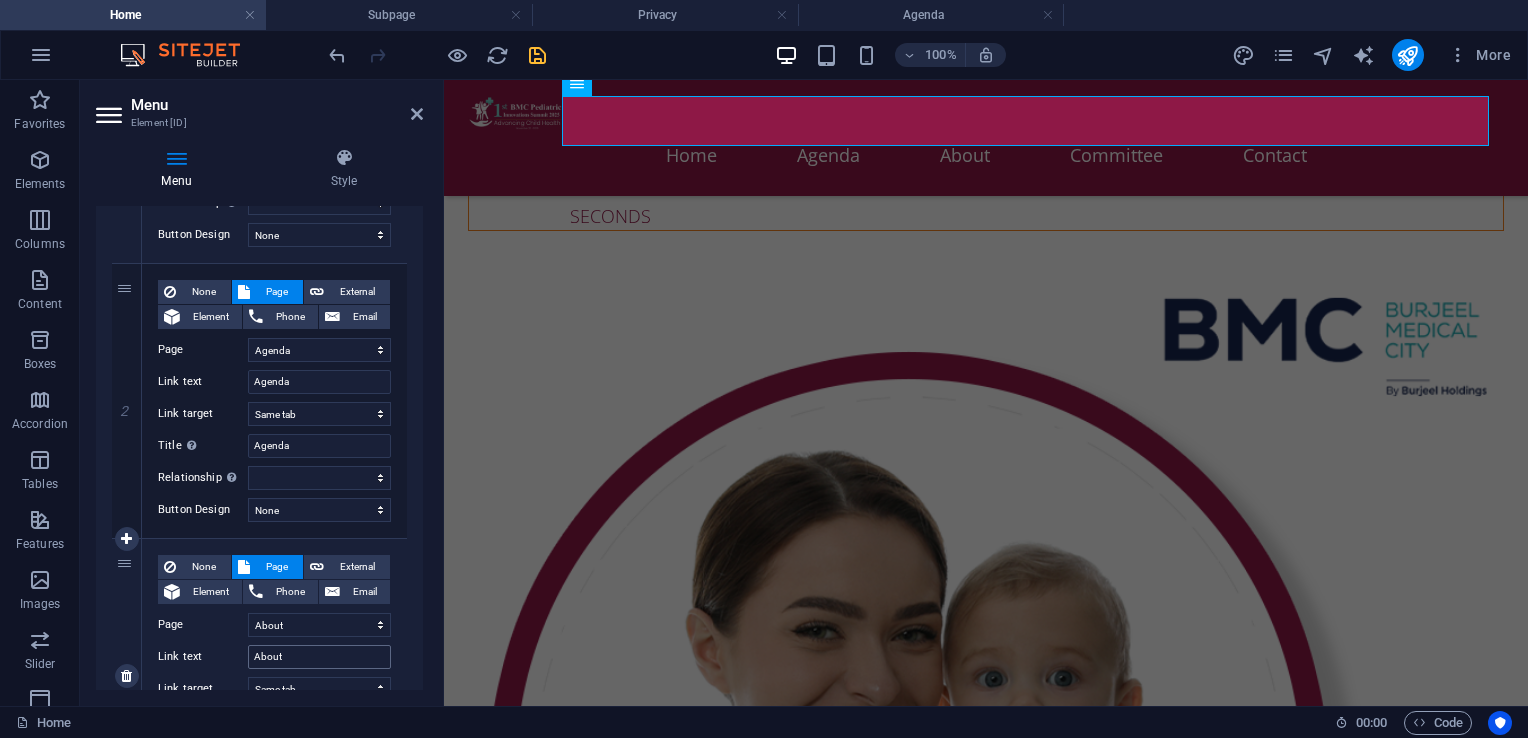 scroll, scrollTop: 500, scrollLeft: 0, axis: vertical 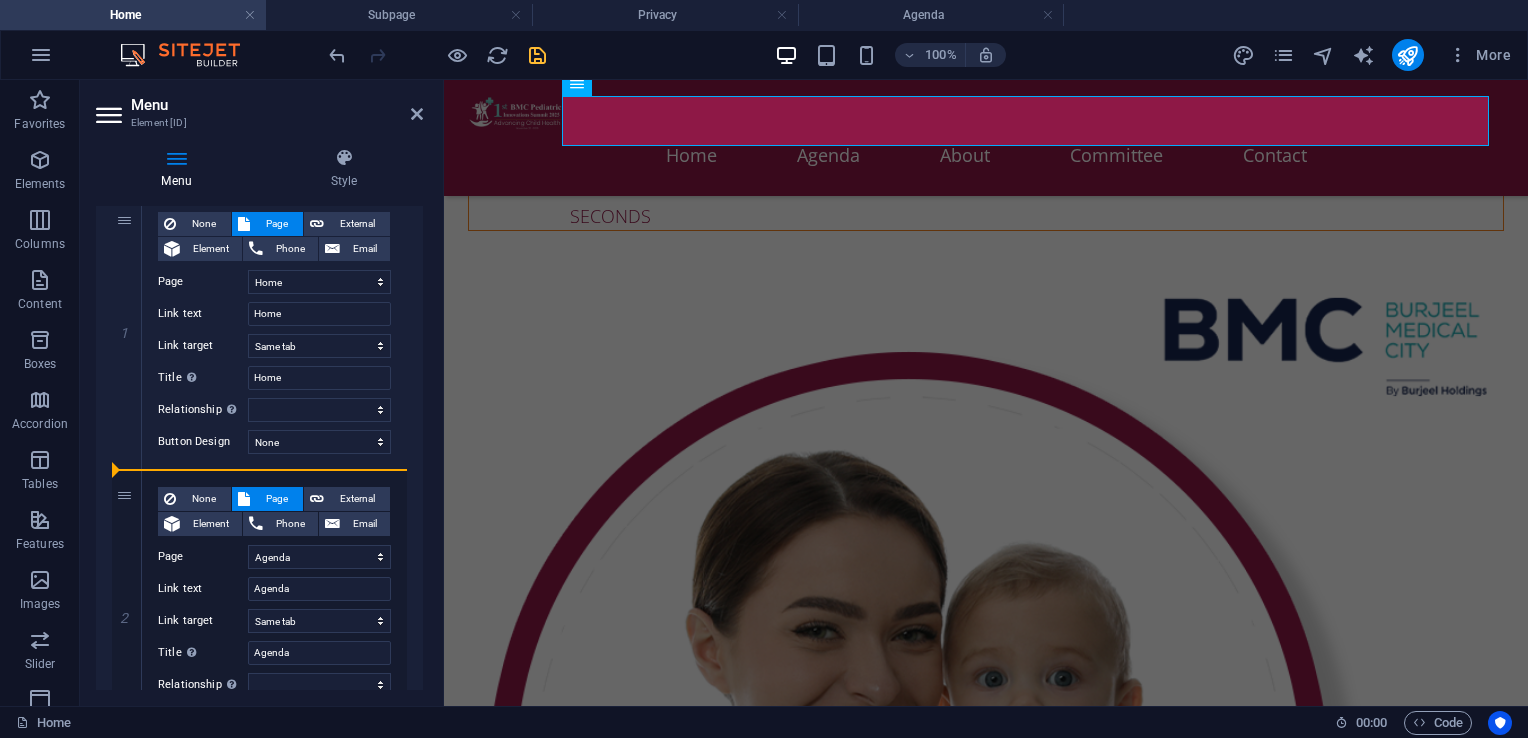 drag, startPoint x: 116, startPoint y: 534, endPoint x: 102, endPoint y: 448, distance: 87.13208 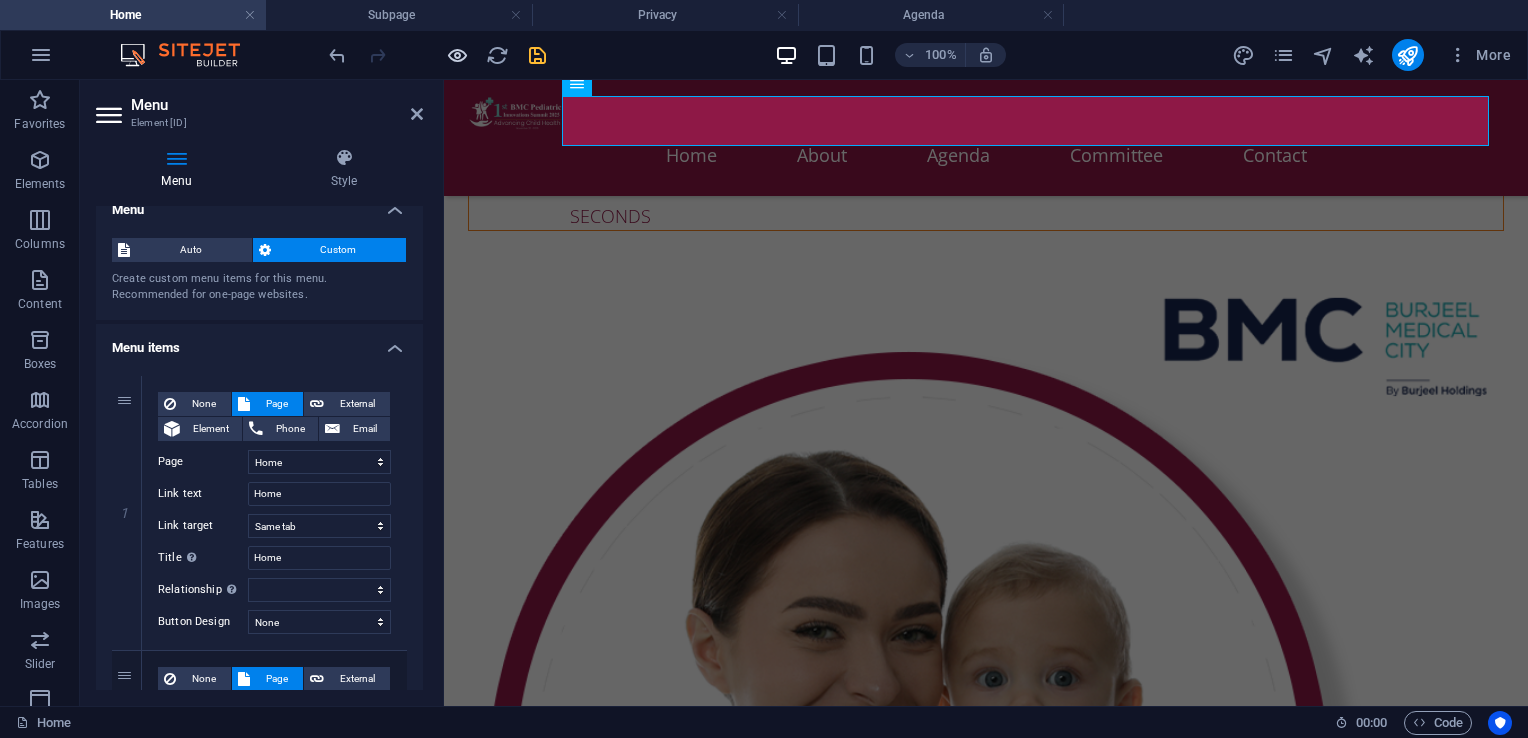 scroll, scrollTop: 0, scrollLeft: 0, axis: both 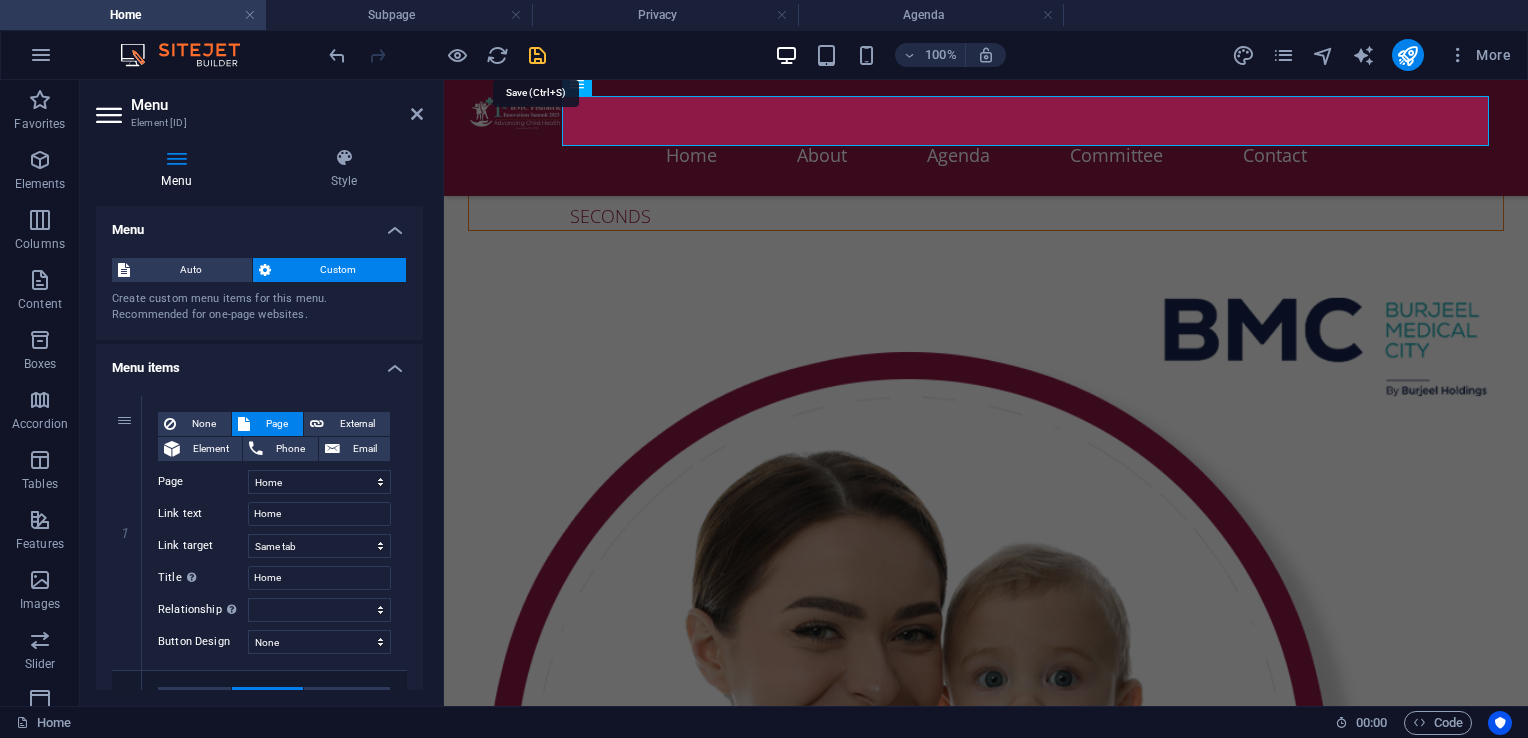 click at bounding box center (537, 55) 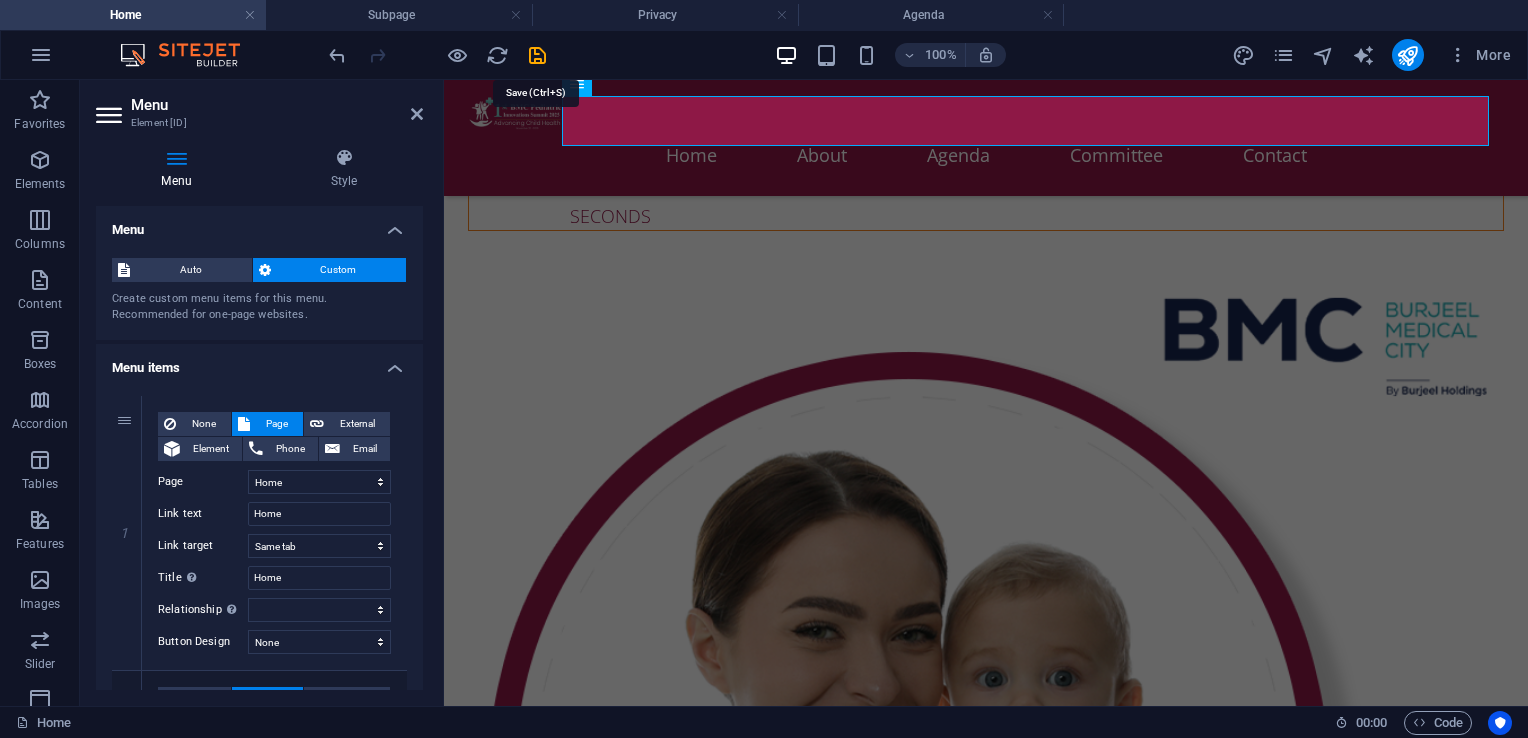 scroll, scrollTop: 700, scrollLeft: 0, axis: vertical 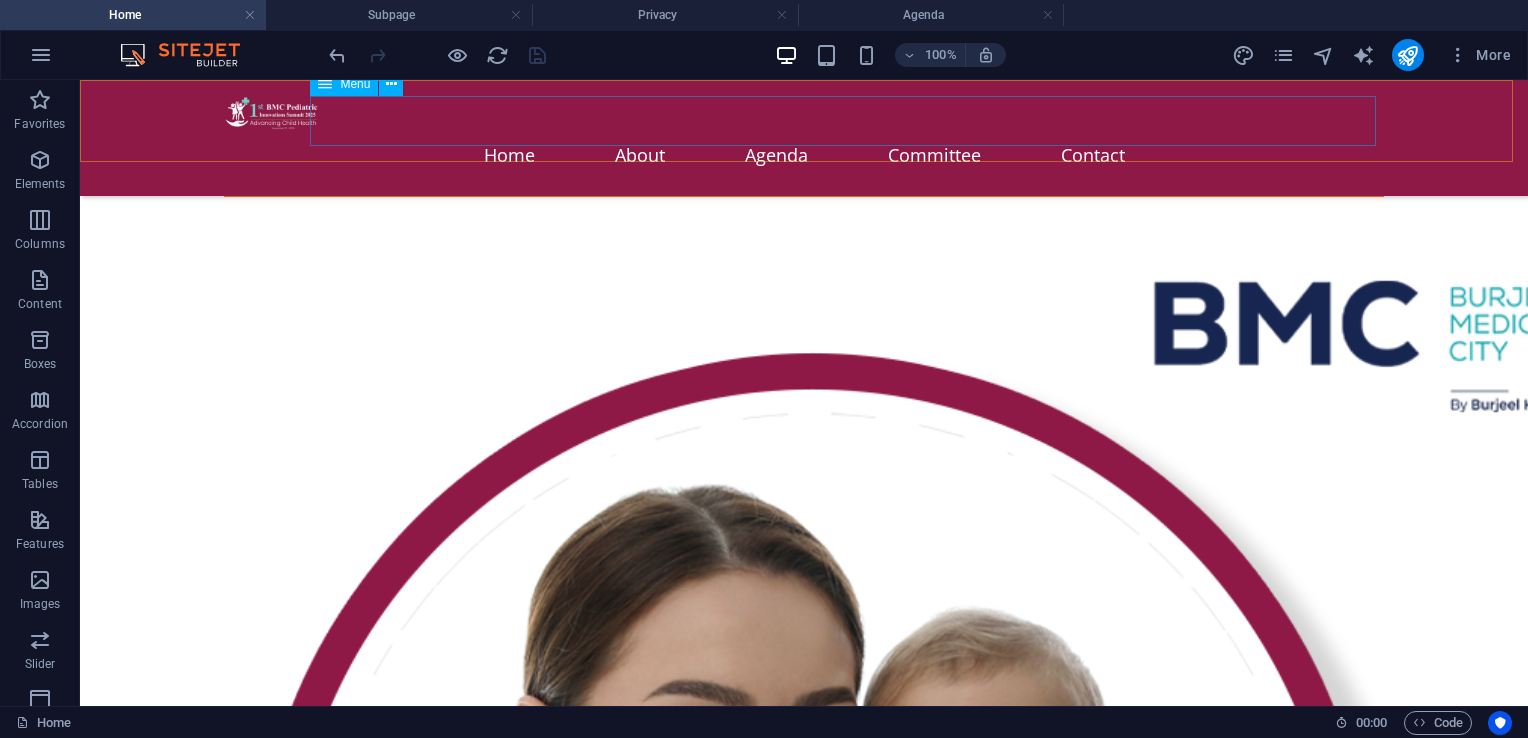 click on "Menu" at bounding box center [355, 84] 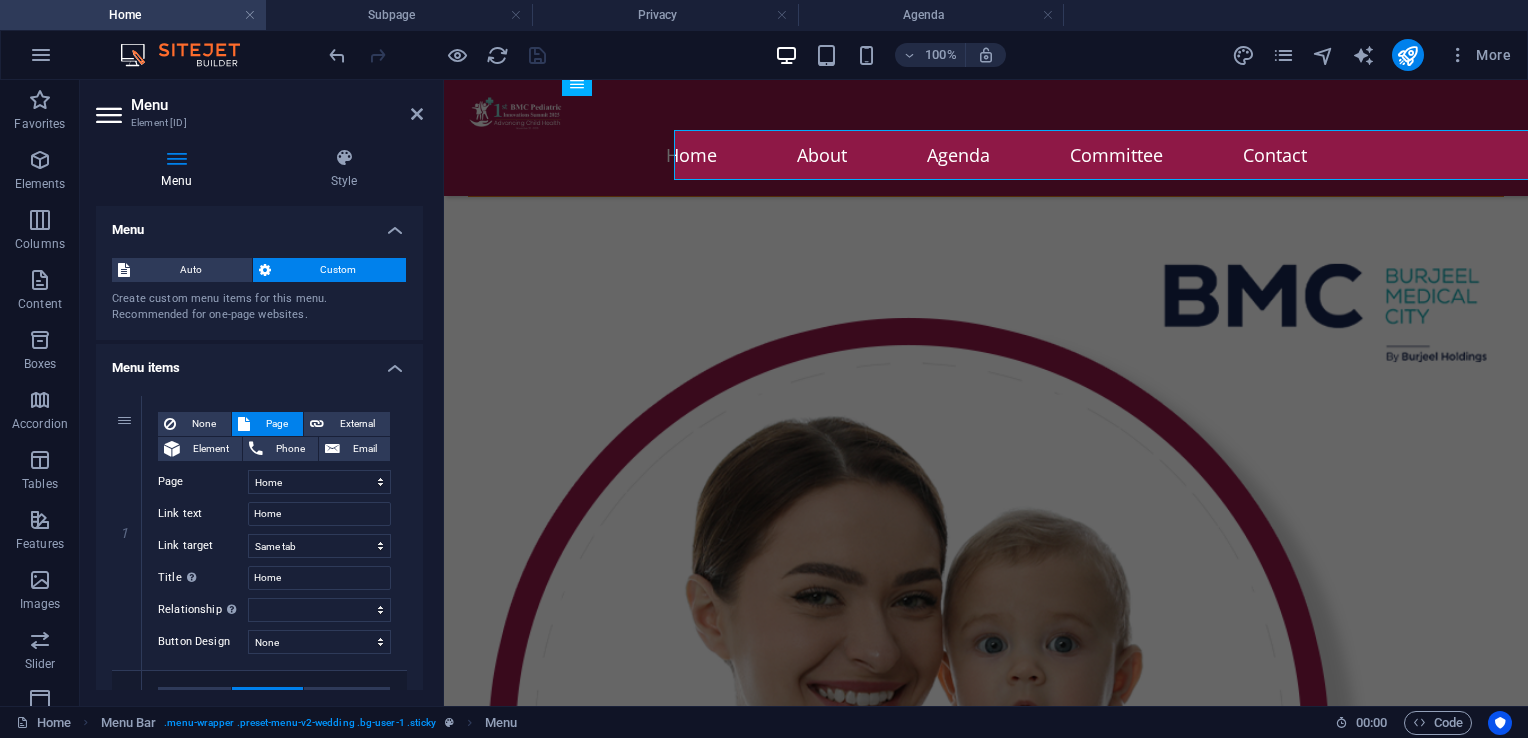 scroll, scrollTop: 666, scrollLeft: 0, axis: vertical 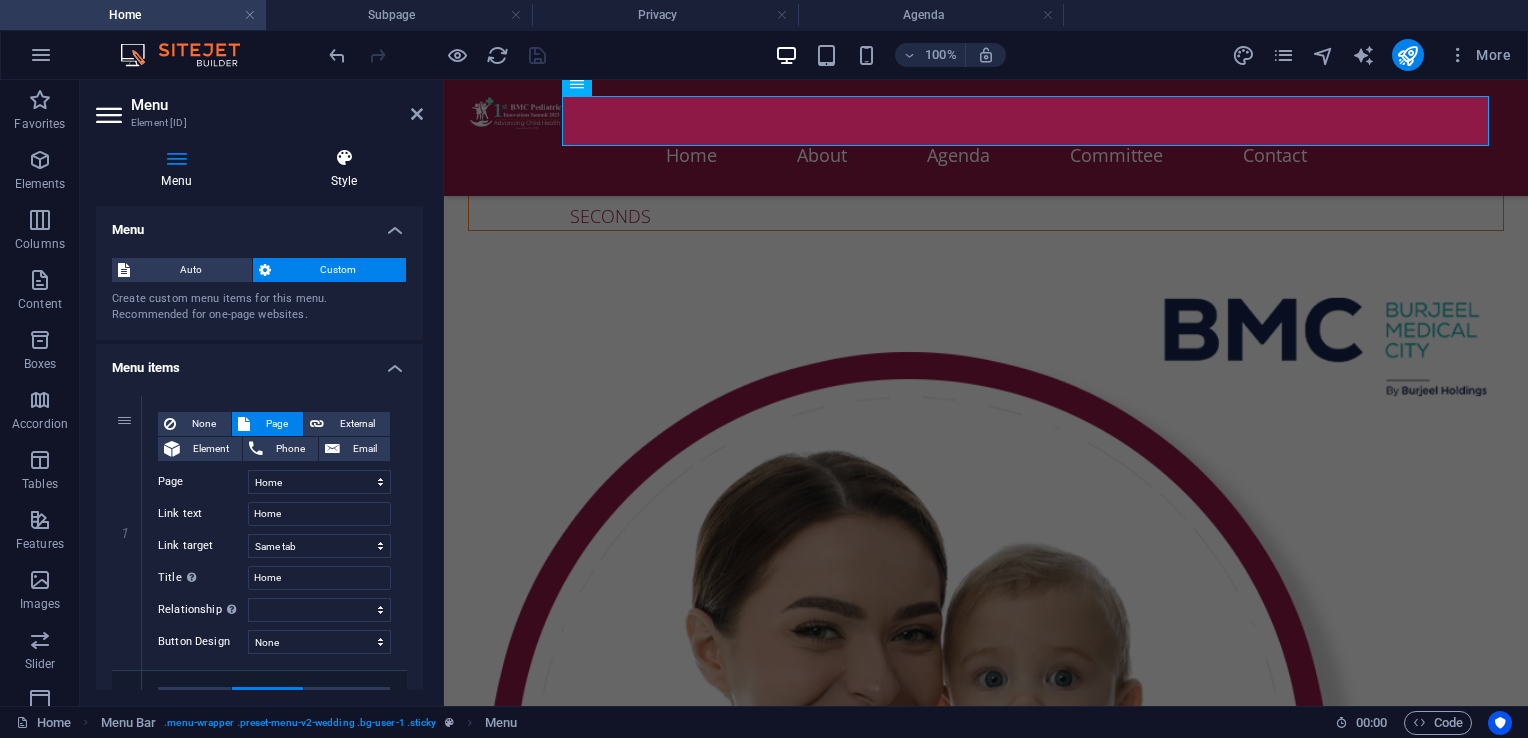 click on "Style" at bounding box center (344, 169) 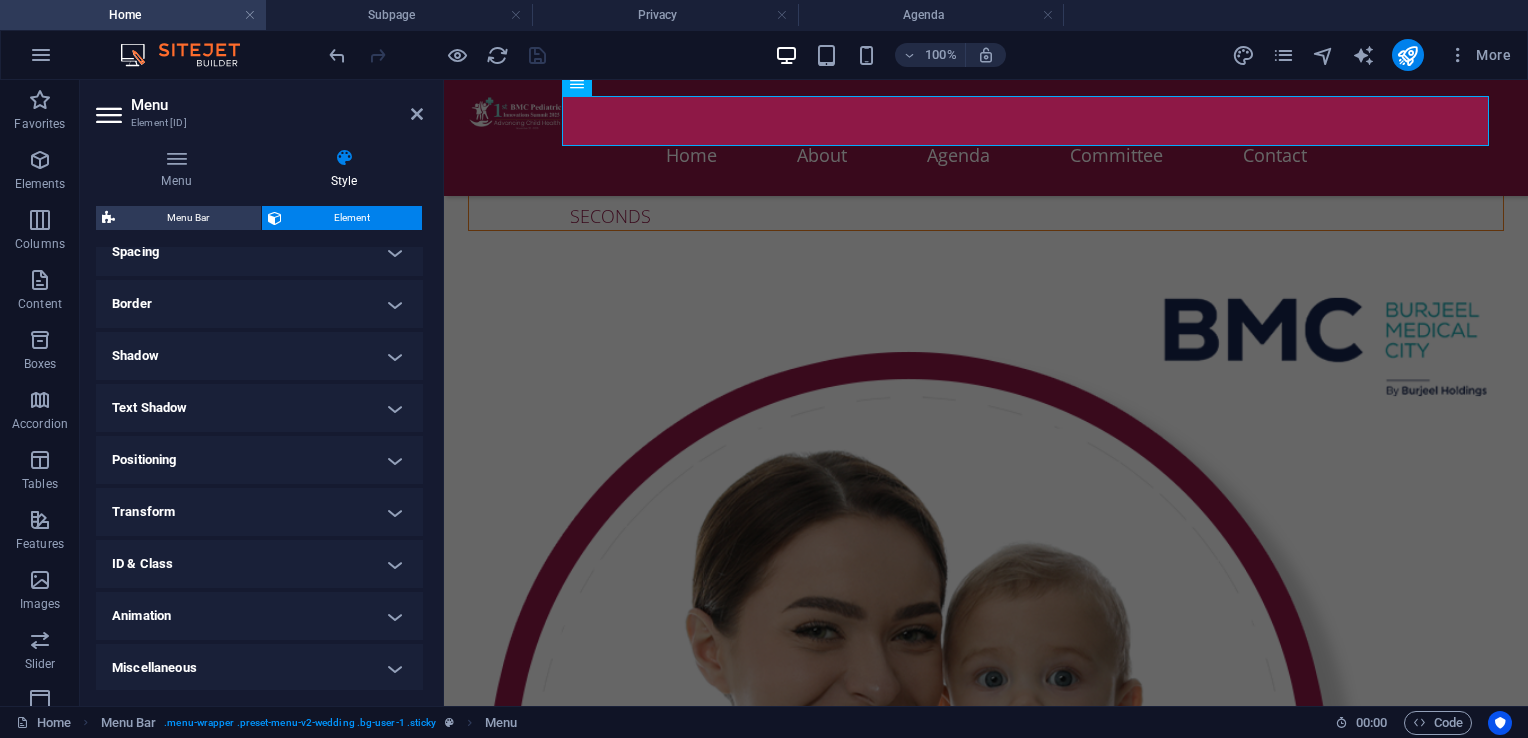 scroll, scrollTop: 0, scrollLeft: 0, axis: both 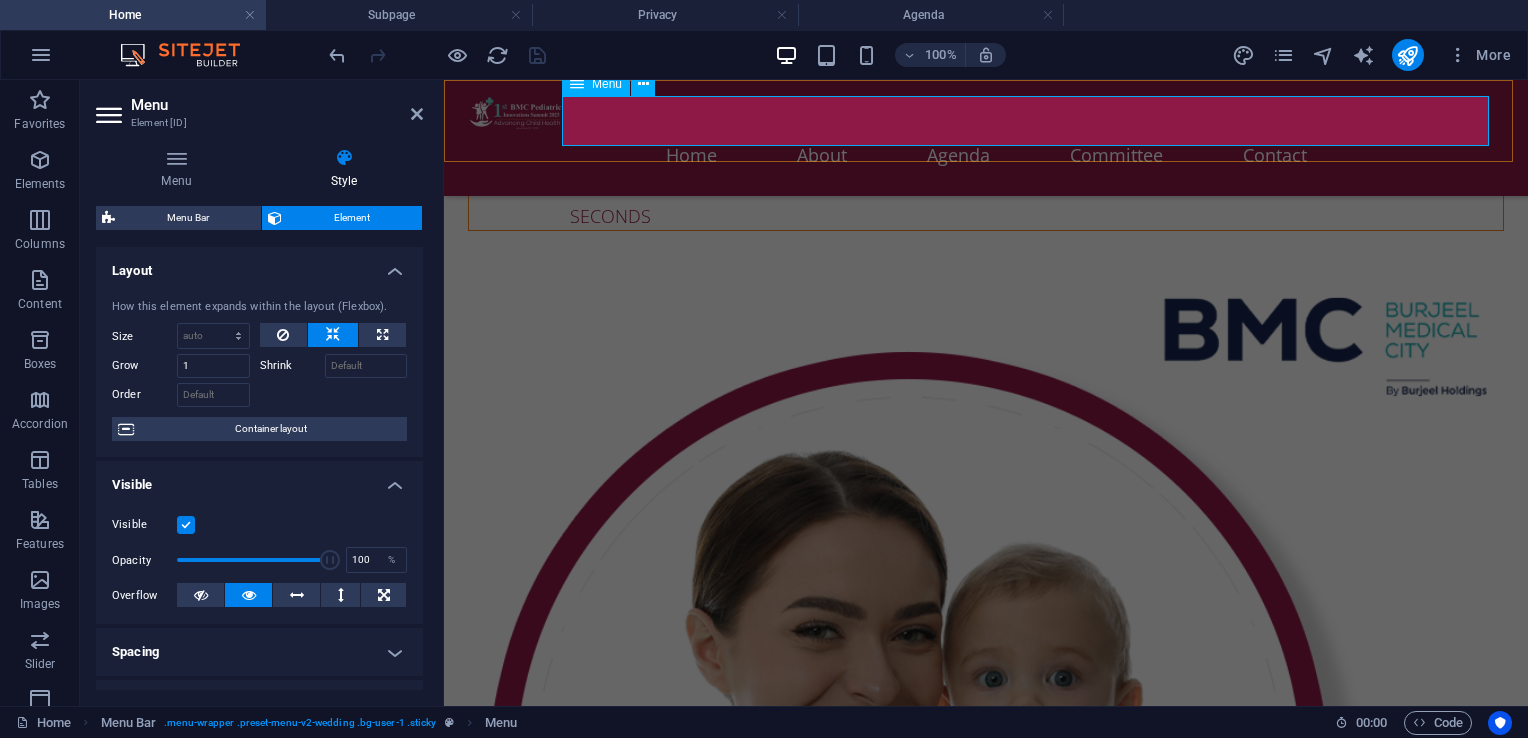 click on "Home About Agenda Committee Contact" at bounding box center [986, 155] 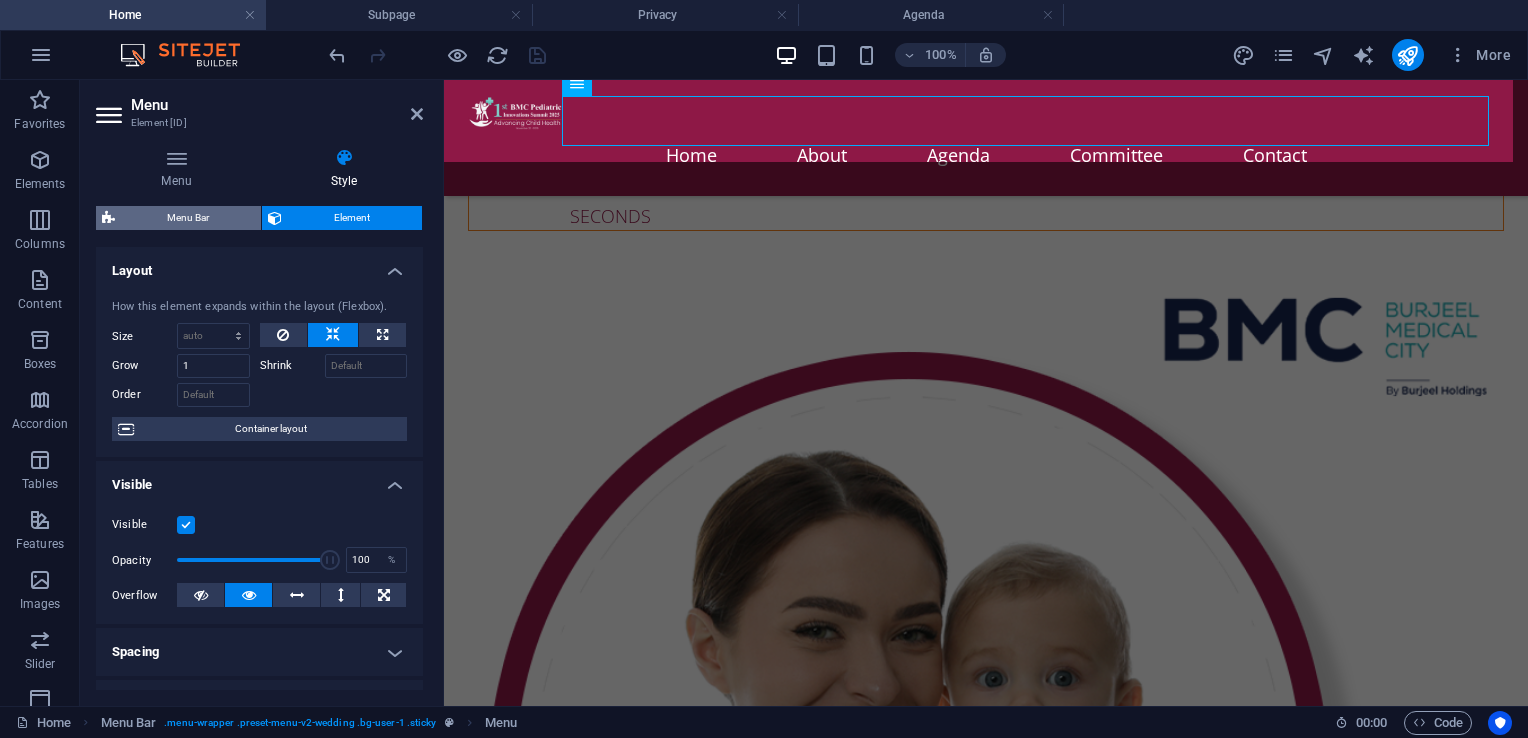 click on "Menu Bar" at bounding box center (188, 218) 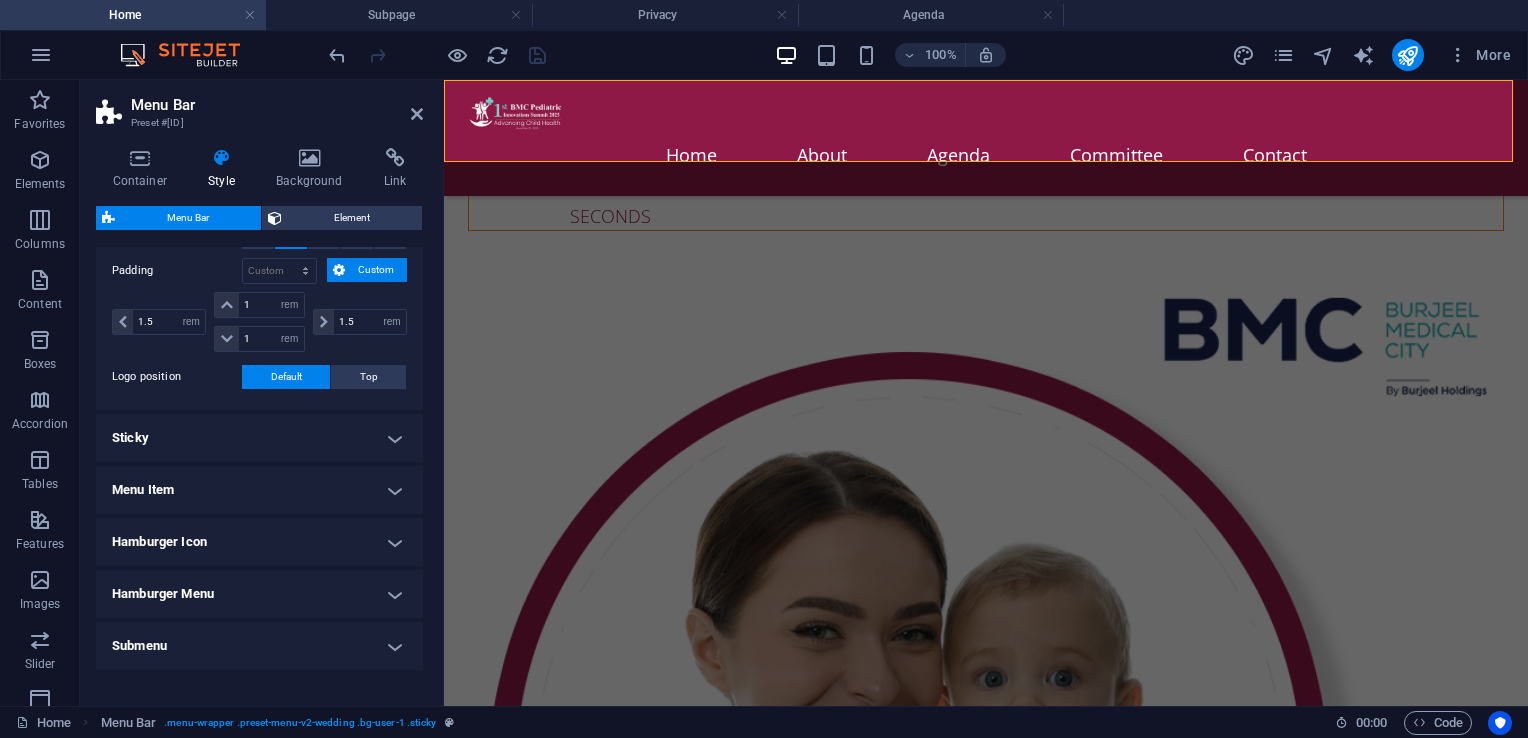 scroll, scrollTop: 509, scrollLeft: 0, axis: vertical 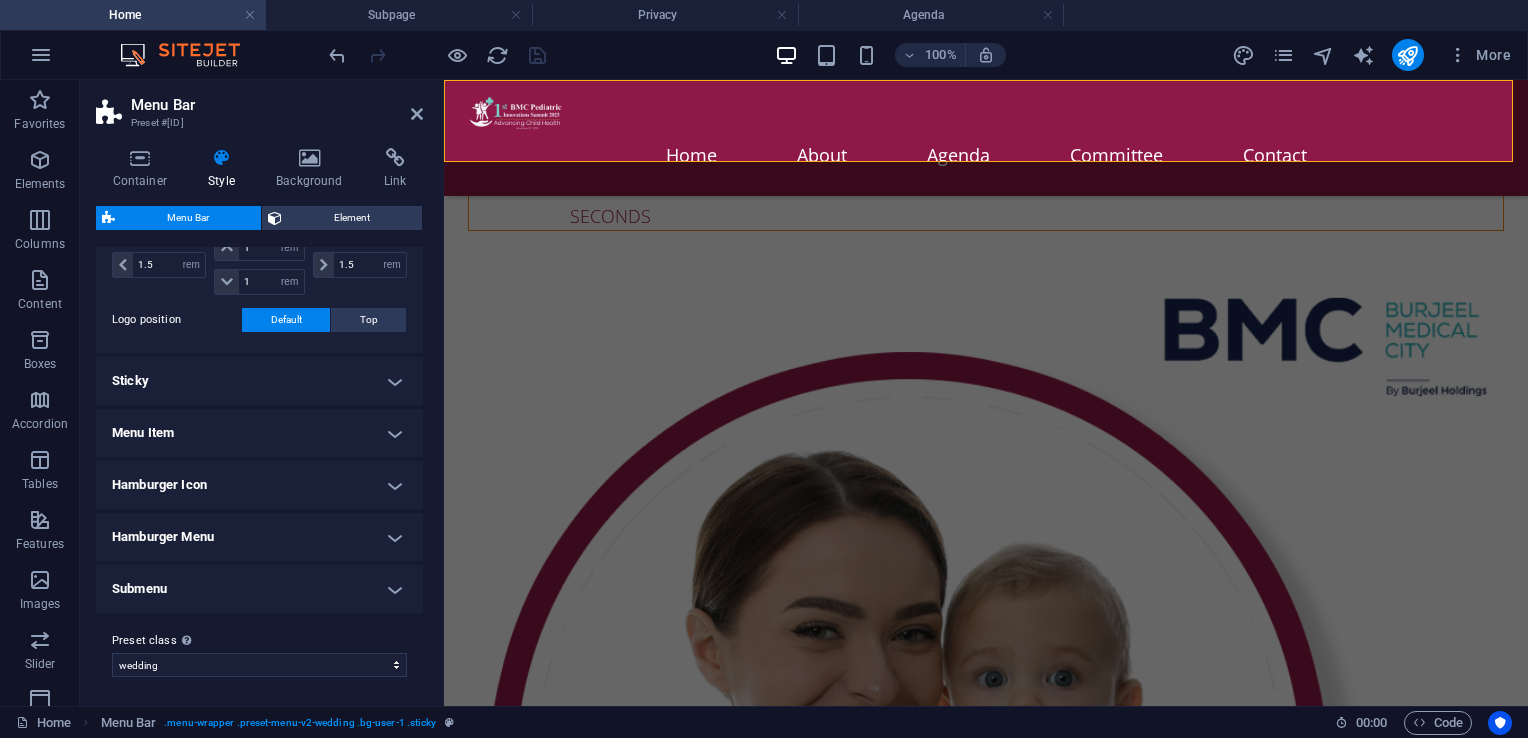 click on "Sticky" at bounding box center (259, 381) 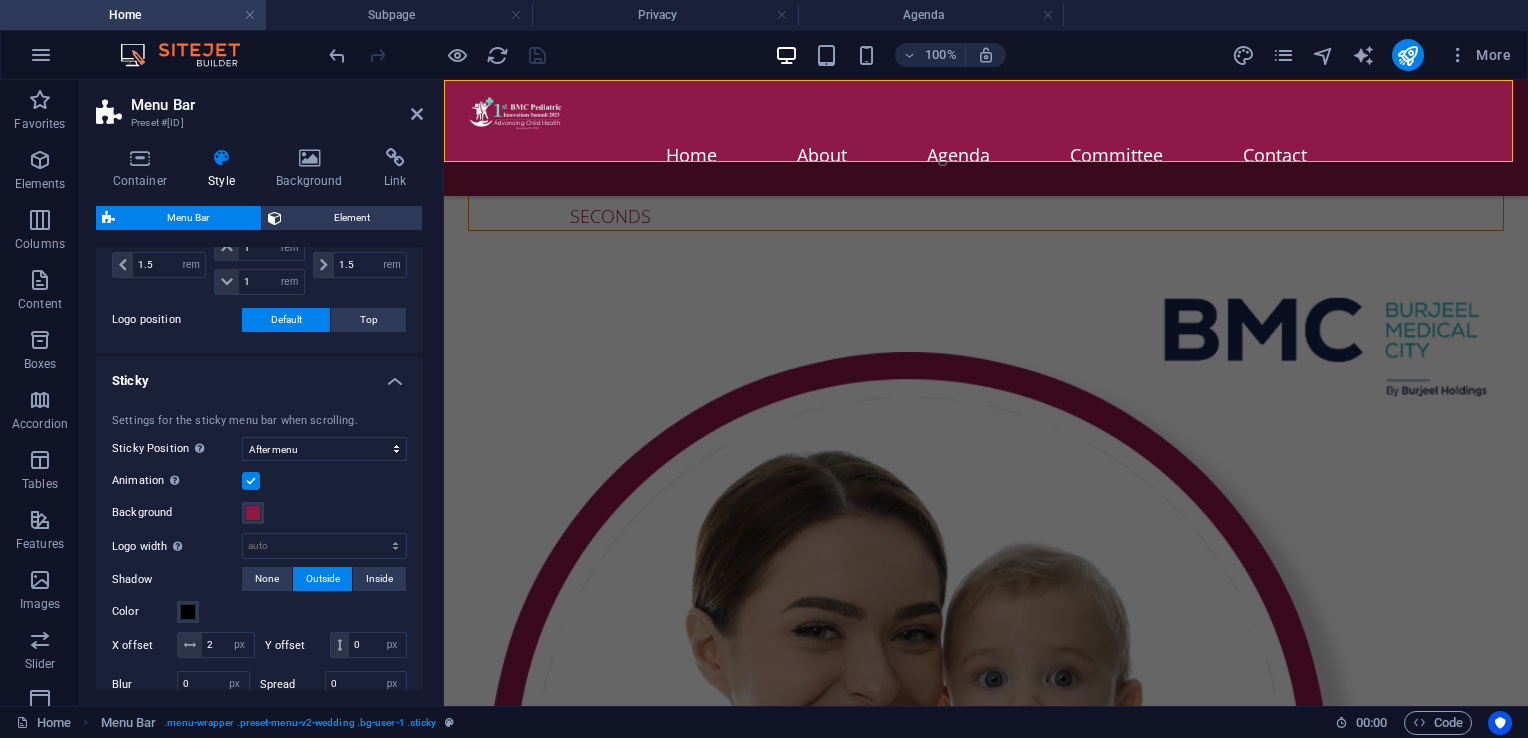 click on "Settings for the sticky menu bar when scrolling. Sticky Position Affects the scroll position where the menu bar is pinned. Change takes effect when saving or switching to preview mode. Off Instant After menu After banner When scrolling up Animation Sets a smooth transition when sticky menu appears Background Logo width Overwrites the width set in the logo for sticky mode auto px rem % vh vw Shadow None Outside Inside Color X offset 2 px rem vh vw Y offset 0 px rem vh vw Blur 0 px rem % vh vw Spread 0 px rem vh vw" at bounding box center (259, 558) 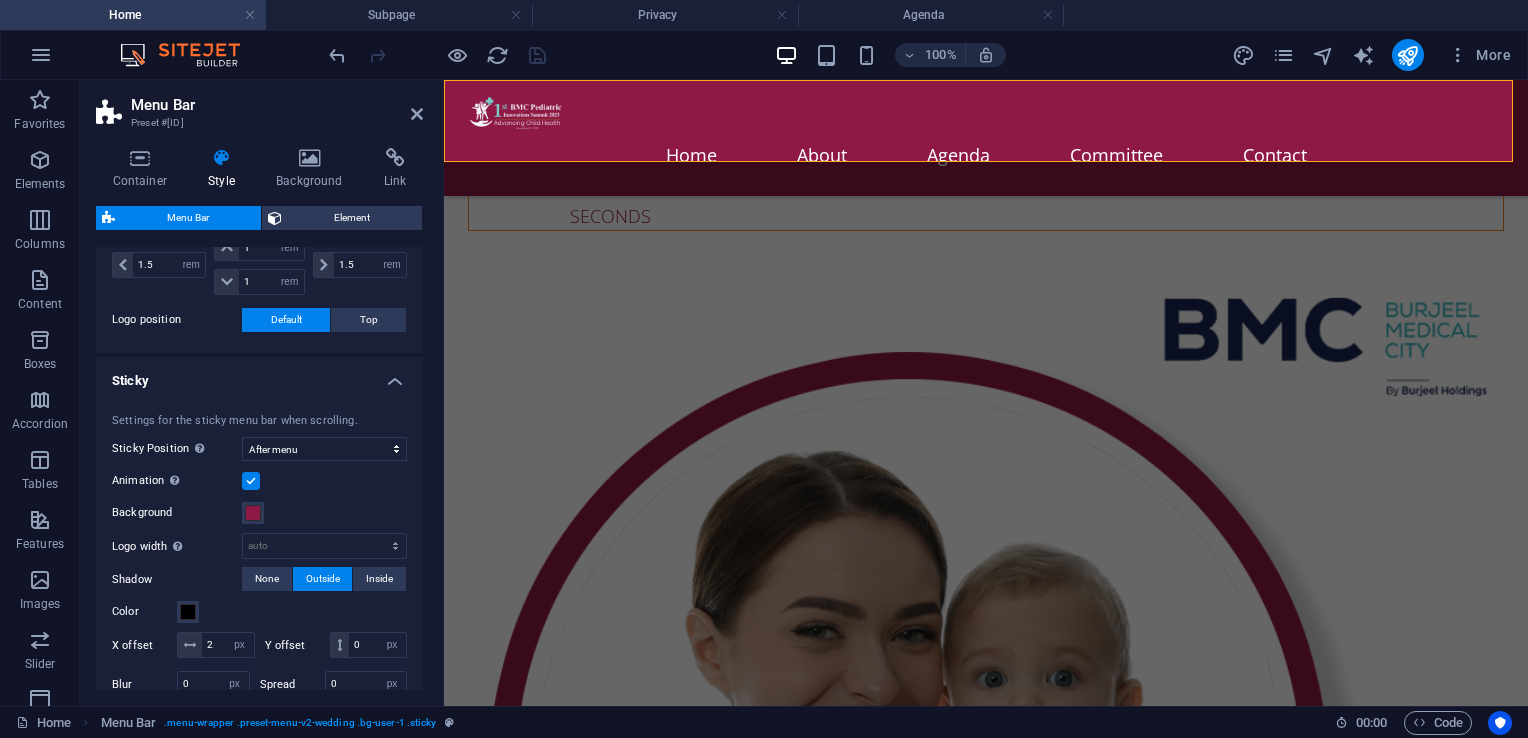 click on "Sticky" at bounding box center [259, 375] 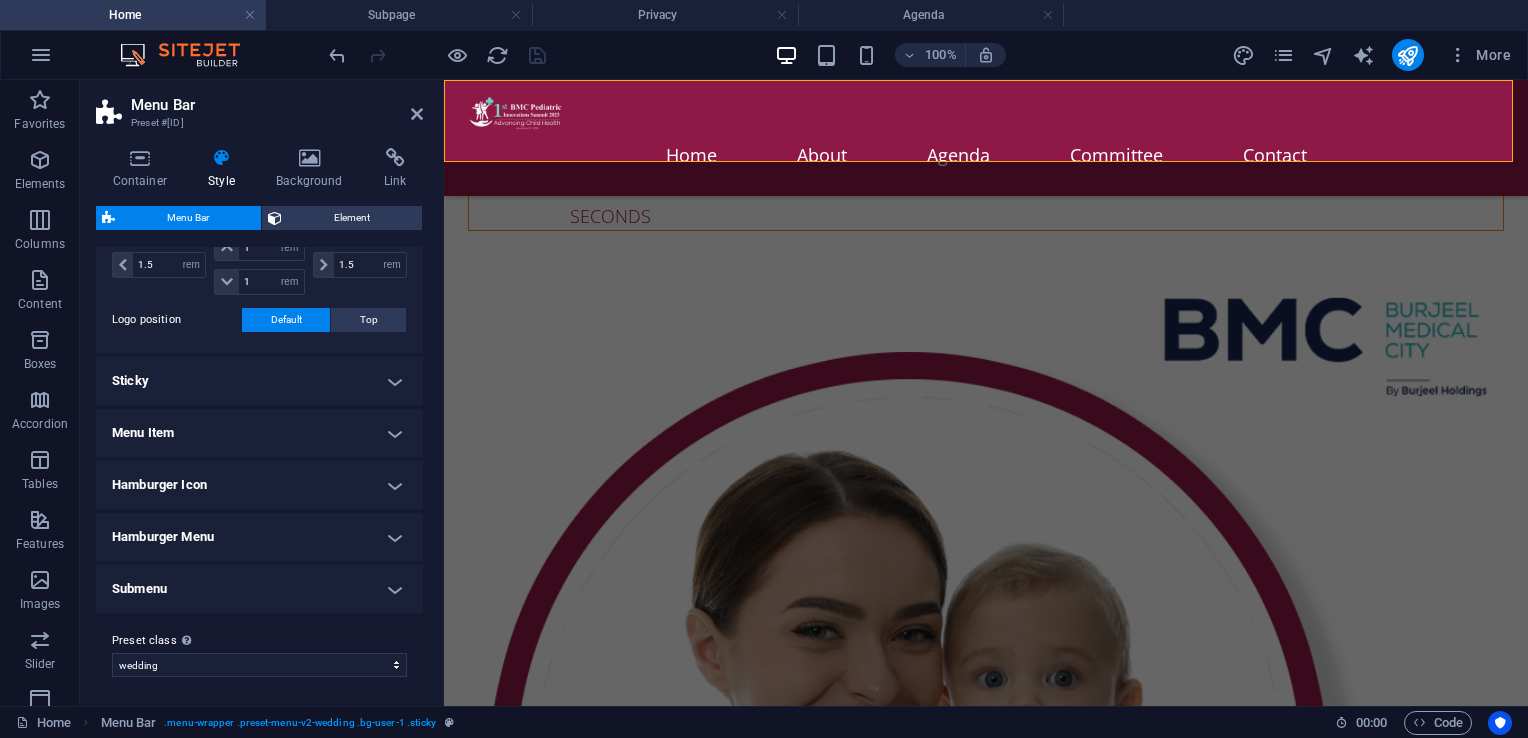 click on "Menu Item" at bounding box center [259, 433] 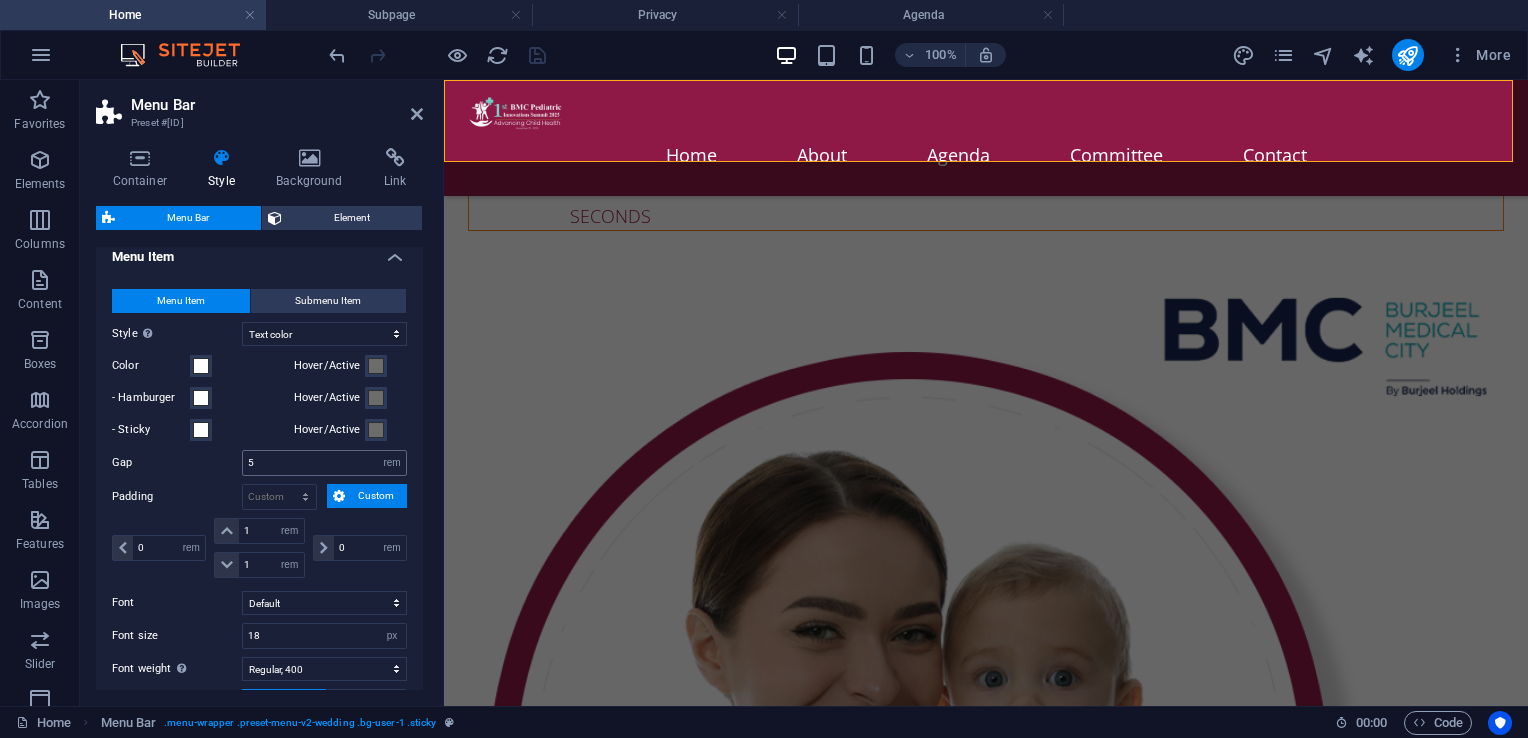 scroll, scrollTop: 709, scrollLeft: 0, axis: vertical 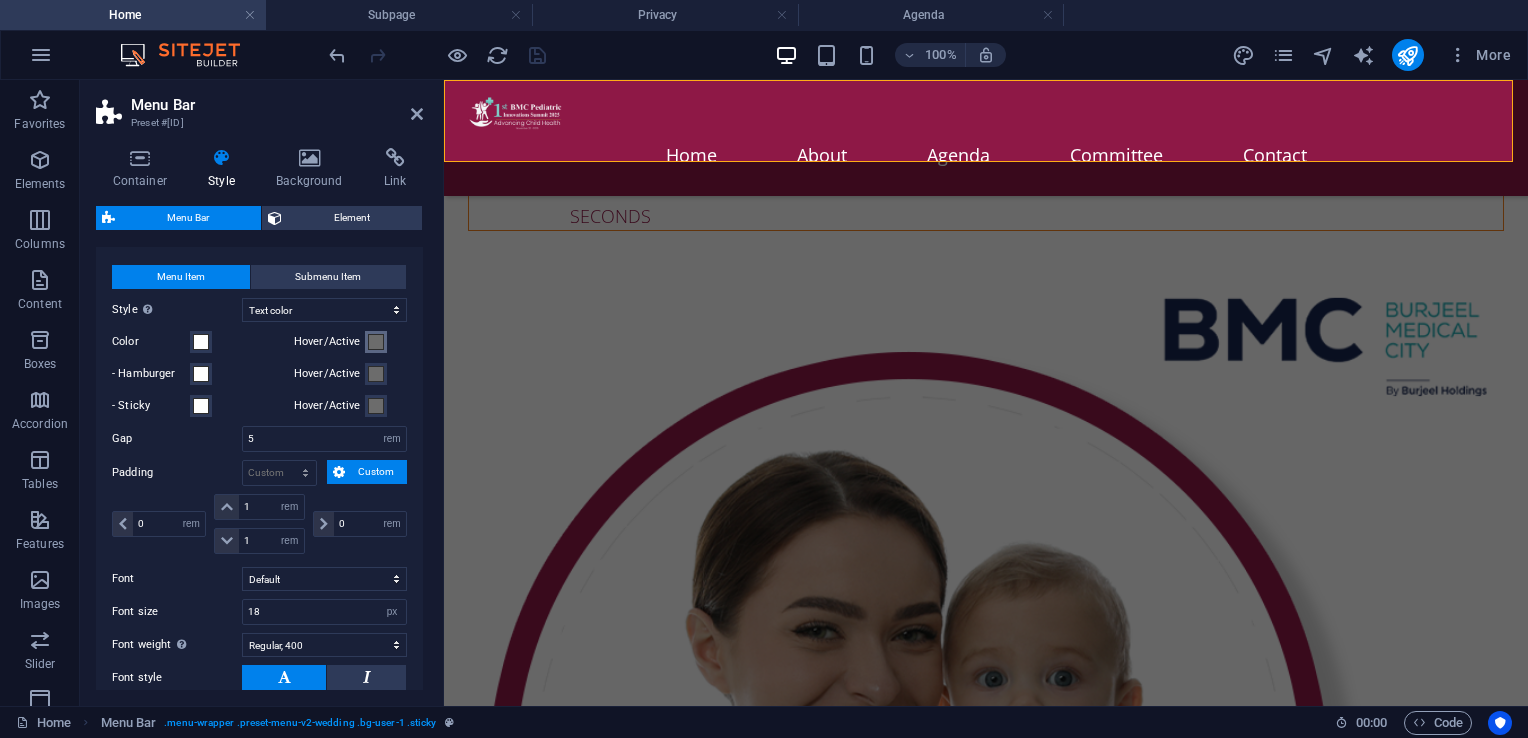click at bounding box center (376, 342) 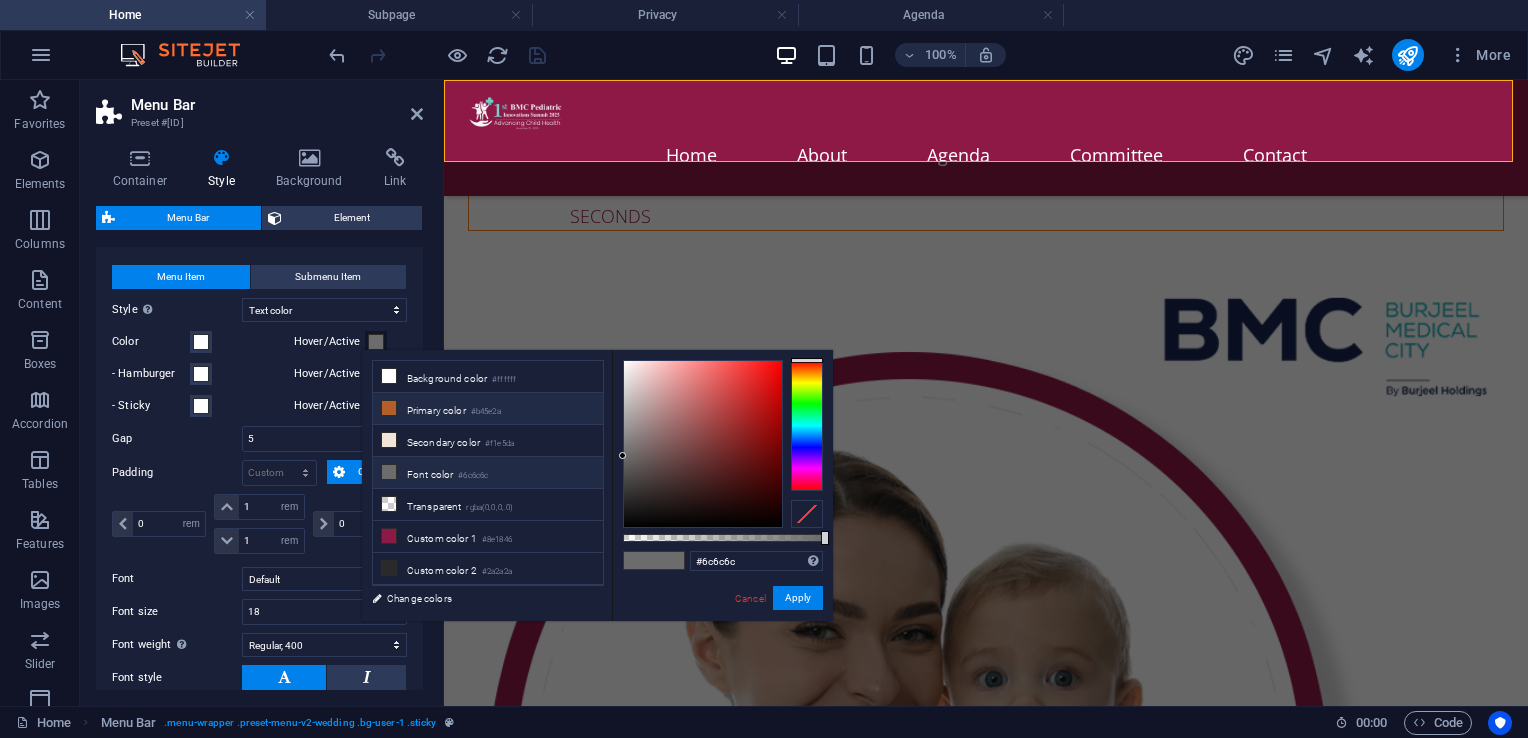 click on "Primary color
#[HEX]" at bounding box center [488, 409] 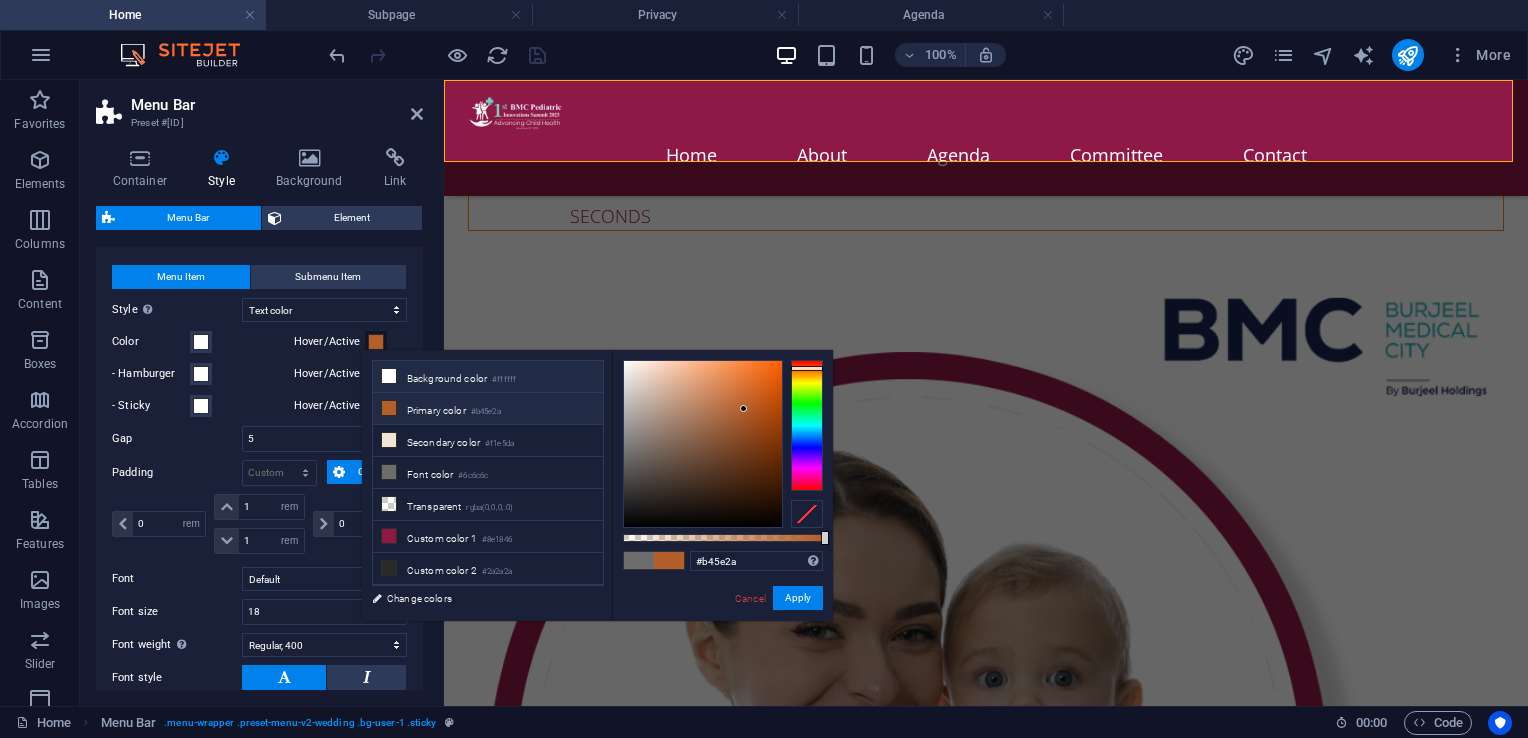 click on "Background color
#ffffff" at bounding box center (488, 377) 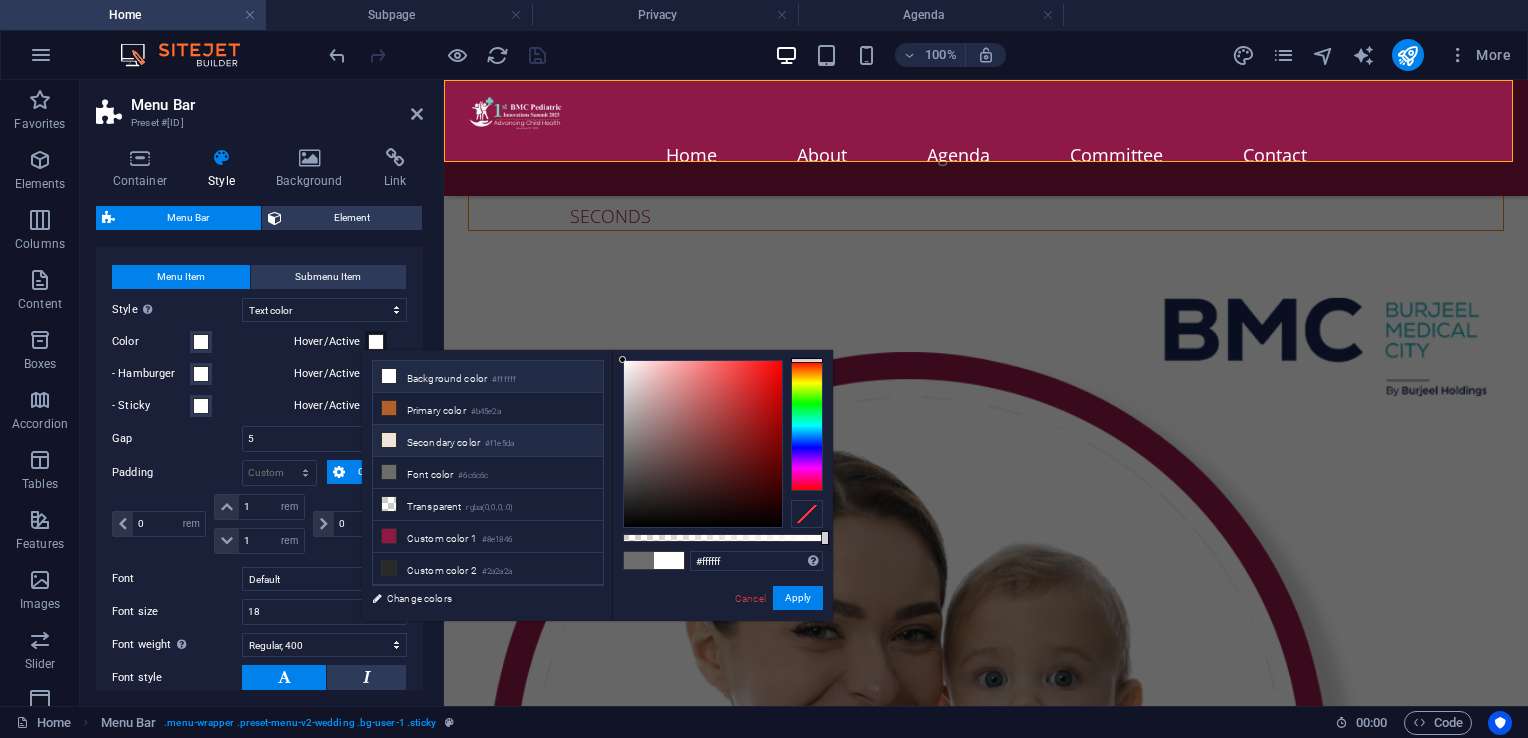 click on "Secondary color
#[HEX]" at bounding box center (488, 441) 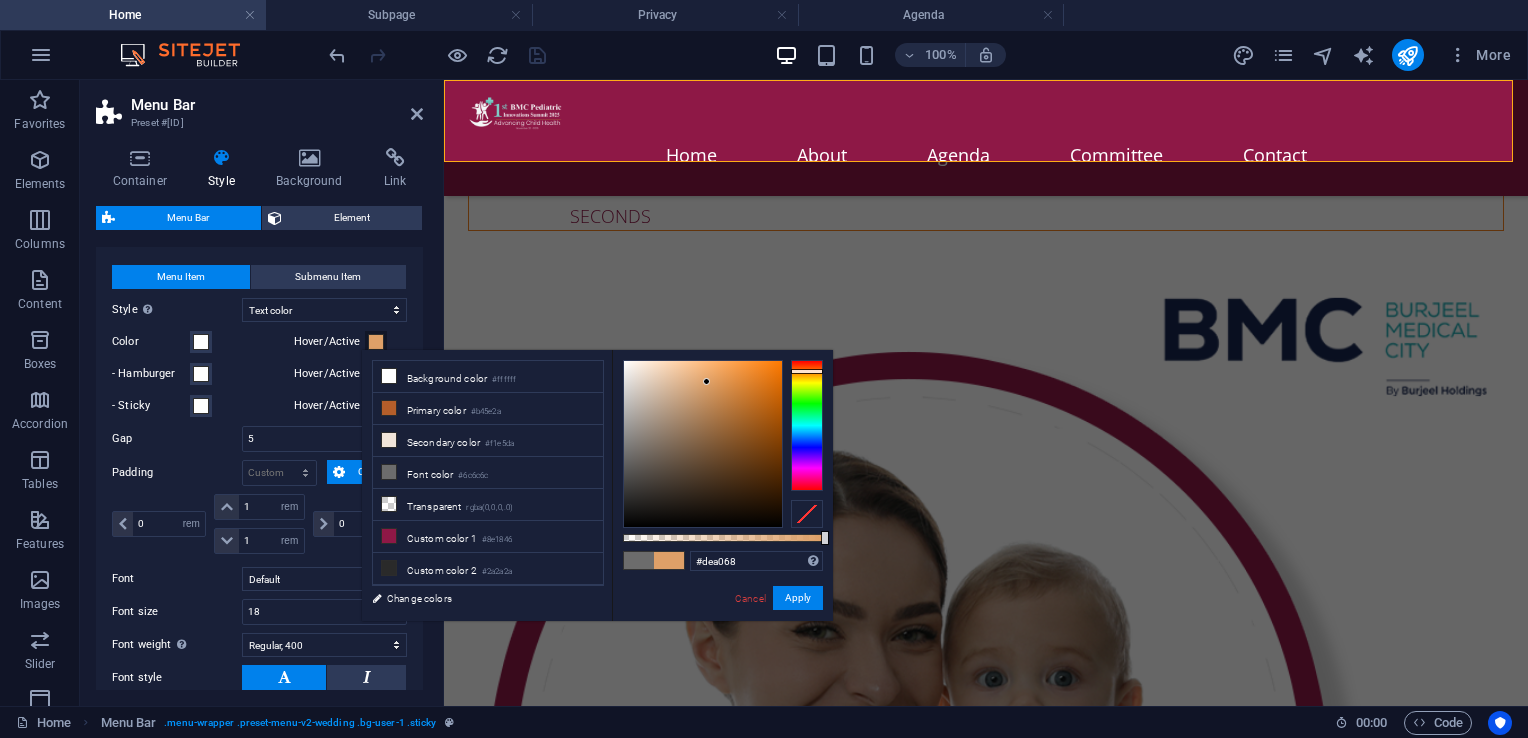 drag, startPoint x: 746, startPoint y: 423, endPoint x: 707, endPoint y: 382, distance: 56.586216 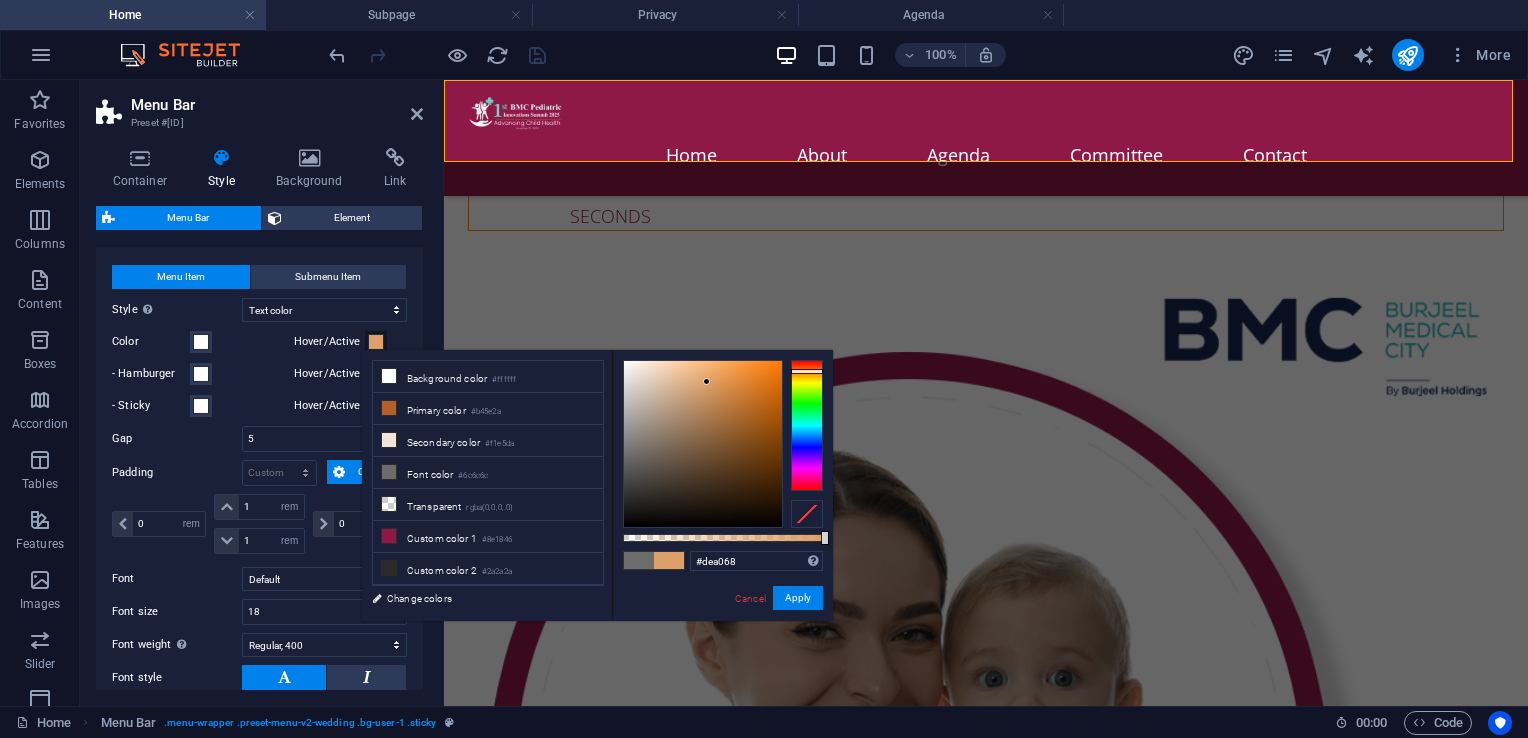 click at bounding box center [703, 444] 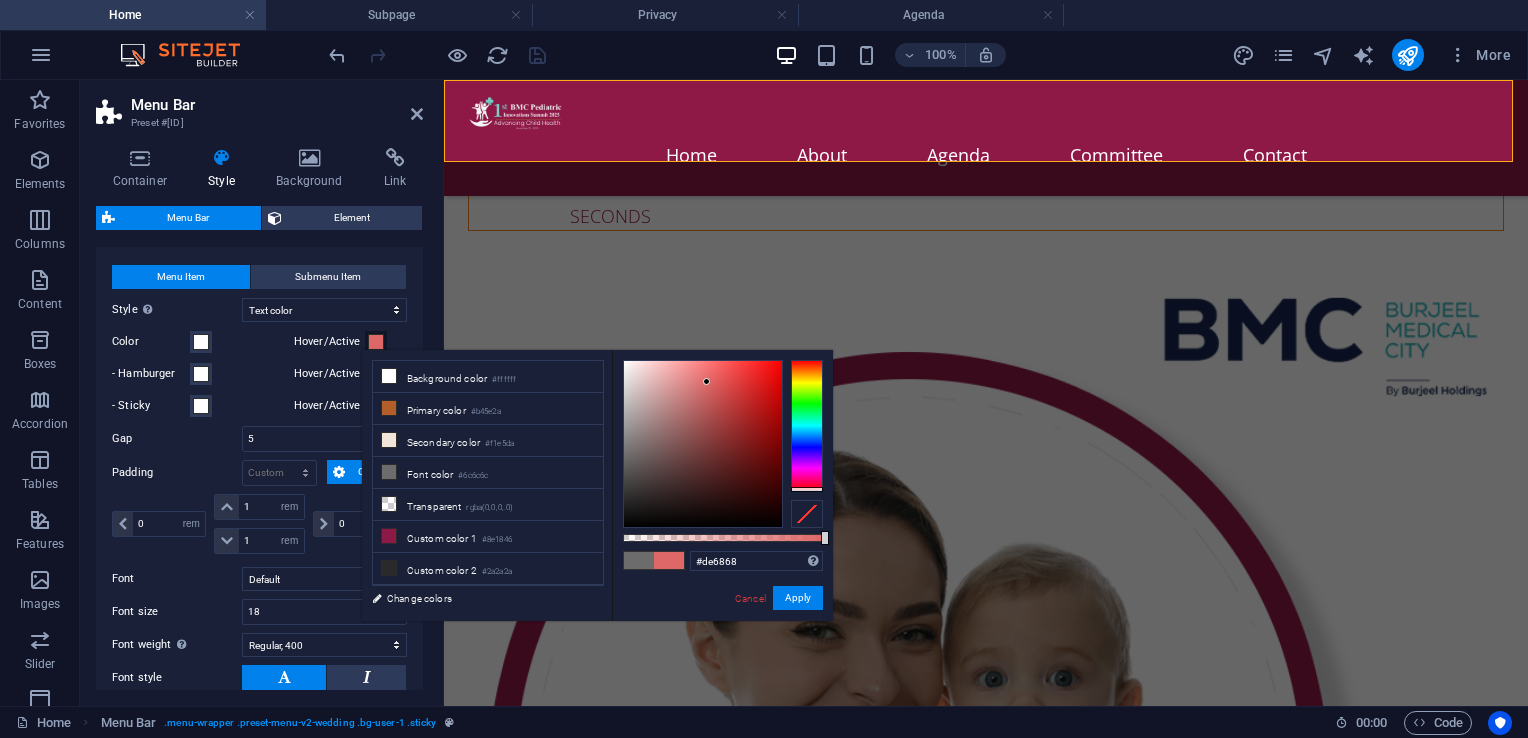 drag, startPoint x: 816, startPoint y: 385, endPoint x: 785, endPoint y: 482, distance: 101.8332 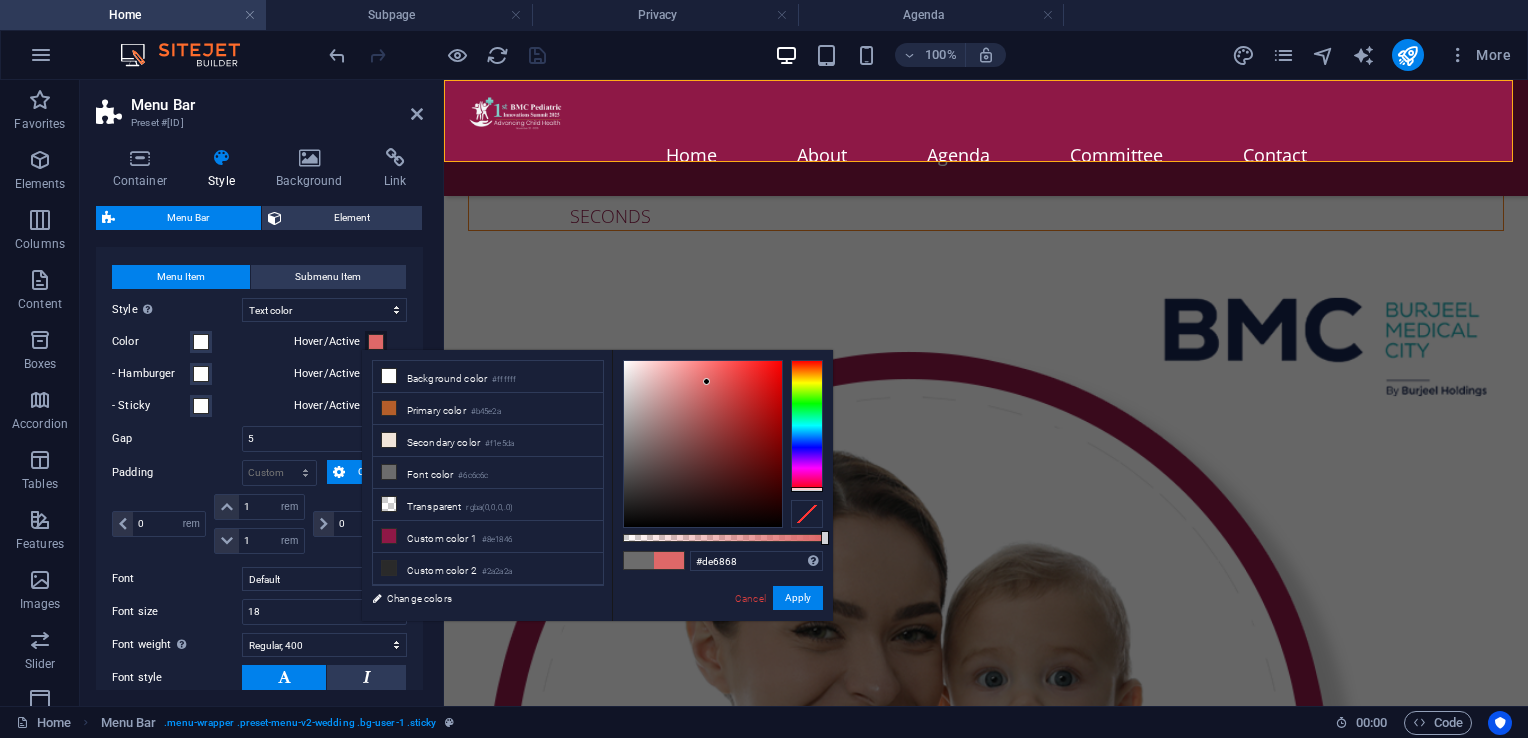 click at bounding box center [723, 444] 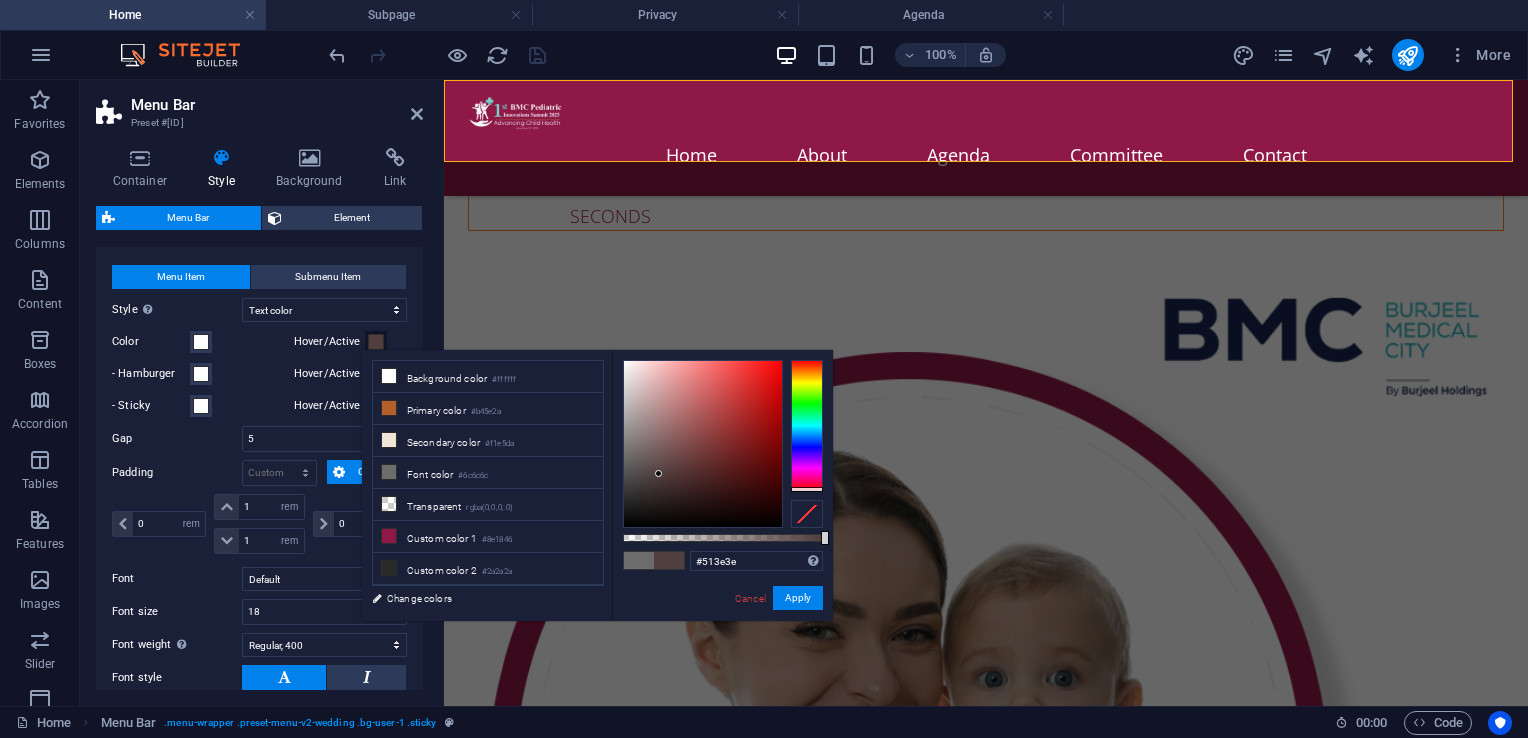 drag, startPoint x: 758, startPoint y: 446, endPoint x: 659, endPoint y: 474, distance: 102.88343 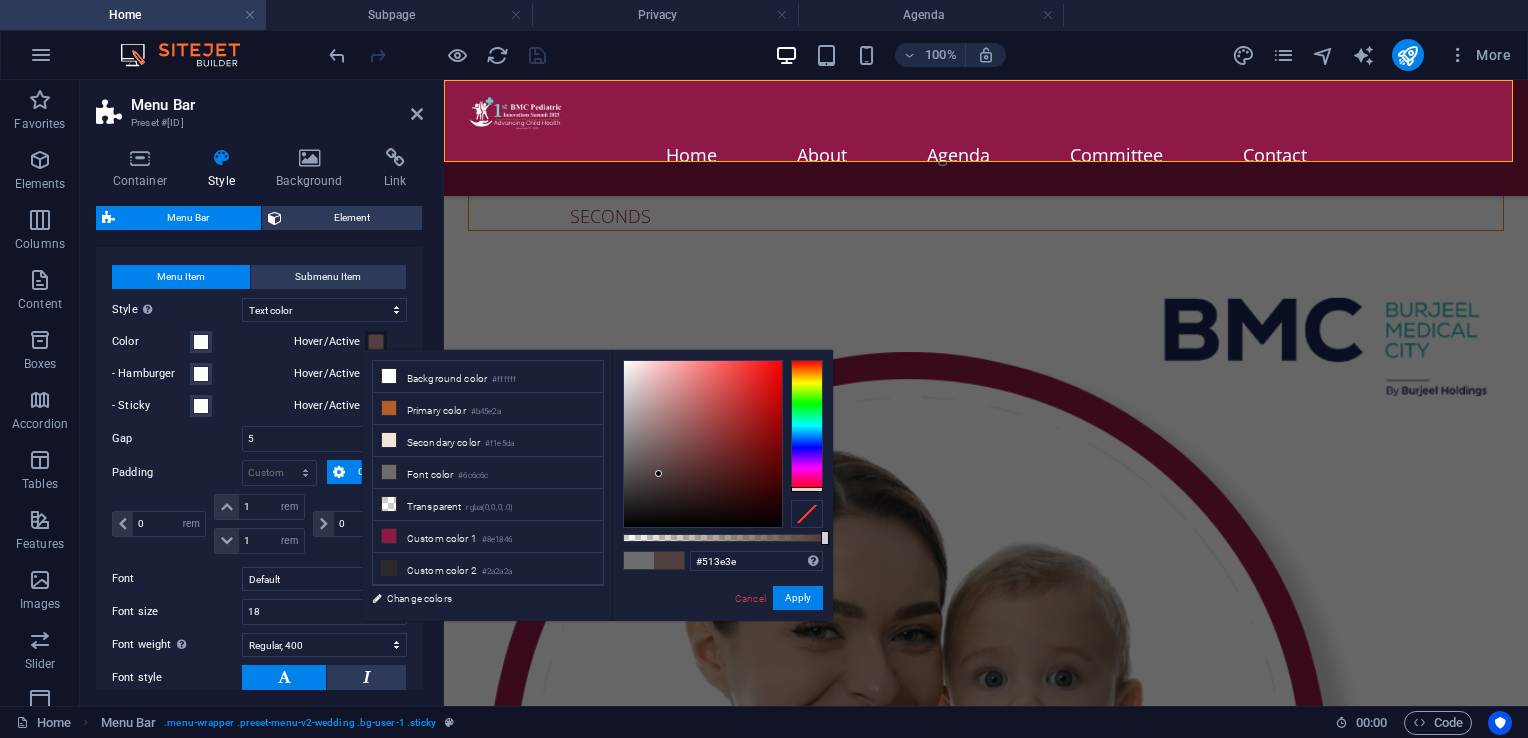 click at bounding box center [703, 444] 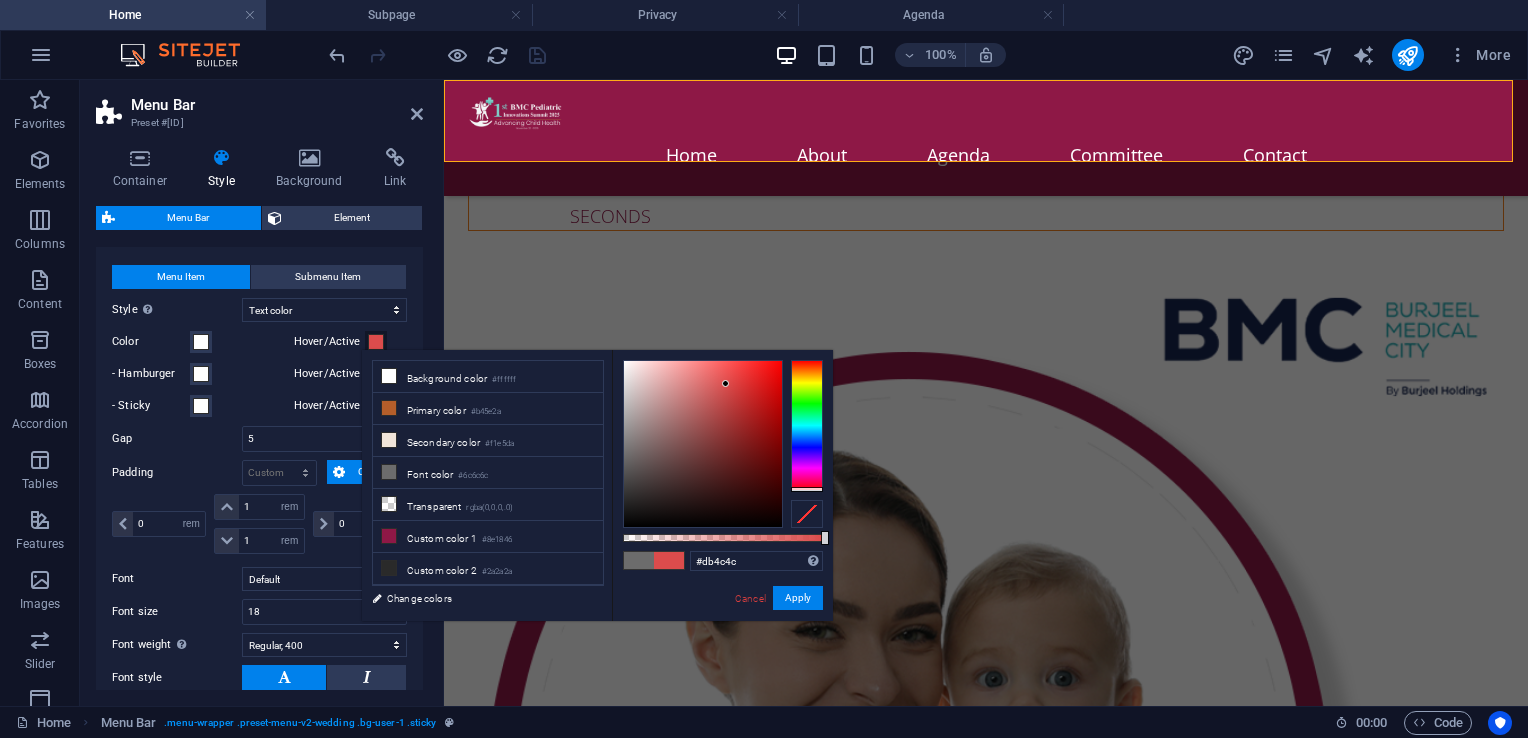 drag, startPoint x: 709, startPoint y: 430, endPoint x: 726, endPoint y: 384, distance: 49.0408 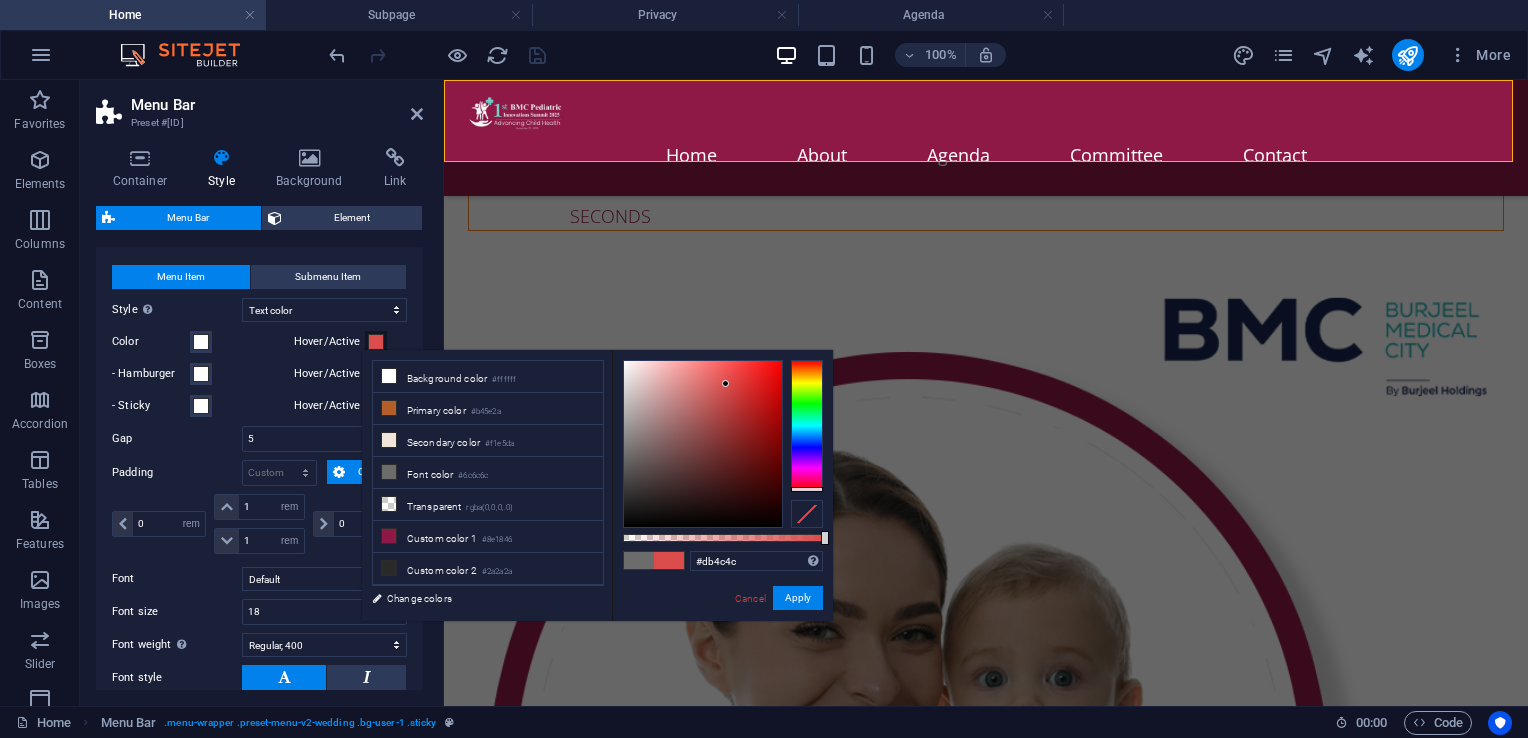 click at bounding box center [703, 444] 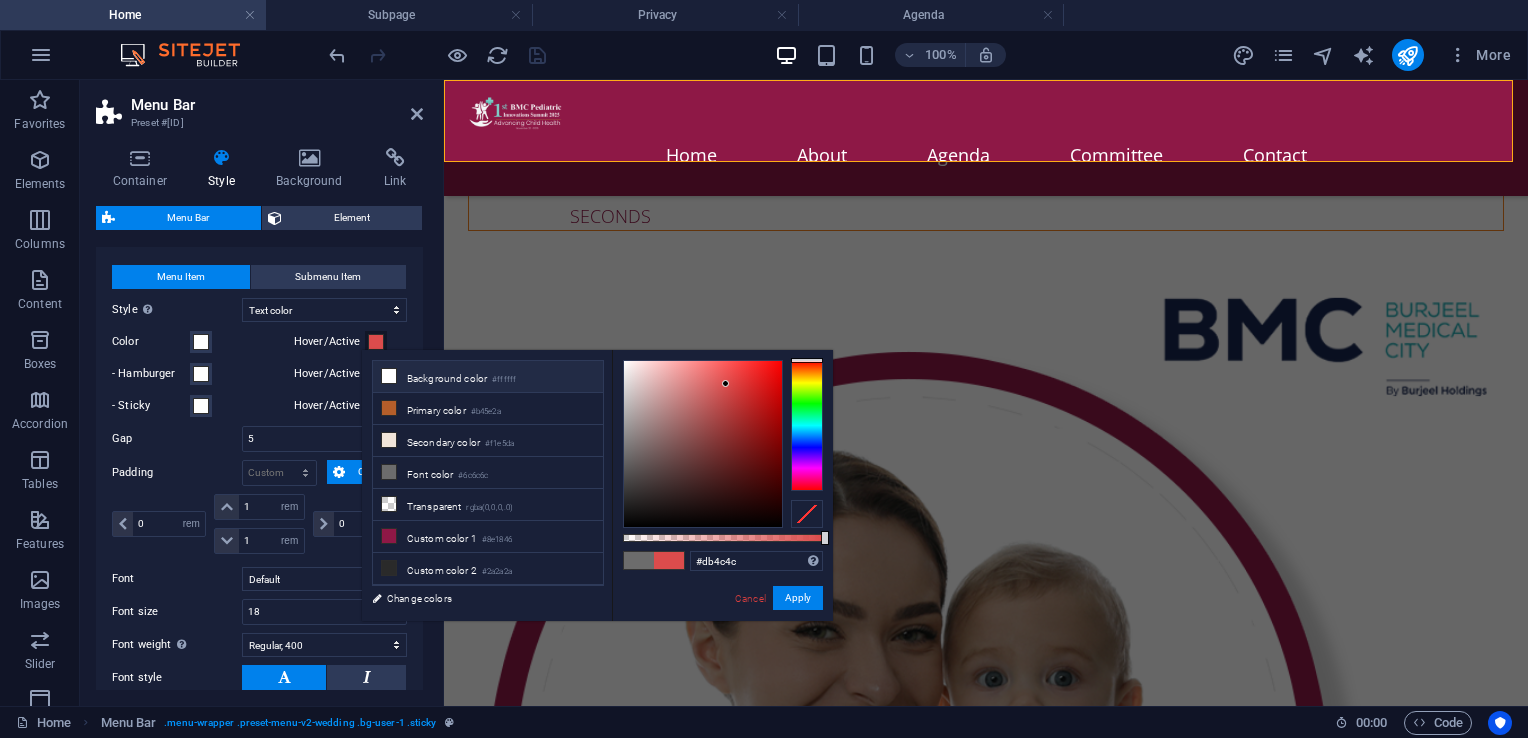 click on "Background color
#ffffff" at bounding box center [488, 377] 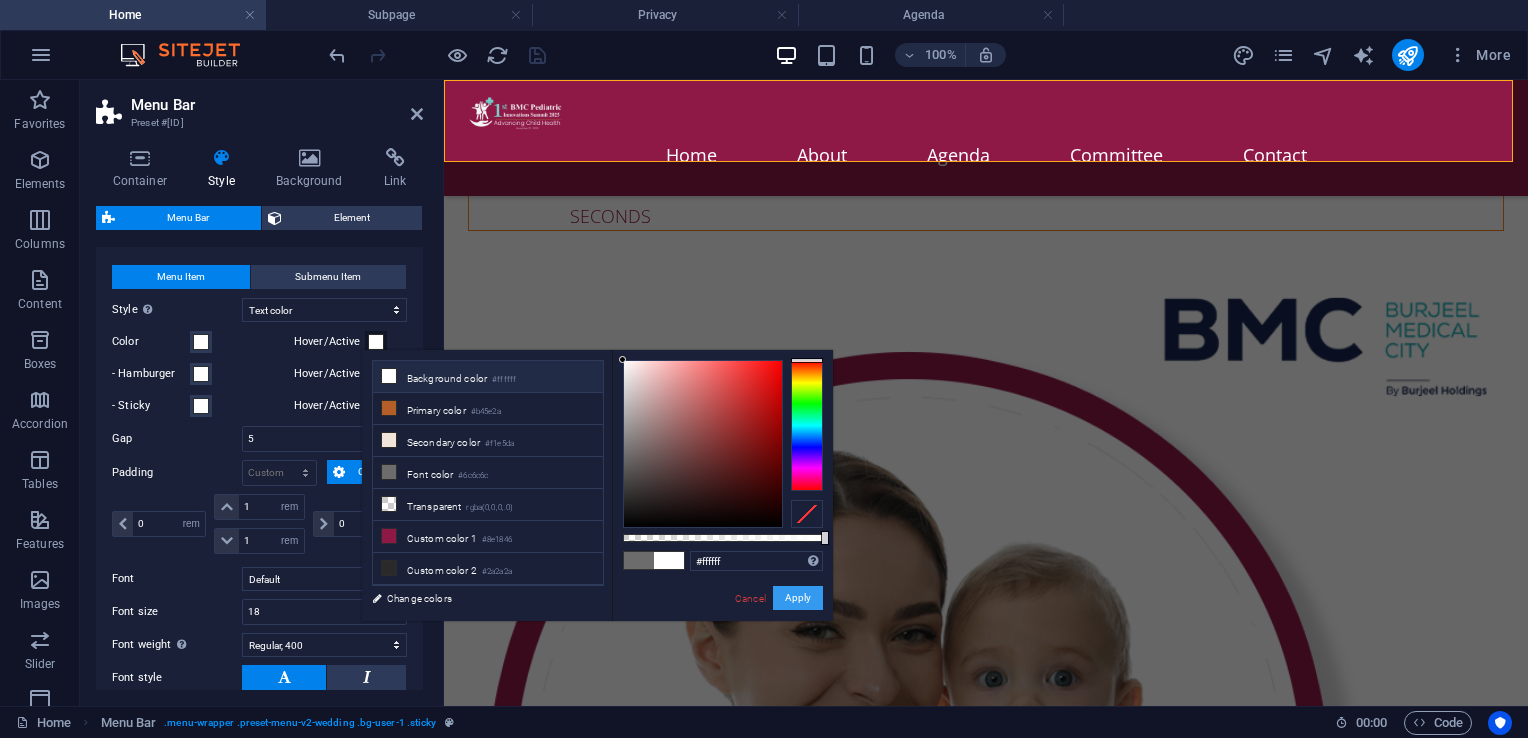 click on "Apply" at bounding box center (798, 598) 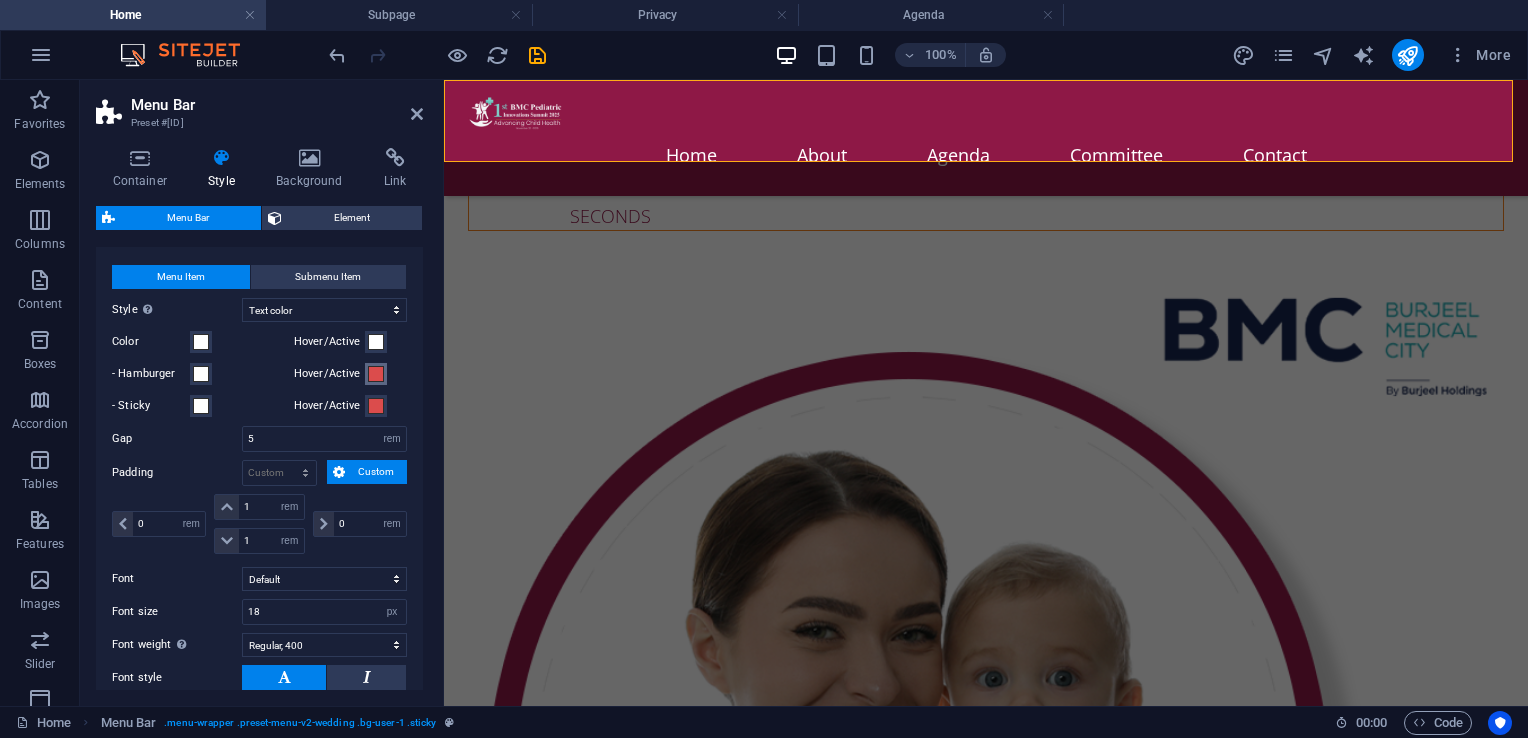 click at bounding box center [376, 374] 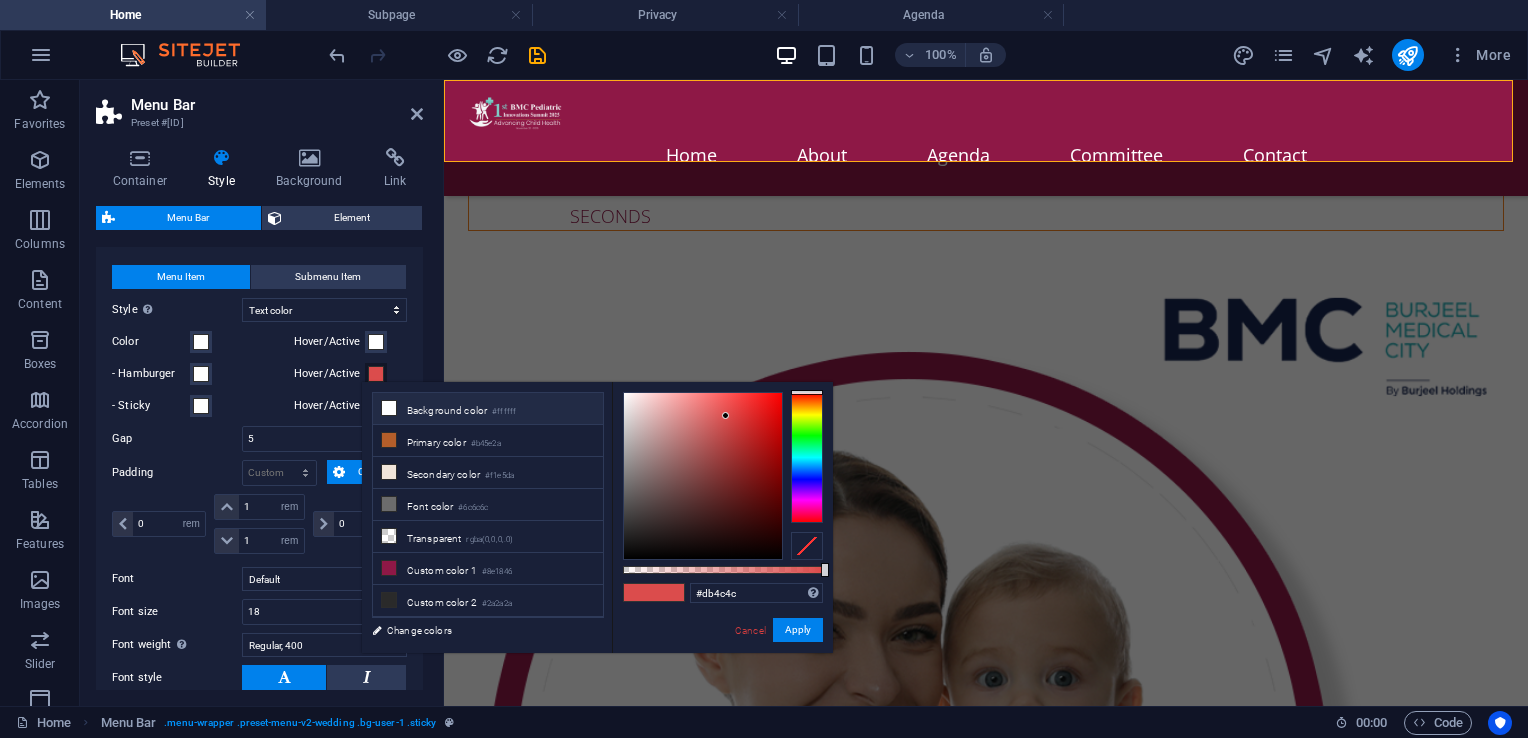 click on "Background color
#ffffff" at bounding box center (488, 409) 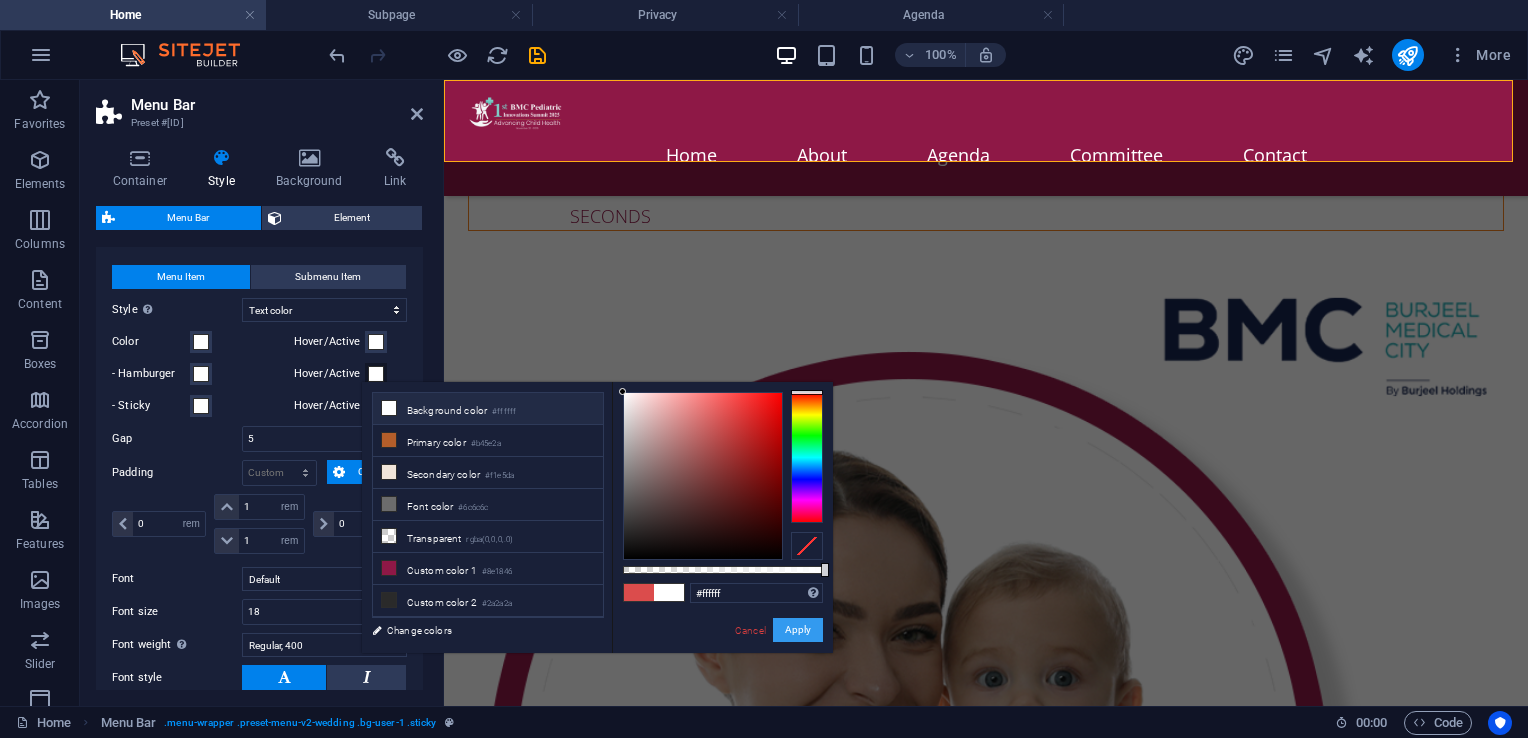 click on "Apply" at bounding box center [798, 630] 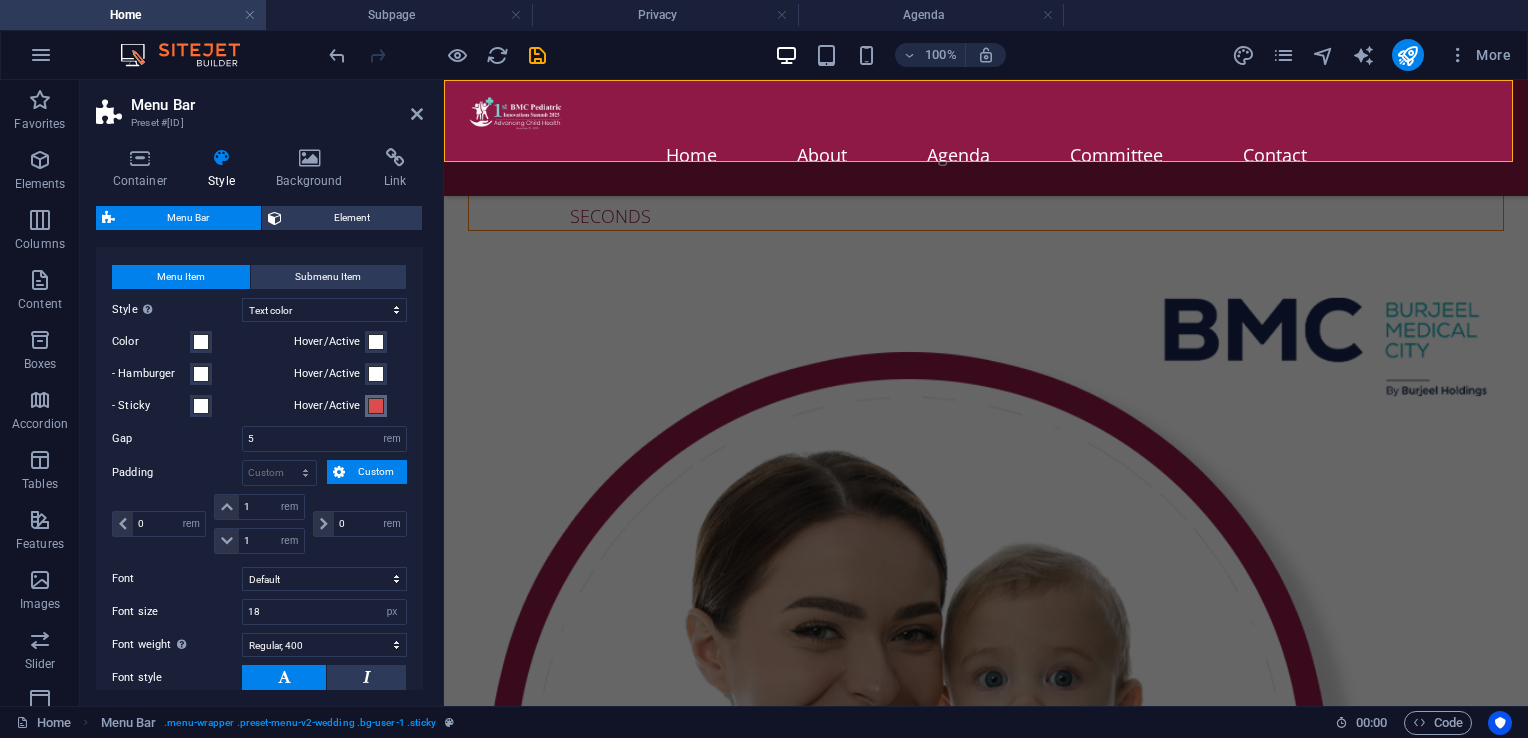 click at bounding box center (376, 406) 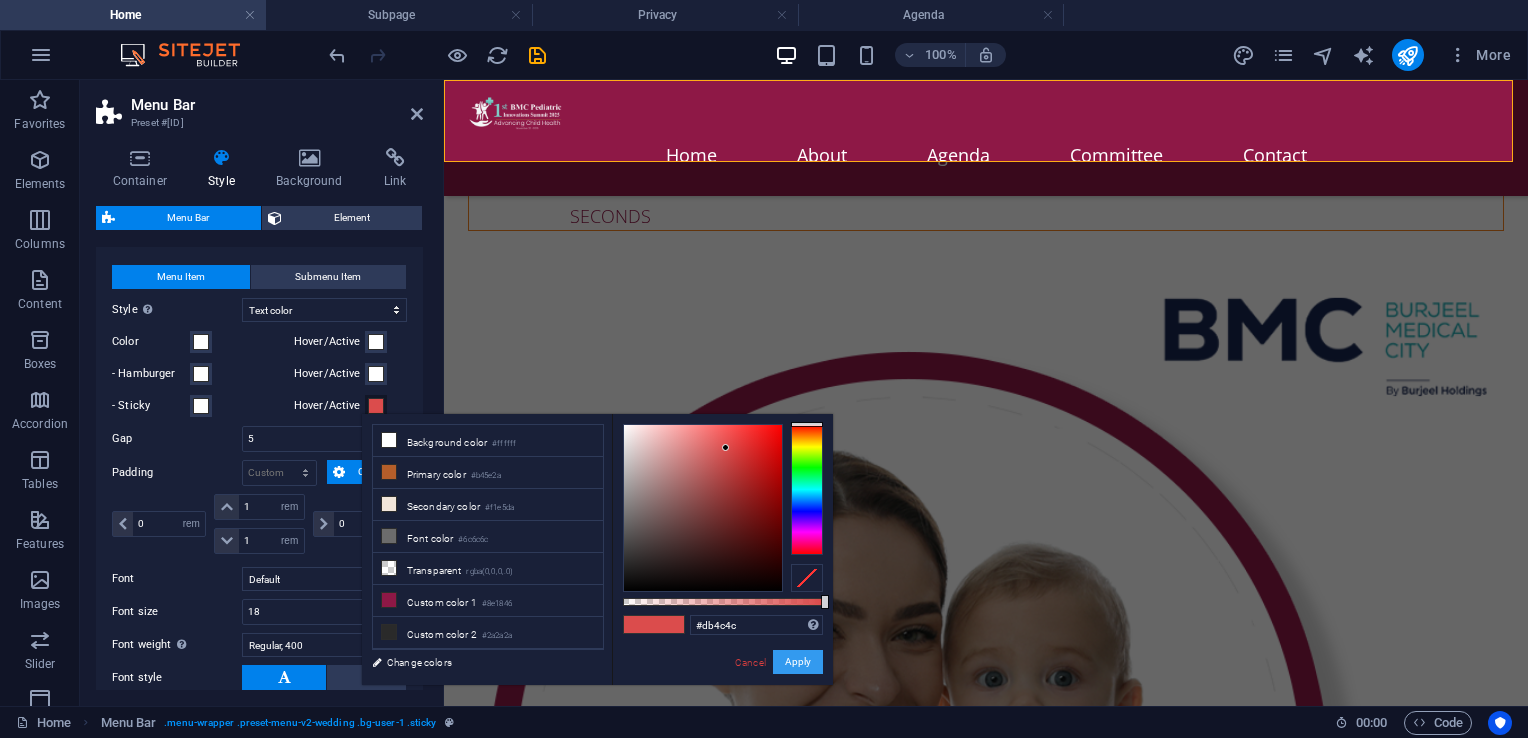 click on "Apply" at bounding box center (798, 662) 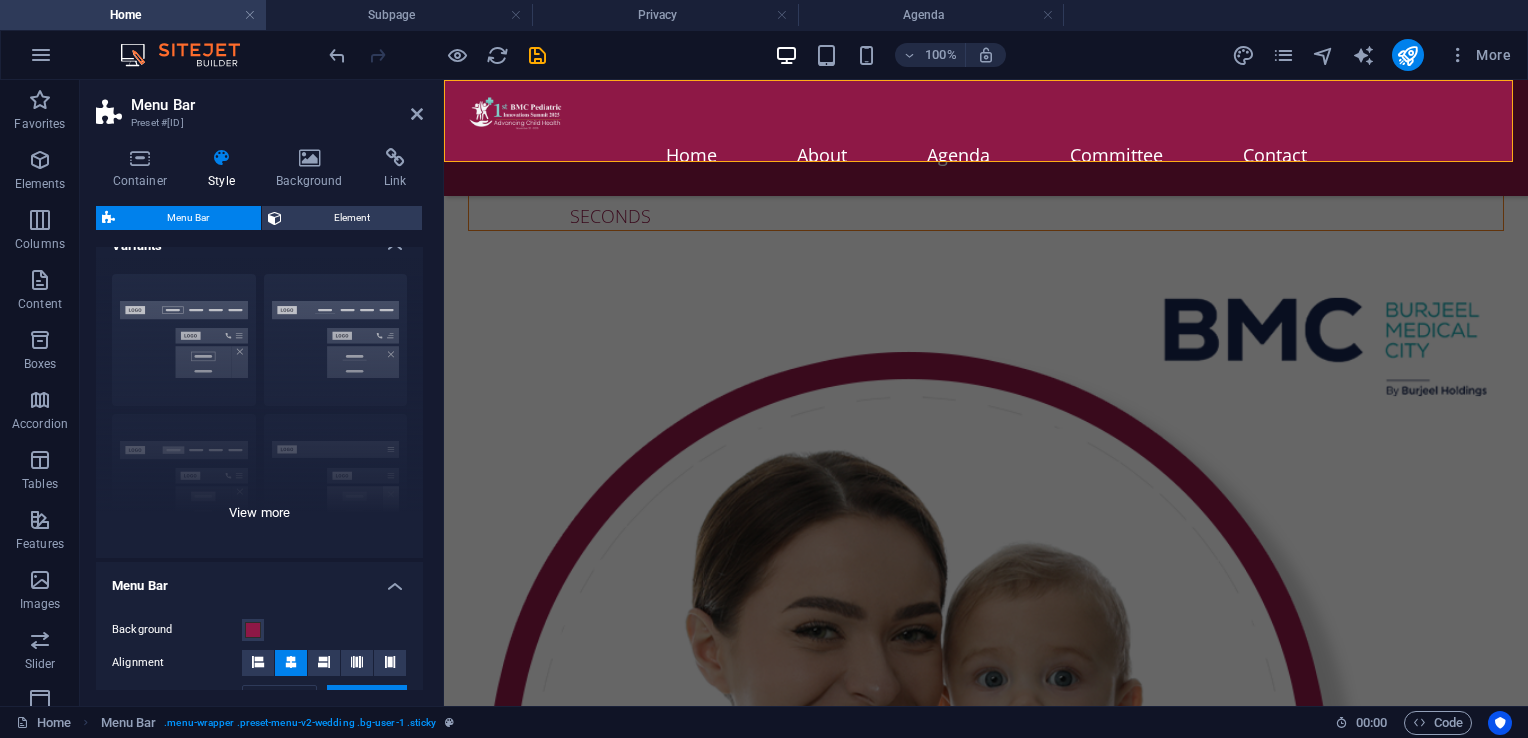 scroll, scrollTop: 0, scrollLeft: 0, axis: both 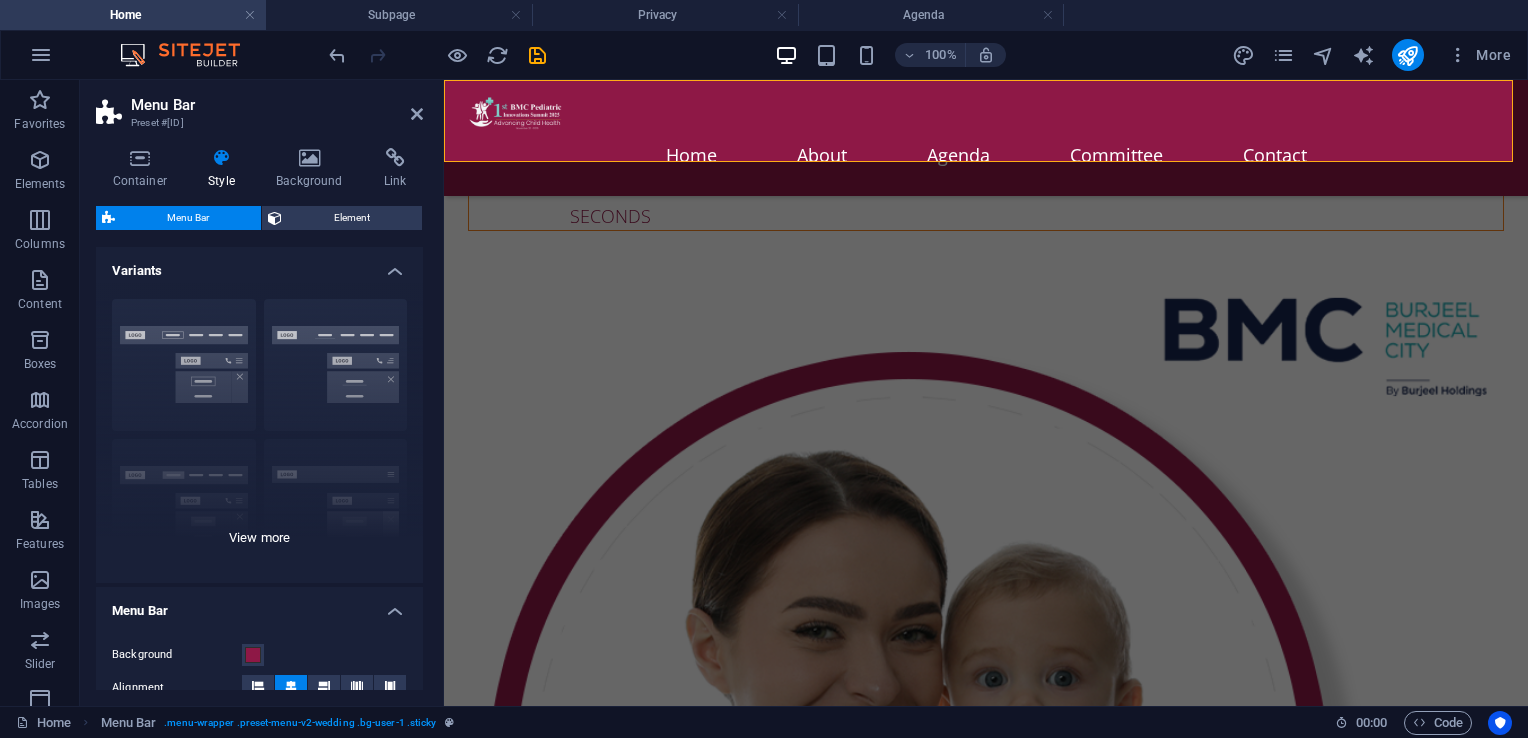 click on "Border Centered Default Fixed Loki Trigger Wide XXL" at bounding box center [259, 433] 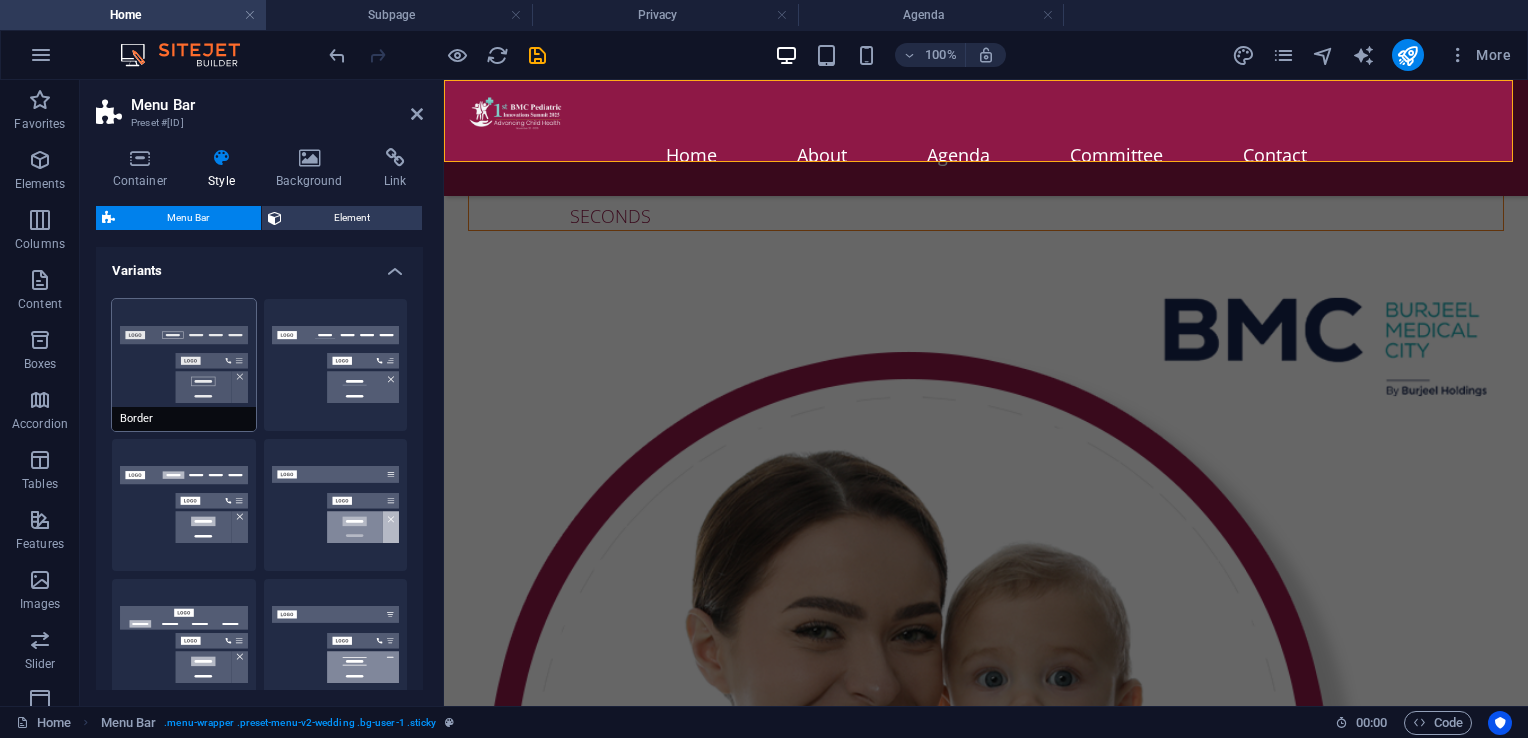 click on "Border" at bounding box center (184, 365) 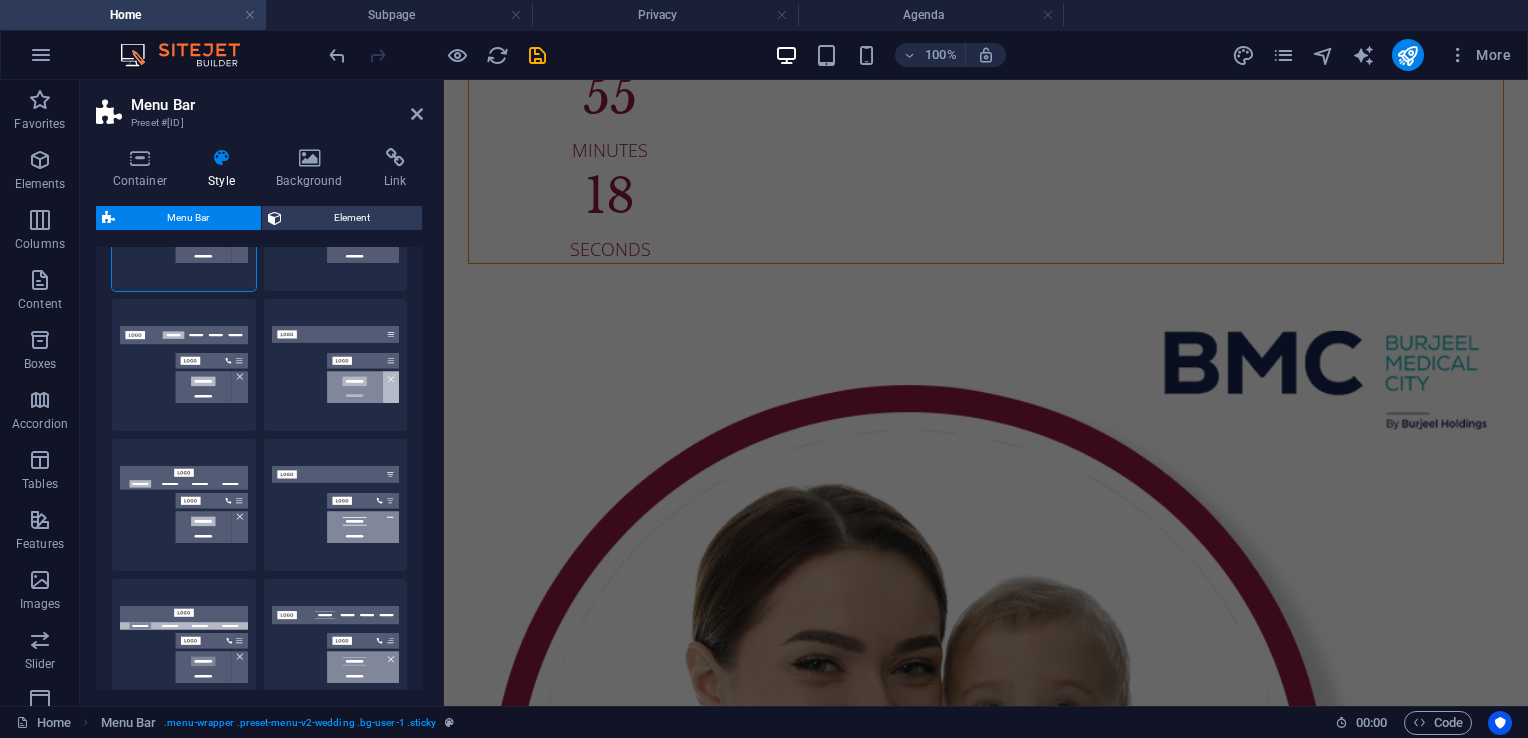 scroll, scrollTop: 100, scrollLeft: 0, axis: vertical 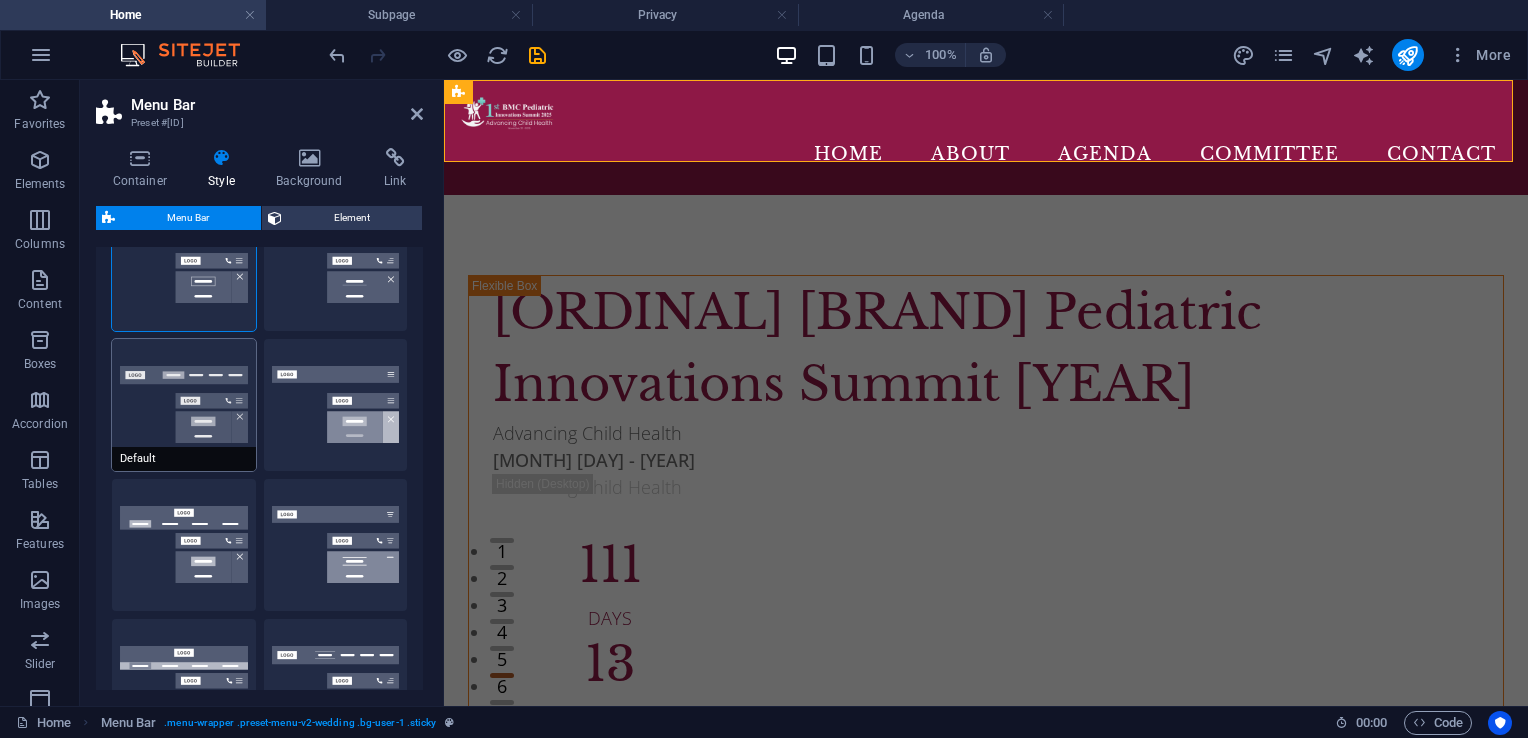 click on "Default" at bounding box center [184, 405] 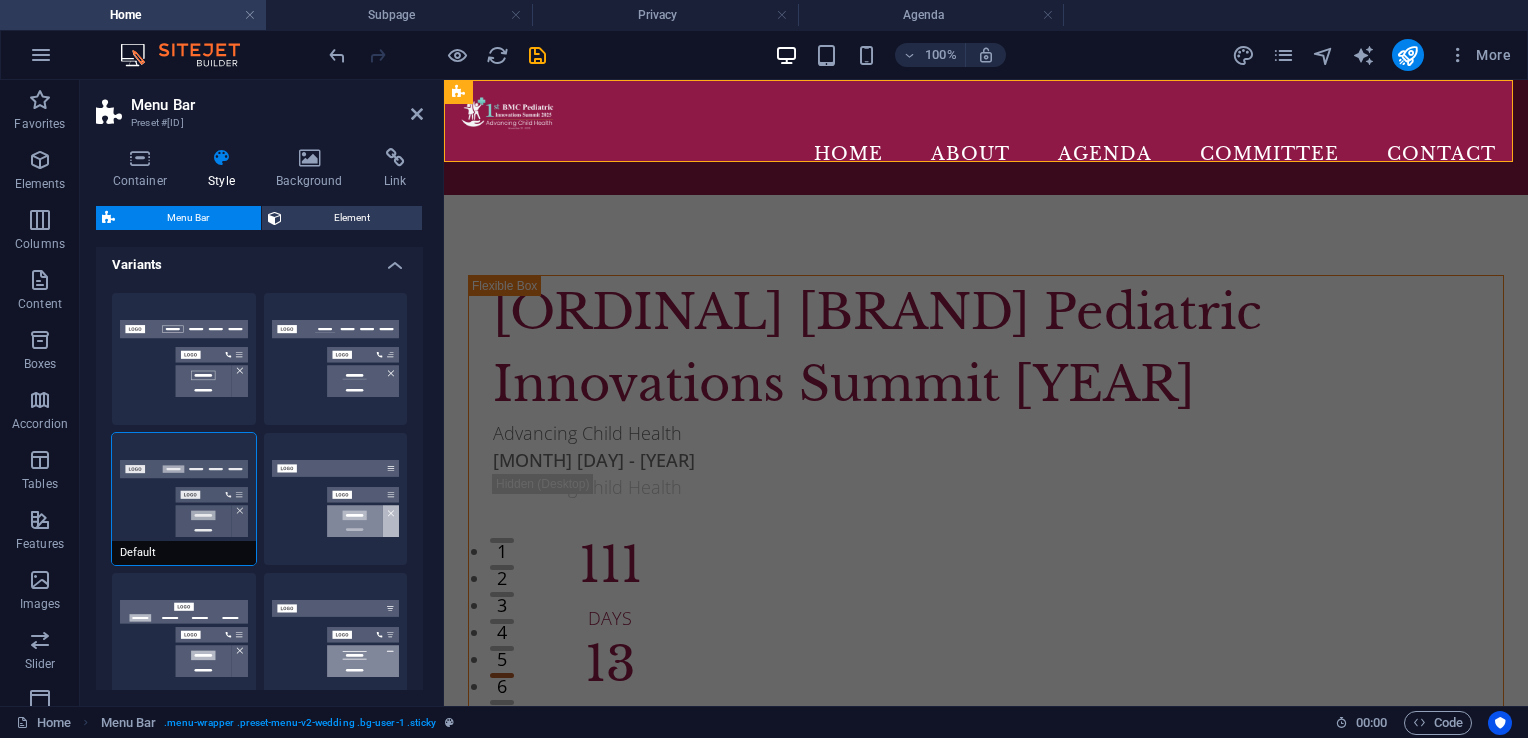 scroll, scrollTop: 0, scrollLeft: 0, axis: both 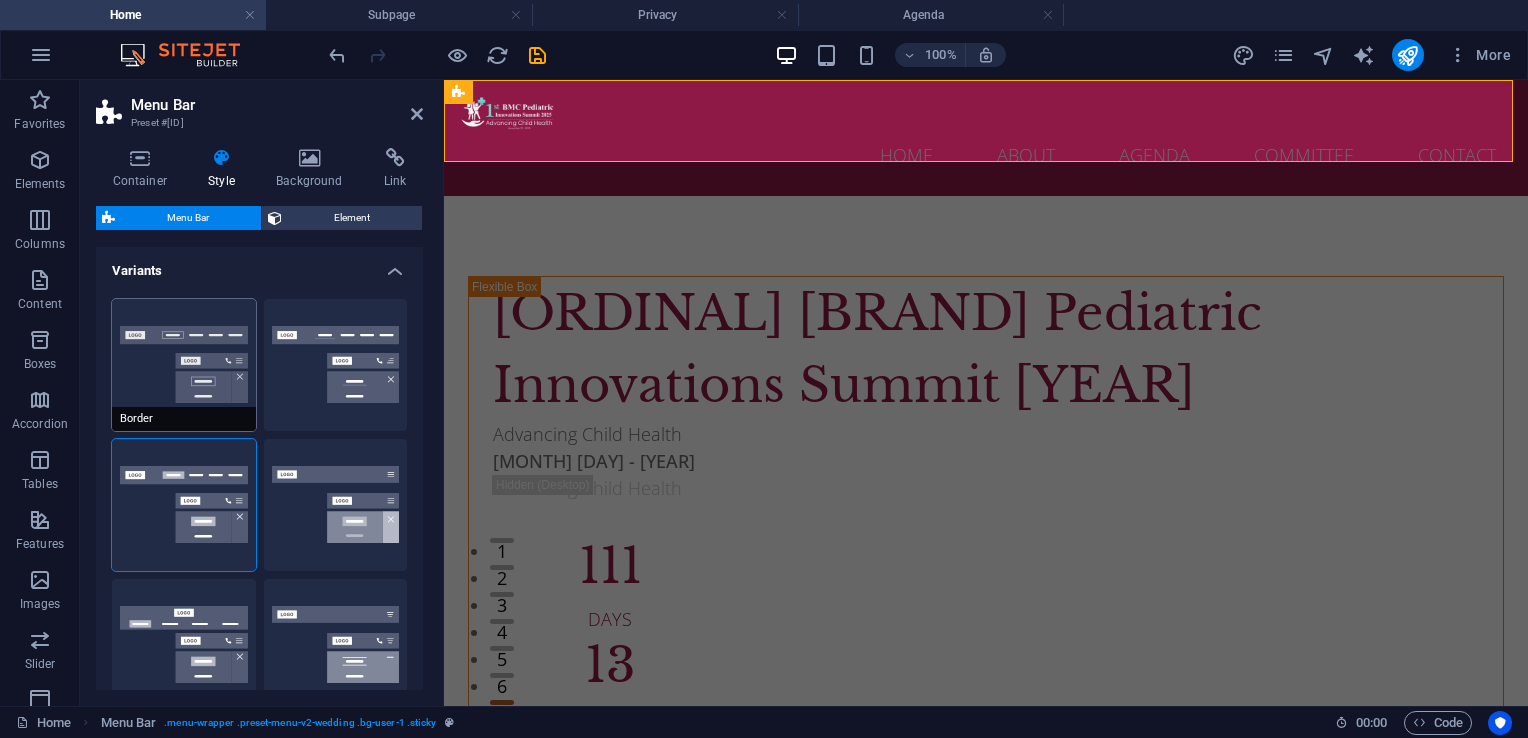 click on "Border" at bounding box center (184, 365) 